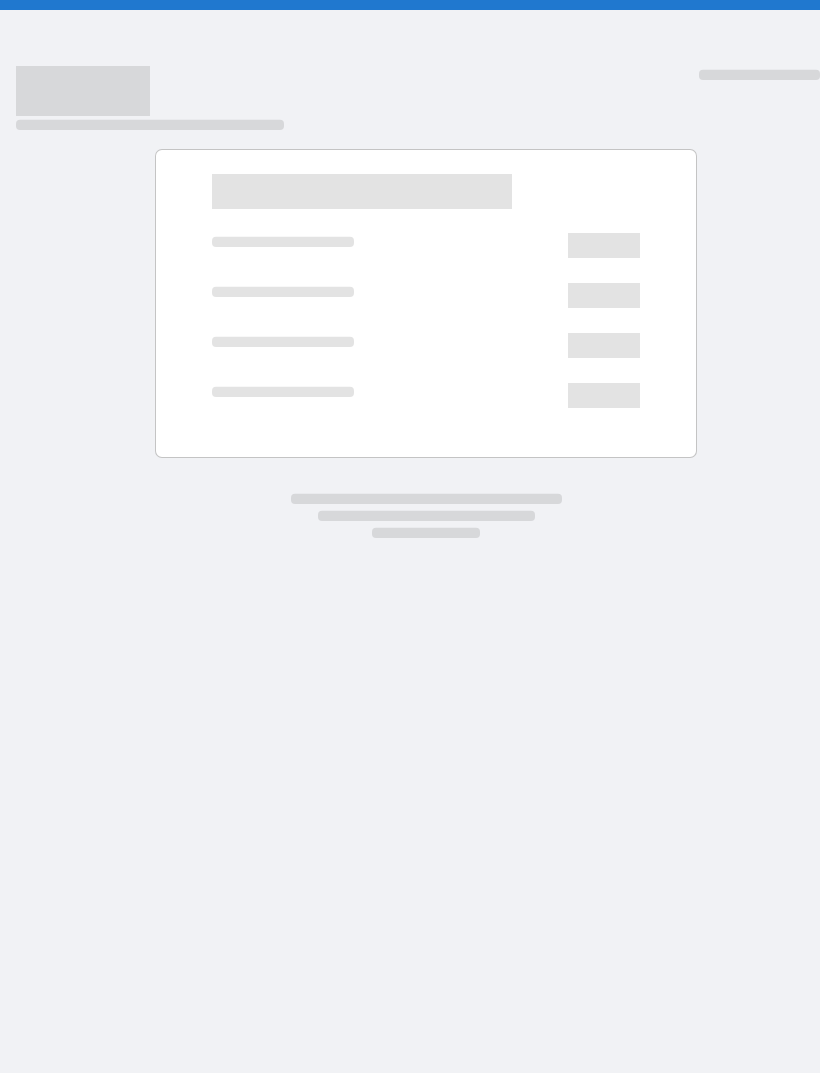 scroll, scrollTop: 0, scrollLeft: 0, axis: both 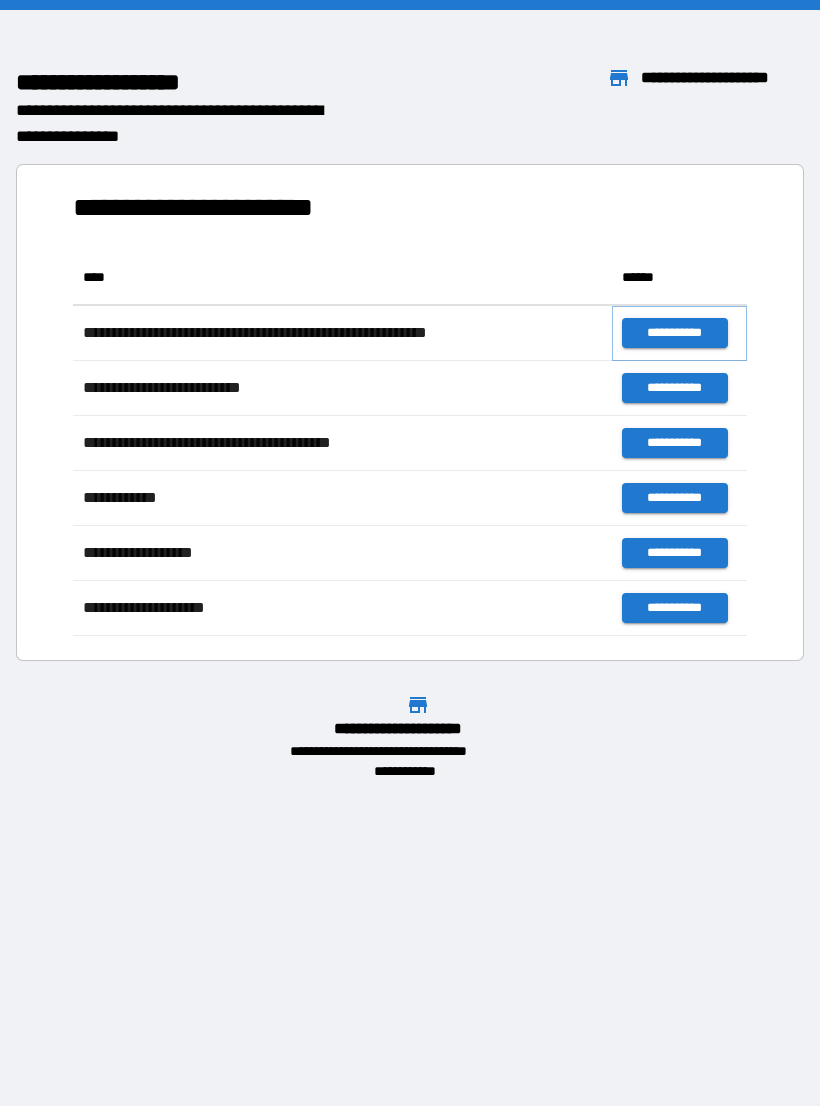 click on "**********" at bounding box center [674, 333] 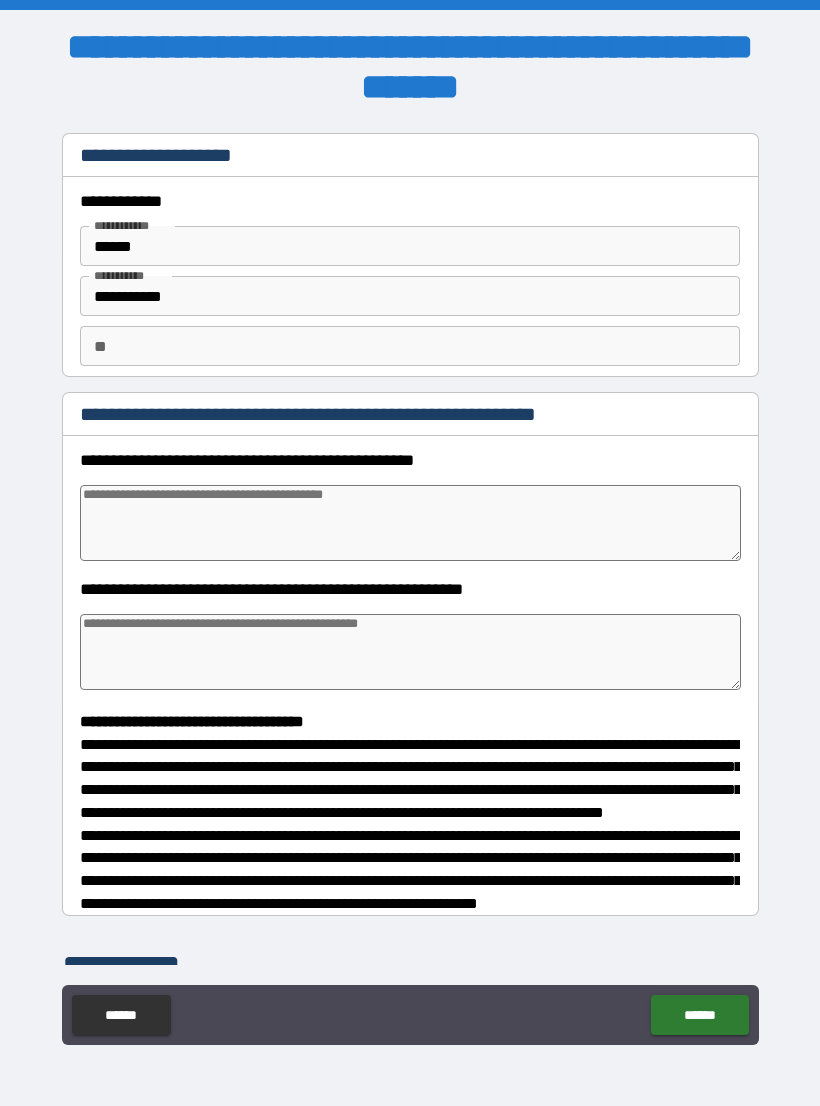 type on "*" 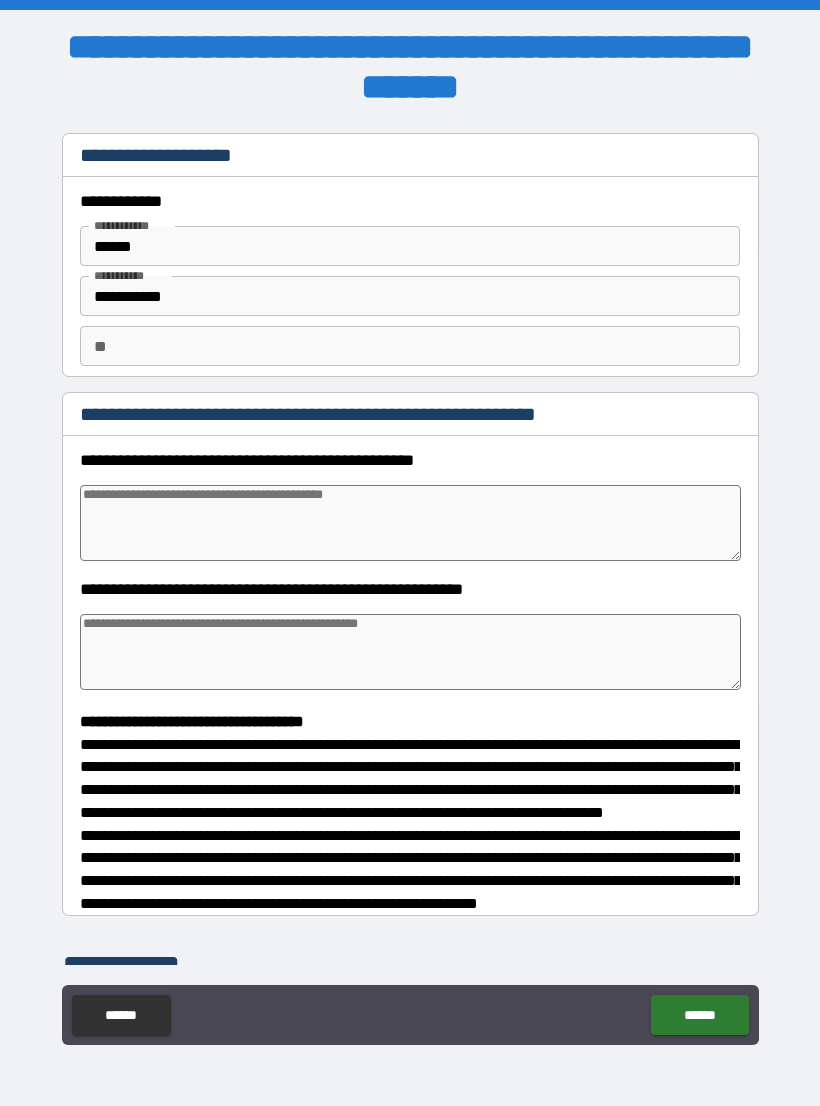 type on "*" 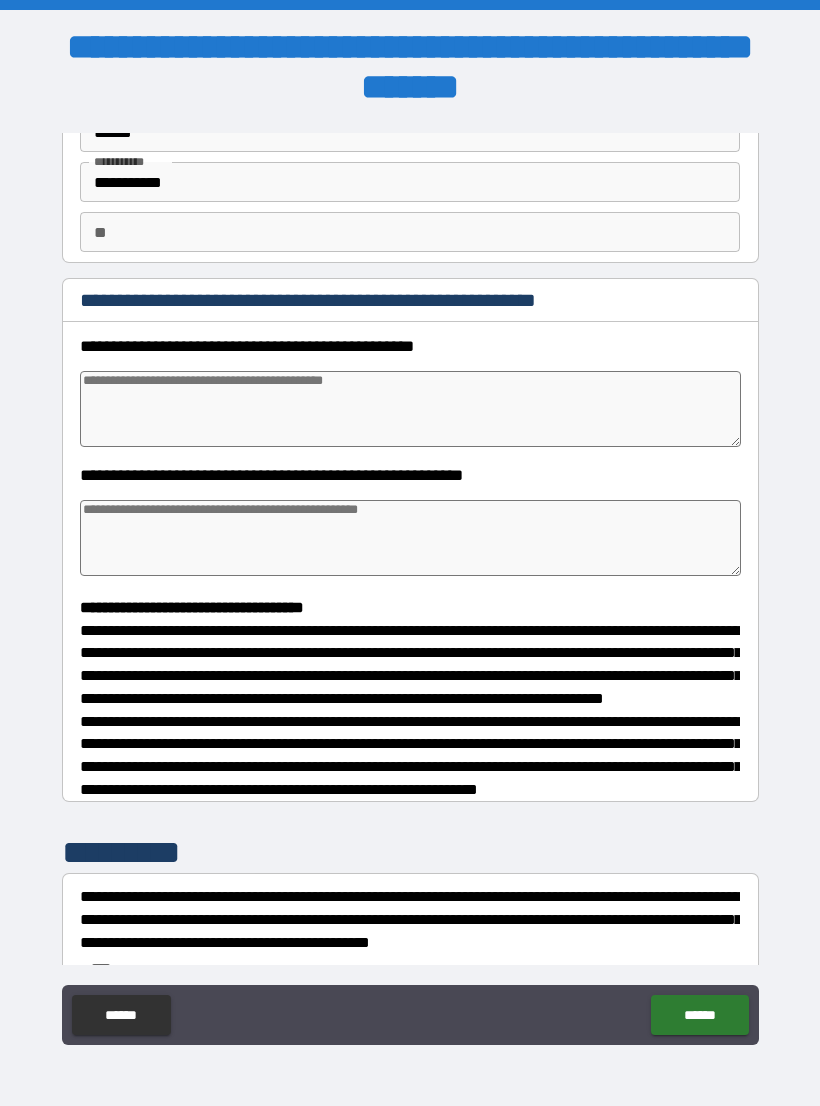 scroll, scrollTop: 109, scrollLeft: 0, axis: vertical 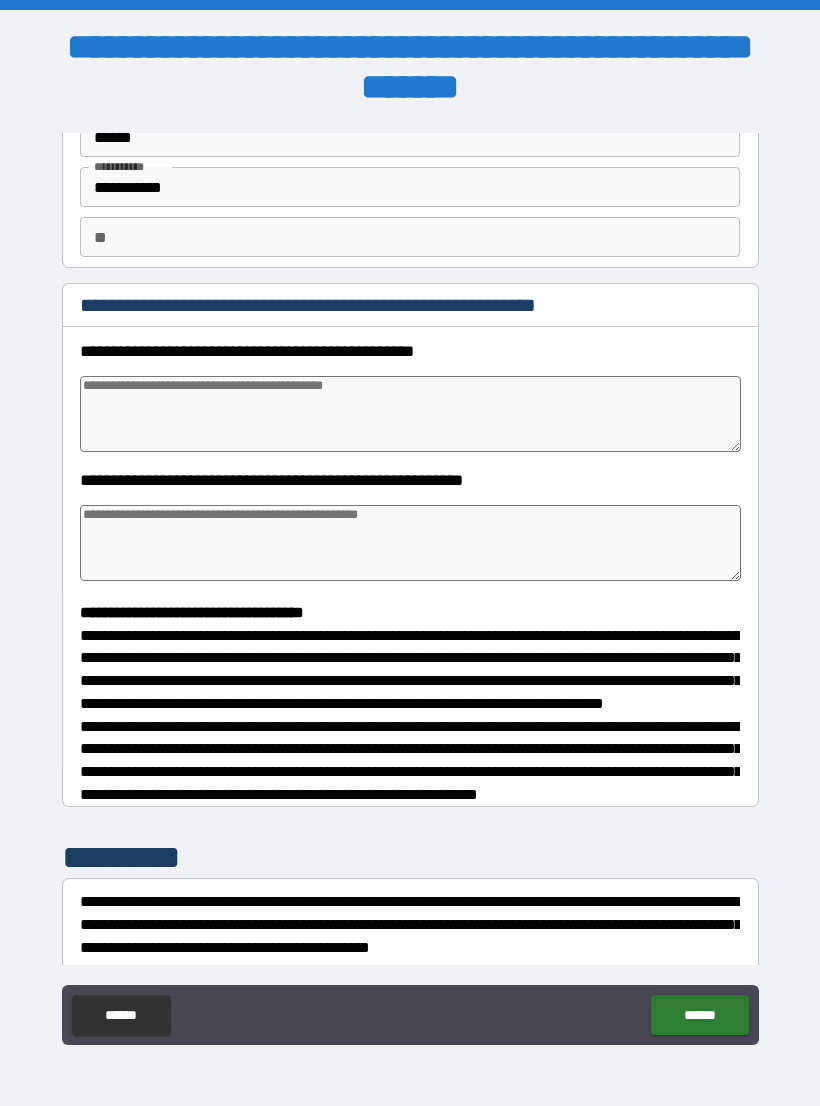 click at bounding box center [410, 414] 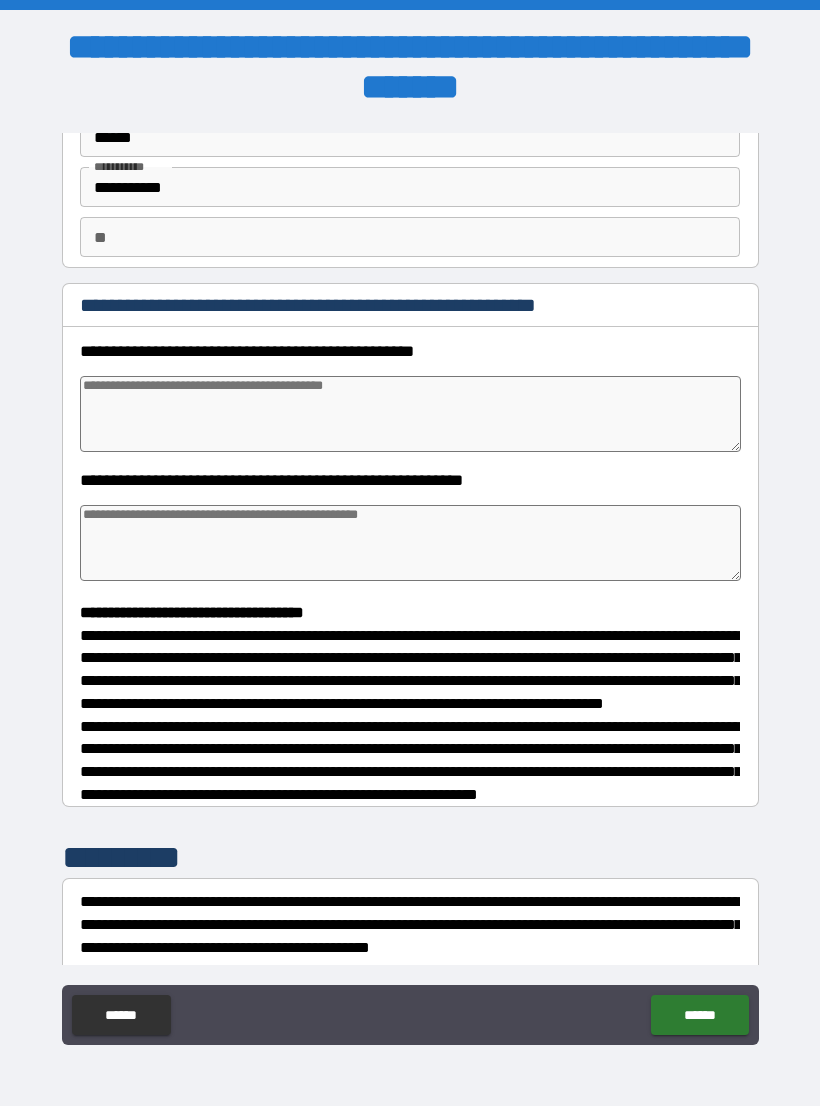 type on "*" 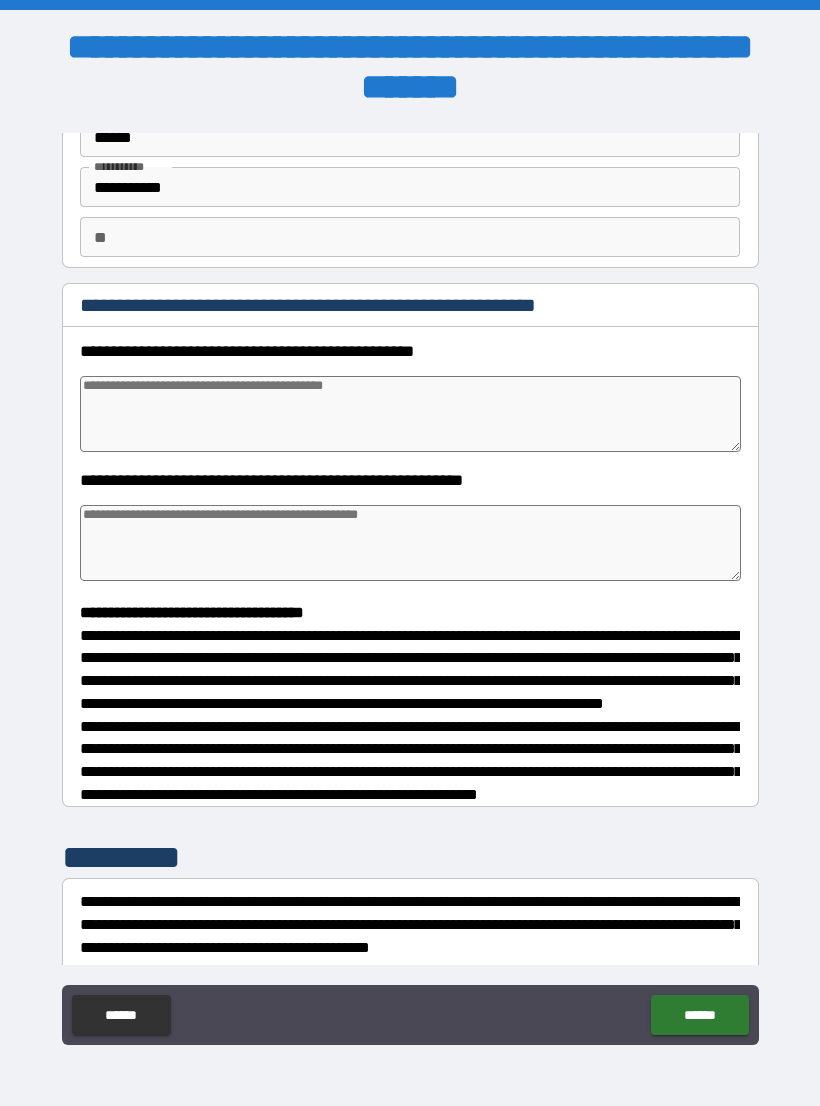 type on "*" 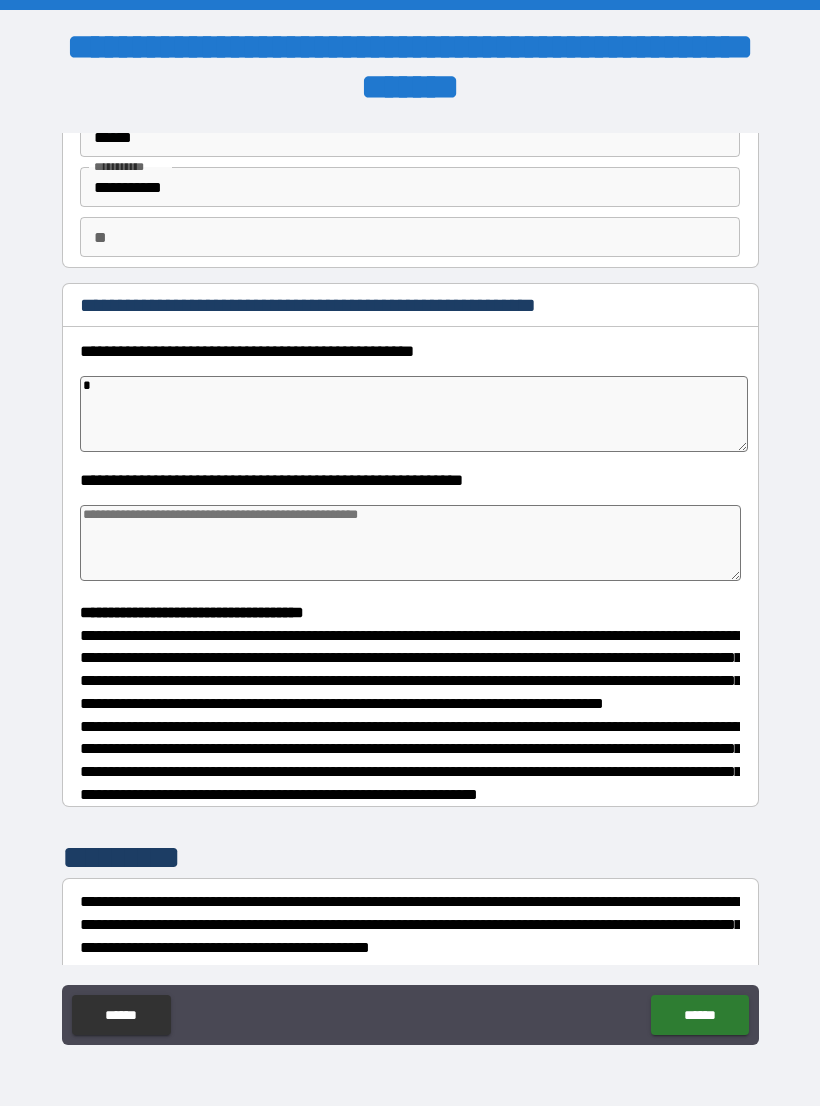 type on "*" 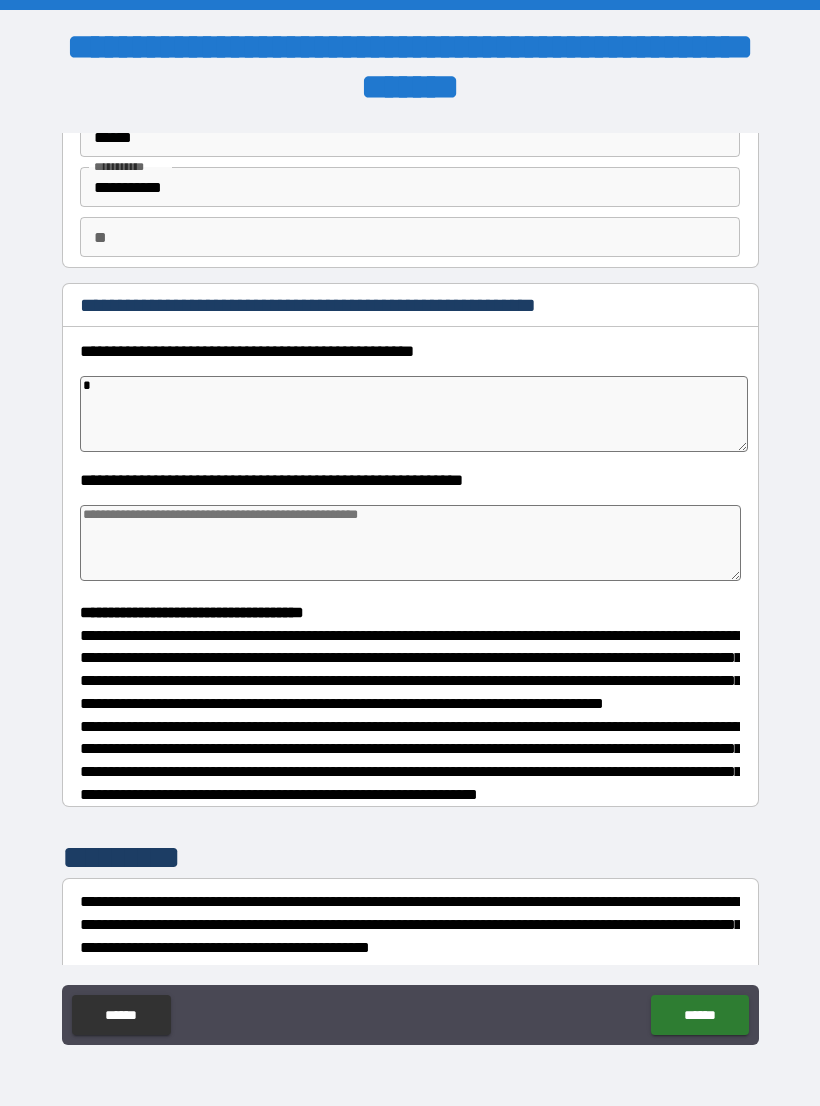 type on "*" 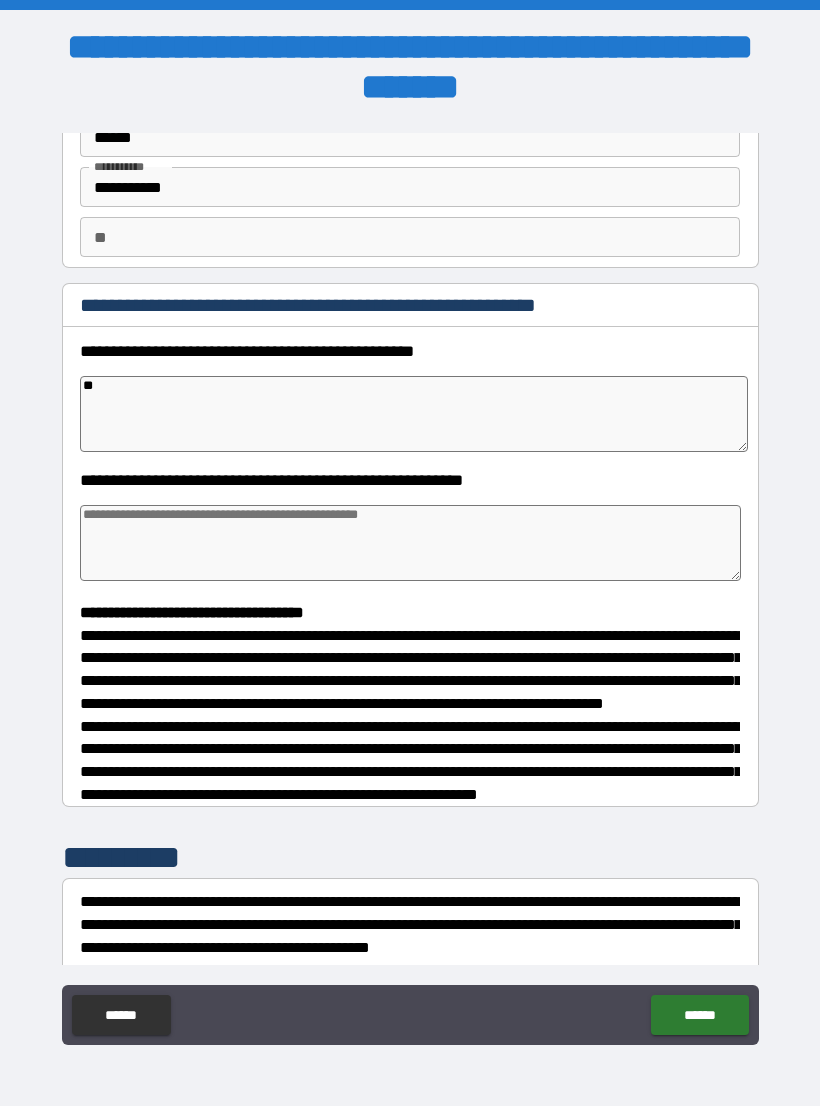 type on "*" 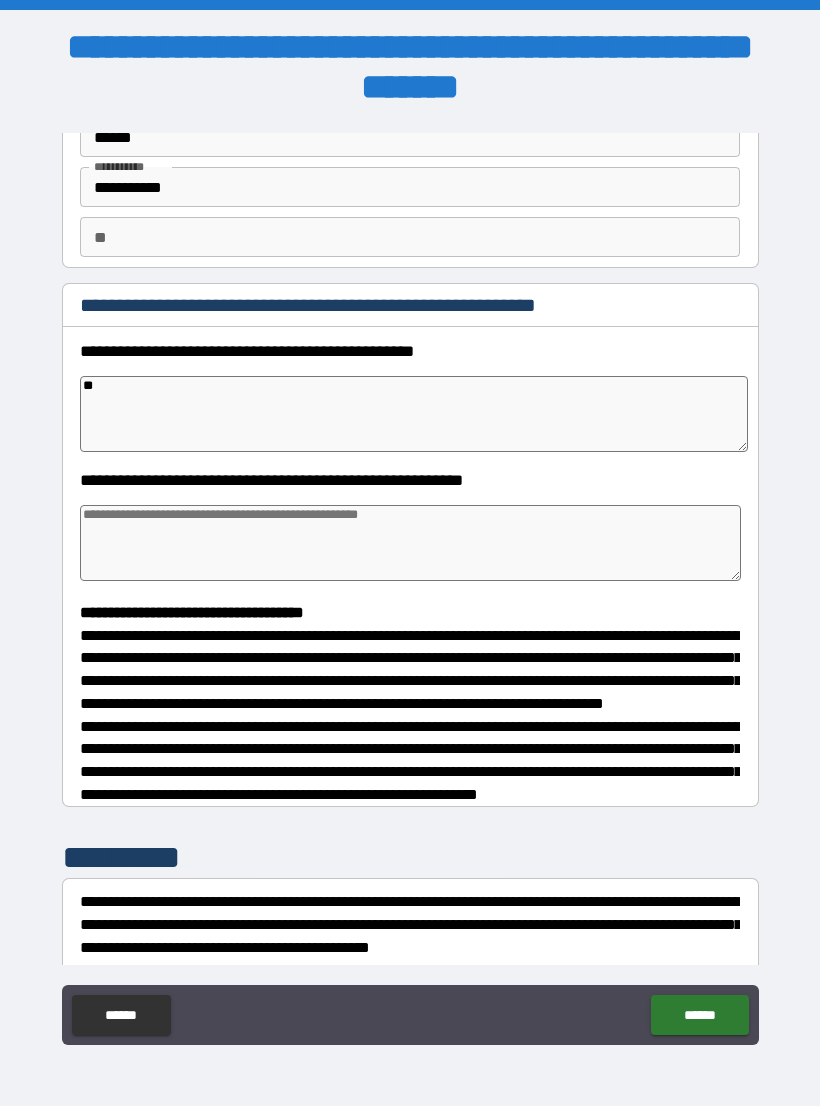 type on "***" 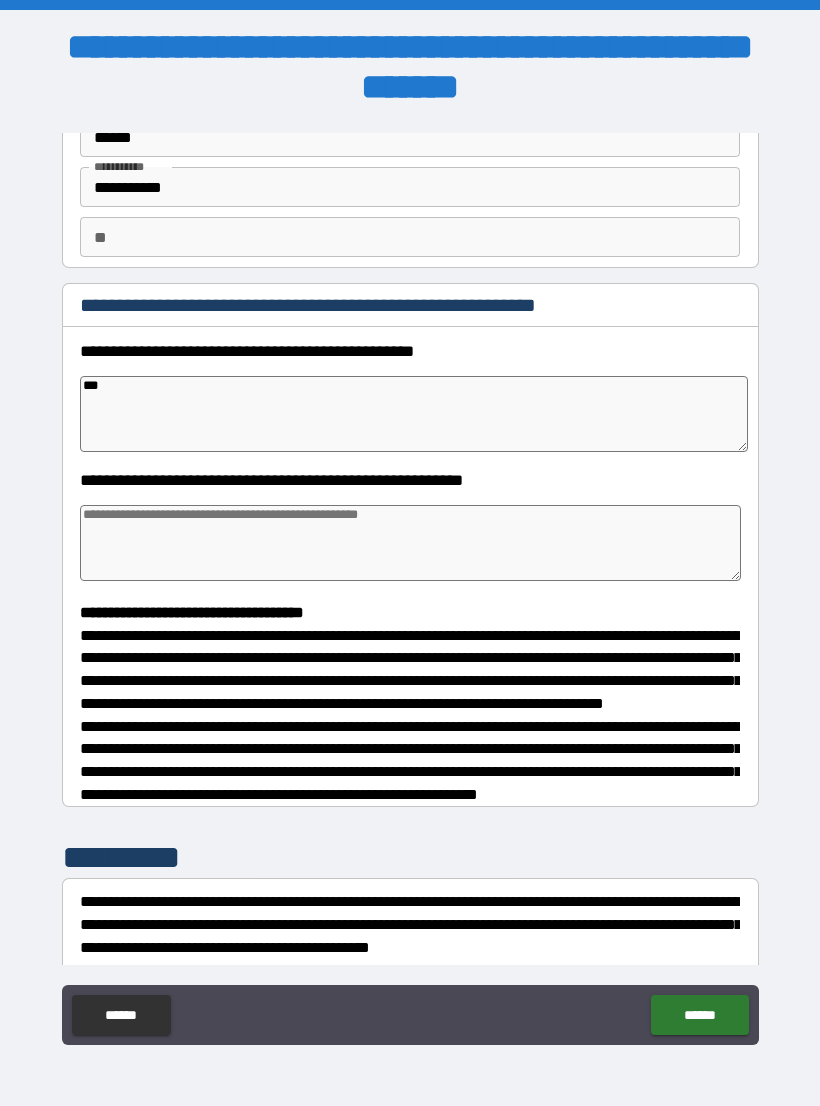type on "*" 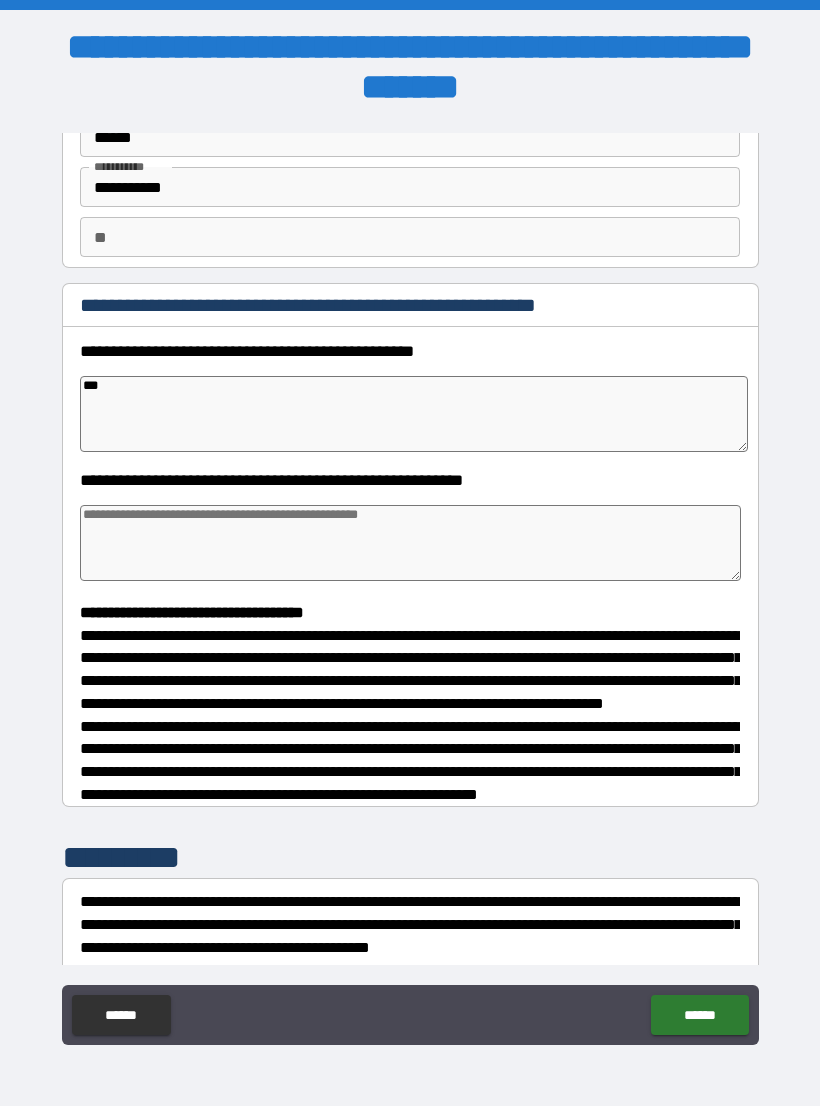 type on "*" 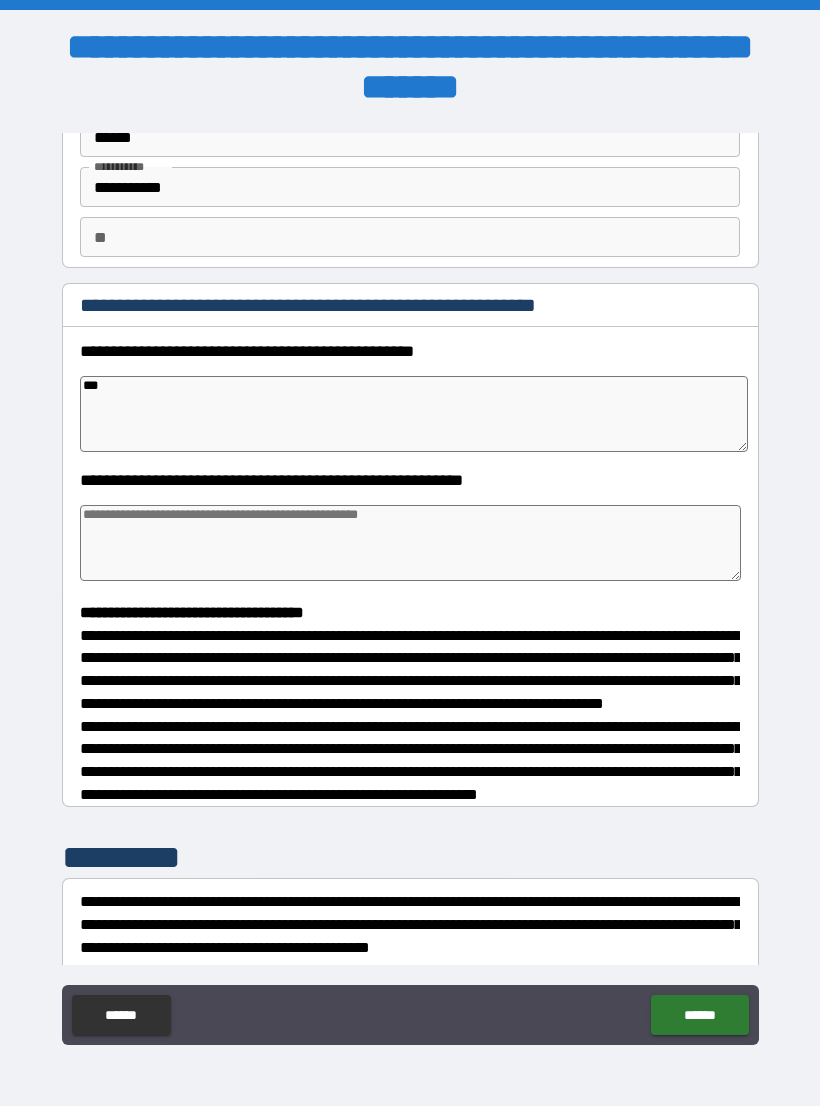 type on "*" 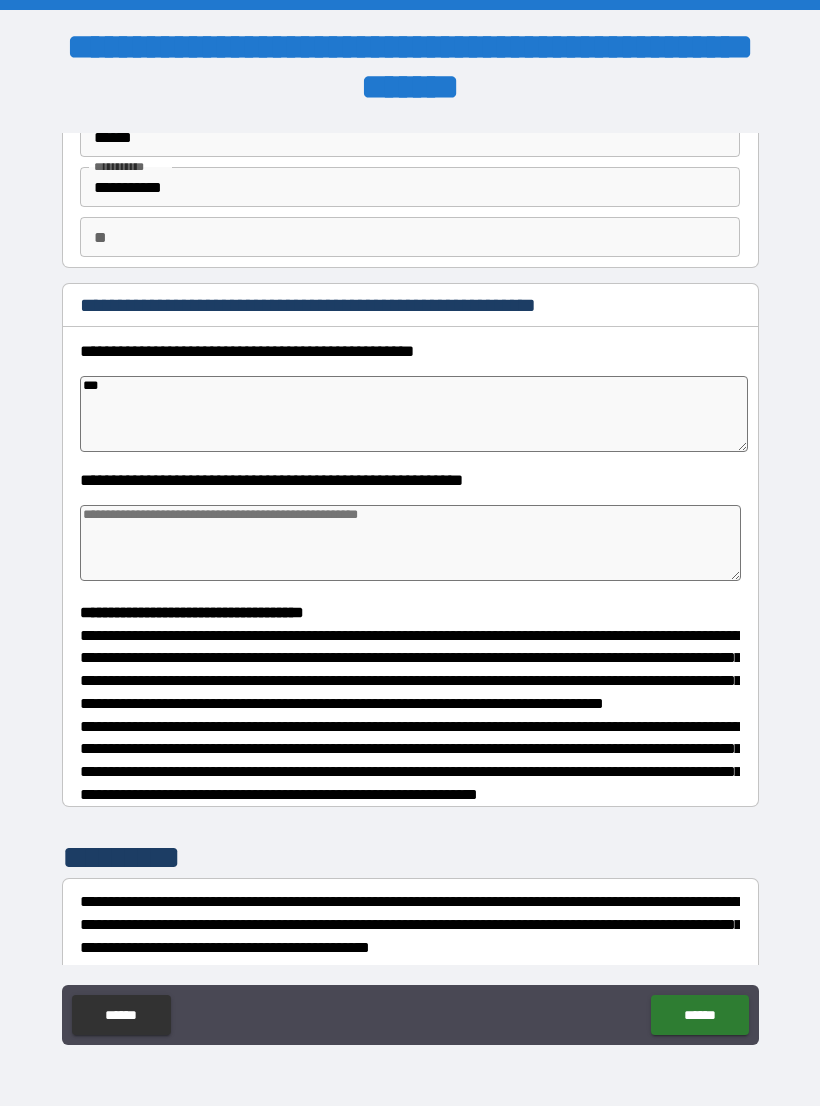 type on "****" 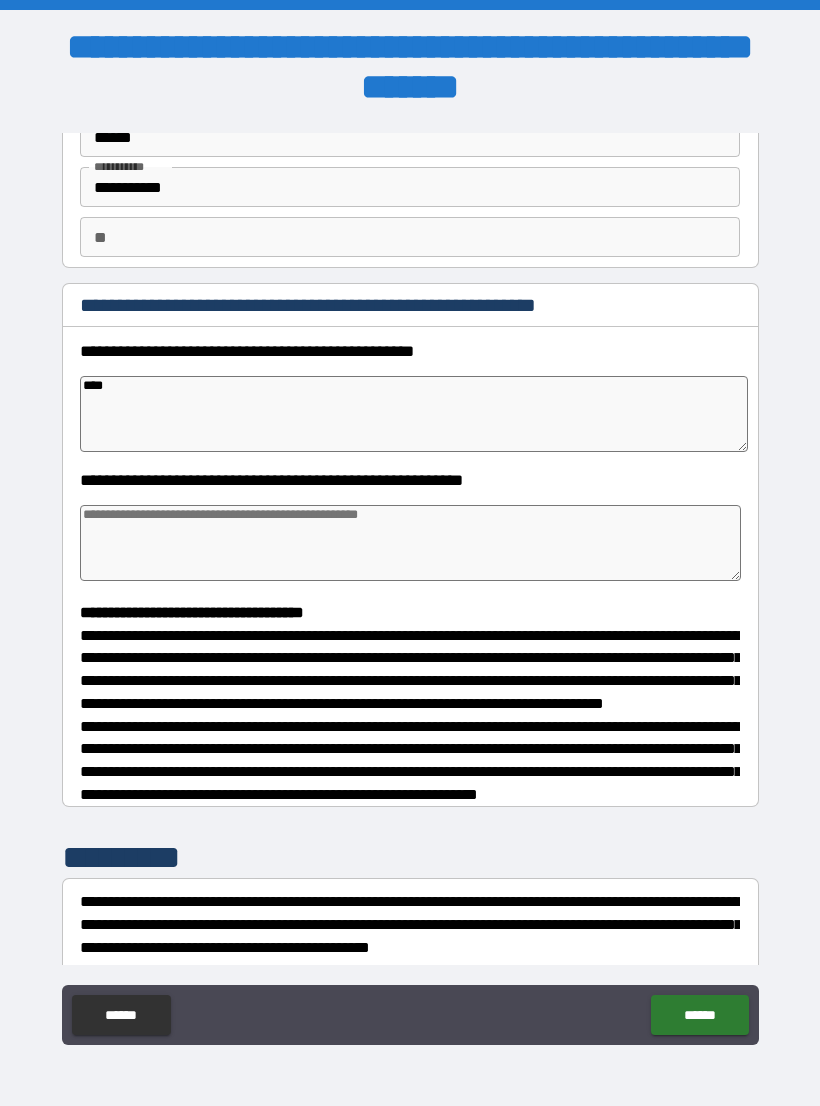 type on "*" 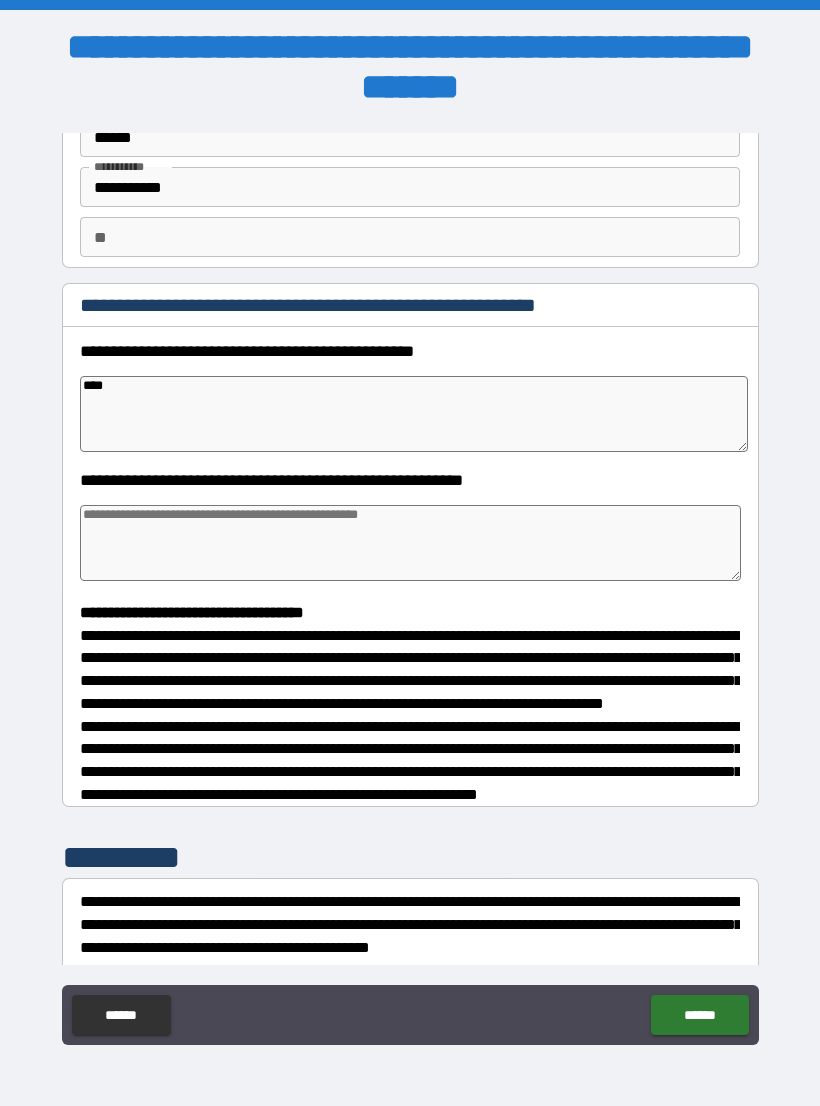 type on "*" 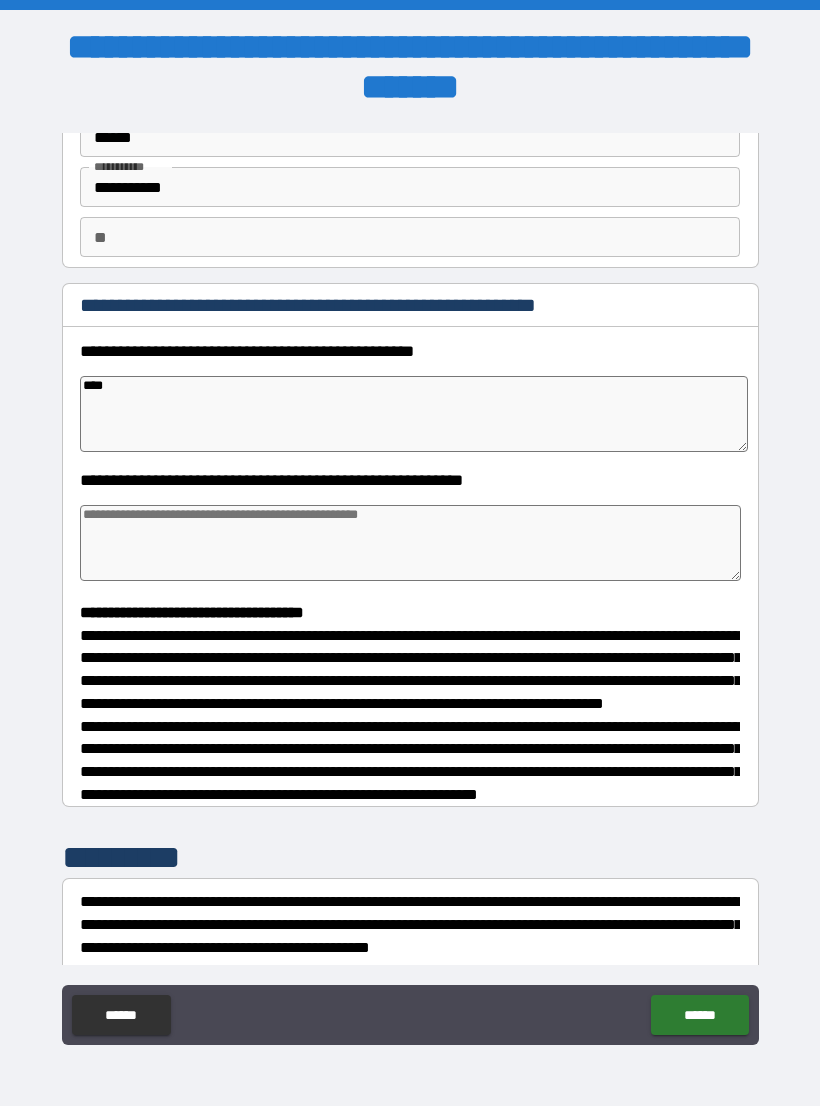 type on "*" 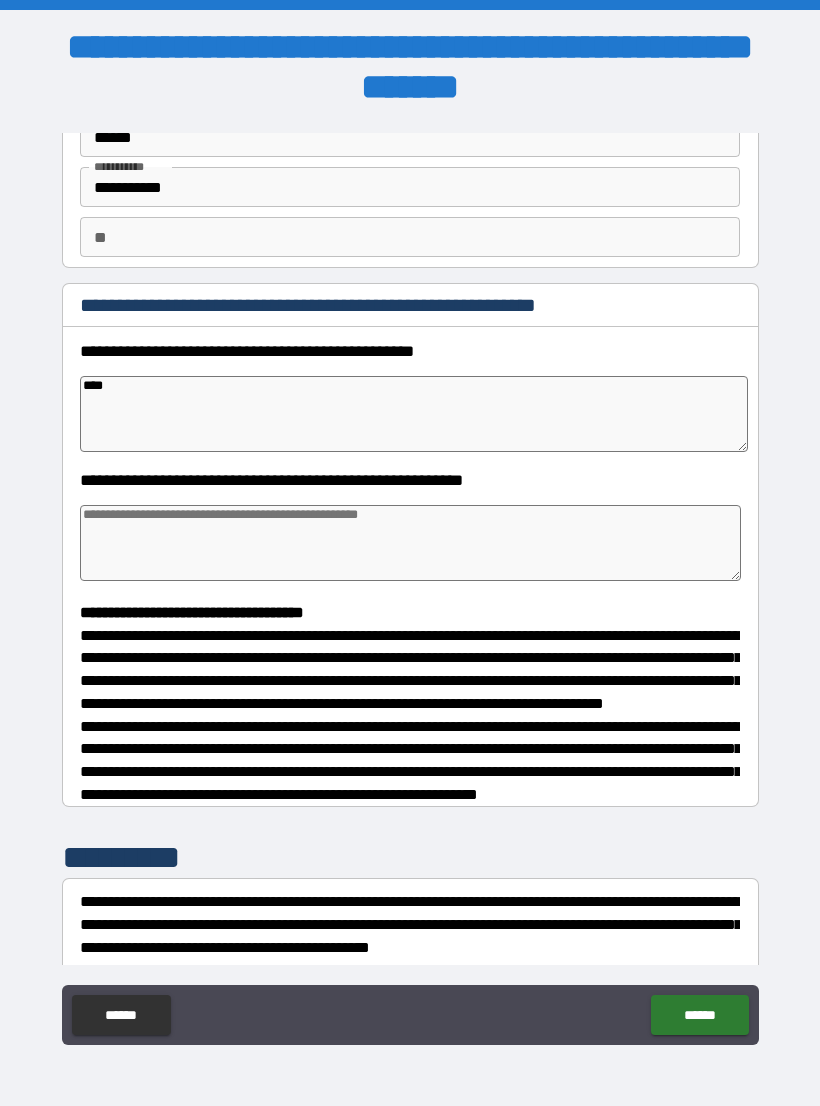 type on "*****" 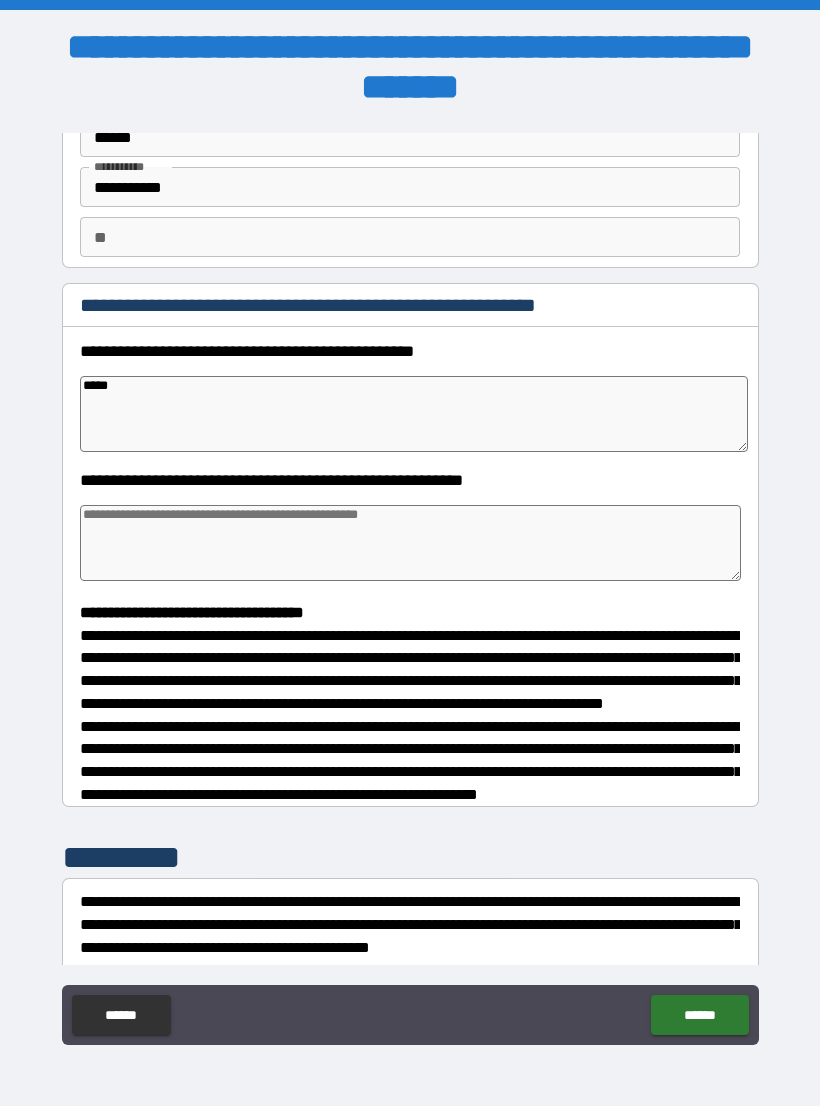 type on "*" 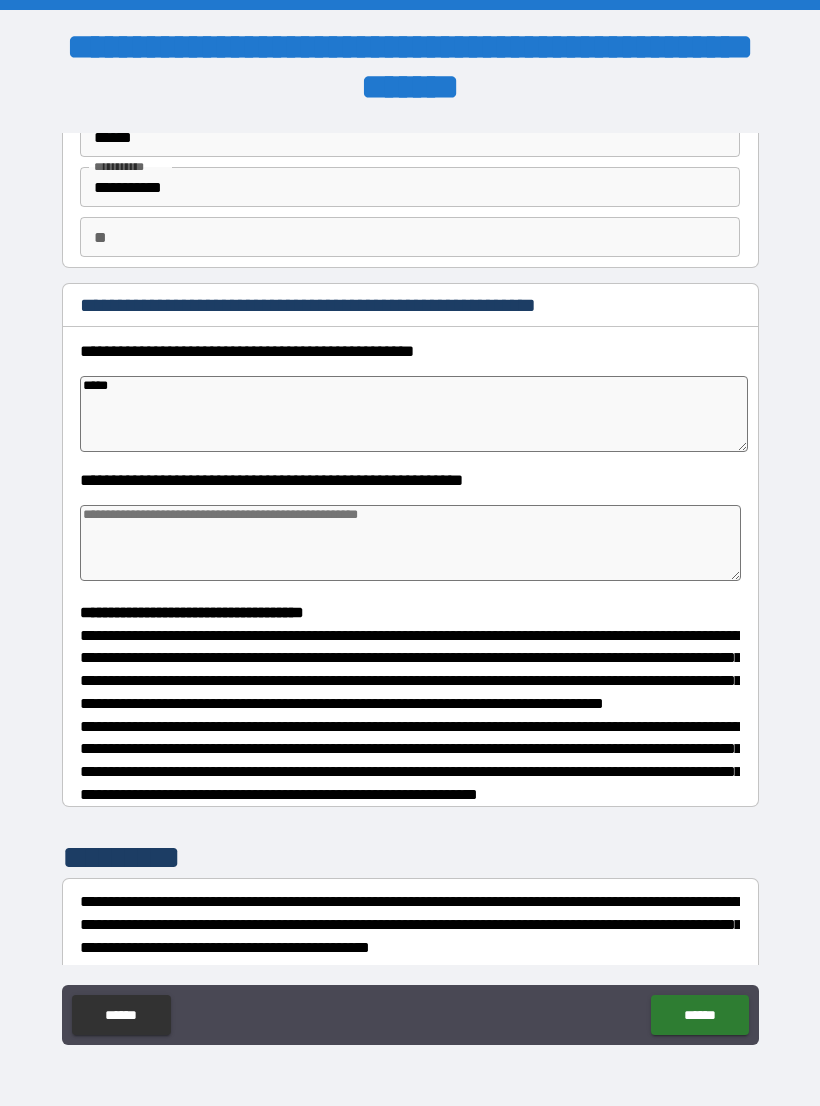 type on "*" 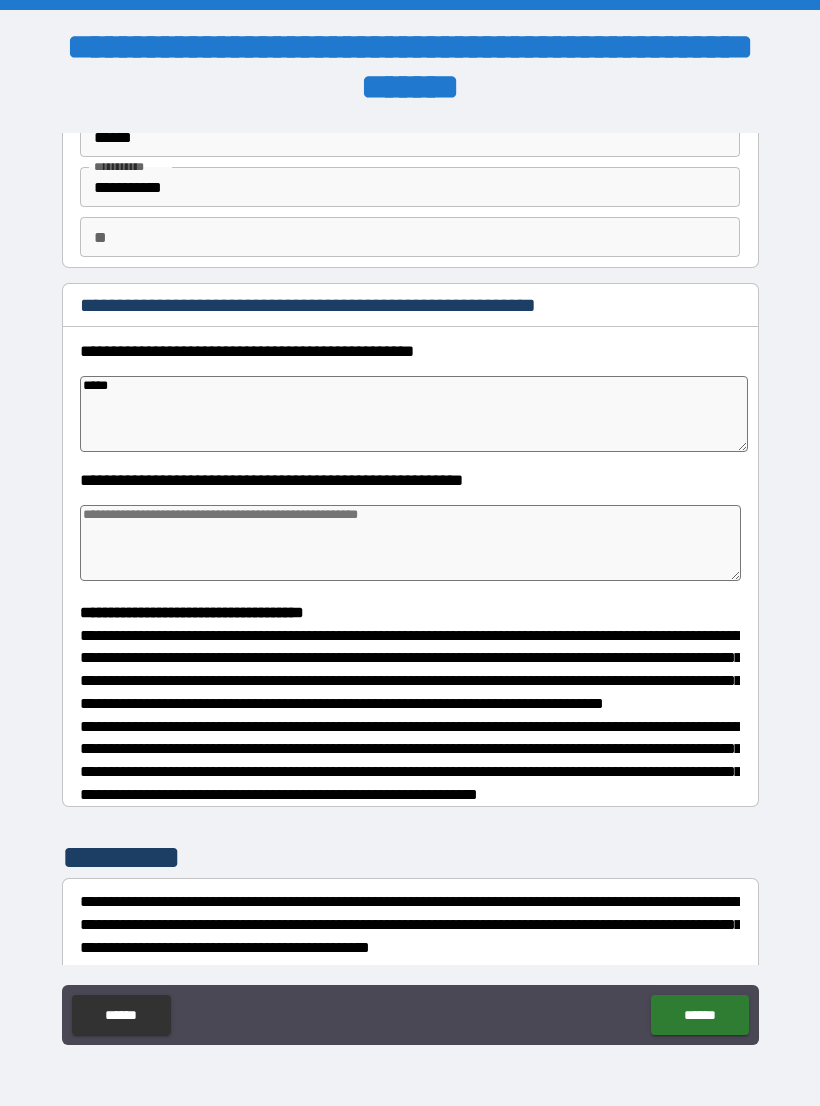 type on "*" 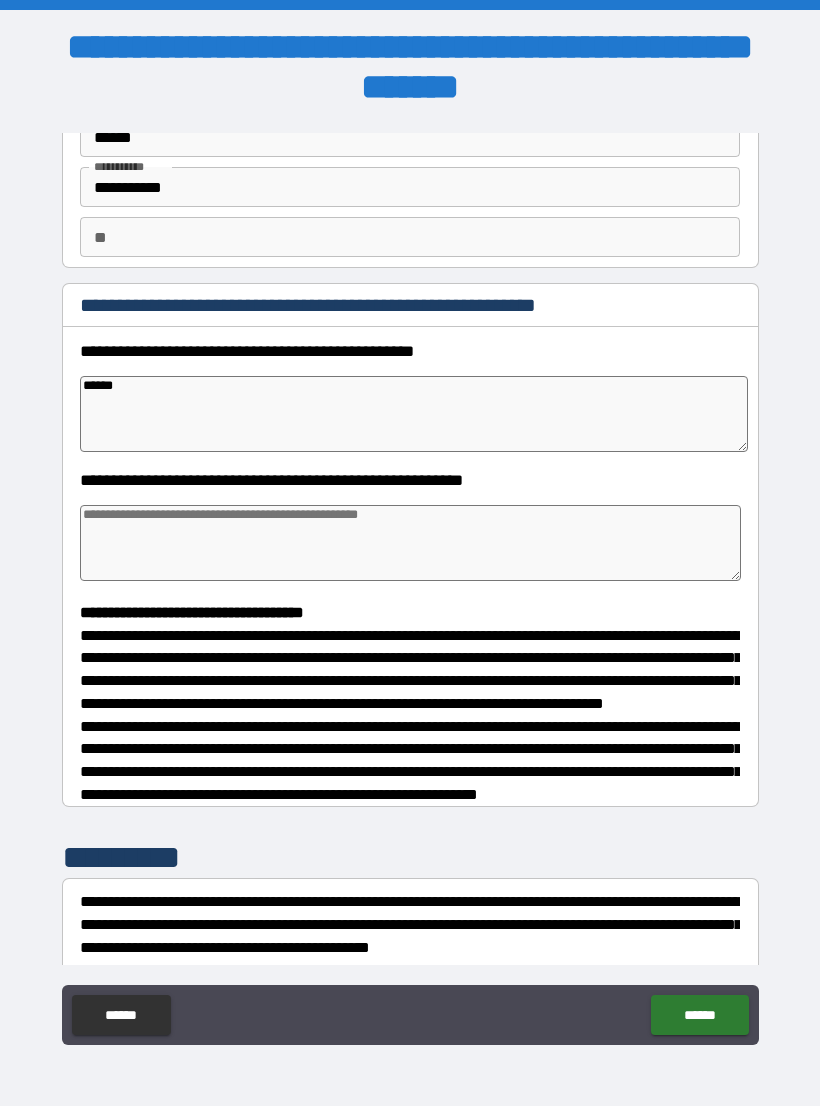 type on "*" 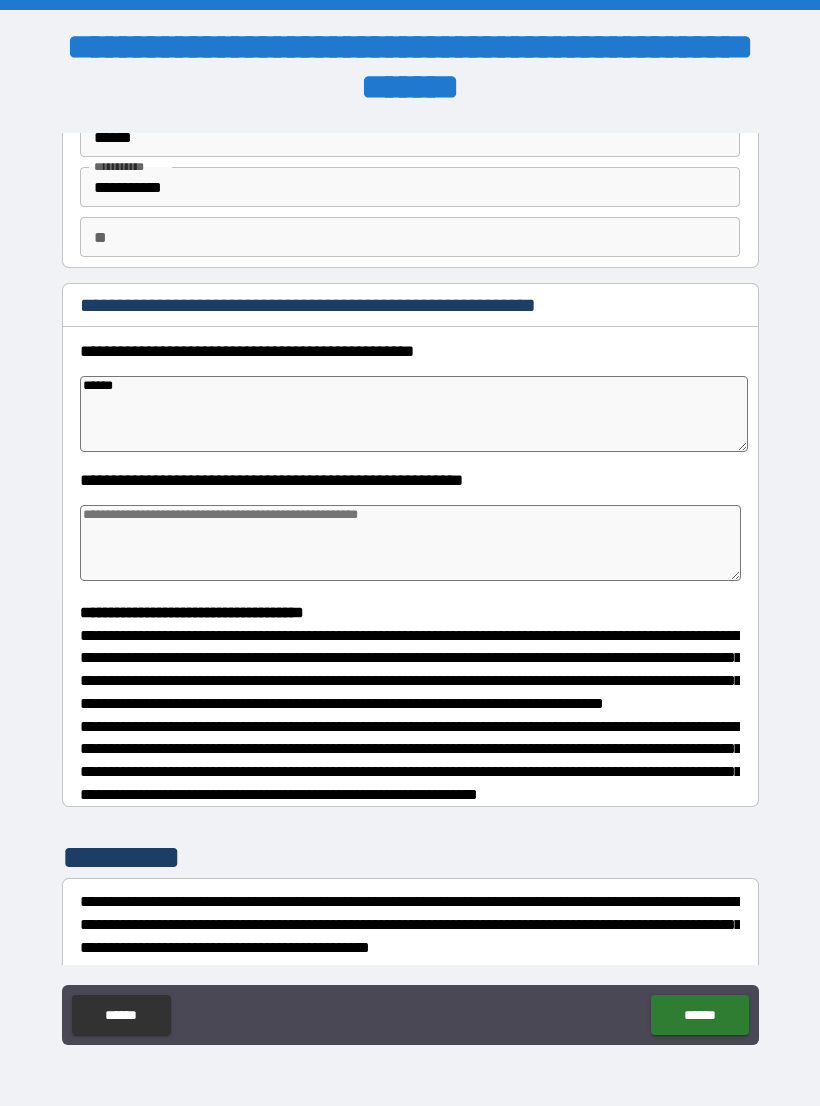type on "*" 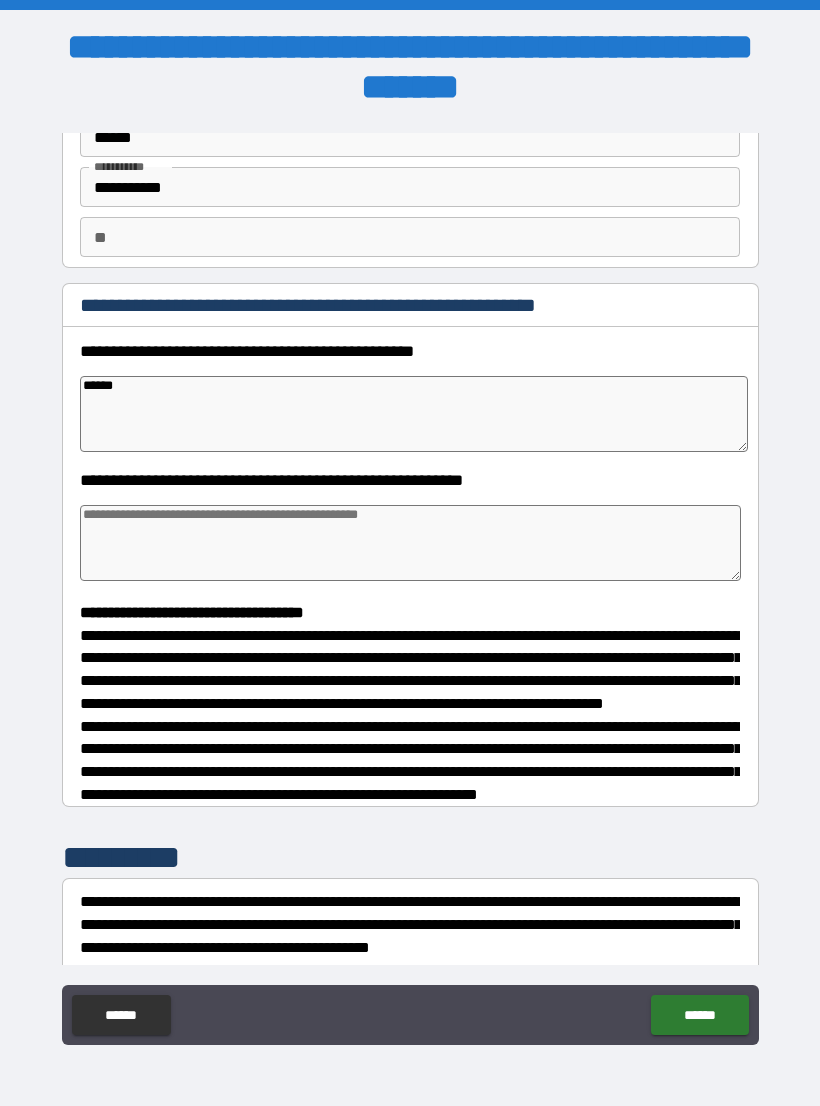 type on "*" 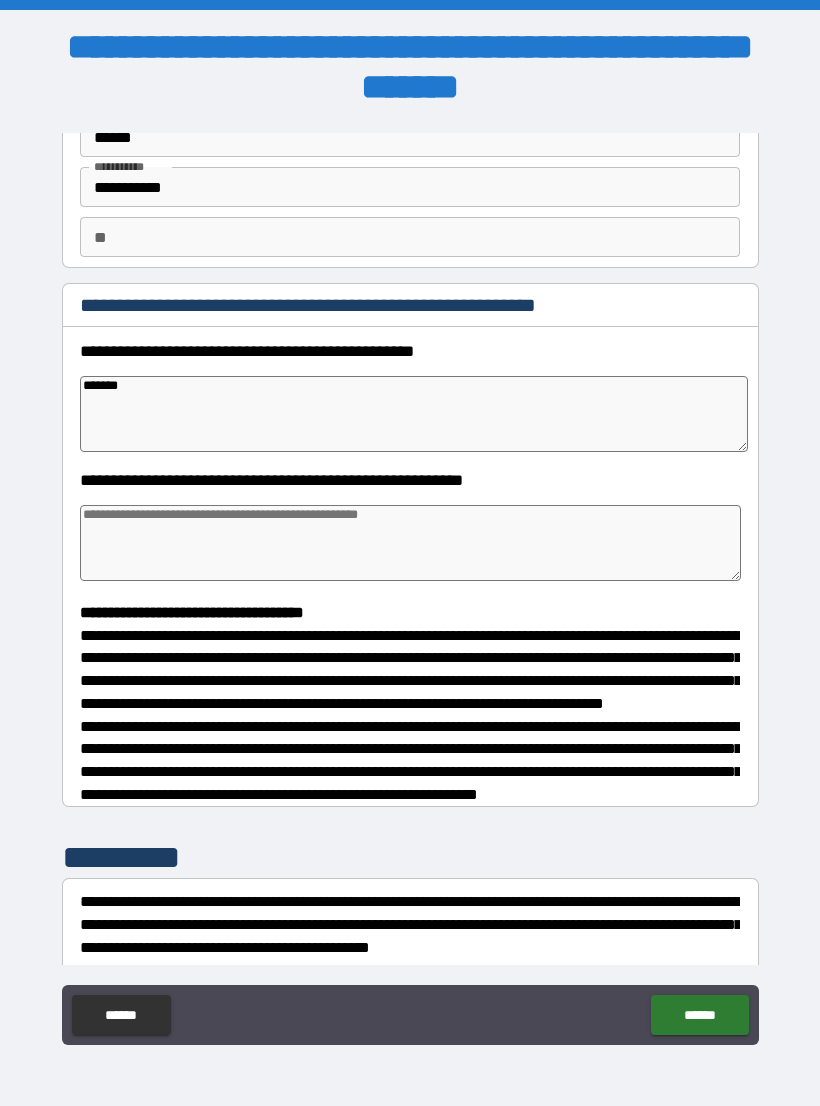 type on "*" 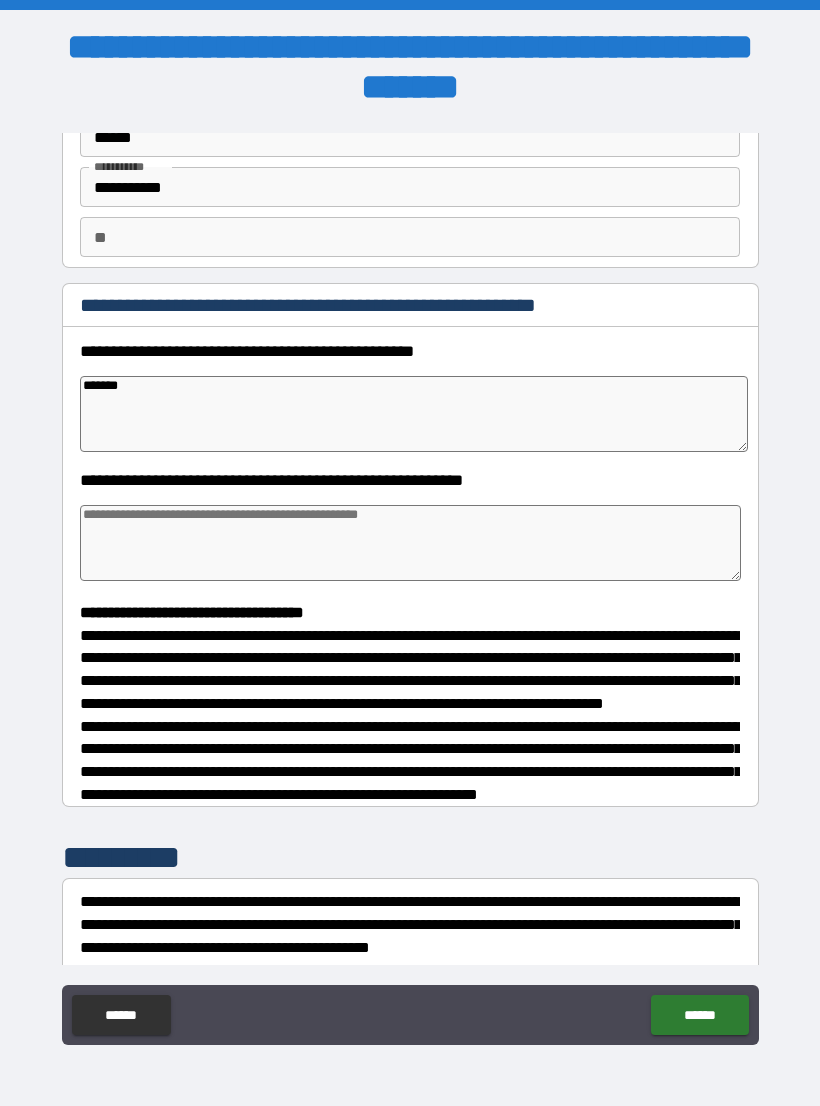 type on "*" 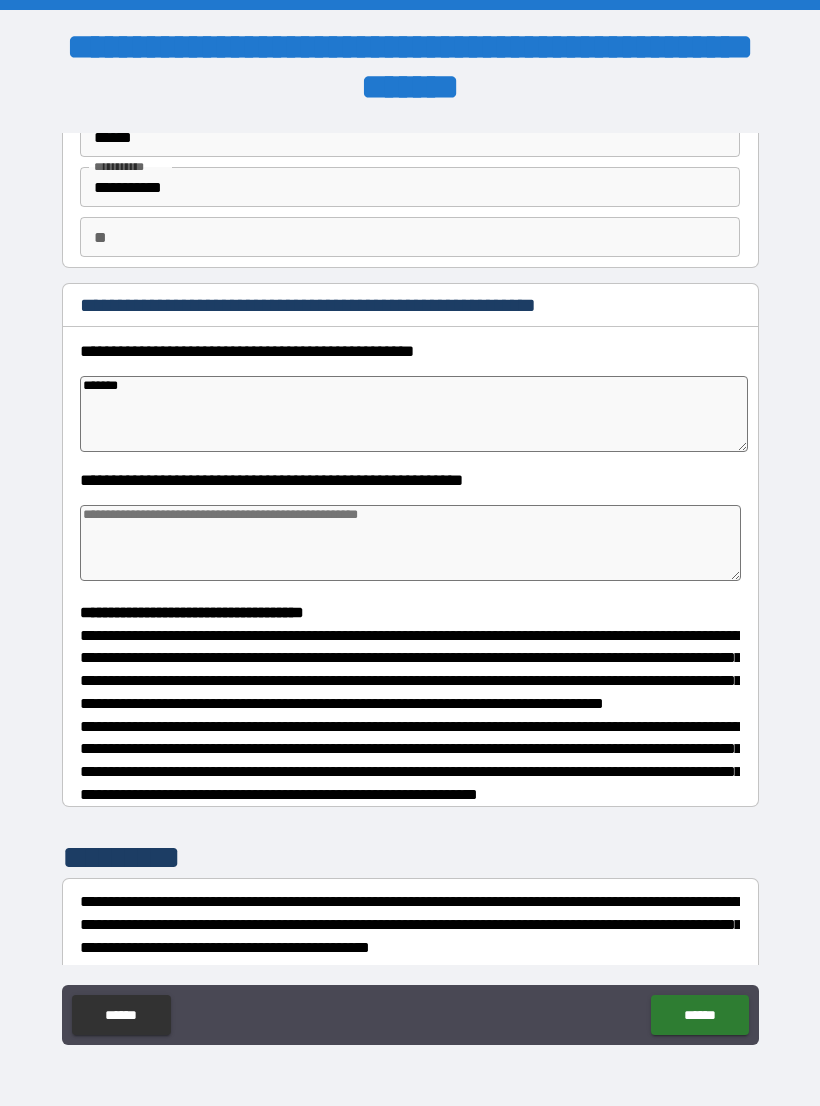 type on "*" 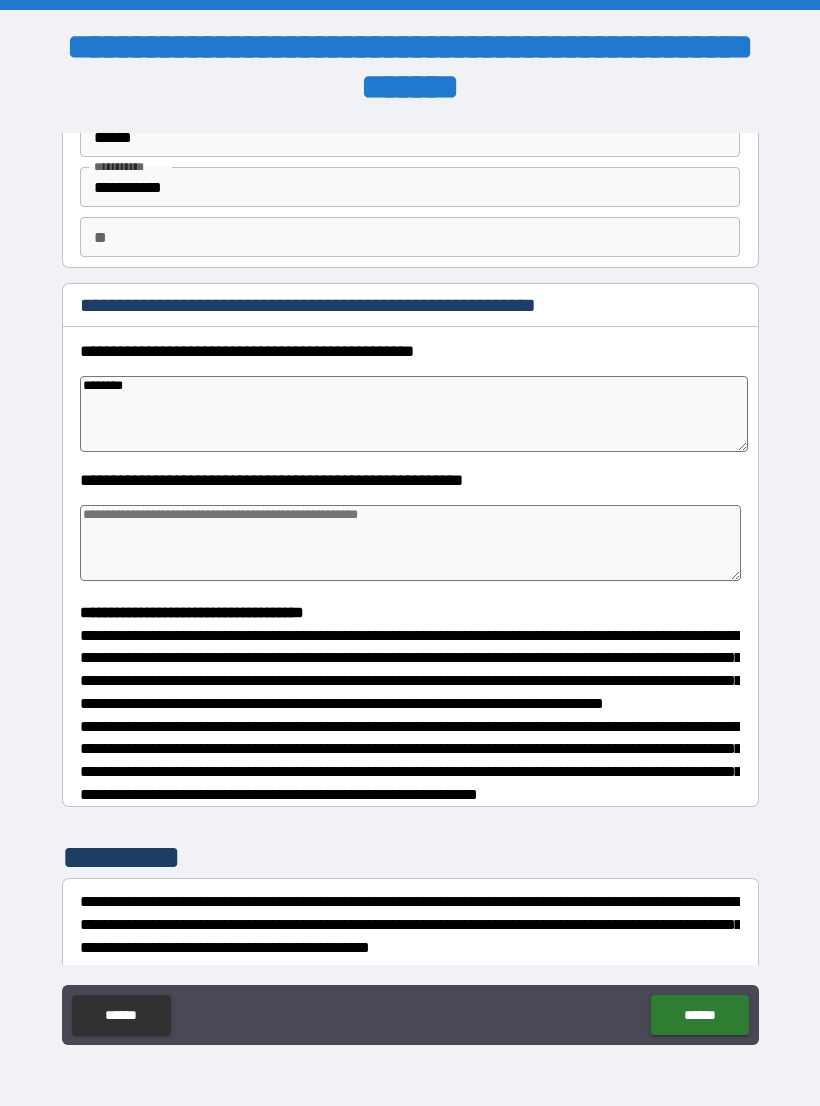 type on "*" 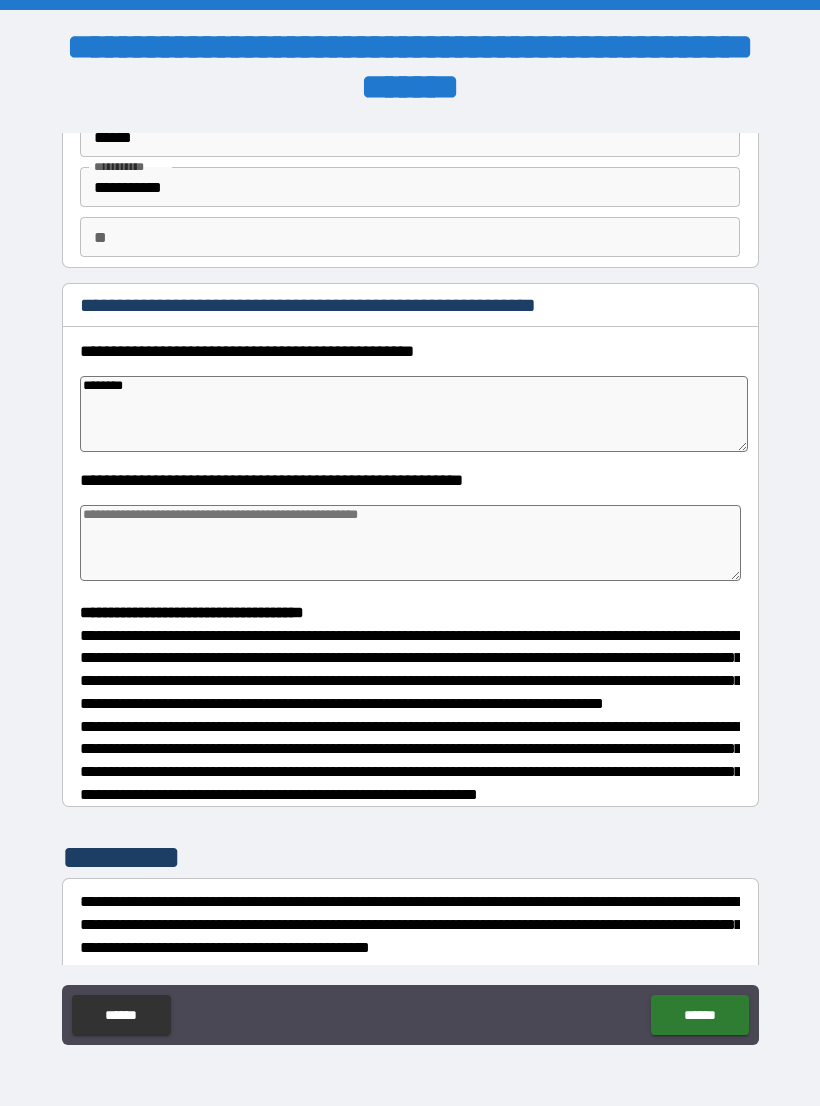 type on "*********" 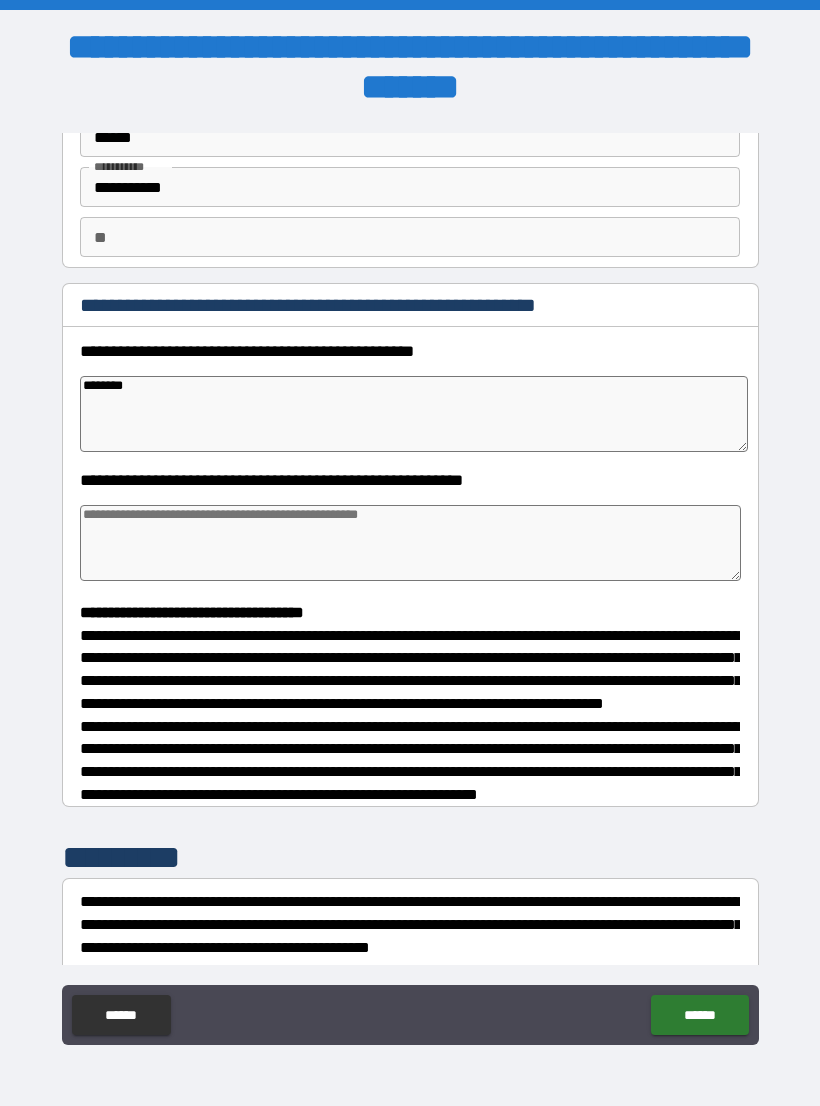 type on "*" 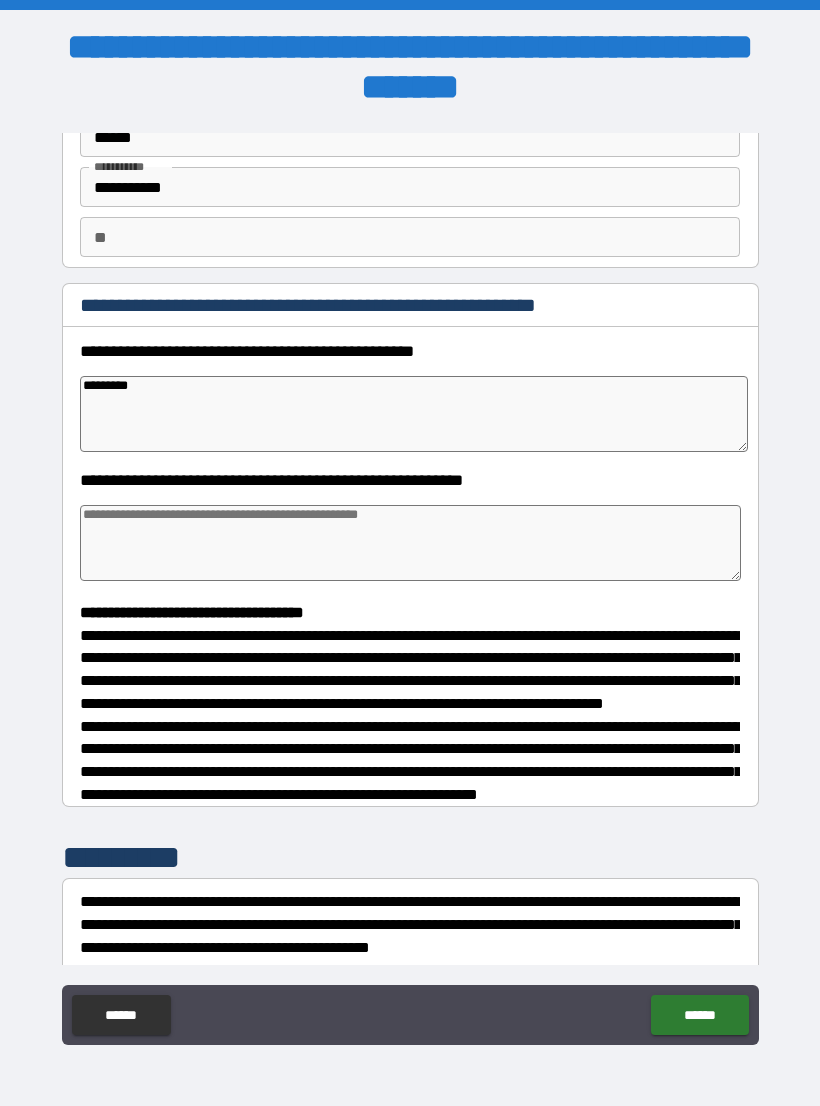 type on "*********" 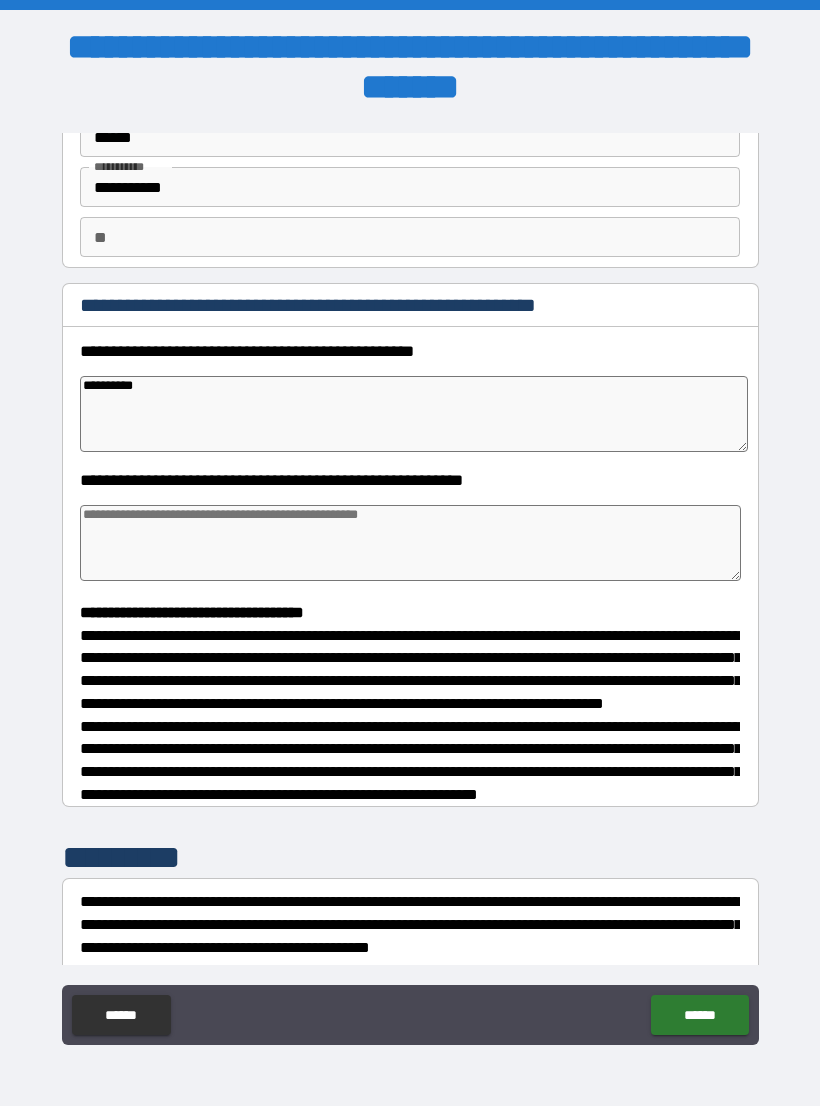 type on "*" 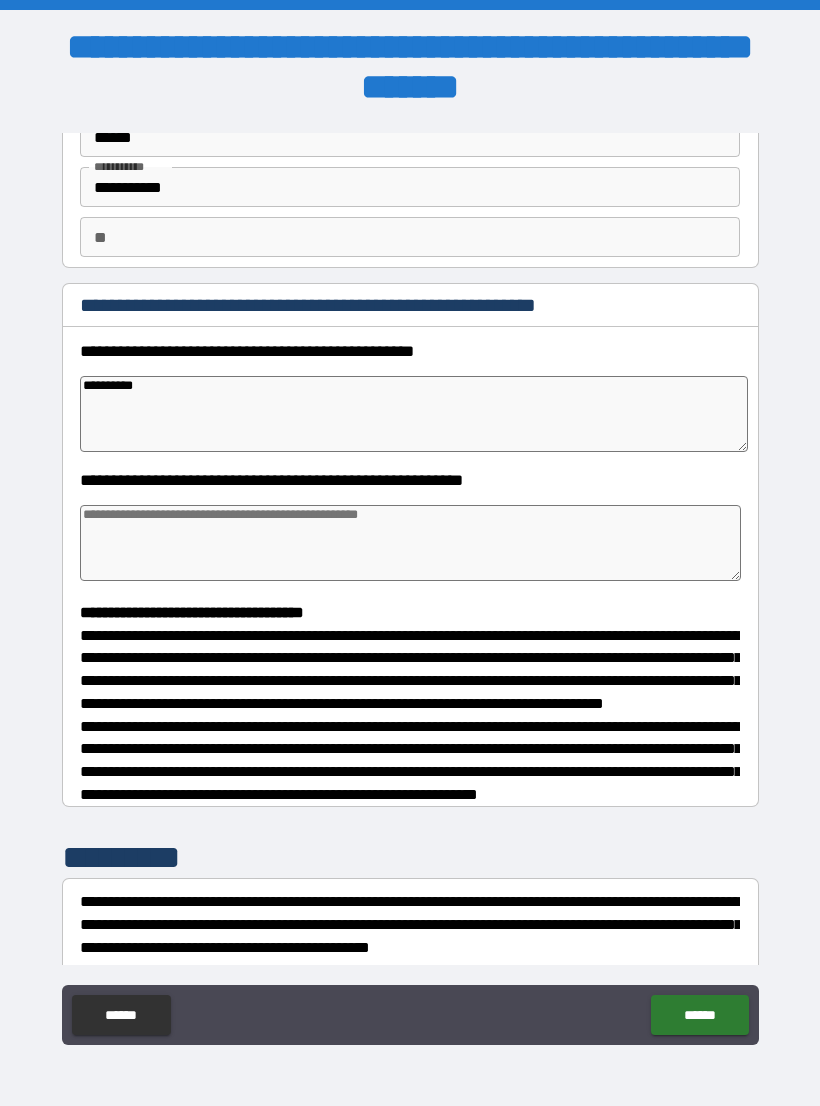 type on "*" 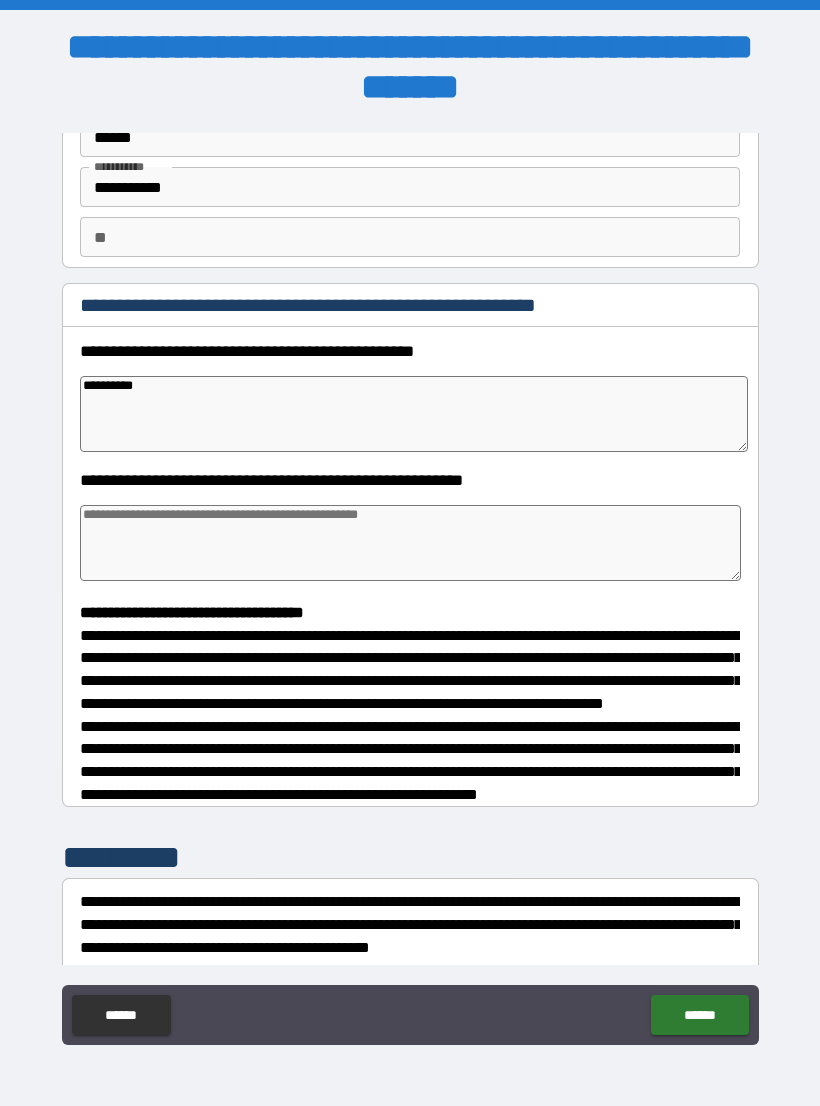 type on "*" 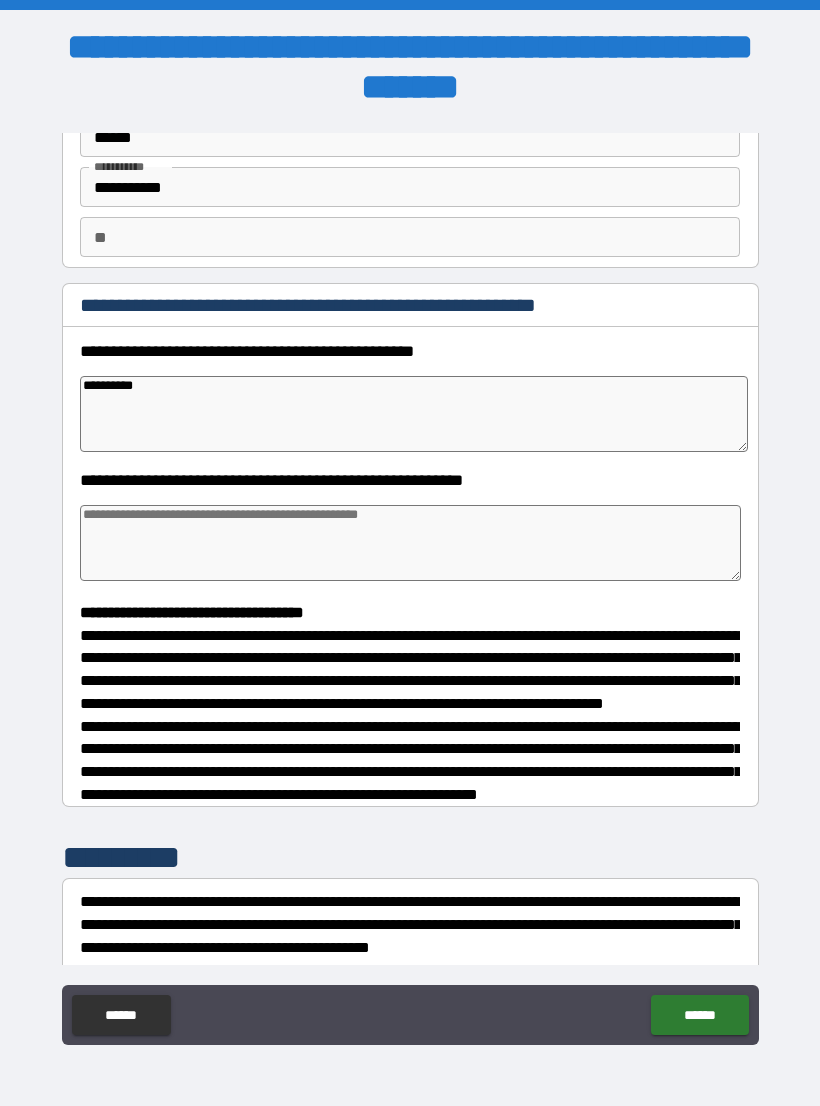 type on "**********" 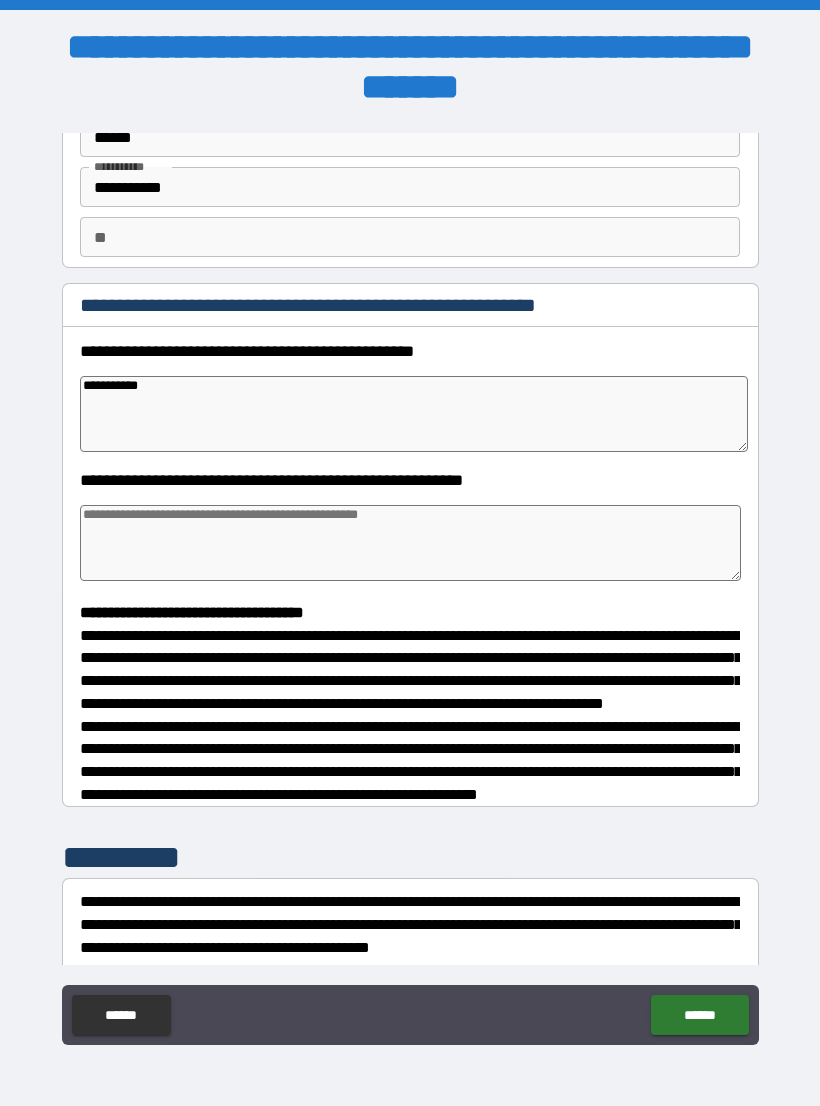 type on "*" 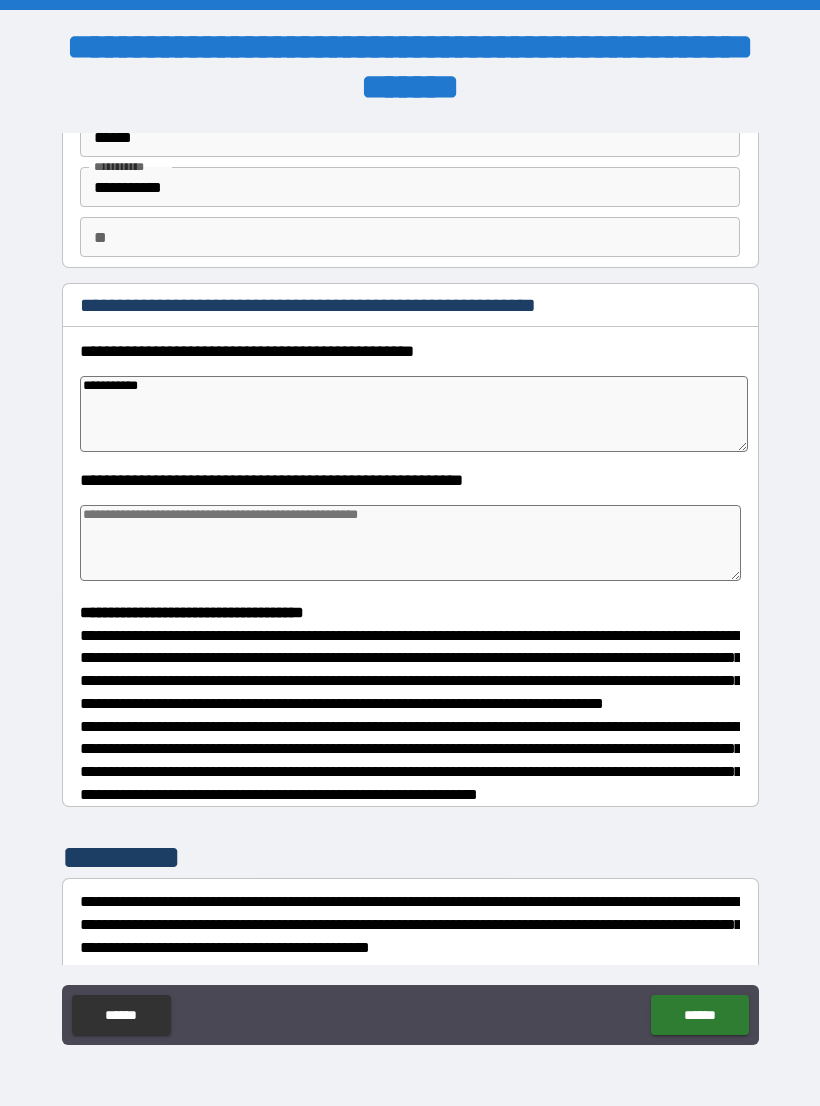 type on "*" 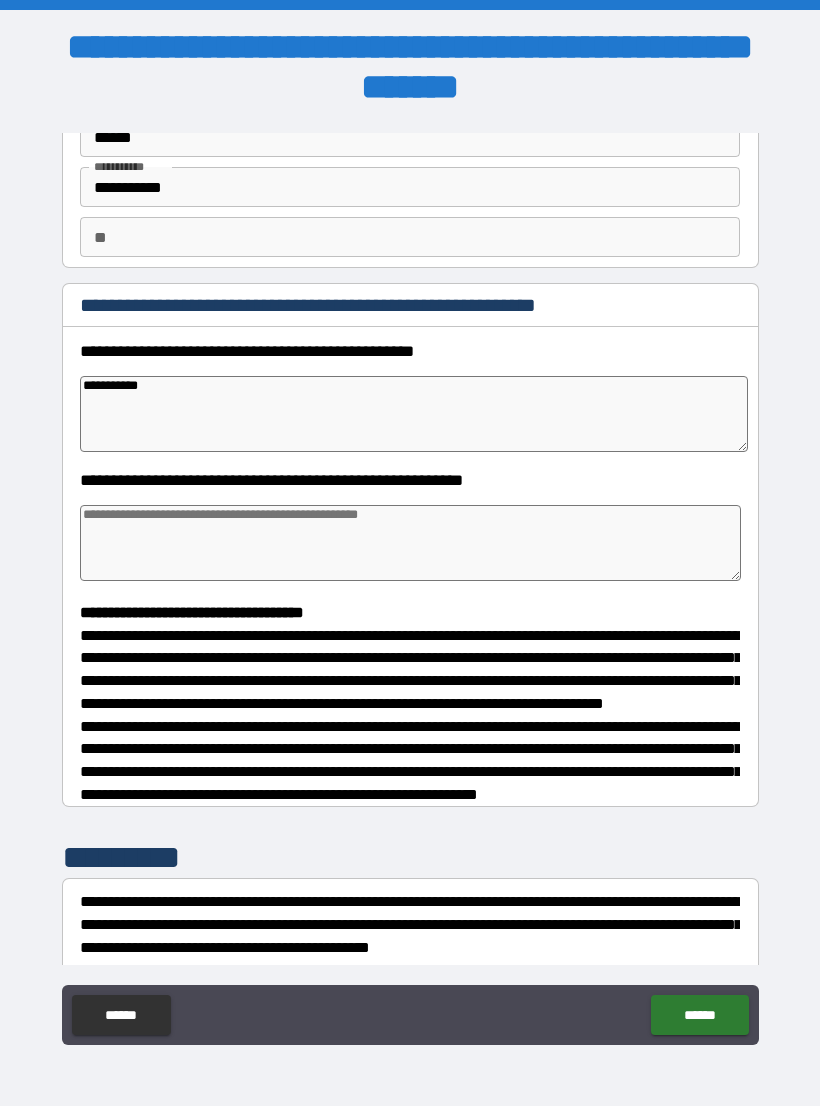 type on "*" 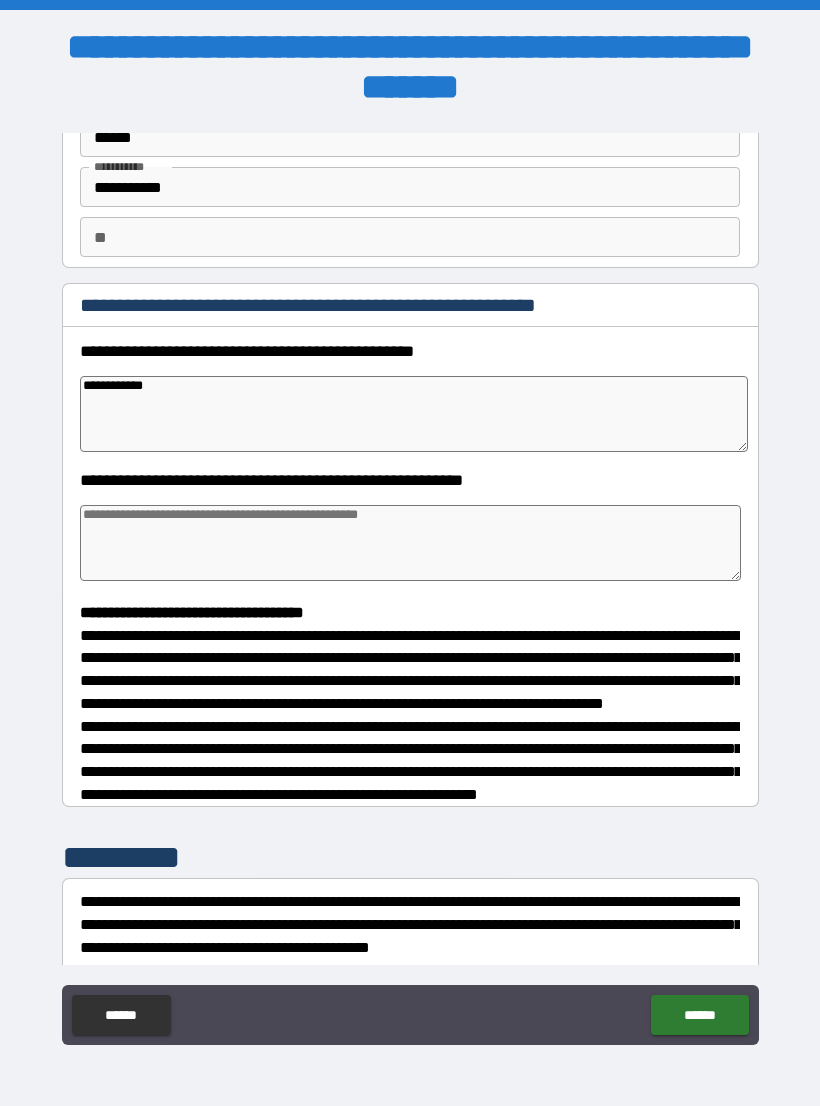type on "*" 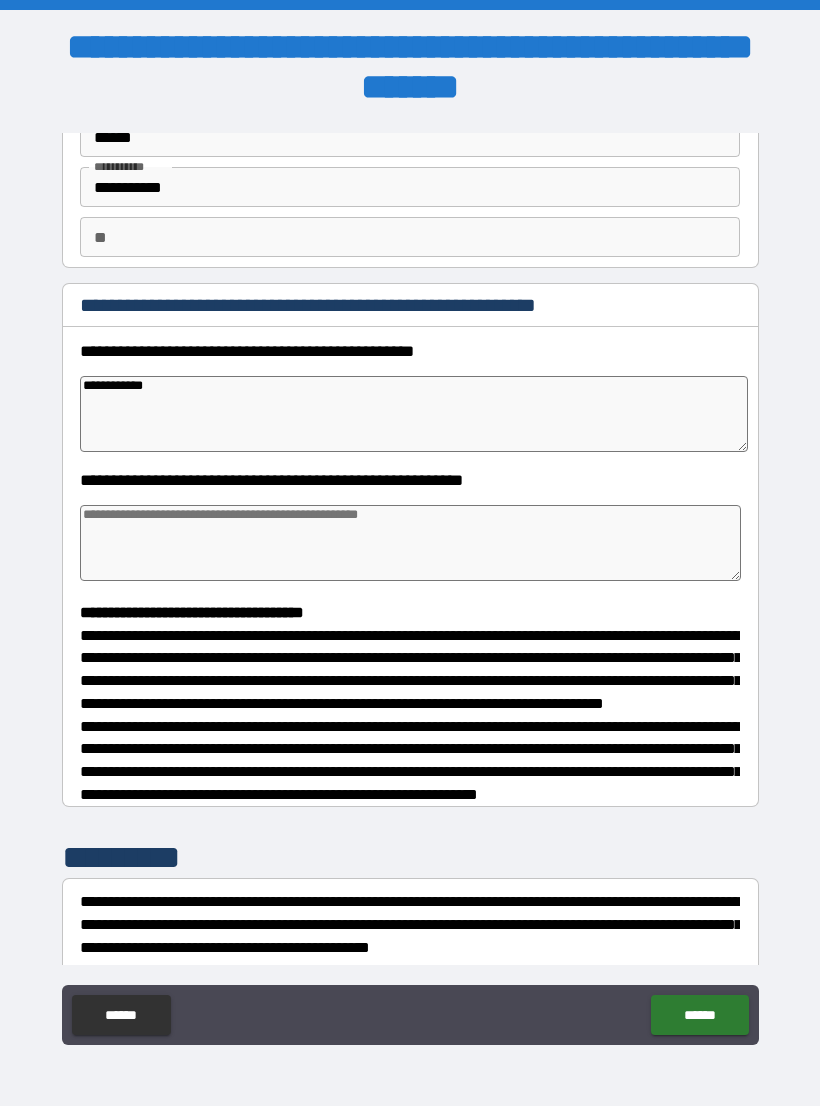 type on "*" 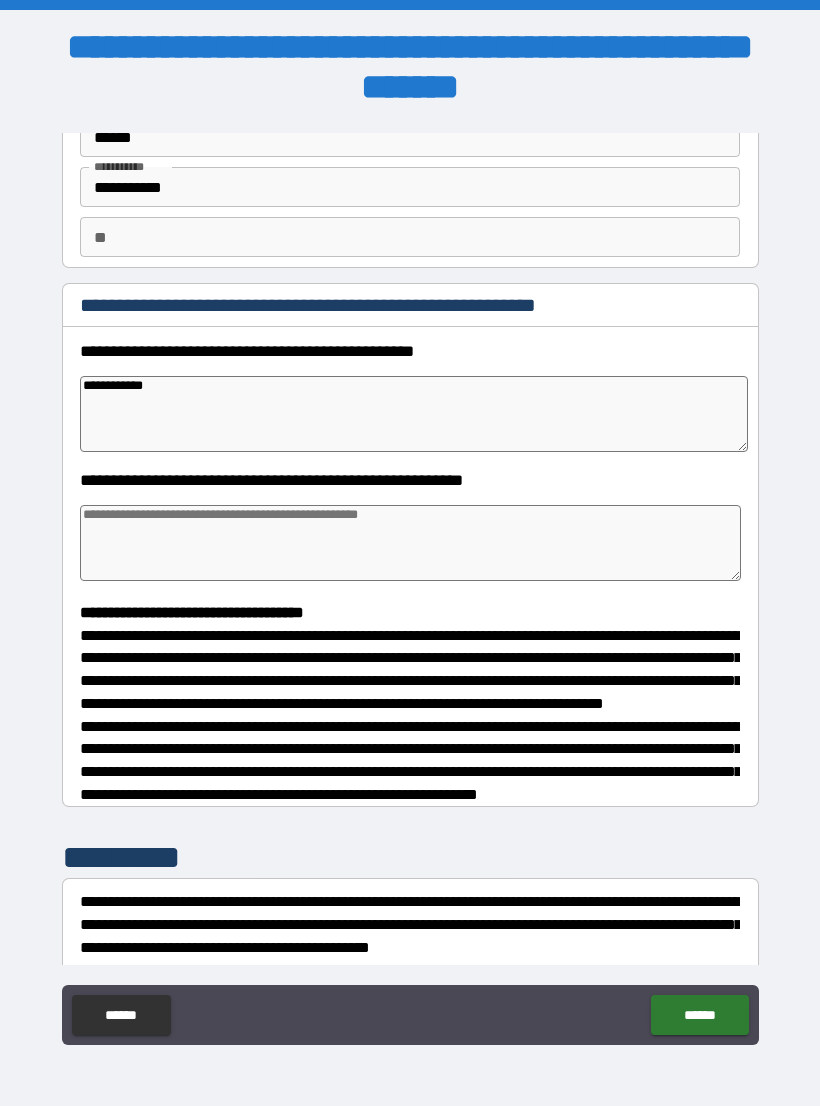 type on "*" 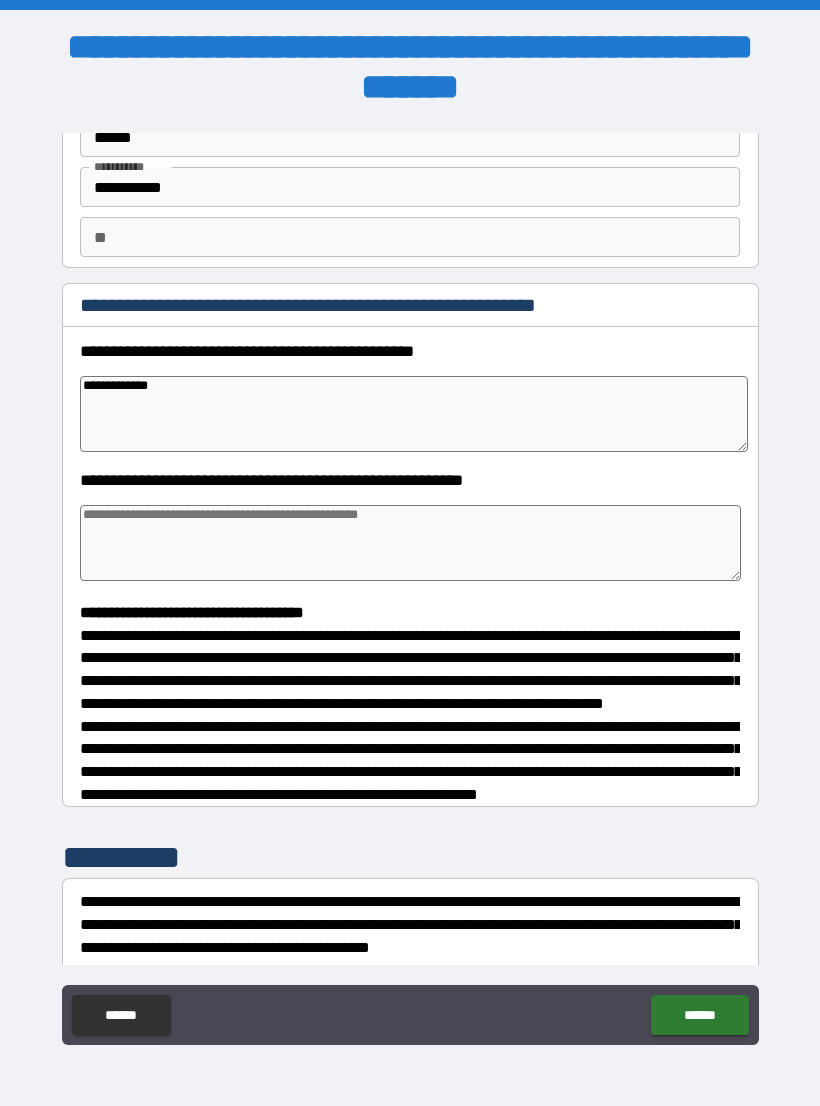 type on "*" 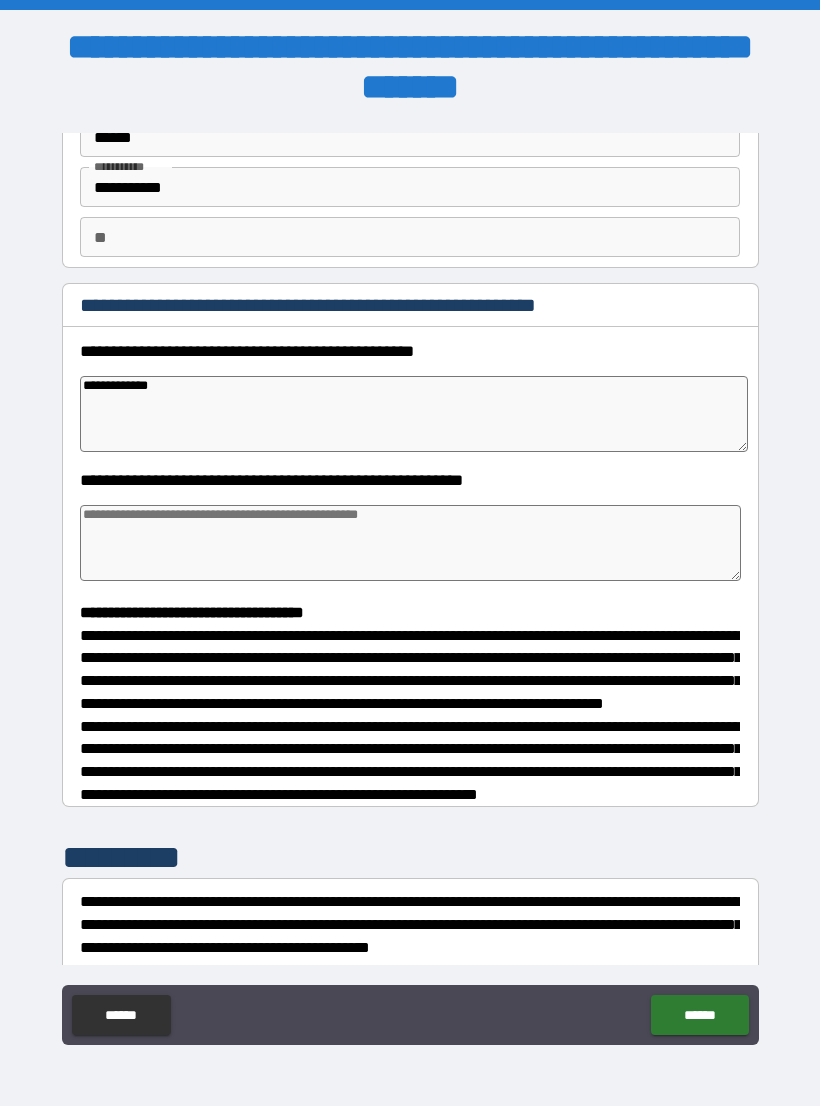 type on "*" 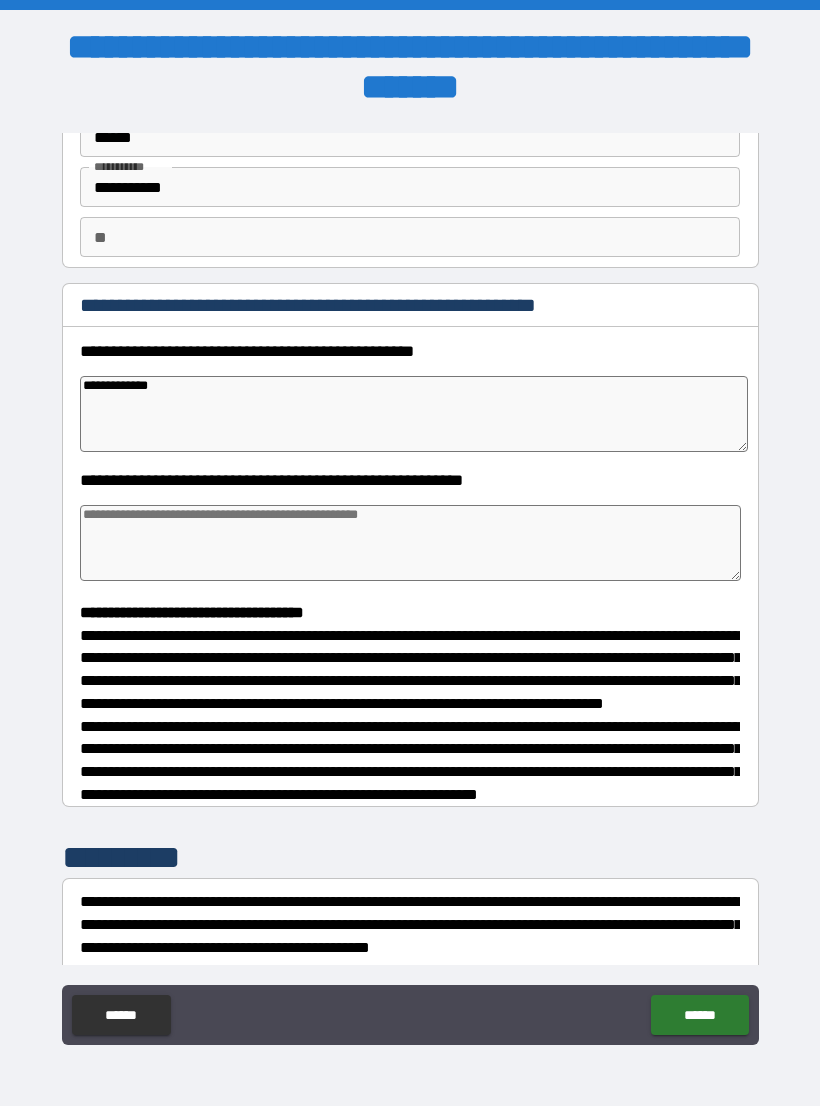 type on "*" 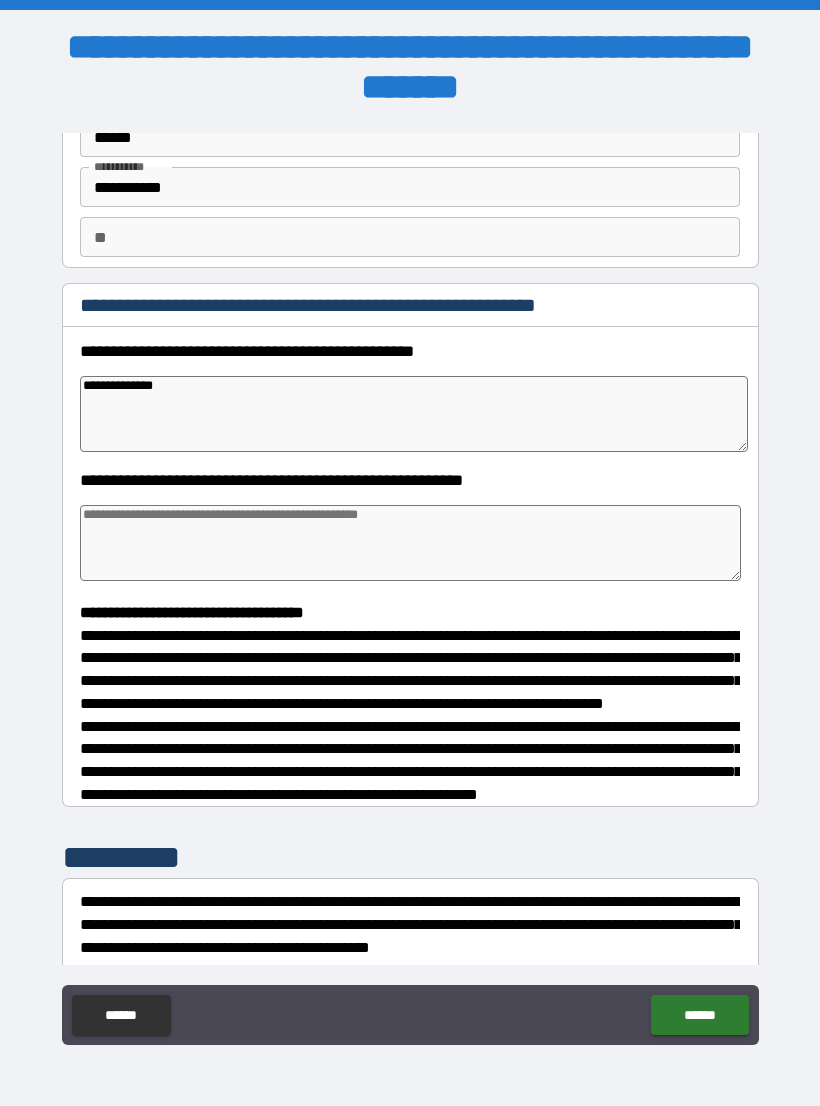 type on "*" 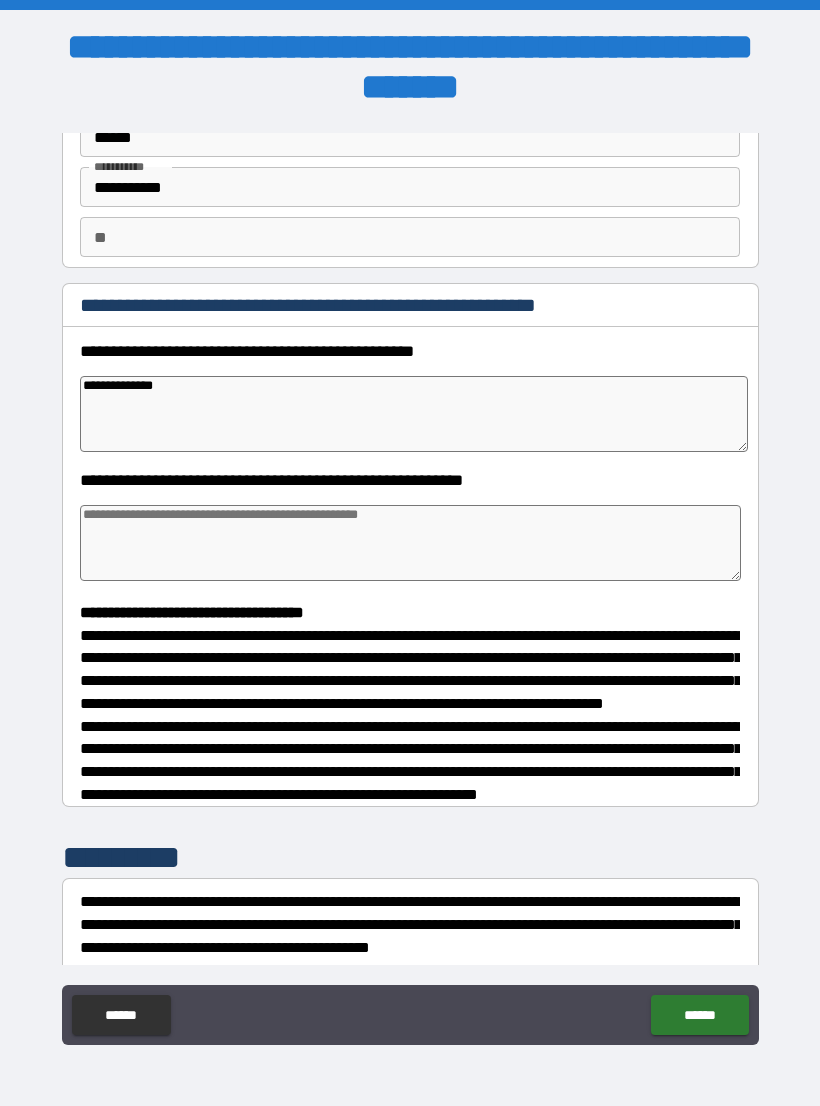 type on "*" 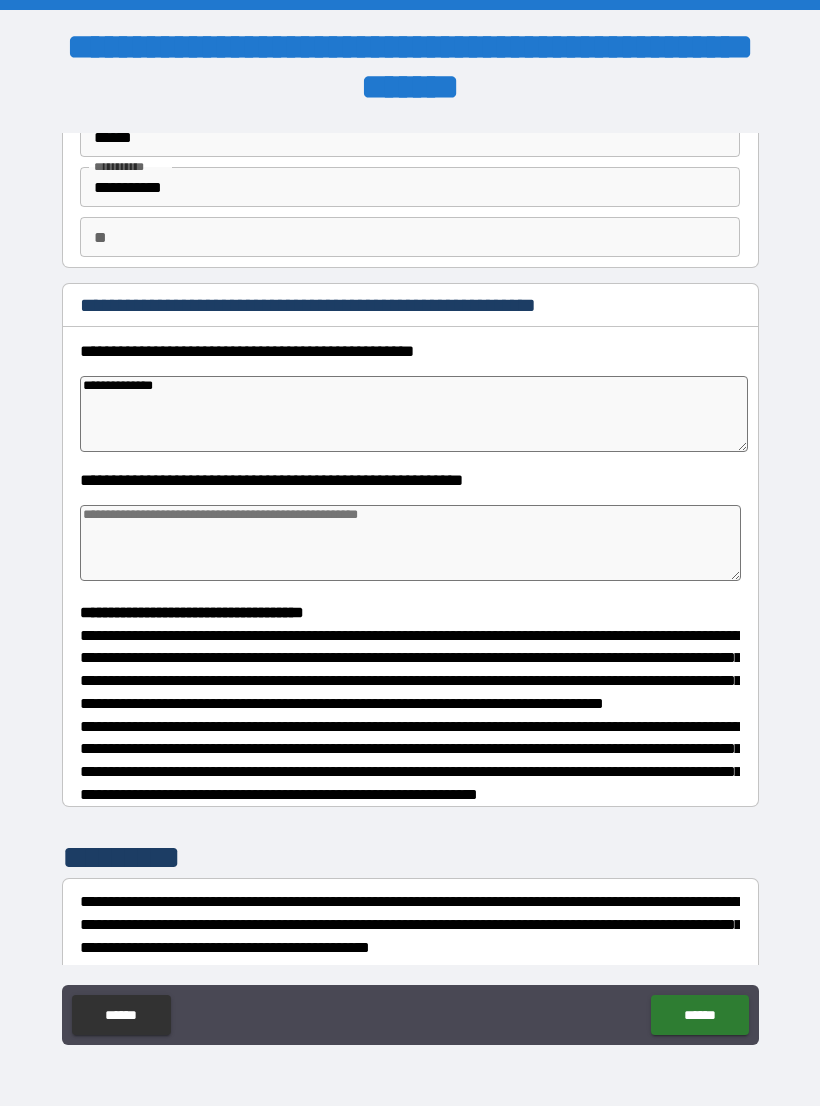 type on "*" 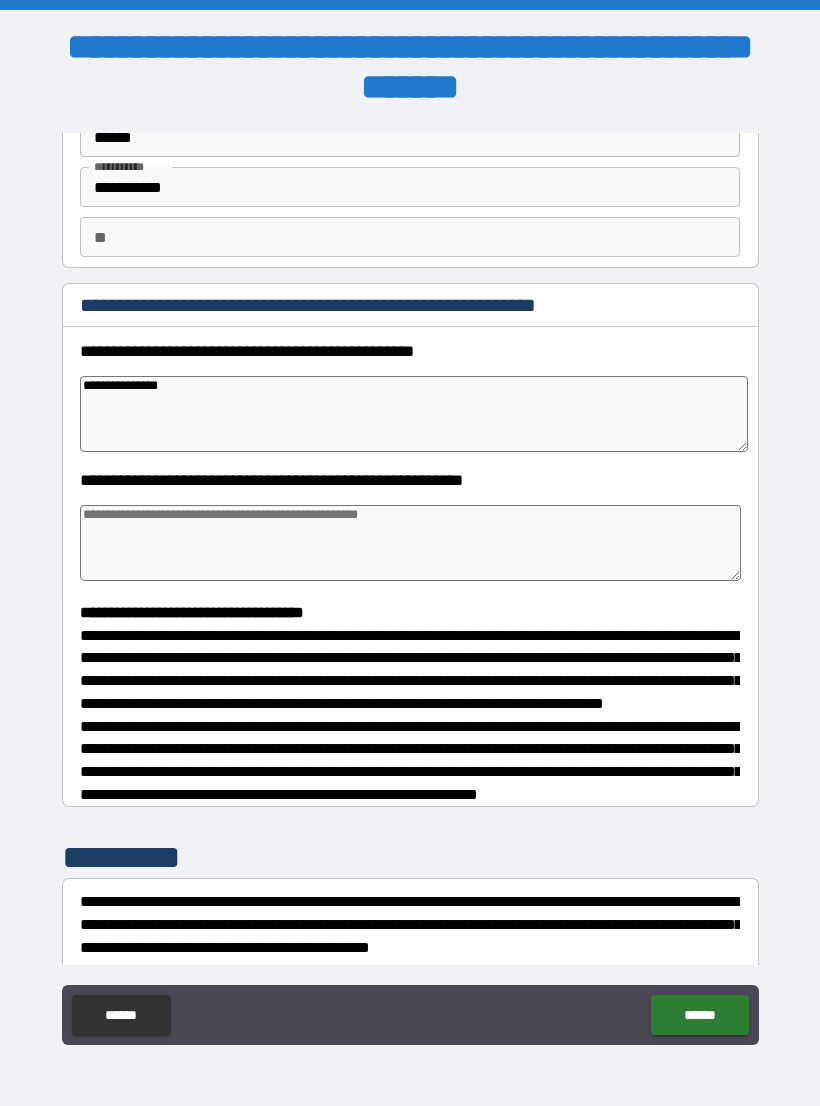 type on "*" 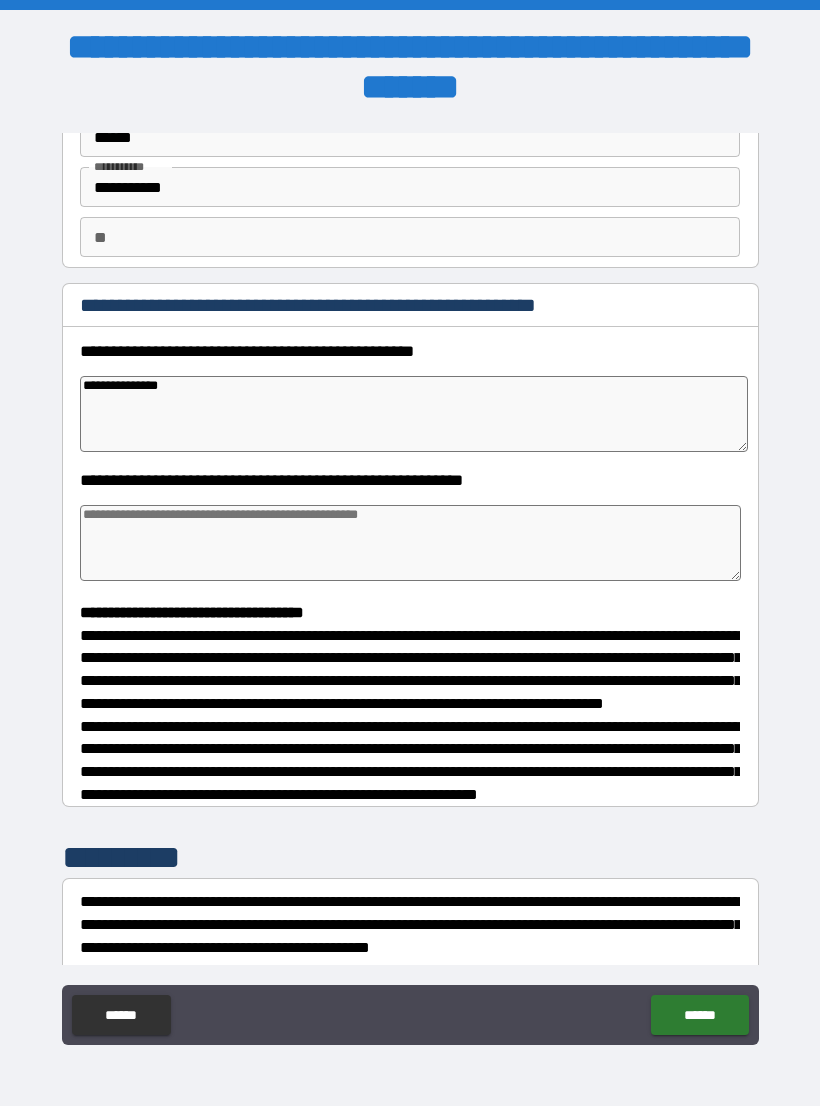 type on "**********" 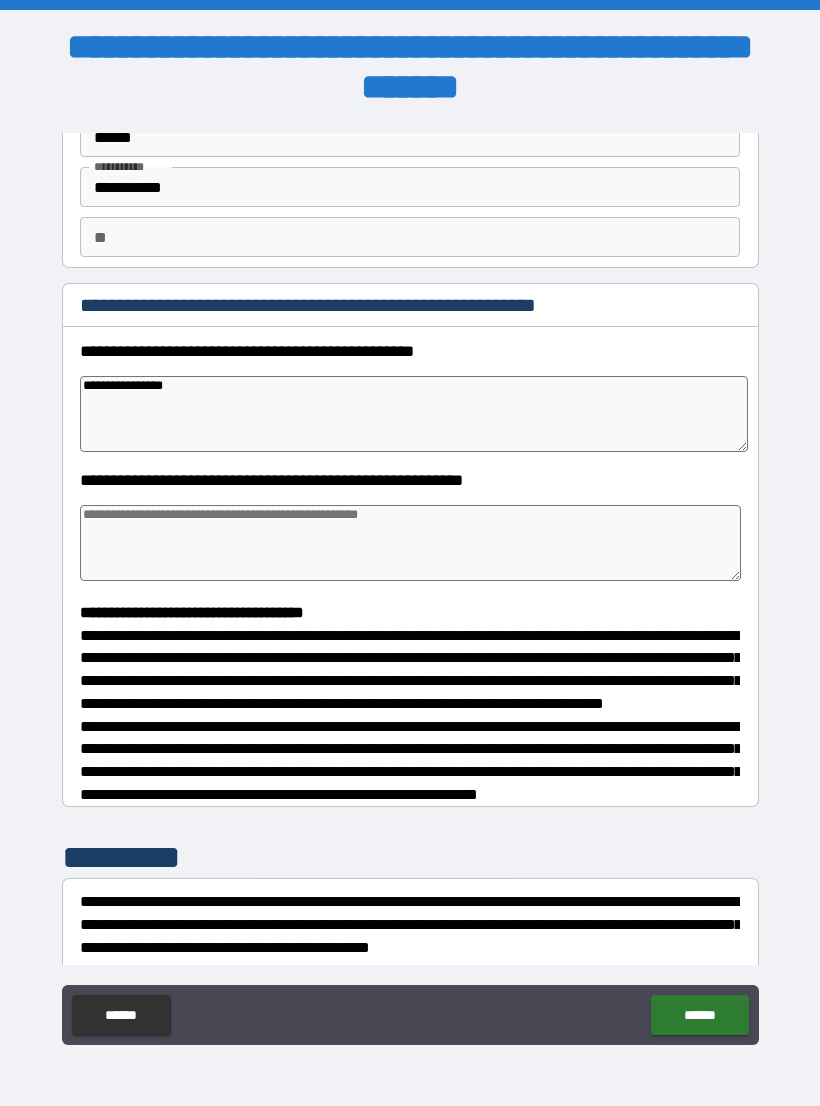 type on "*" 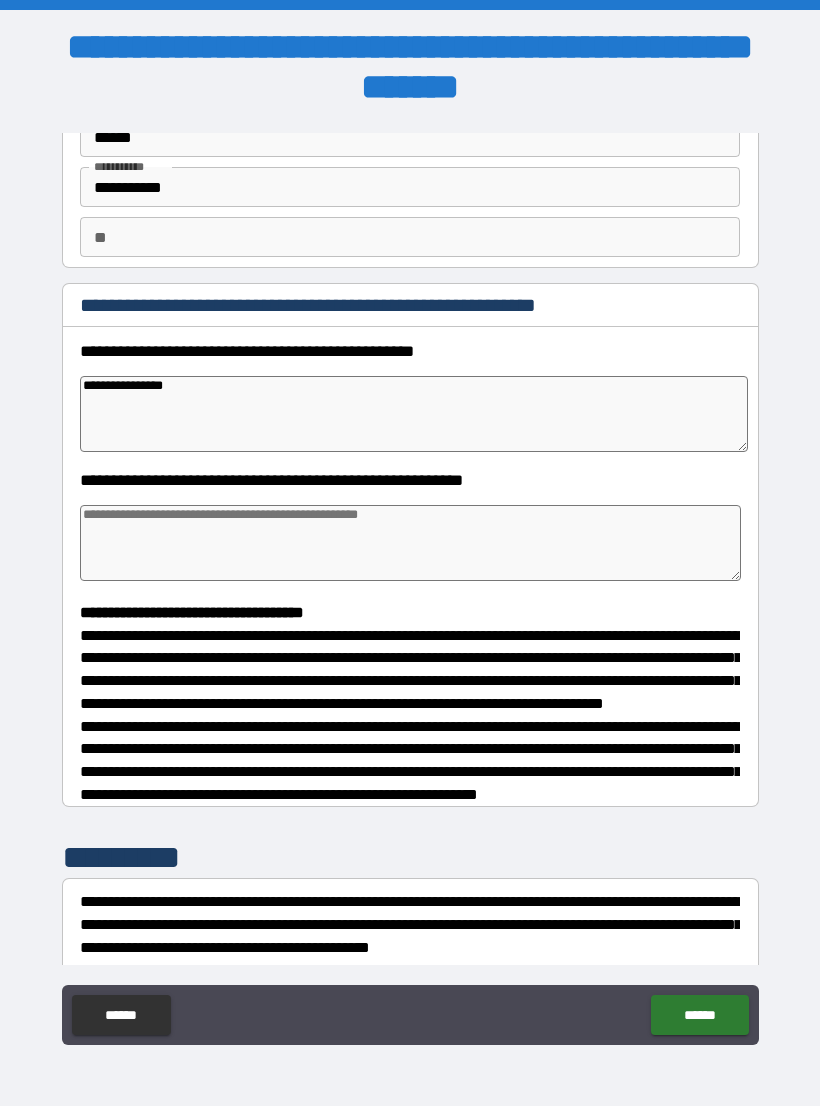 type on "*" 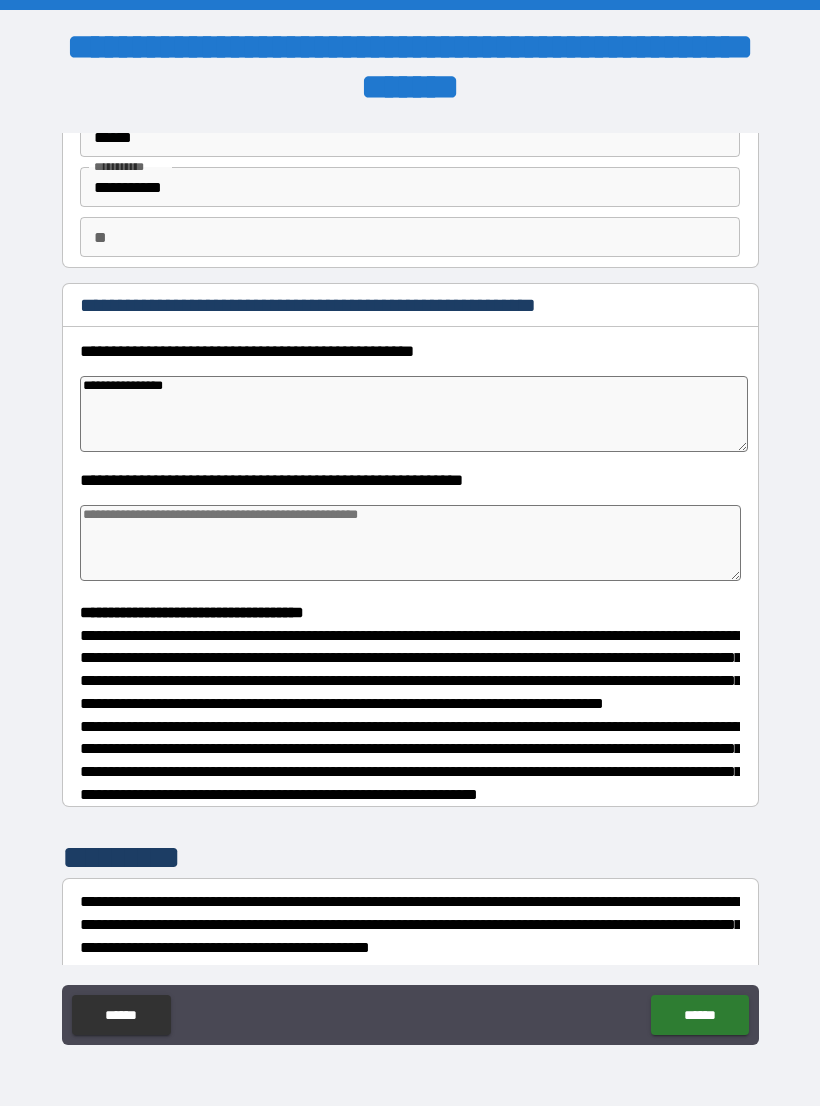 type on "*" 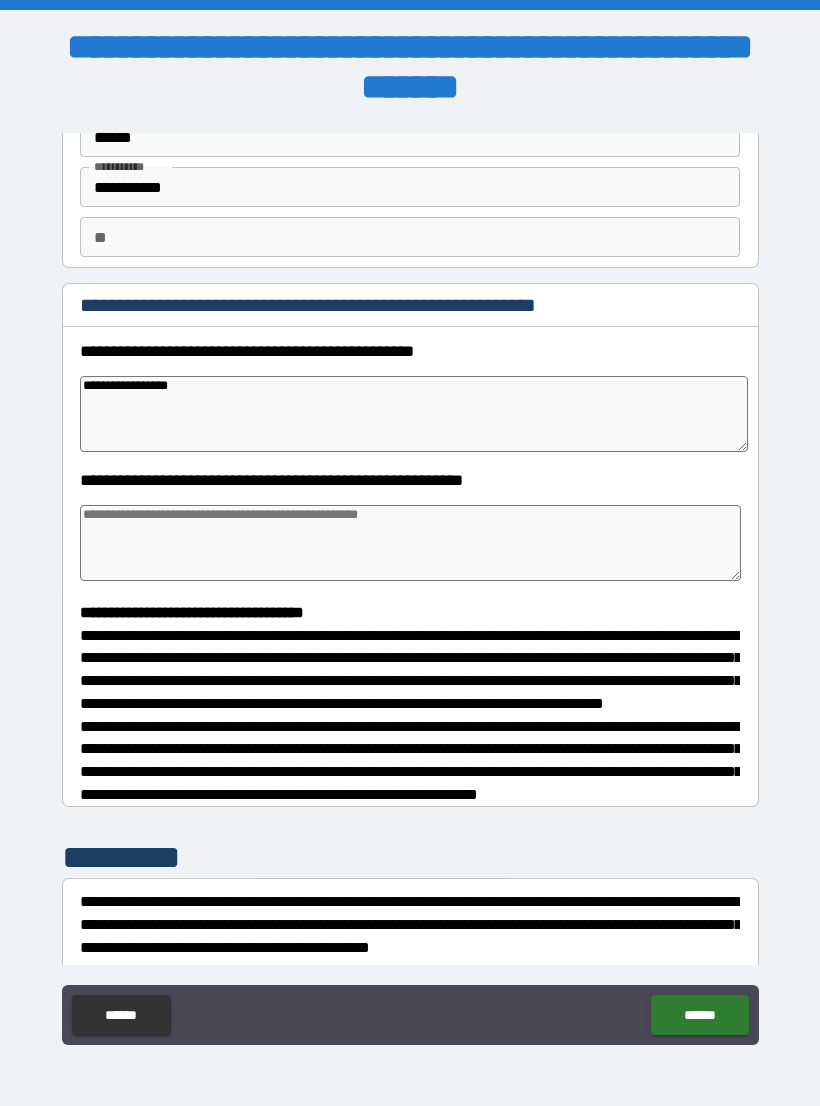 type on "*" 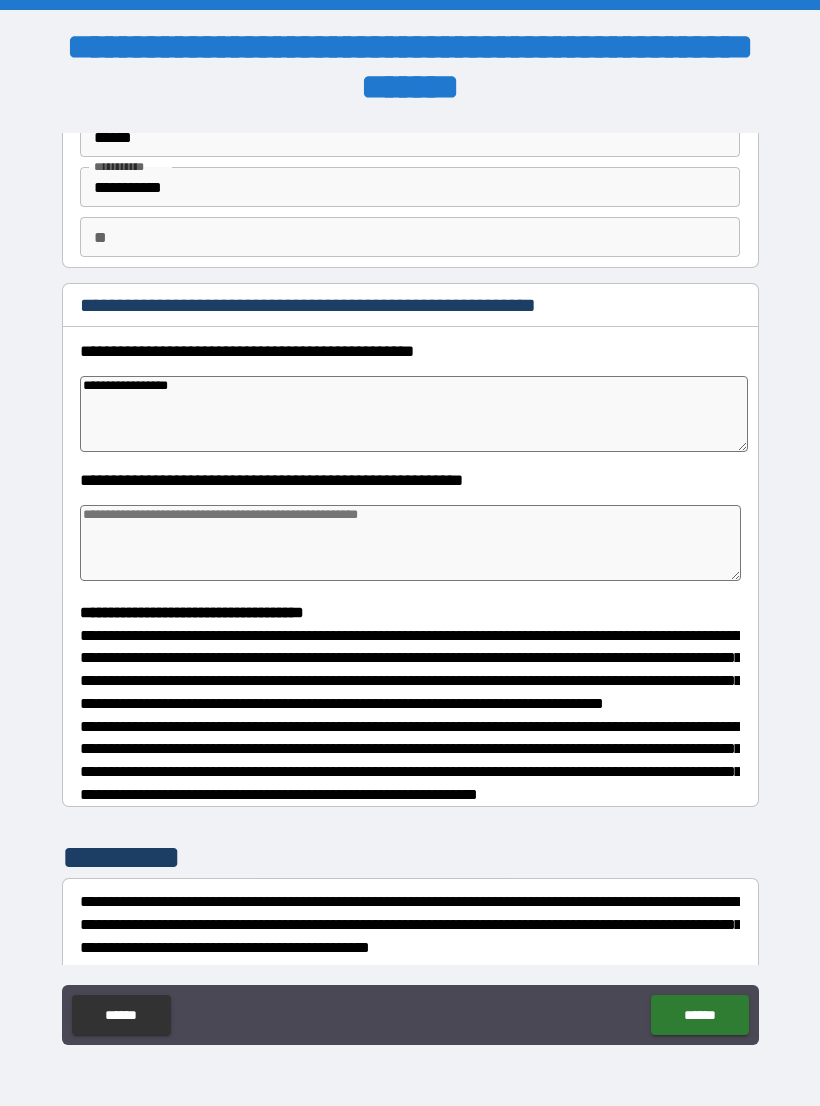type on "**********" 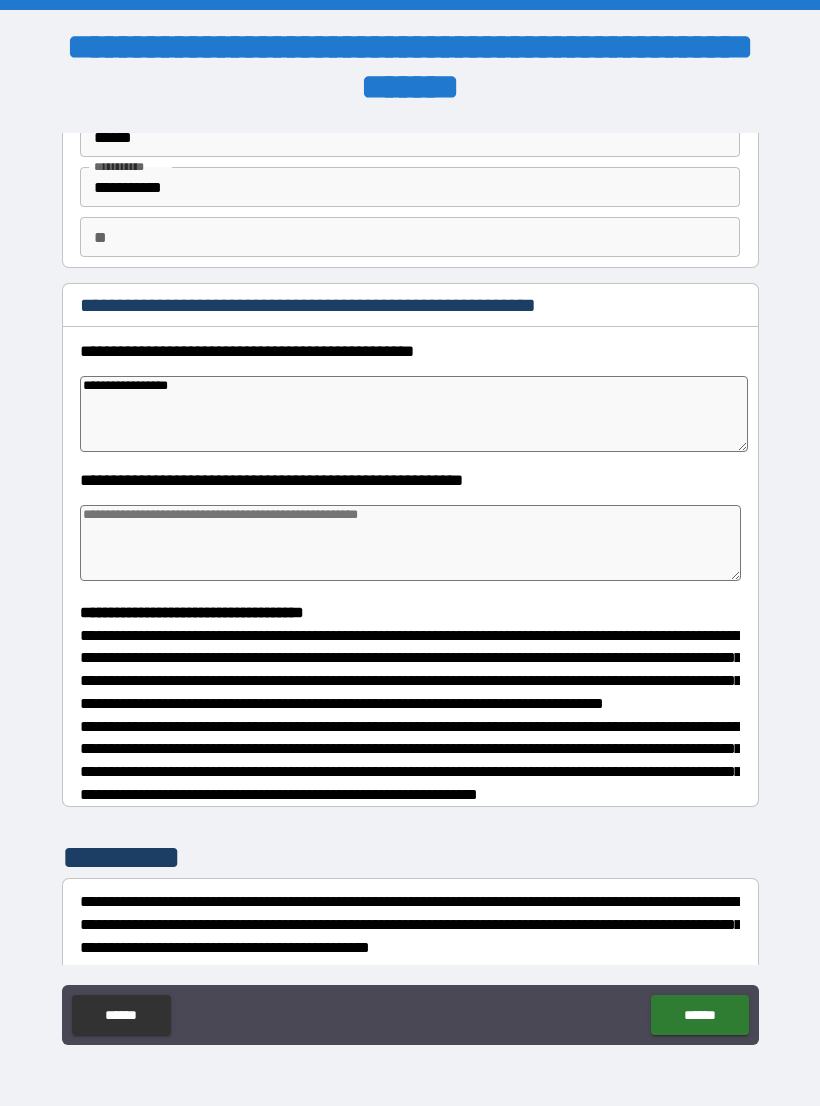 type on "*" 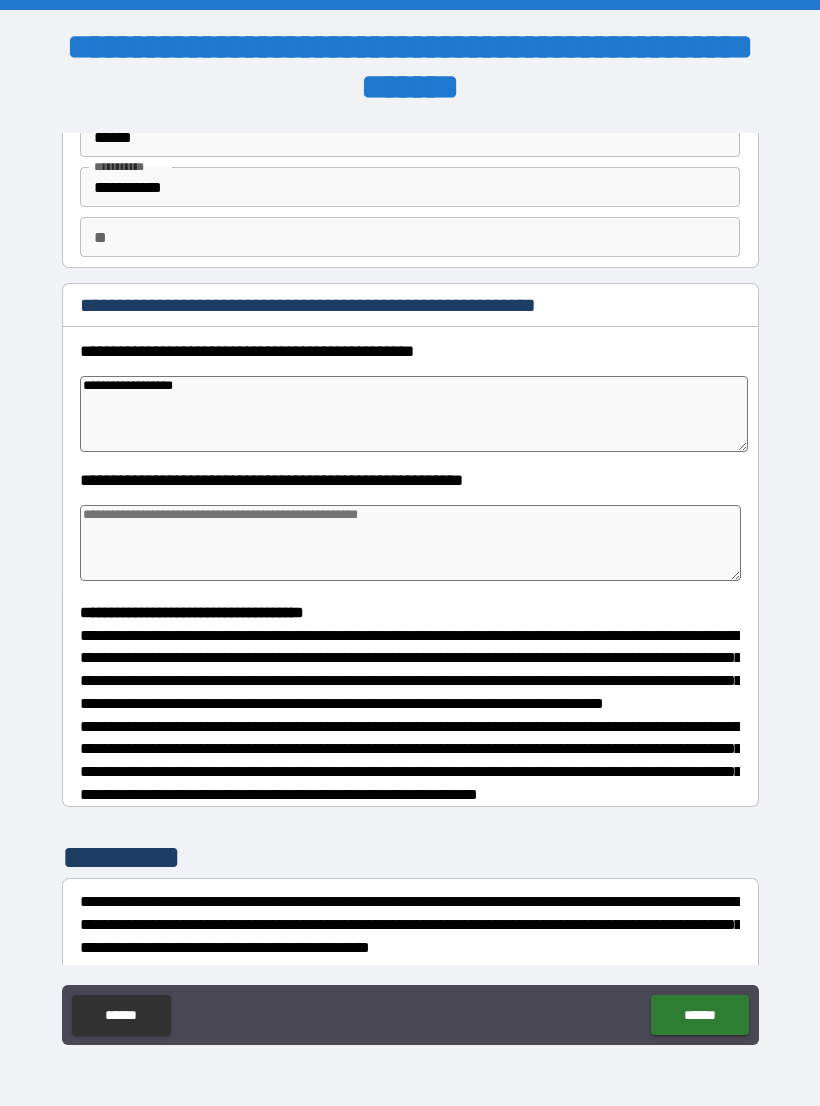 type on "*" 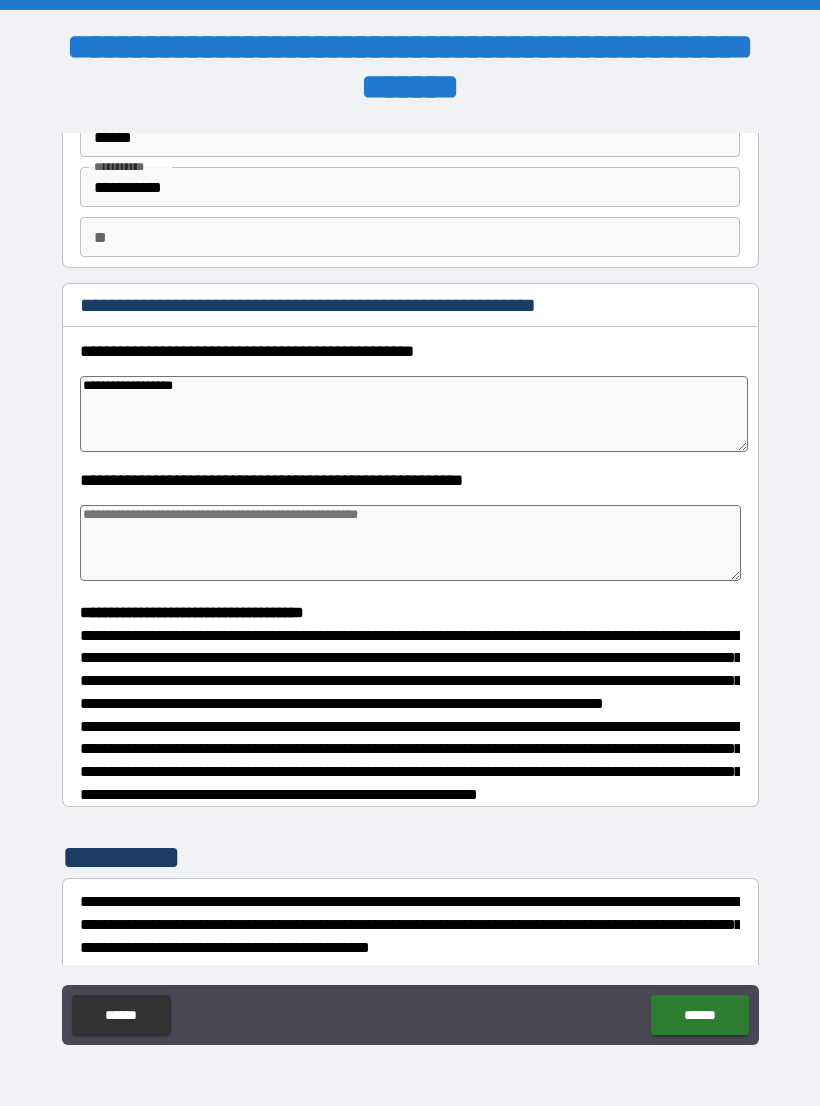 type on "*" 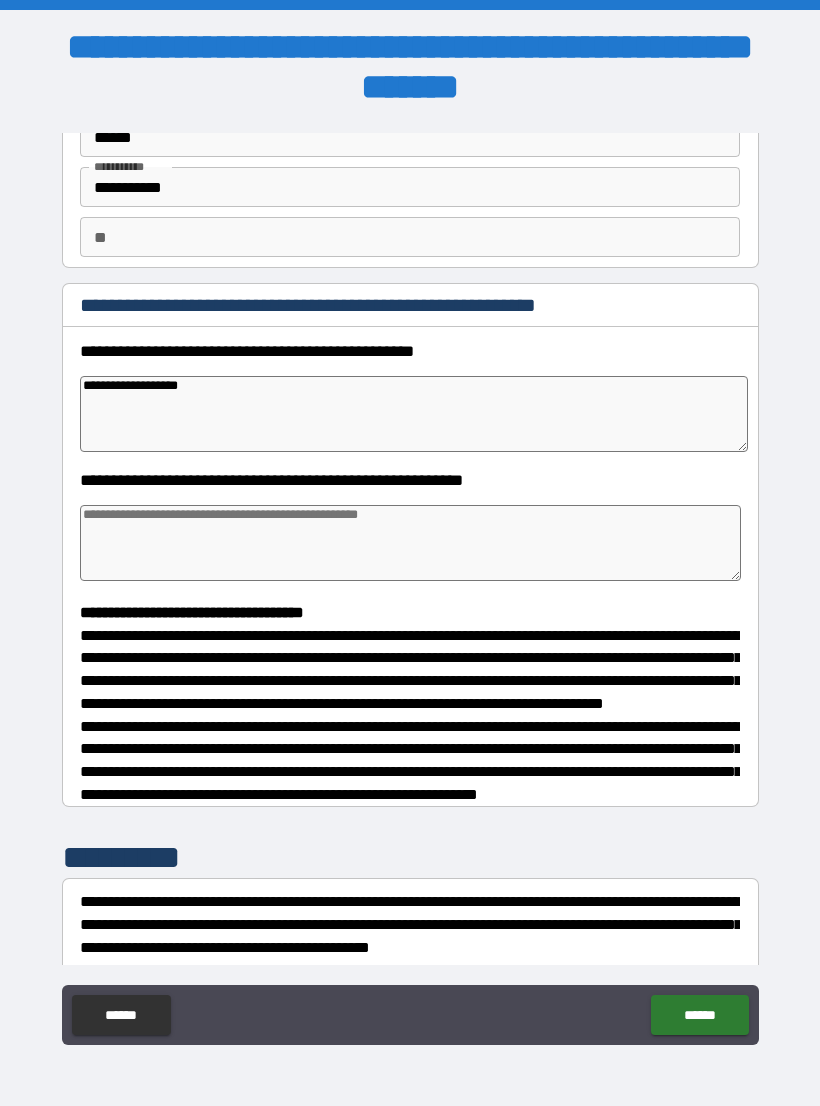 type on "*" 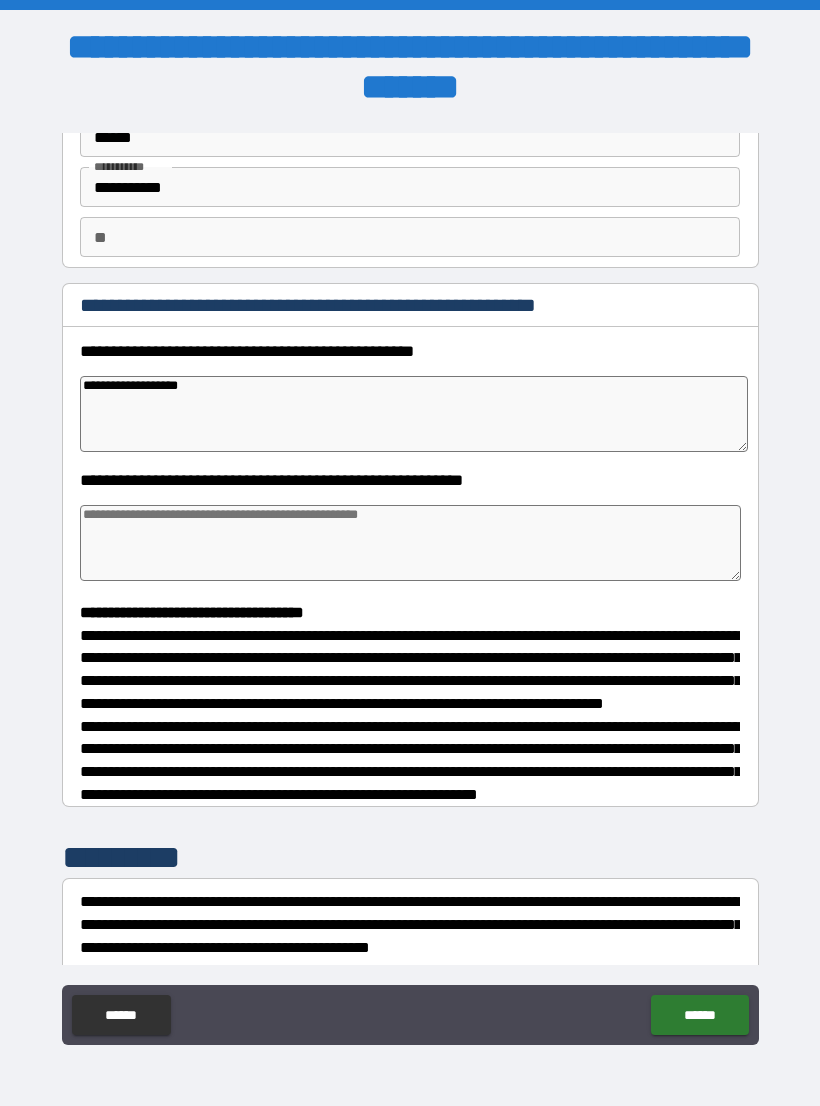 type on "*" 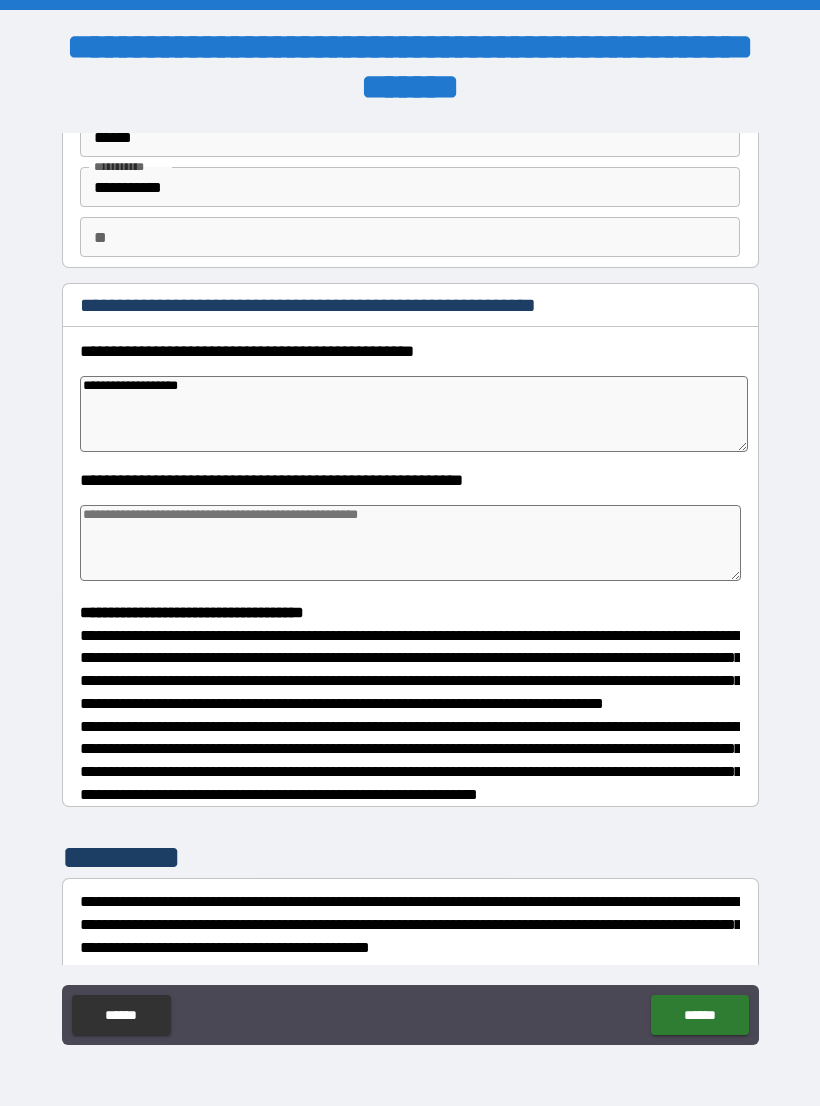 type on "*" 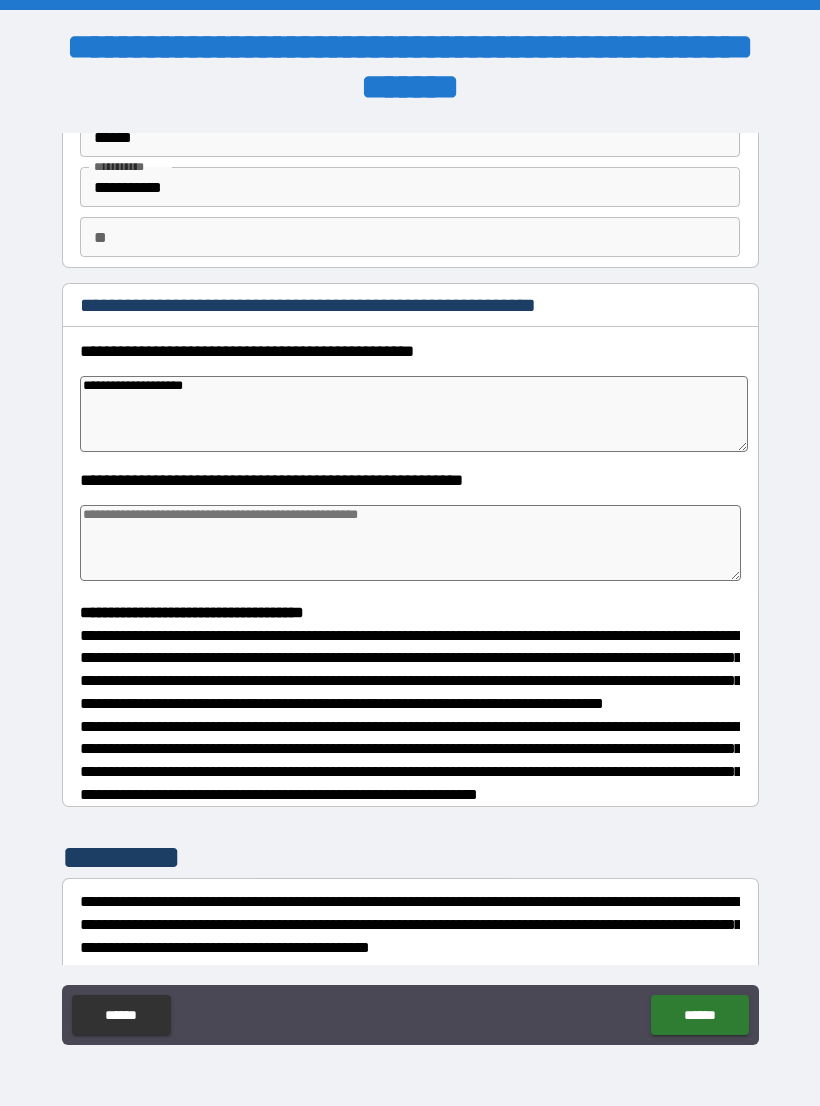 type on "*" 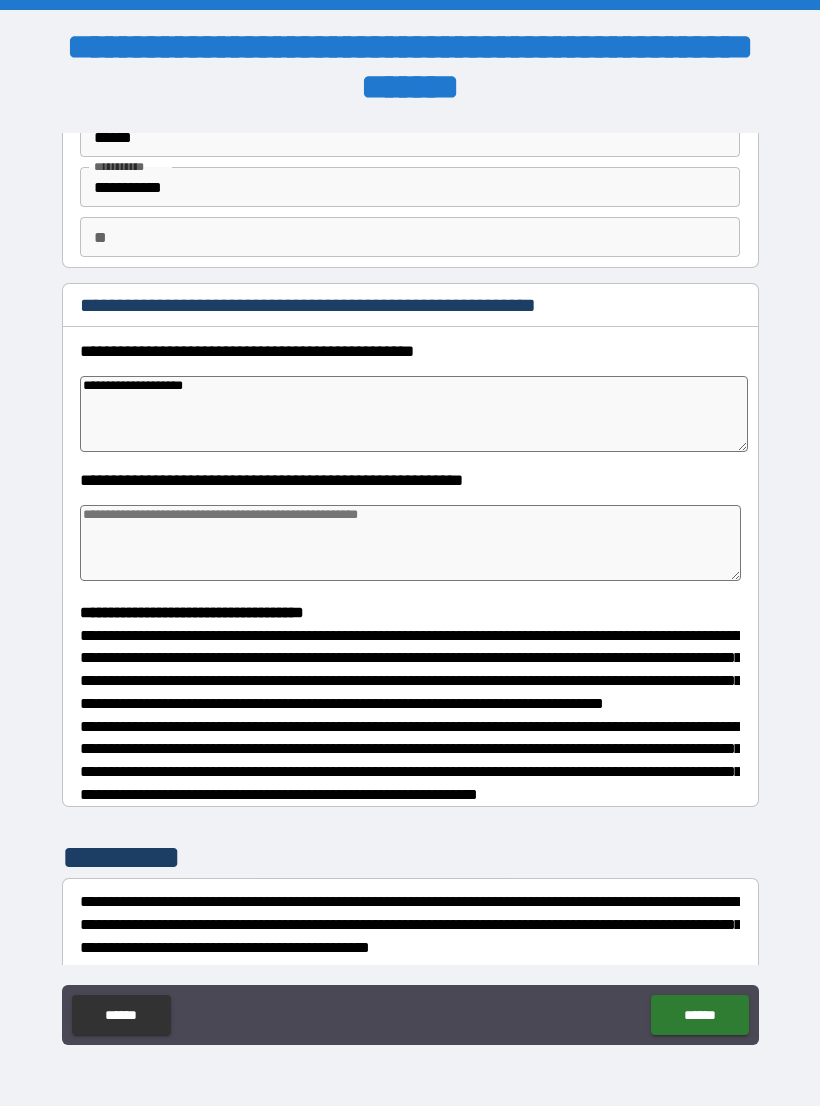 type on "*" 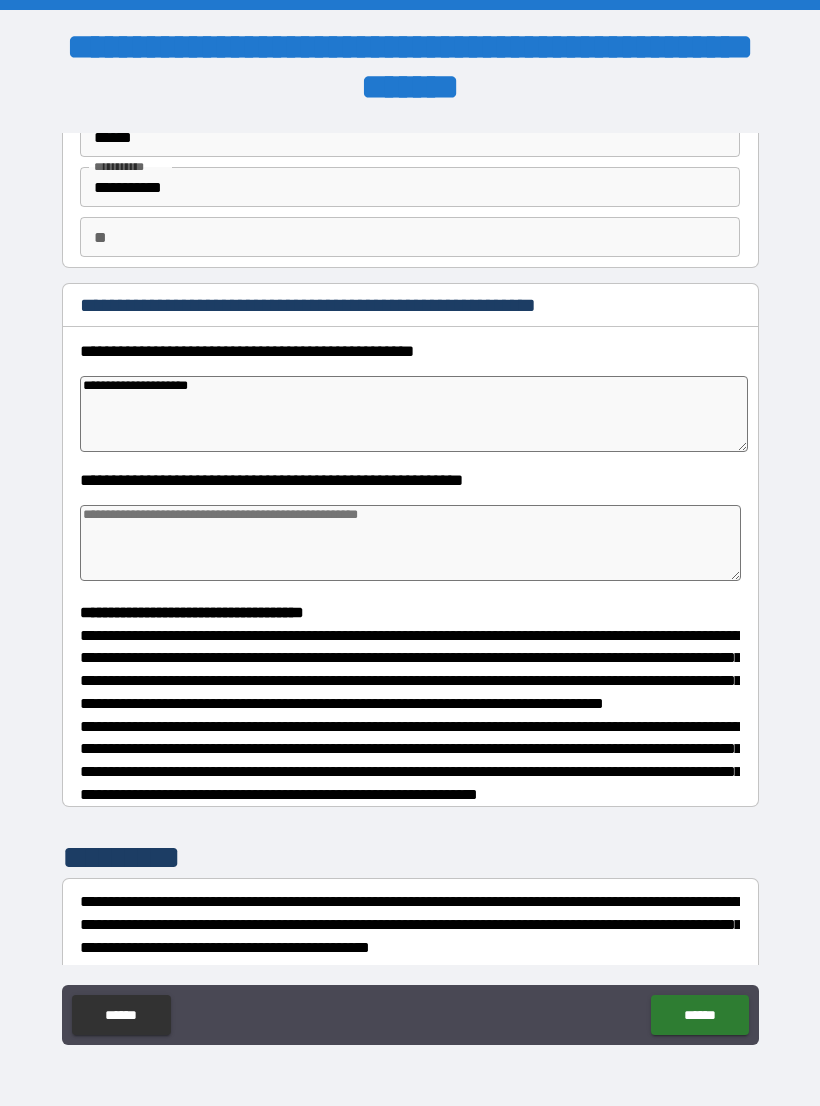 type on "*" 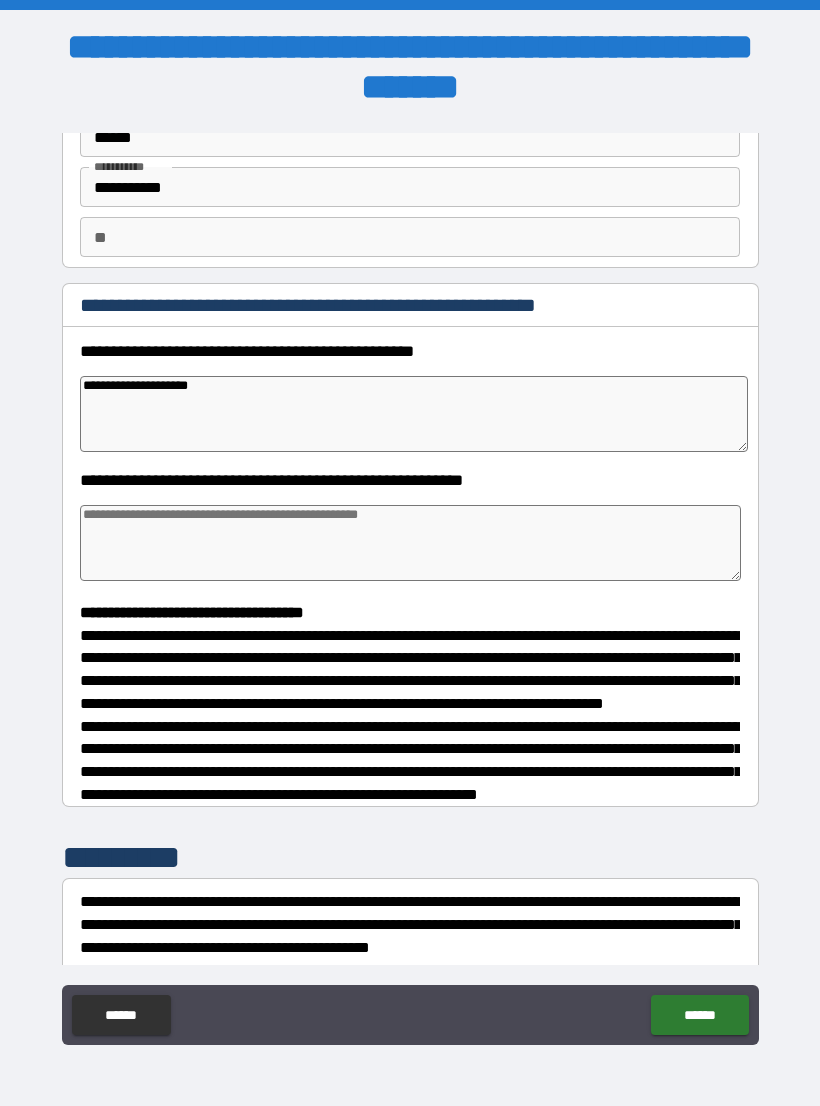 type on "**********" 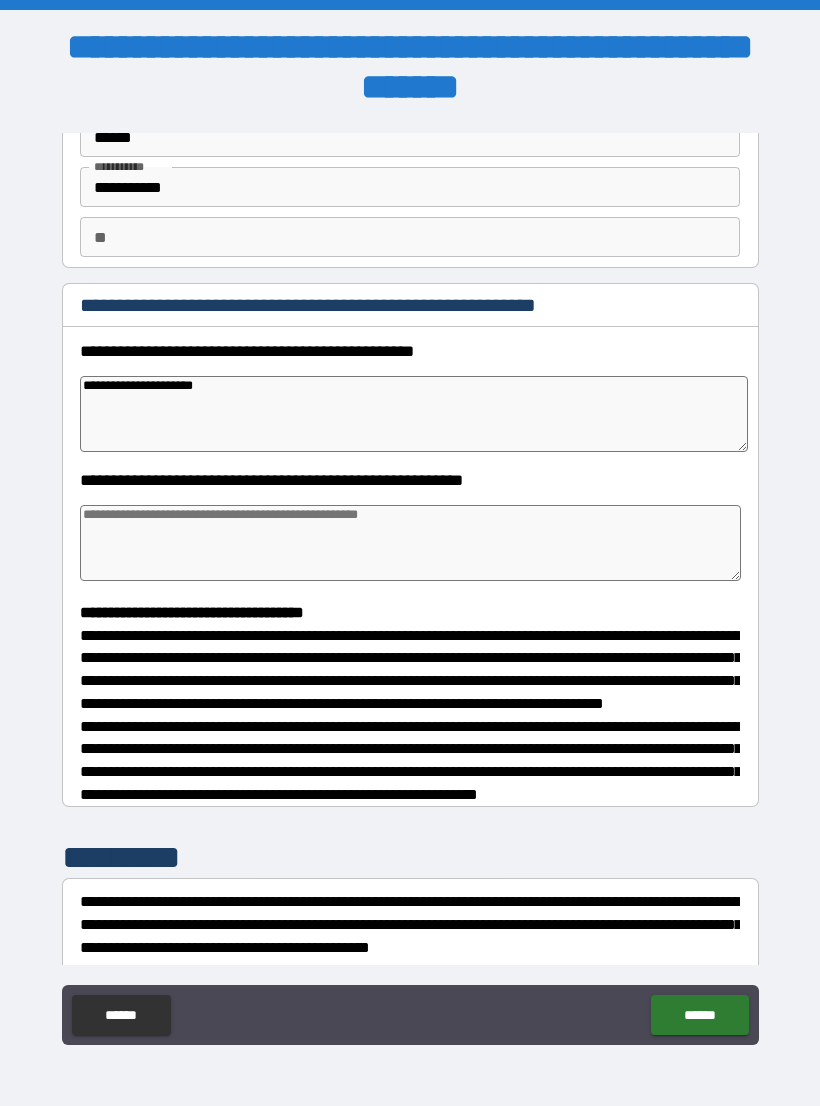 type on "*" 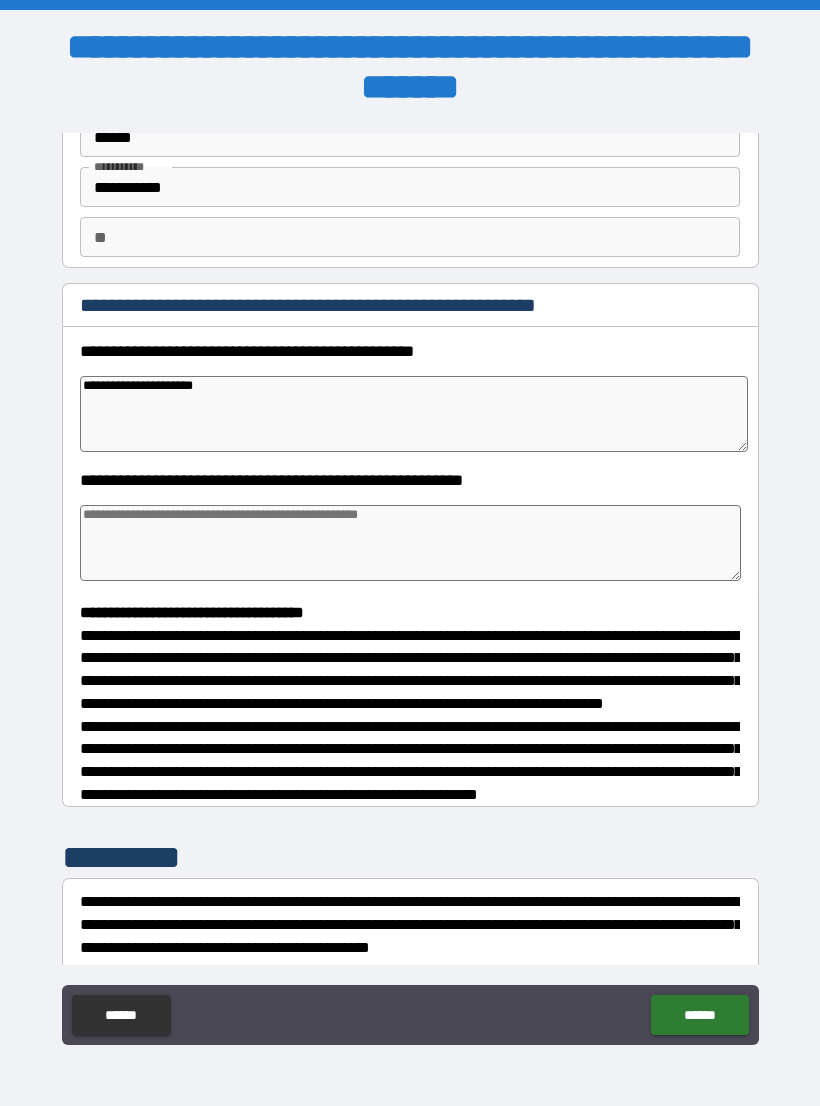 type on "*" 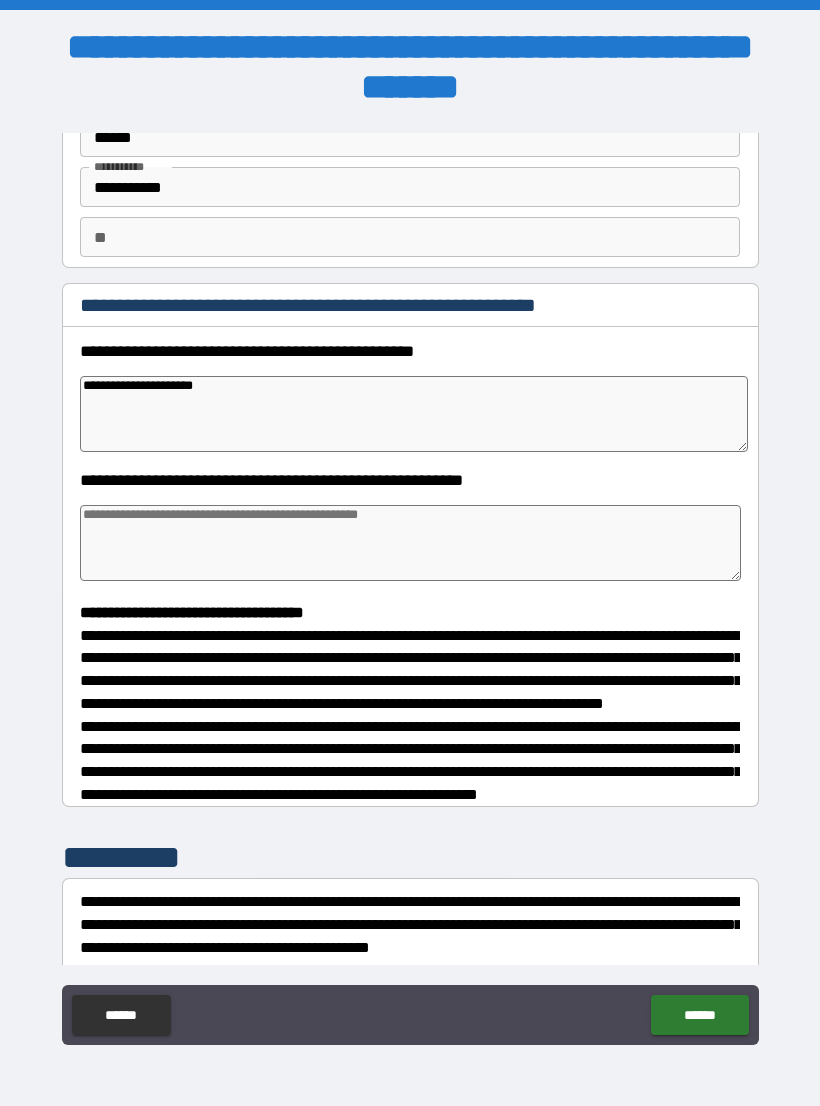 type on "*" 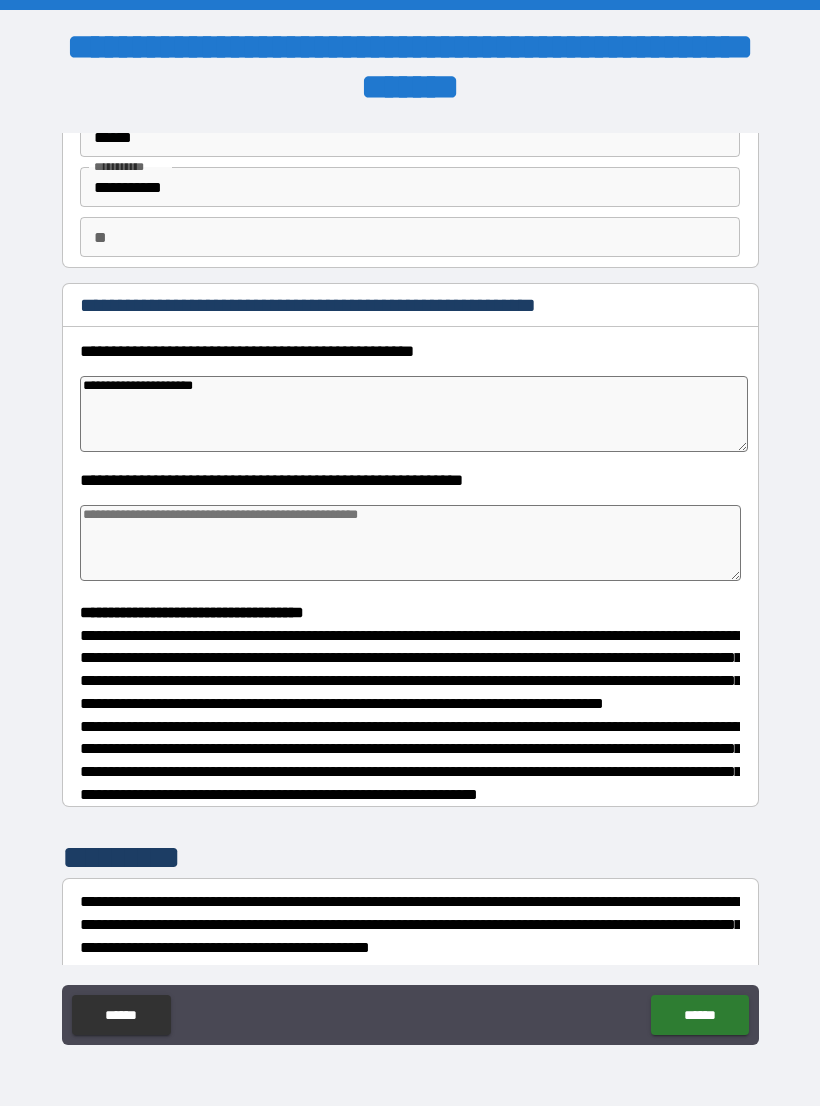 type on "**********" 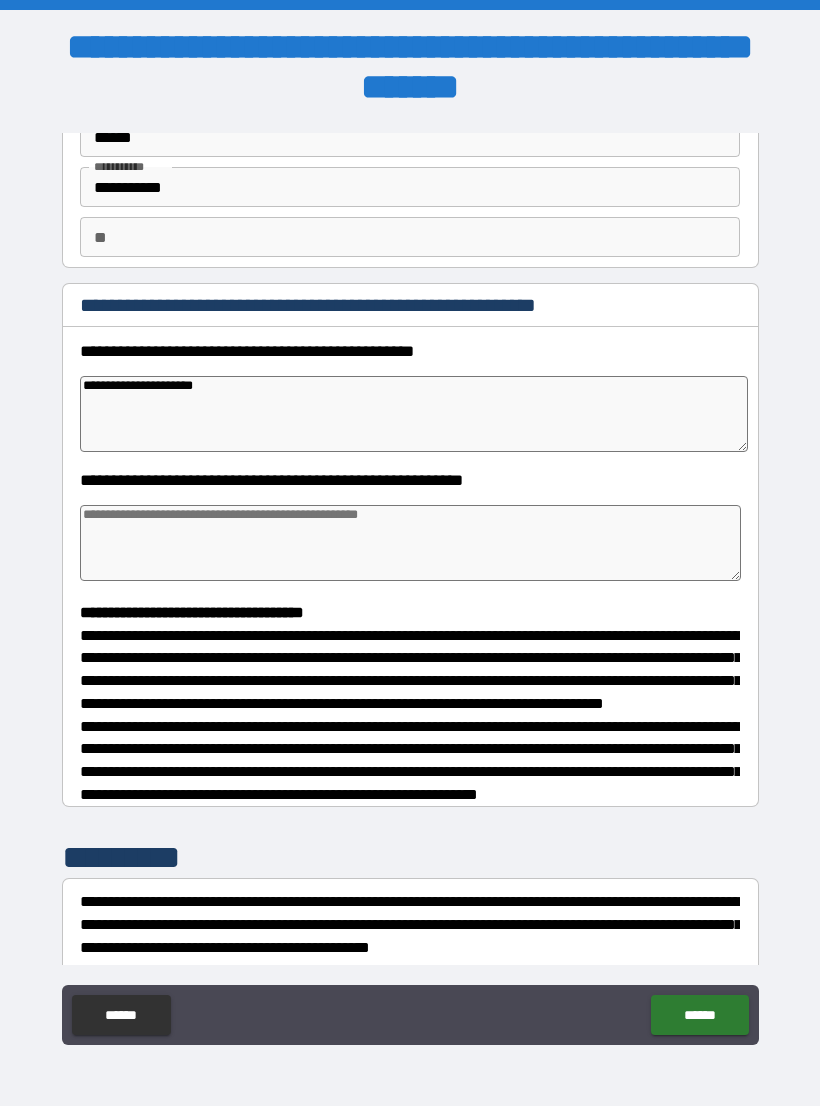 type on "*" 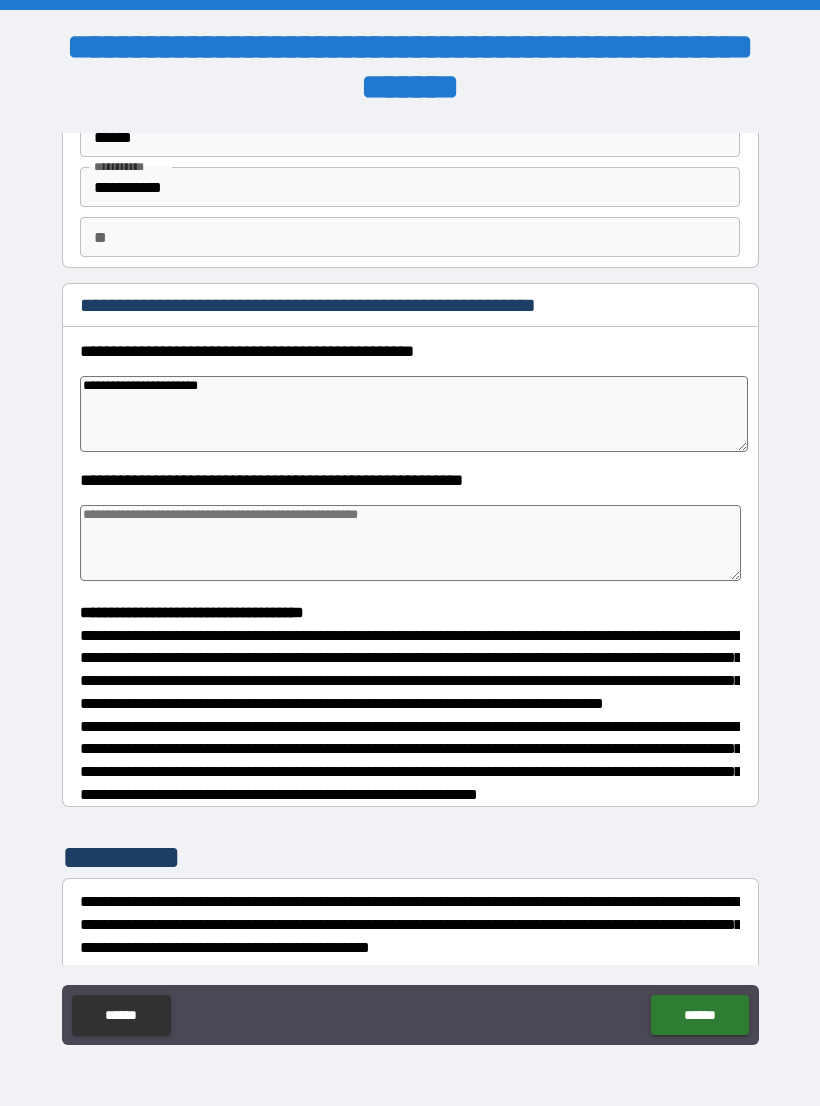 type on "*" 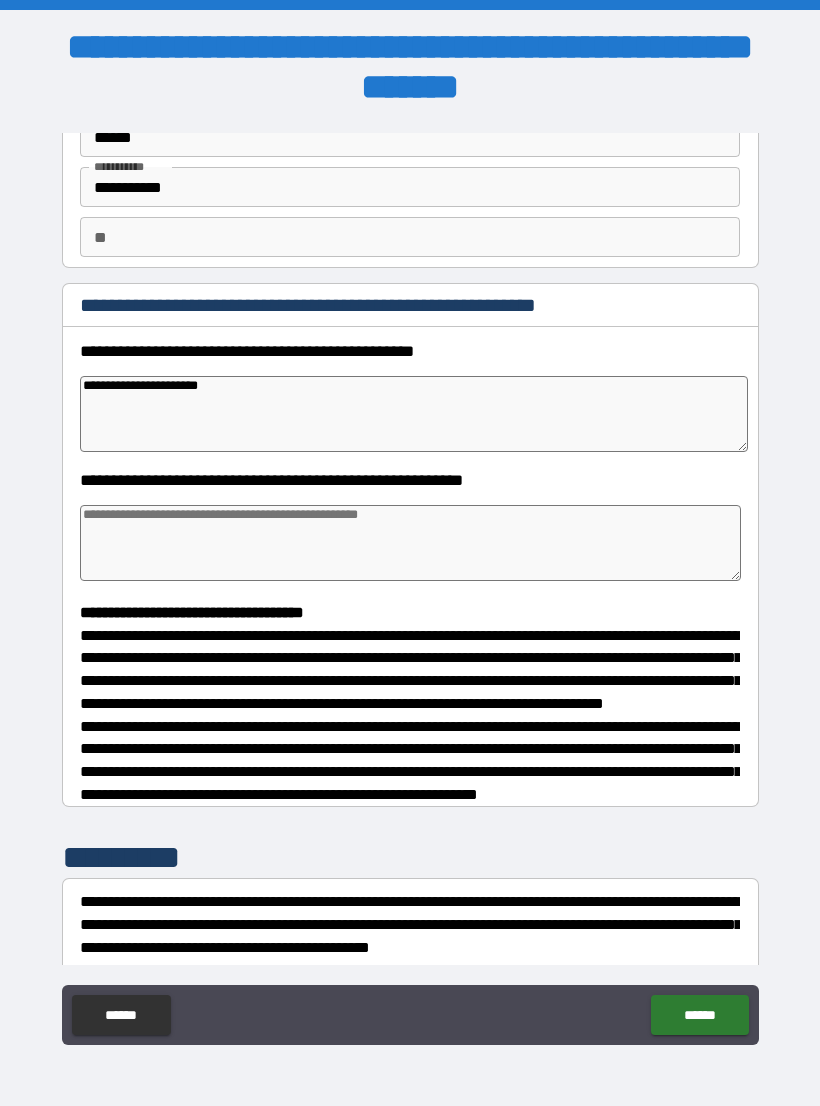 type on "**********" 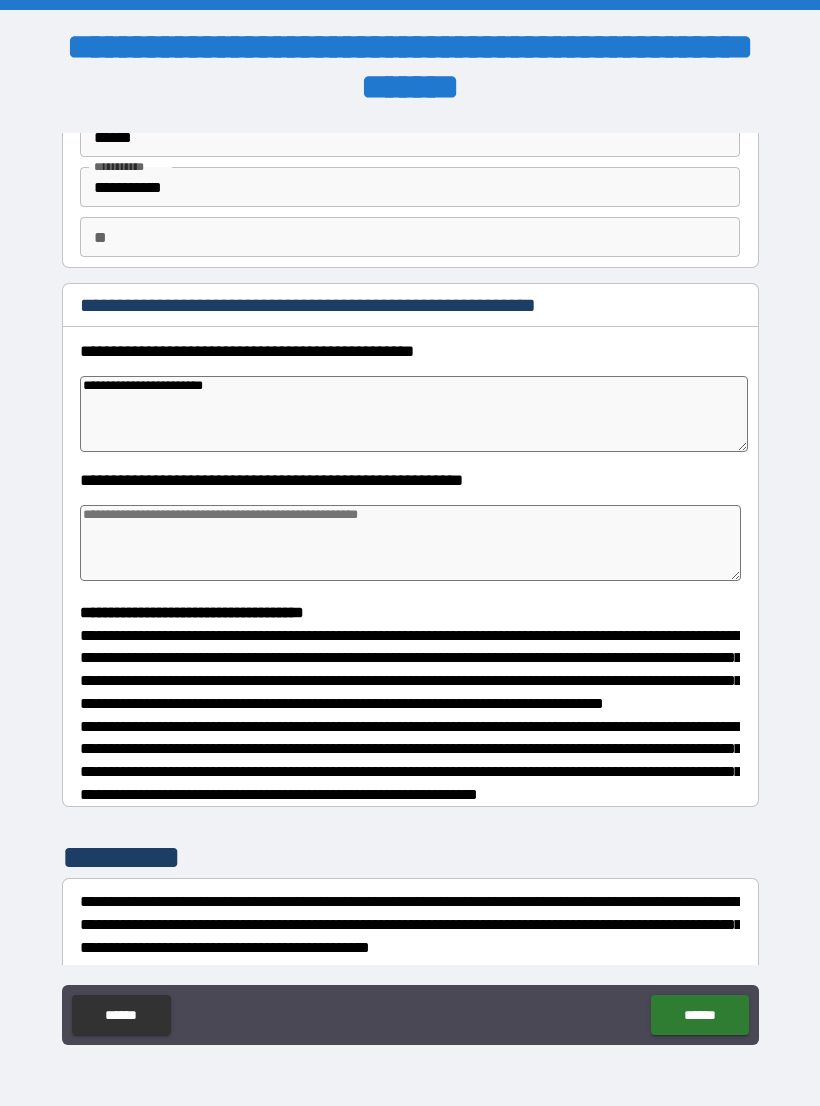 type on "*" 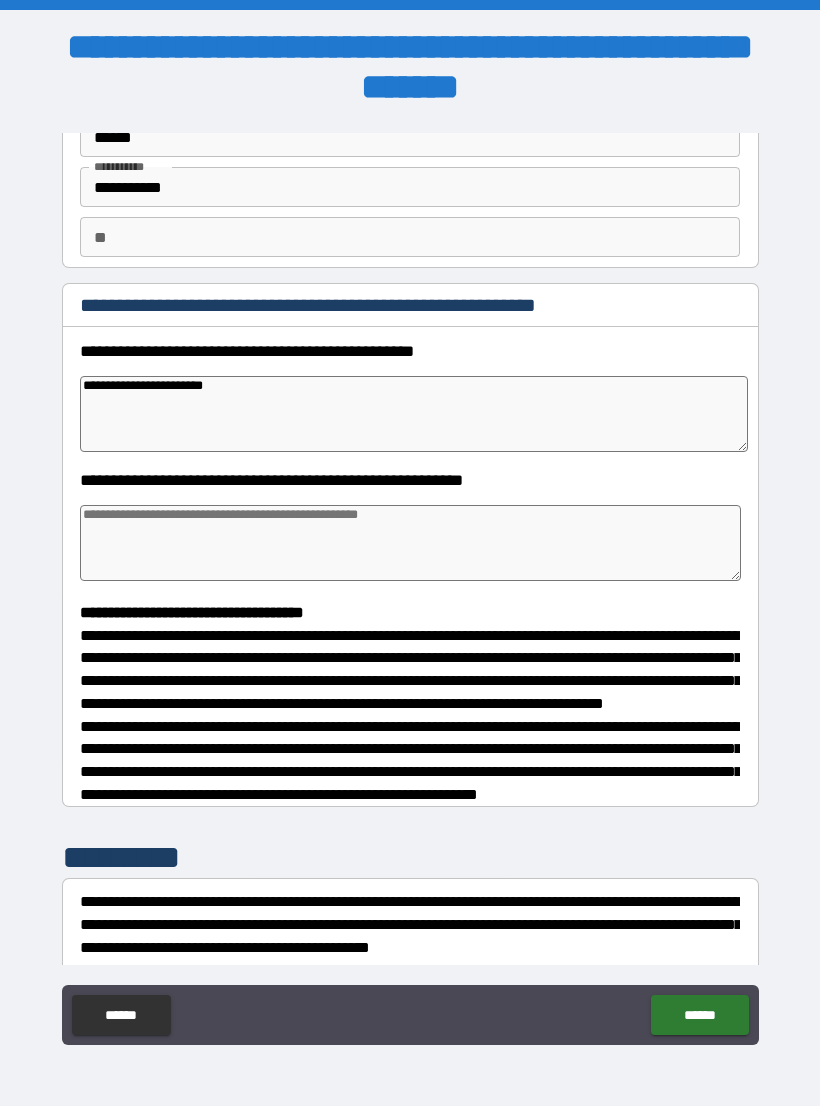 type on "*" 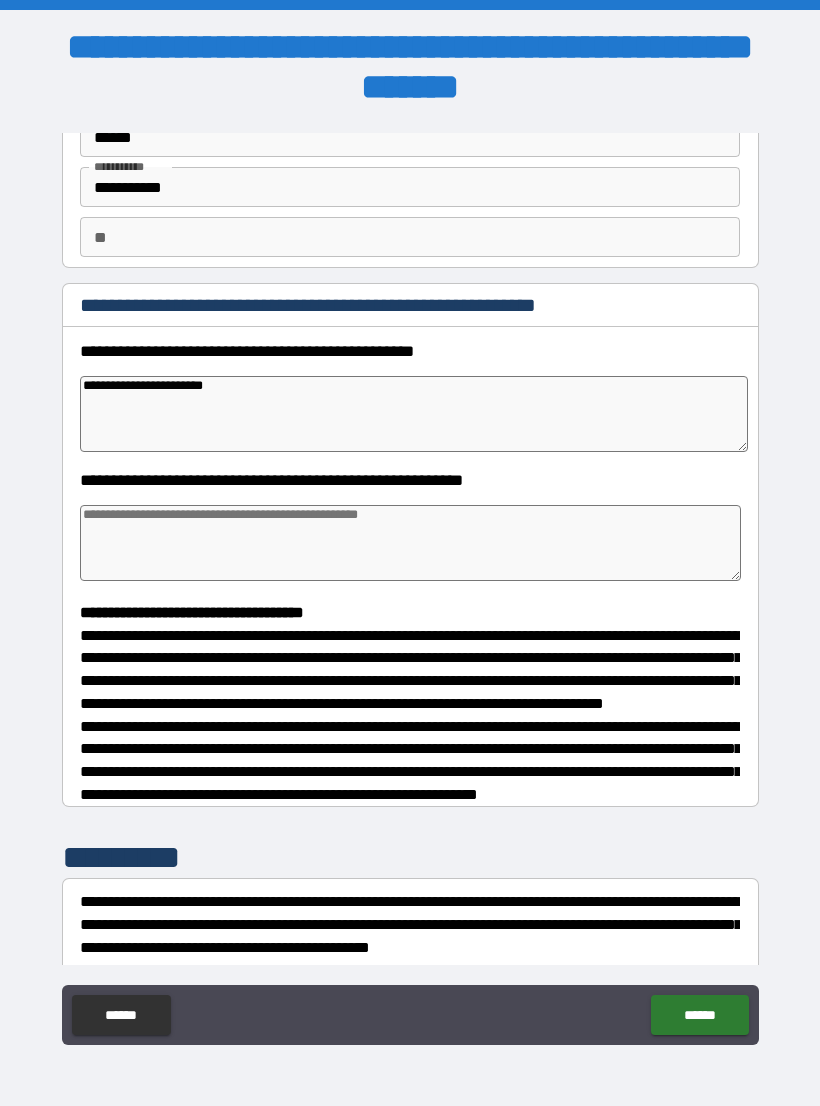 type on "*" 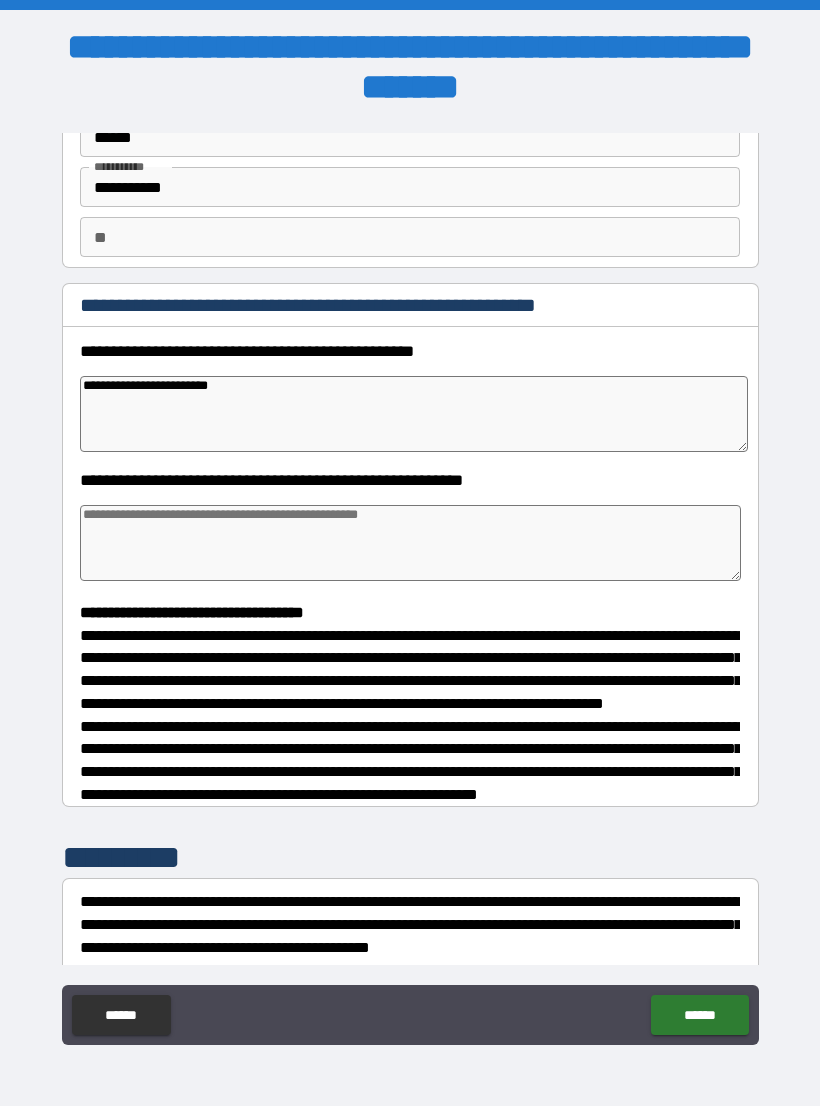 type on "*" 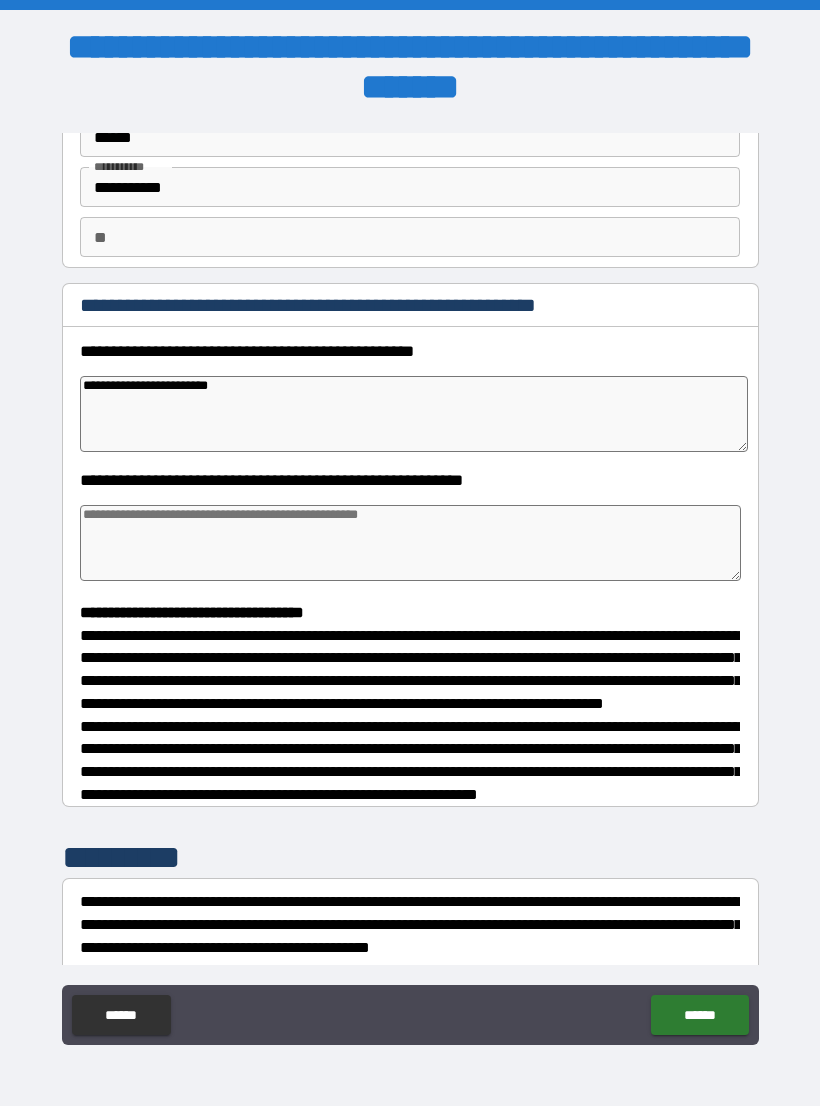 type on "*" 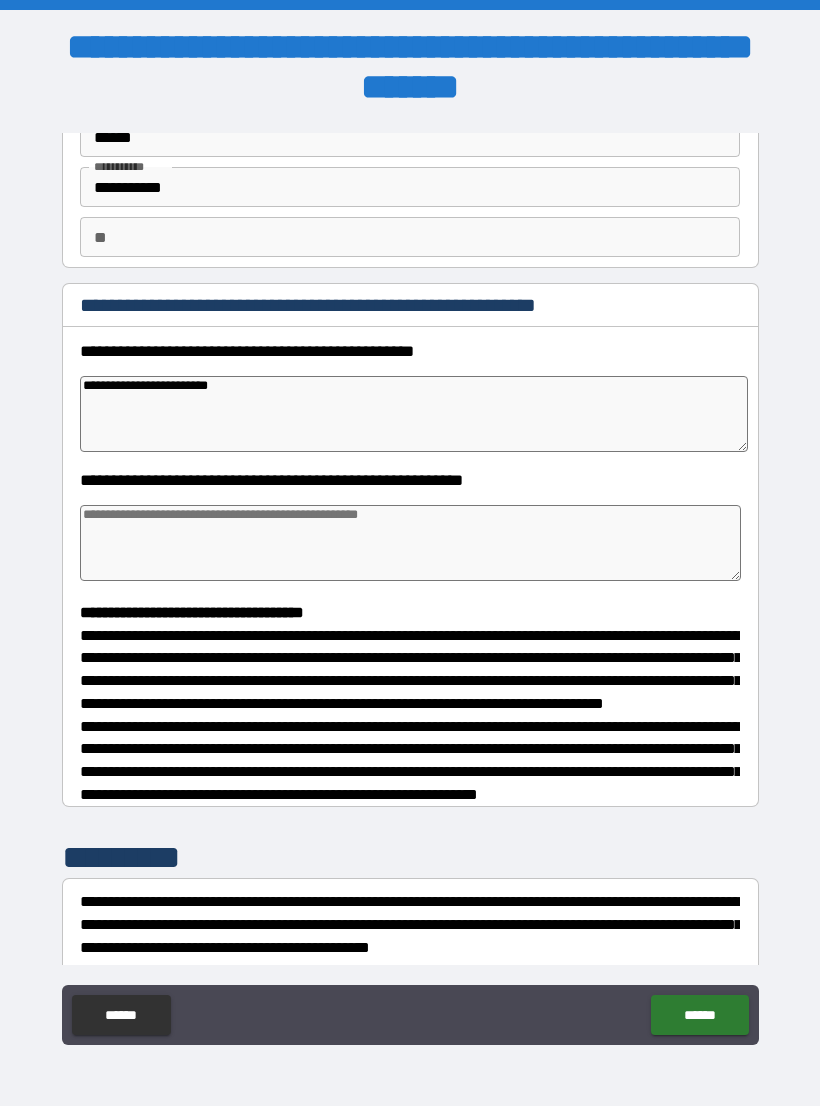 type on "*" 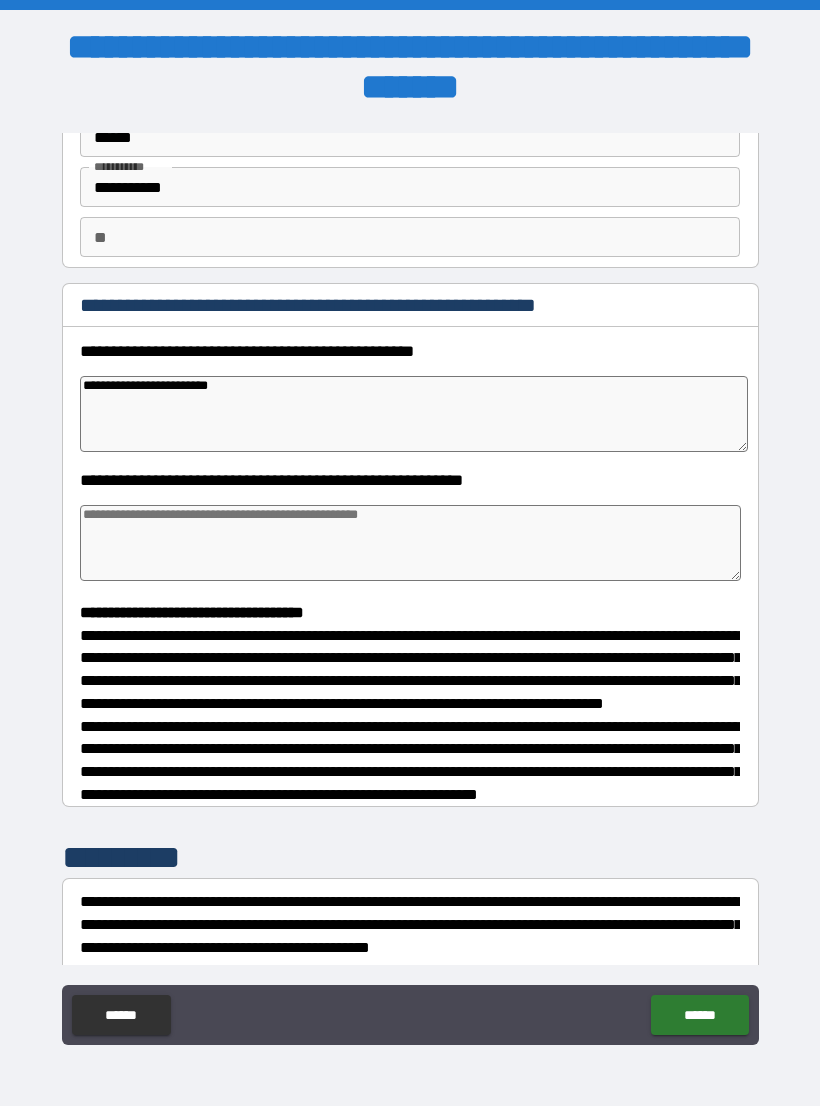 type on "**********" 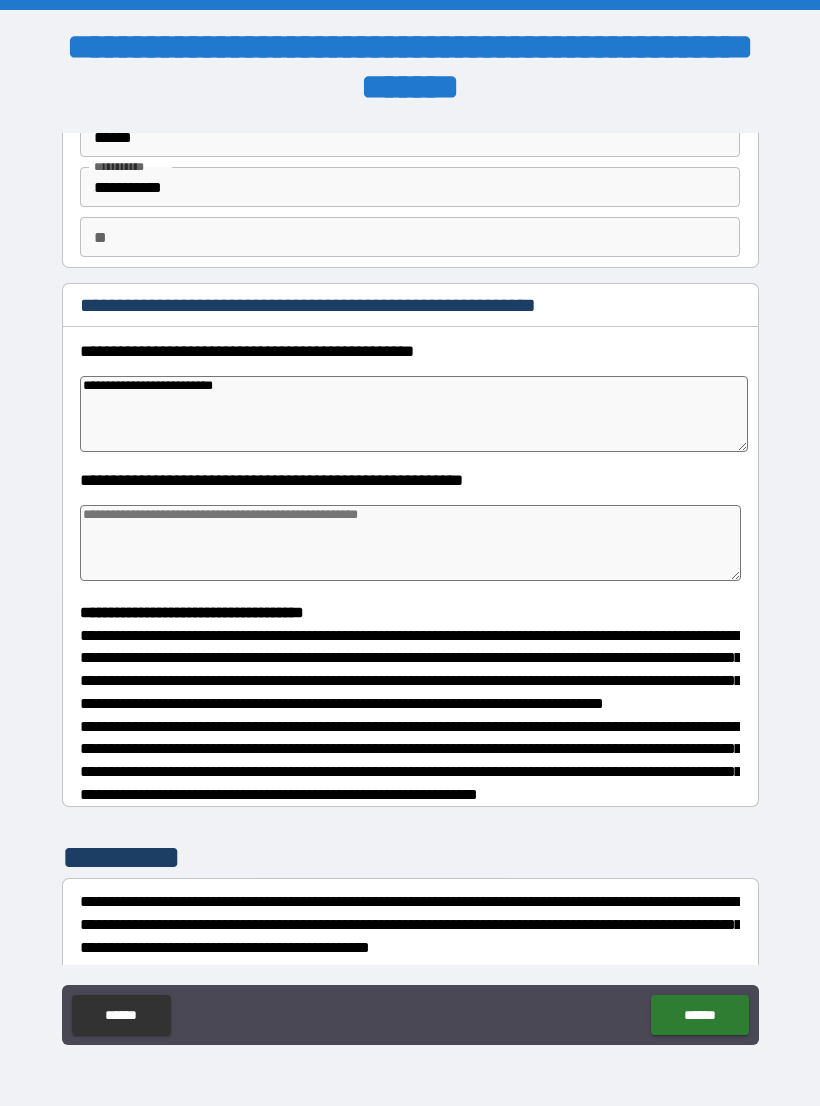 type on "*" 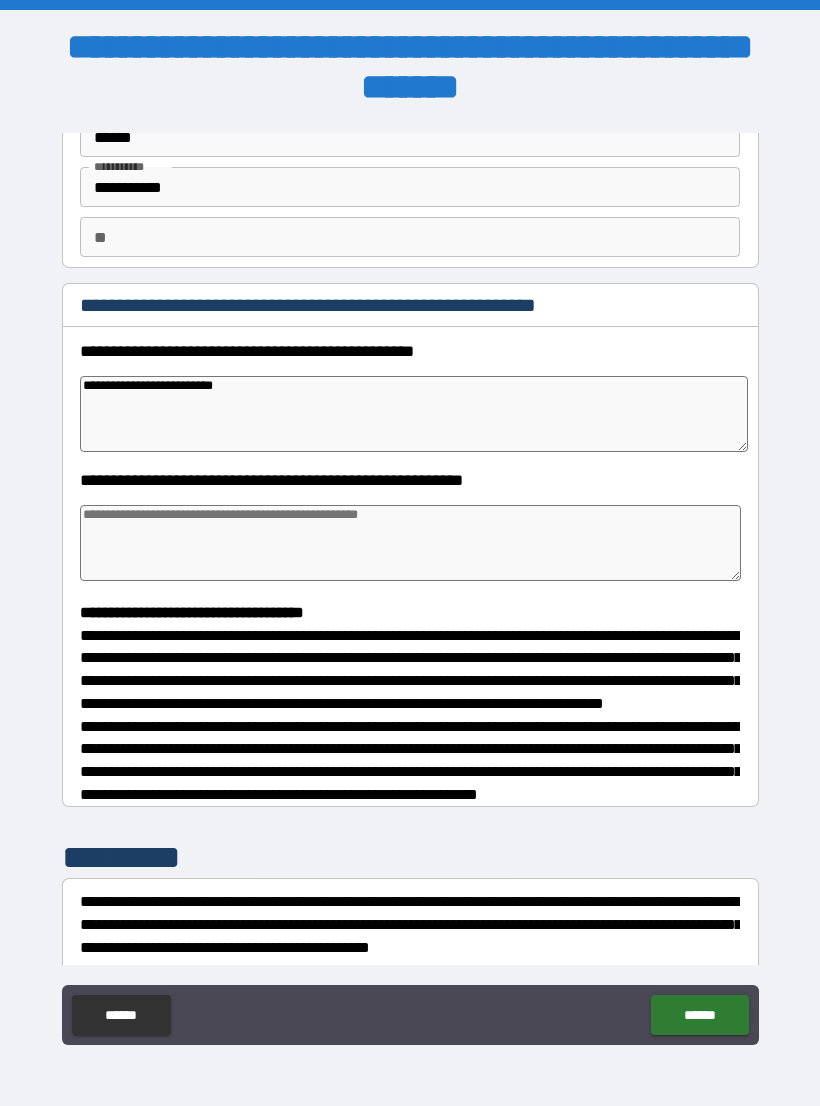 type on "*" 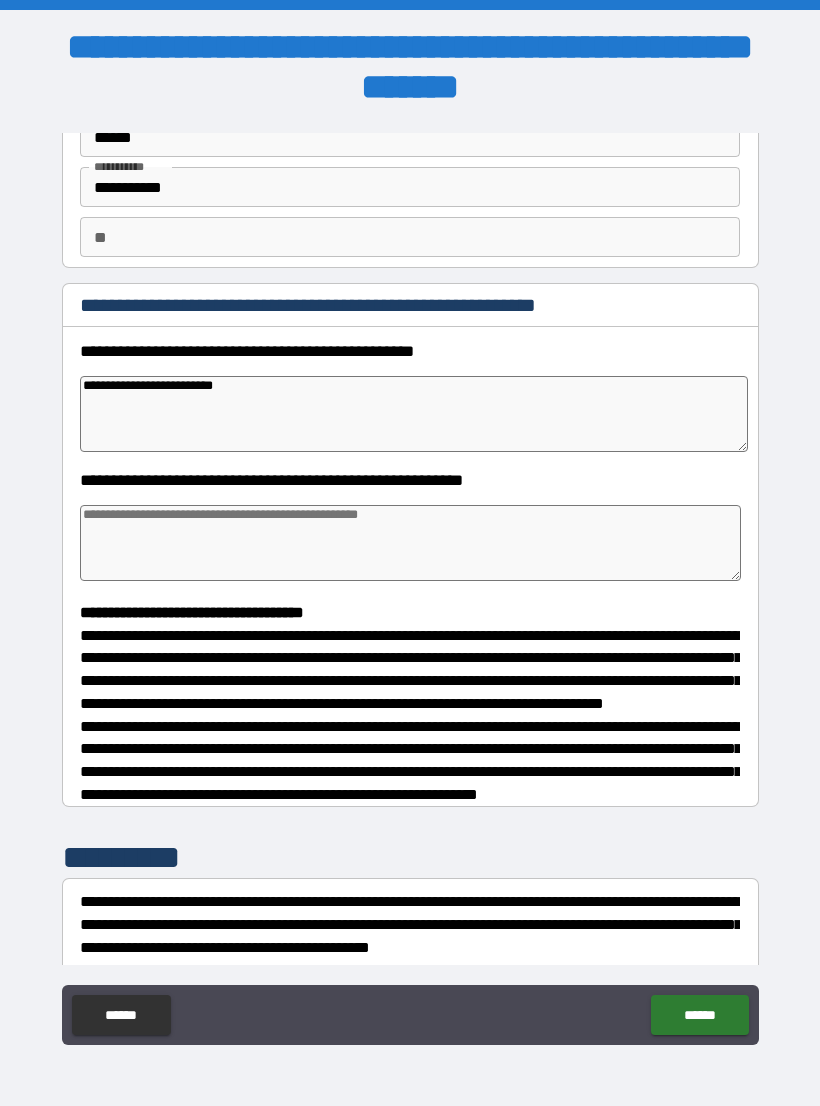type on "*" 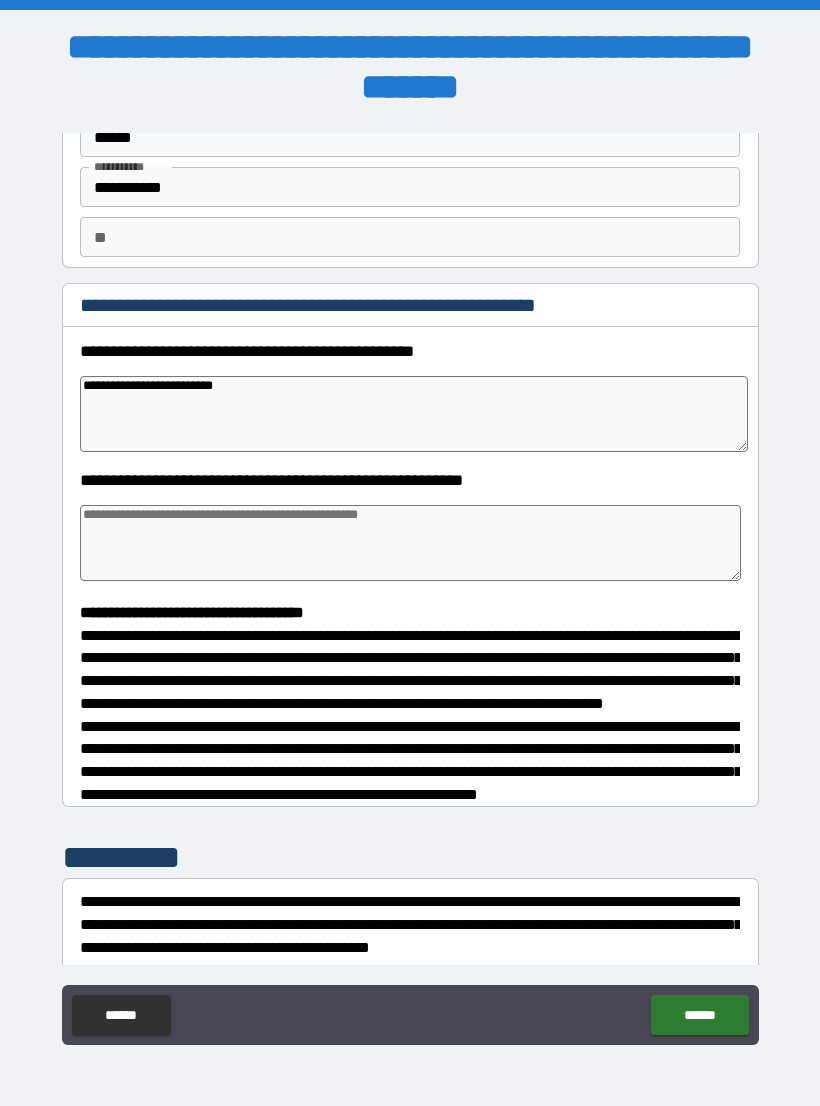type on "**********" 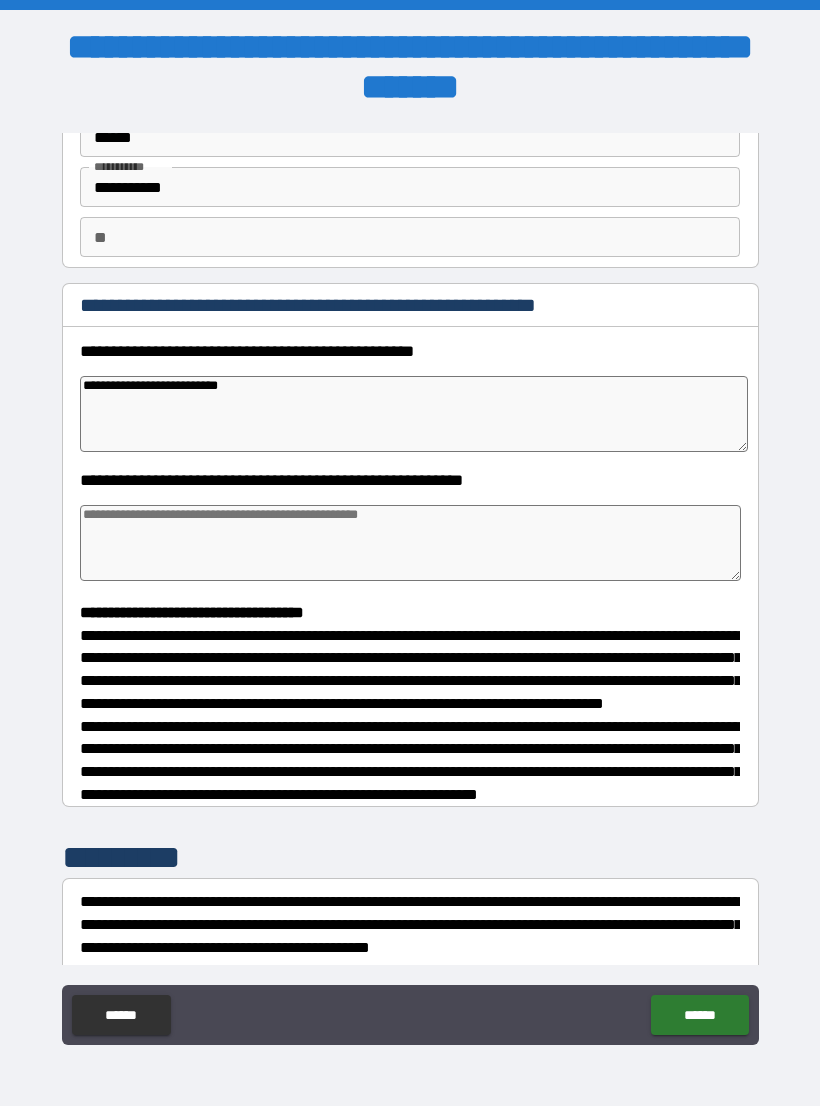 type on "*" 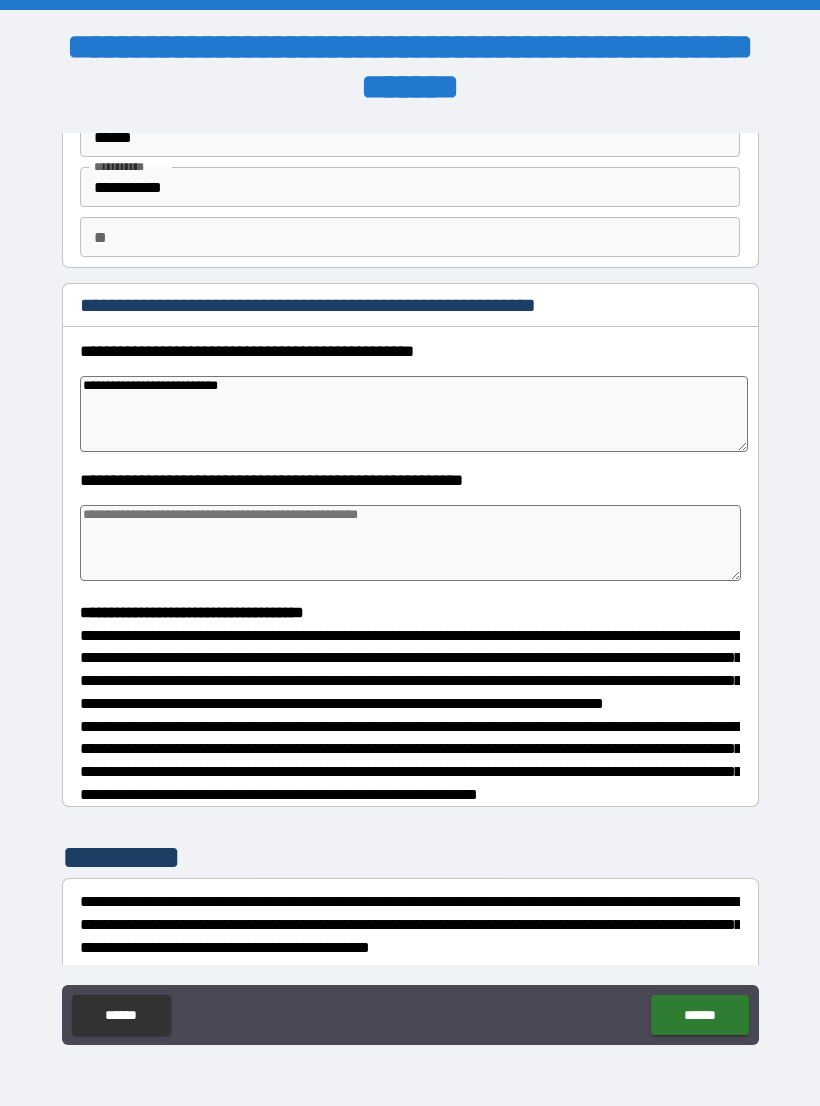 type on "*" 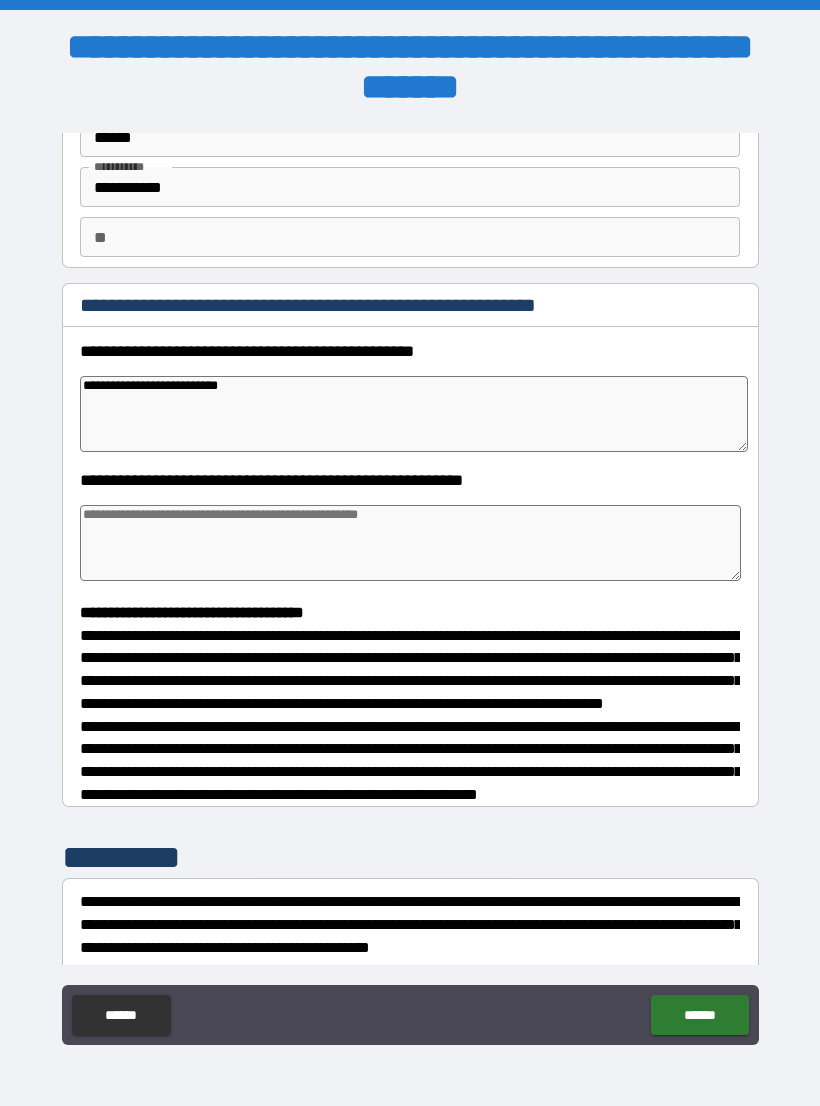 type on "*" 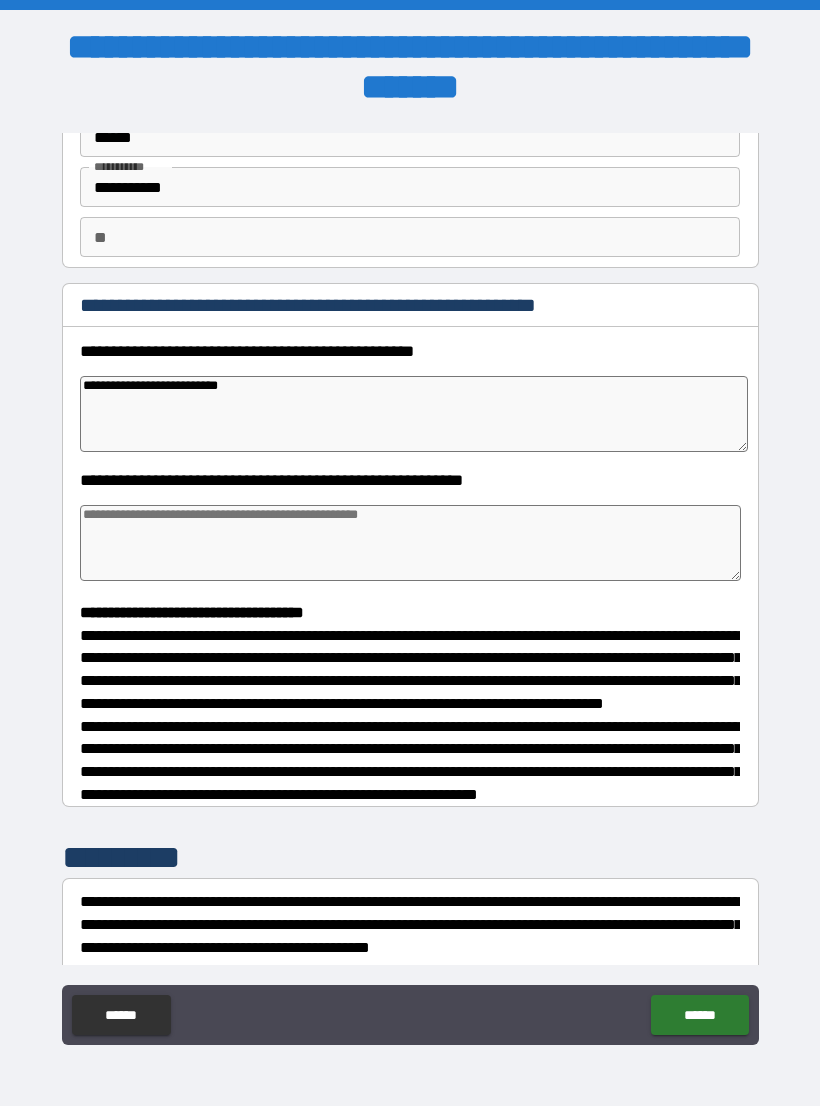 type on "**********" 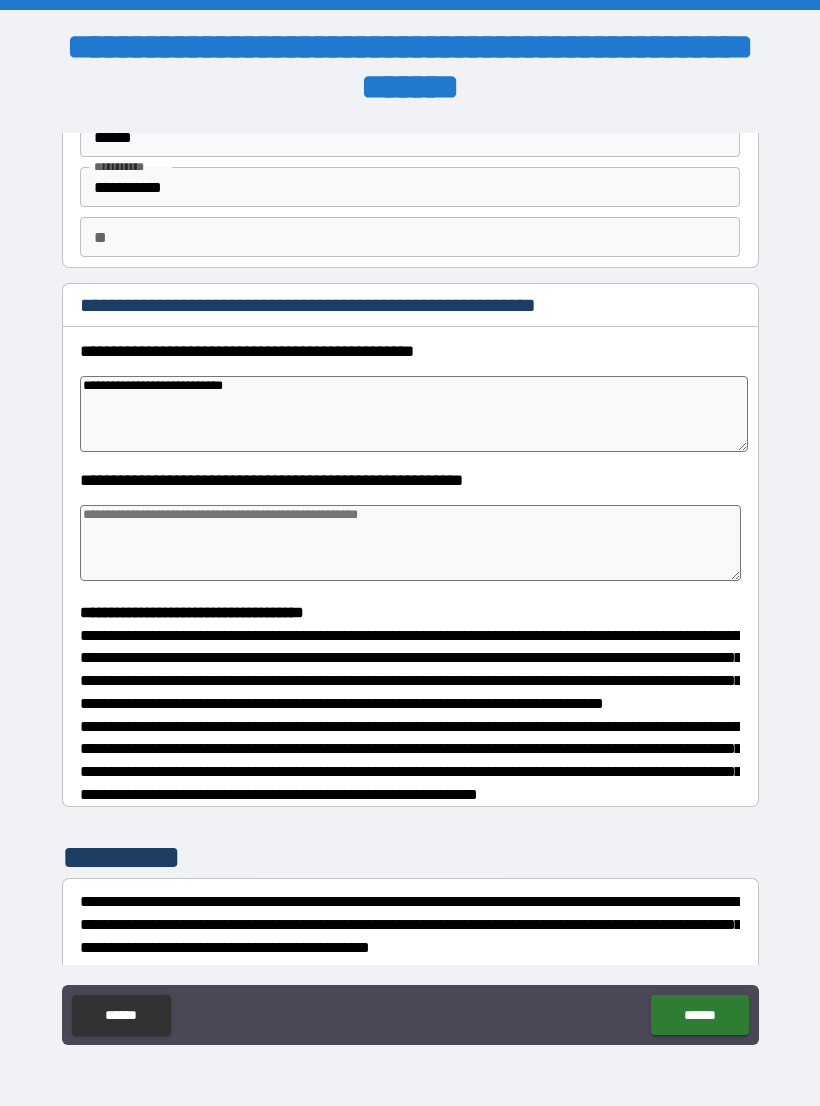 type on "*" 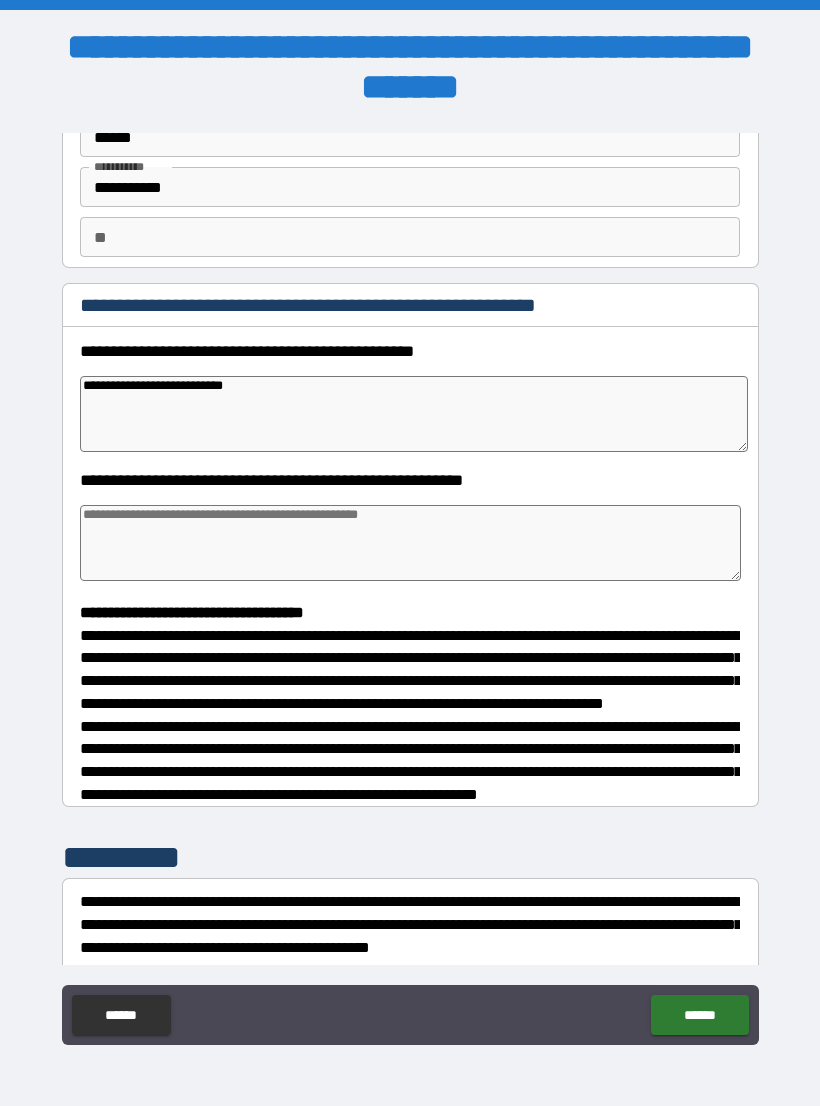 type on "*" 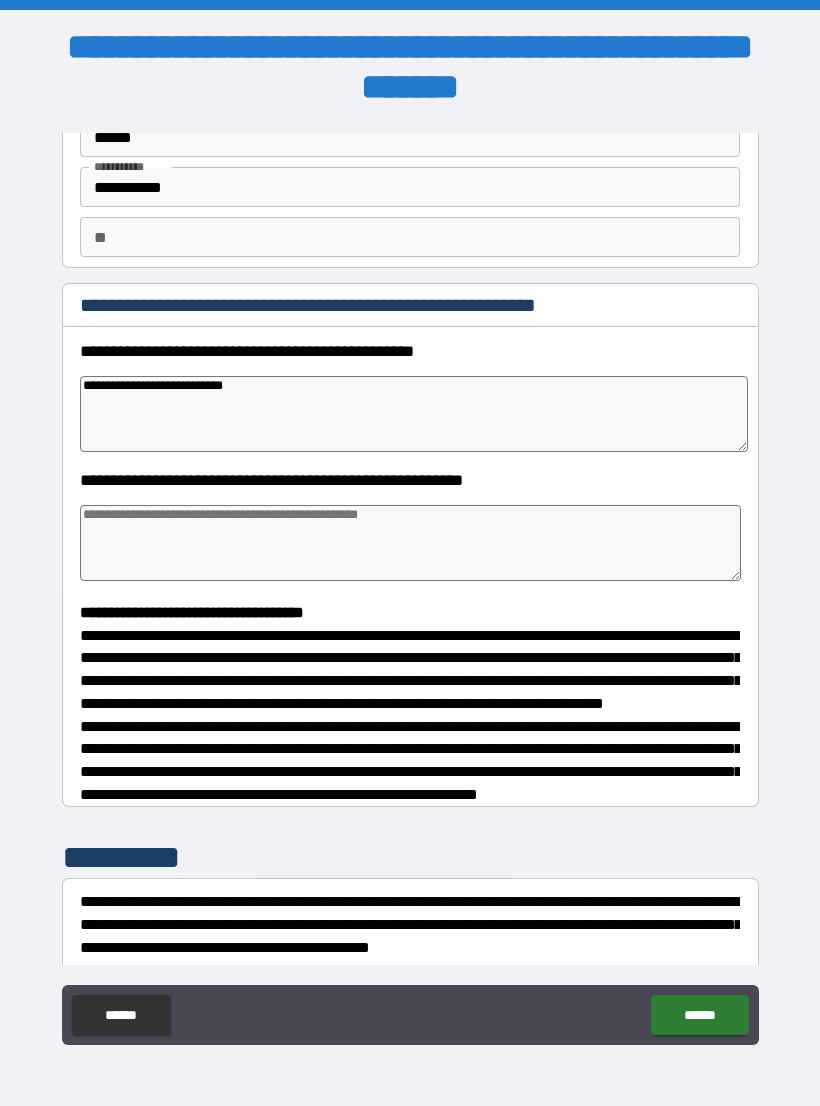 type on "*" 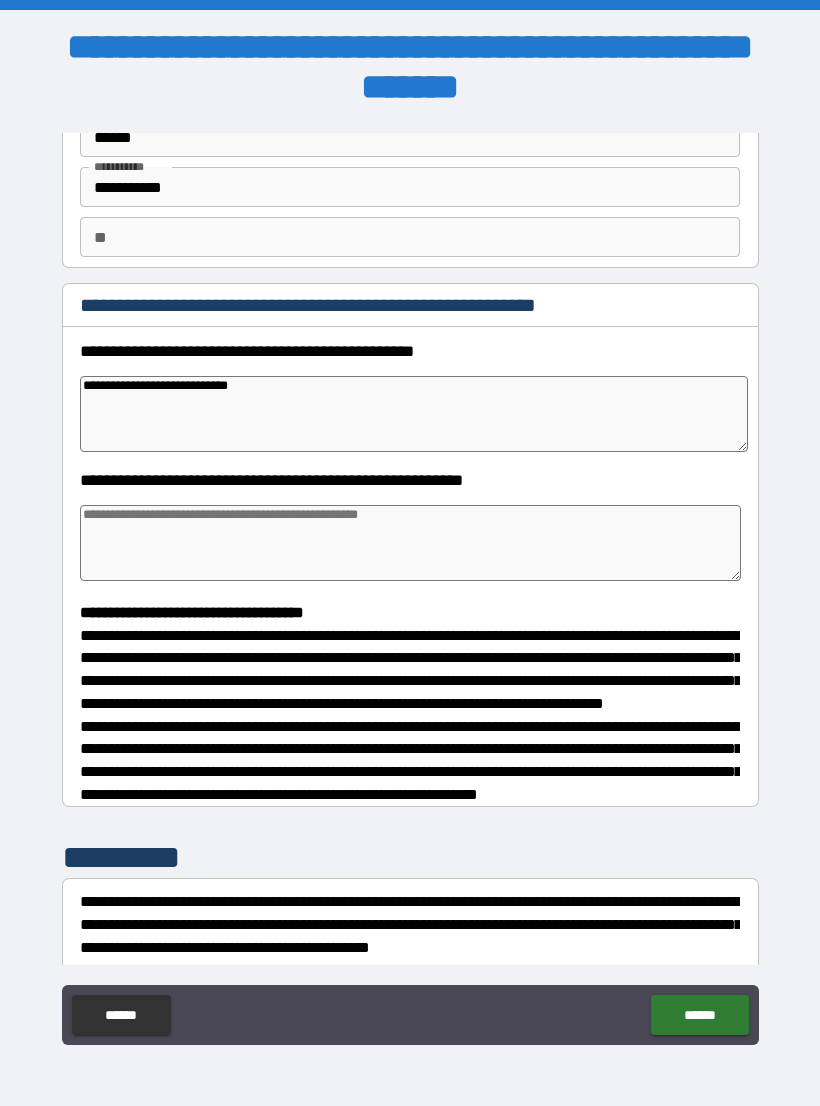 type on "*" 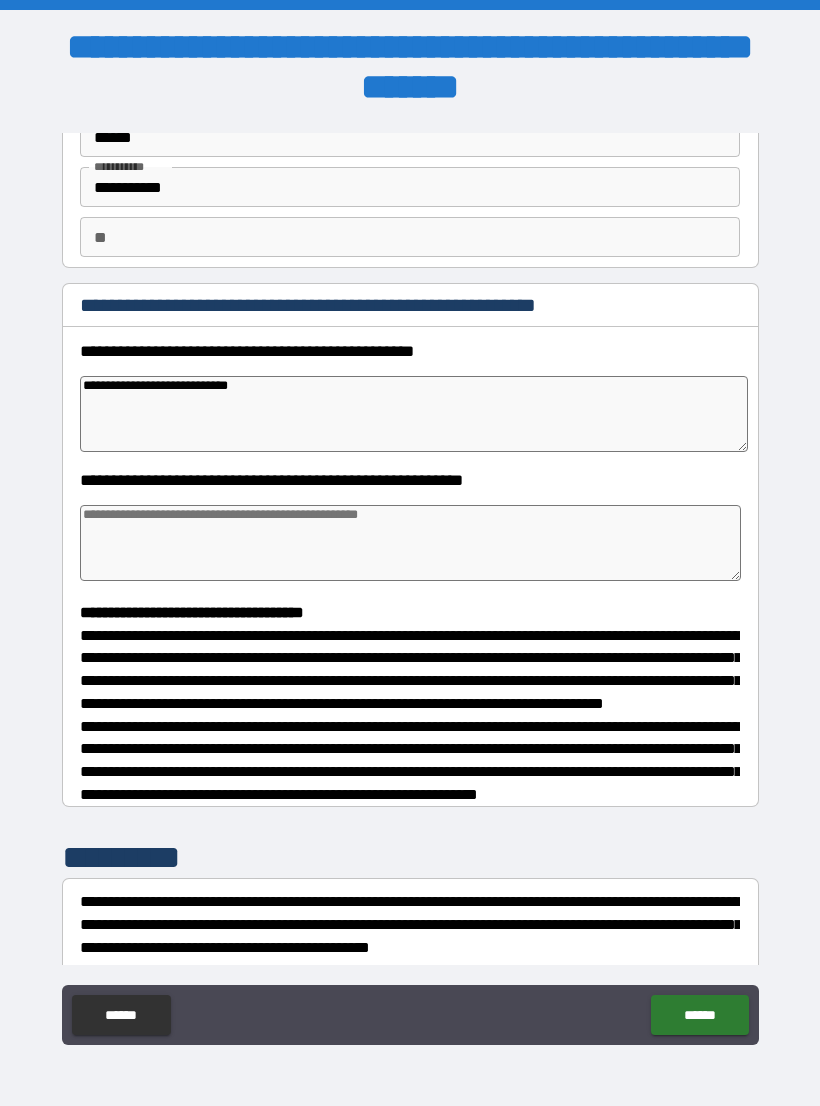 type on "*" 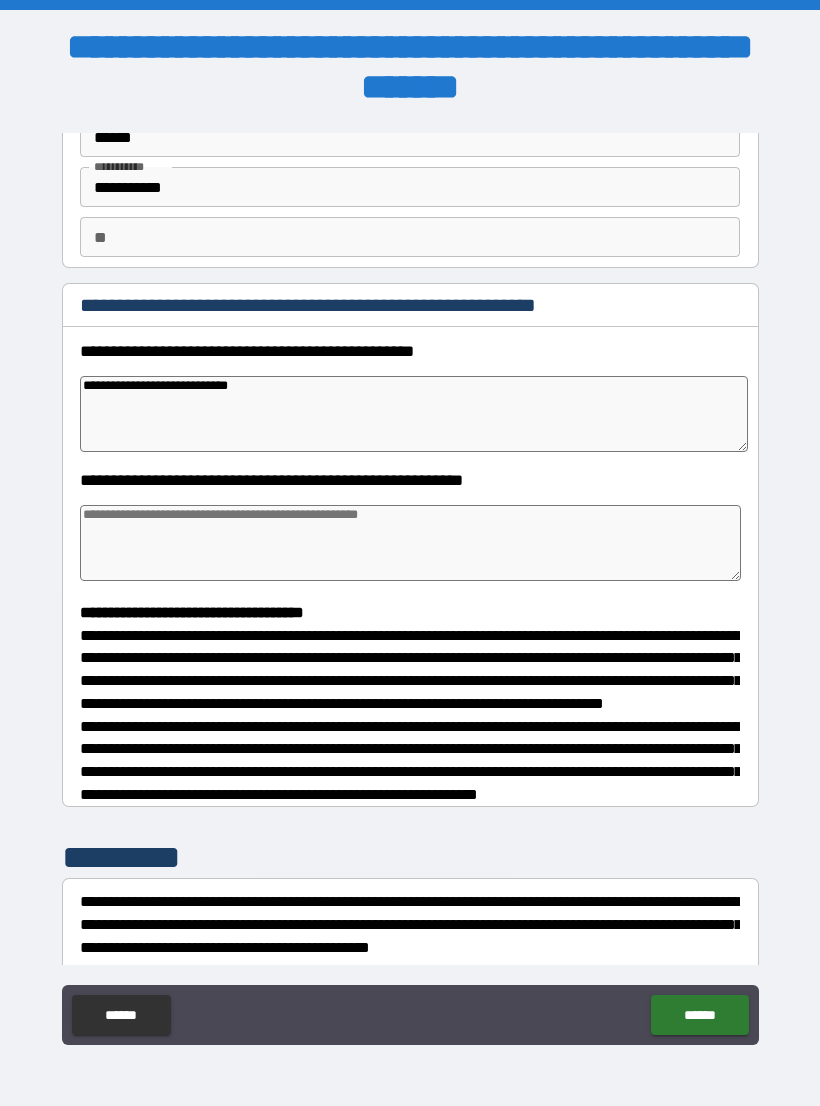 type on "*" 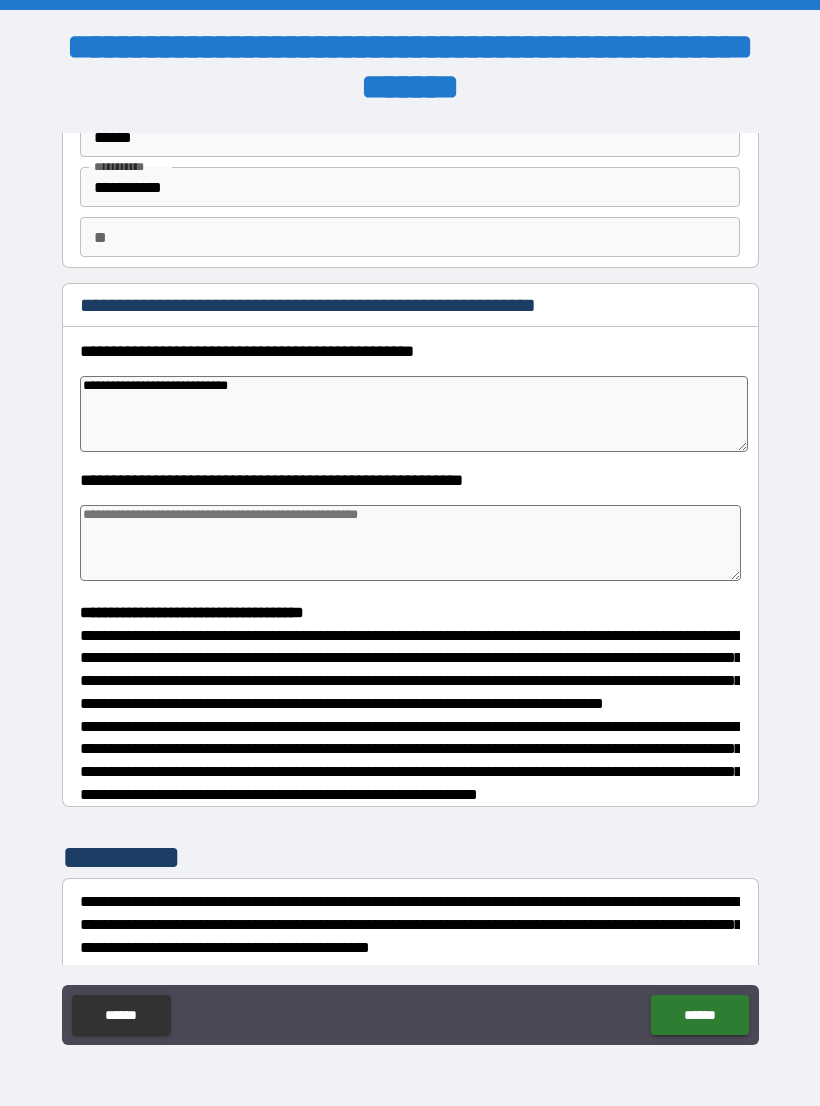 type on "**********" 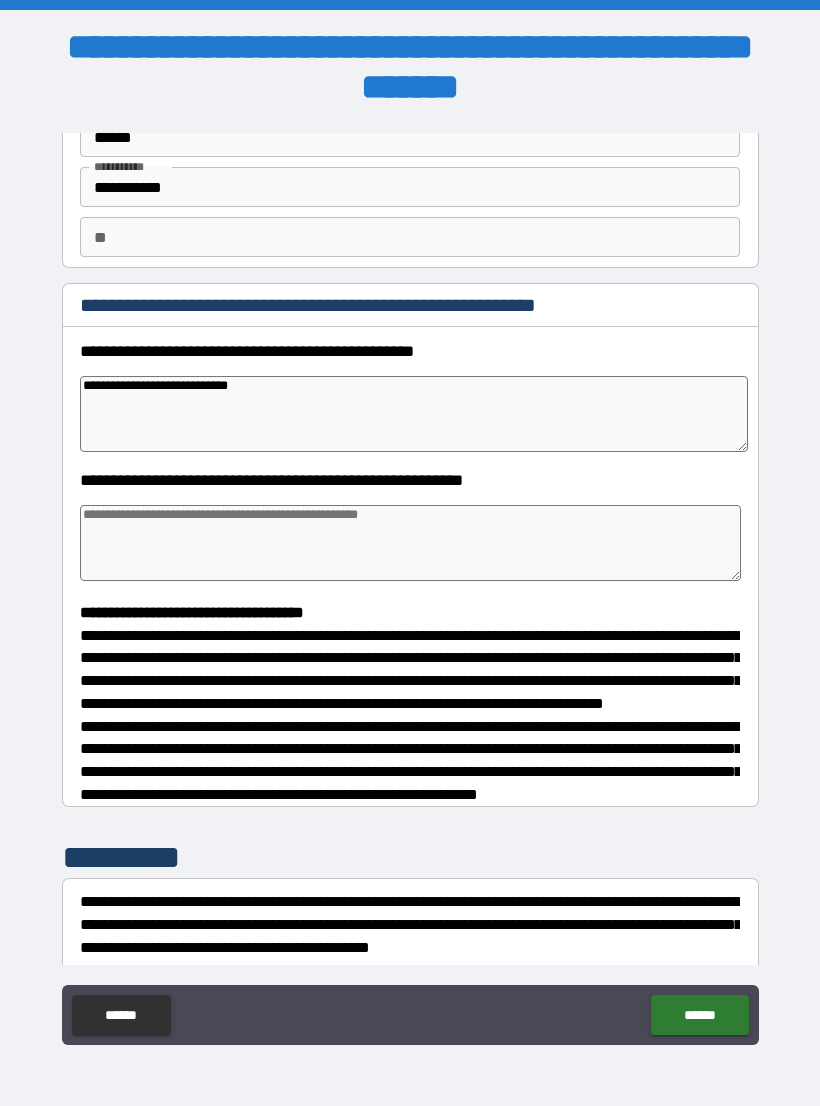 type on "*" 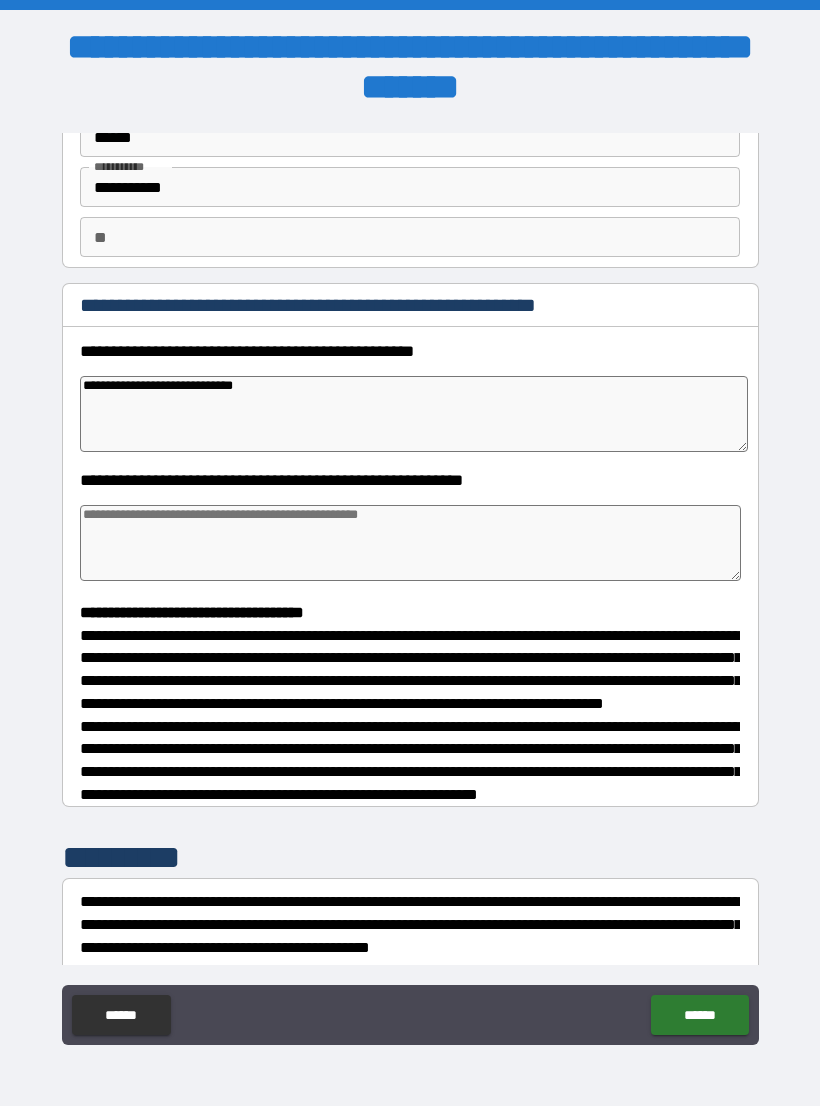 type on "*" 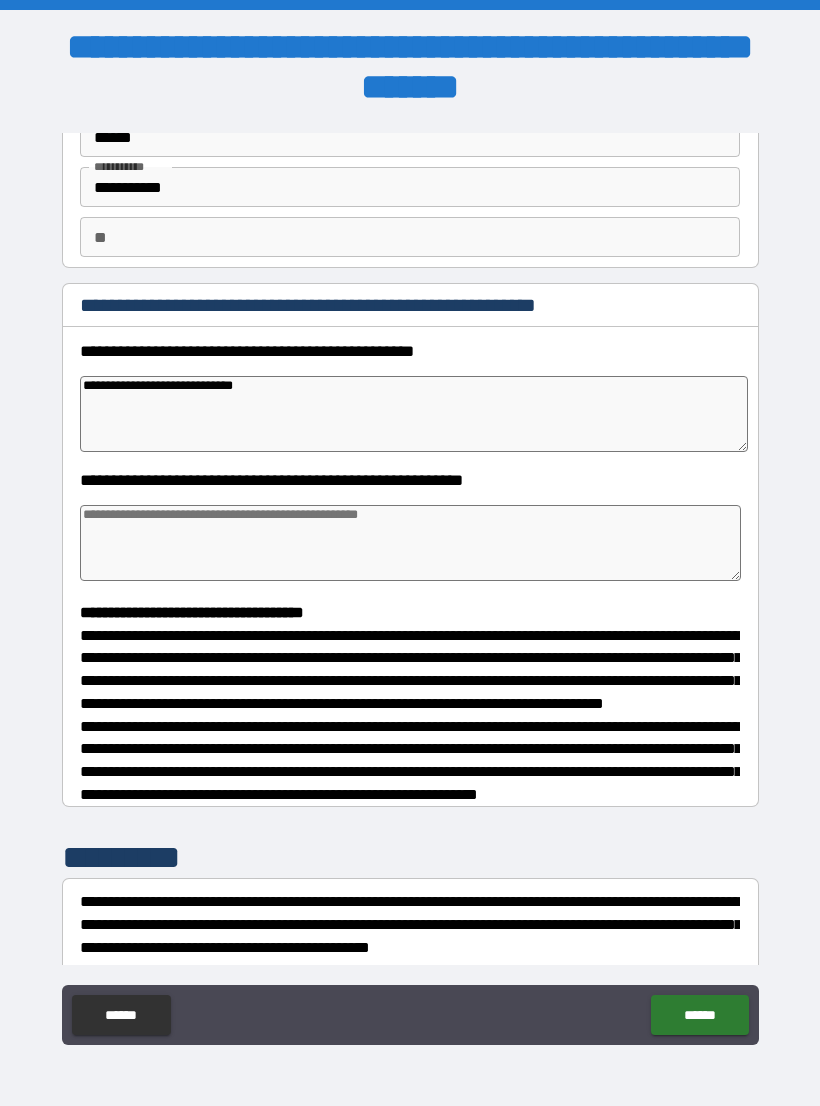 type on "**********" 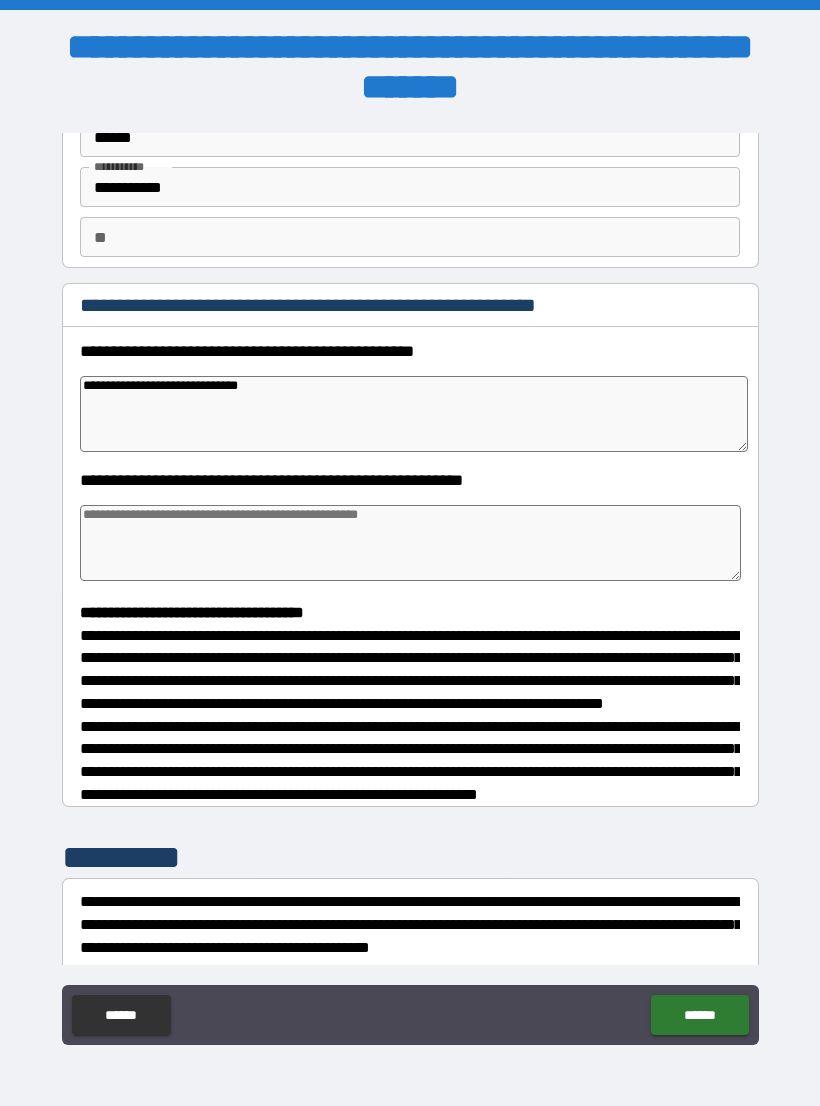 type on "*" 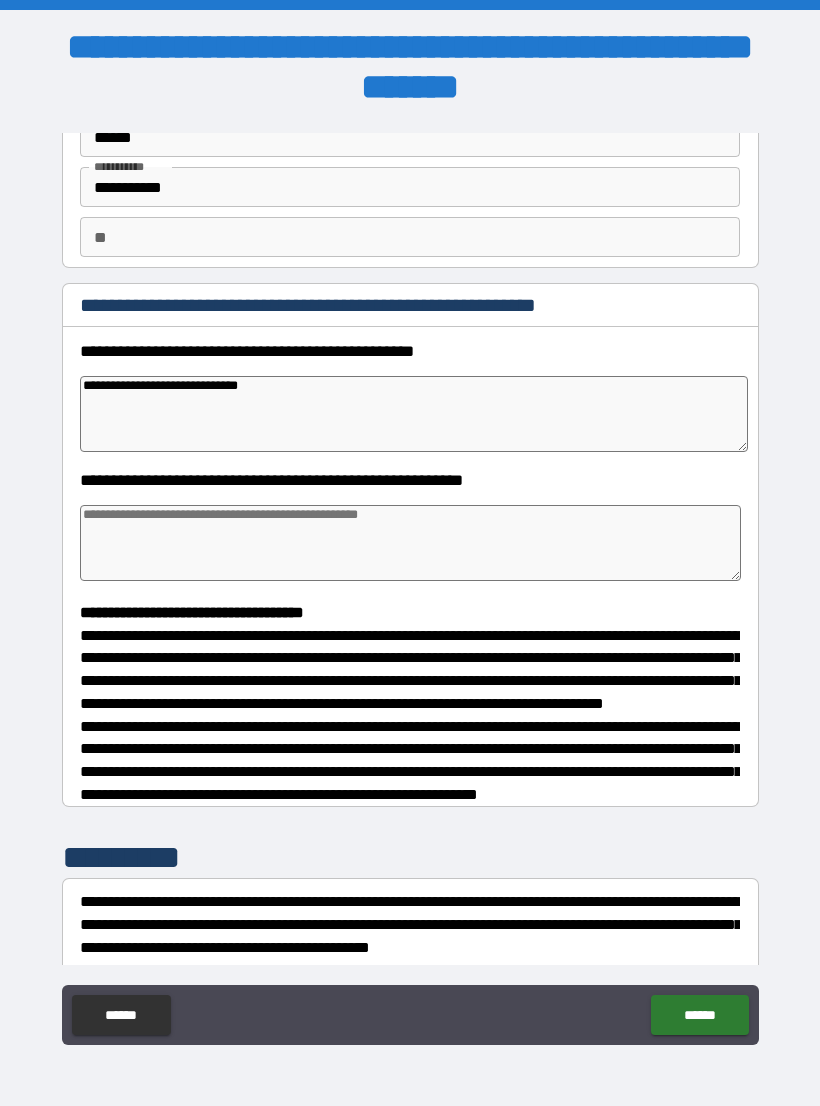 type on "*" 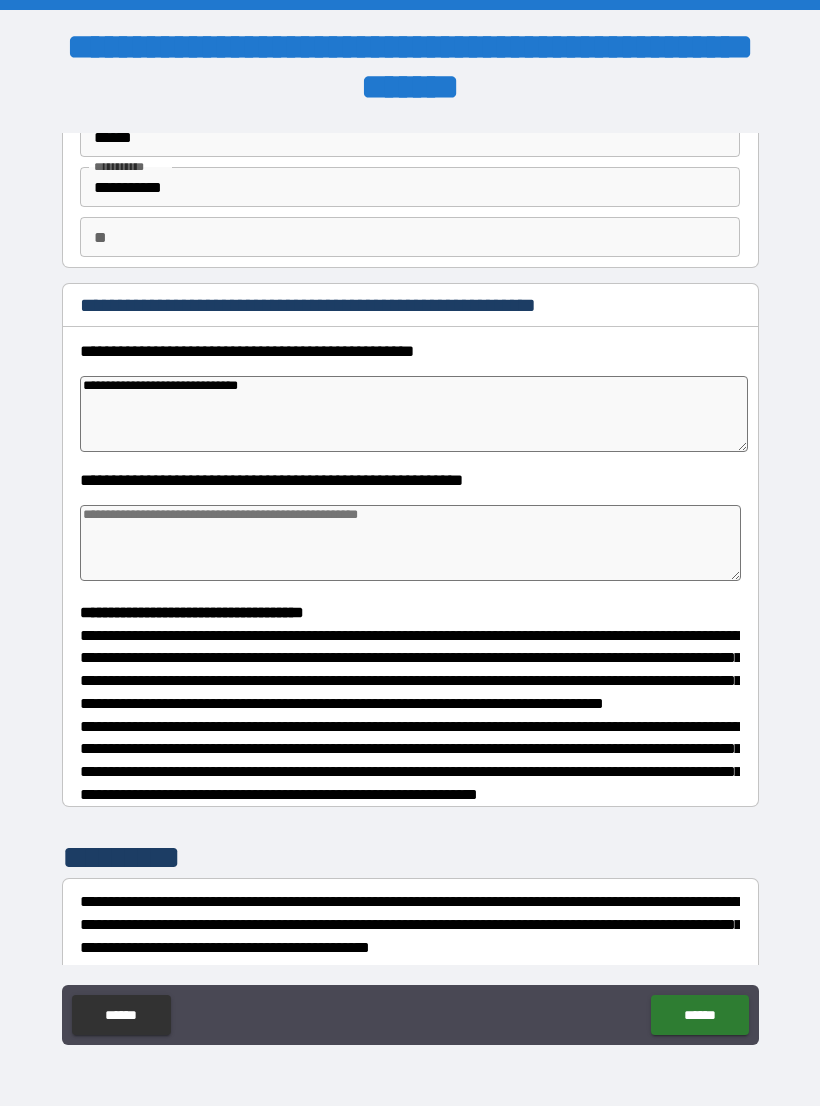 type on "*" 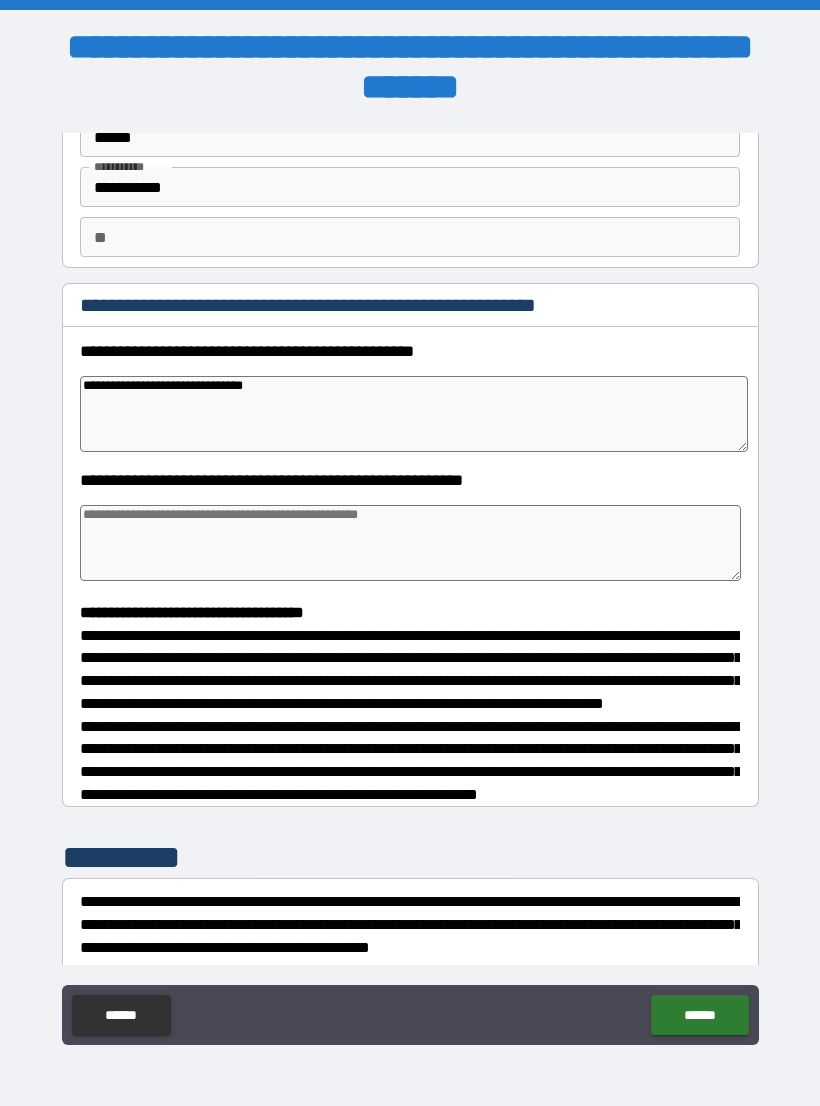 type on "*" 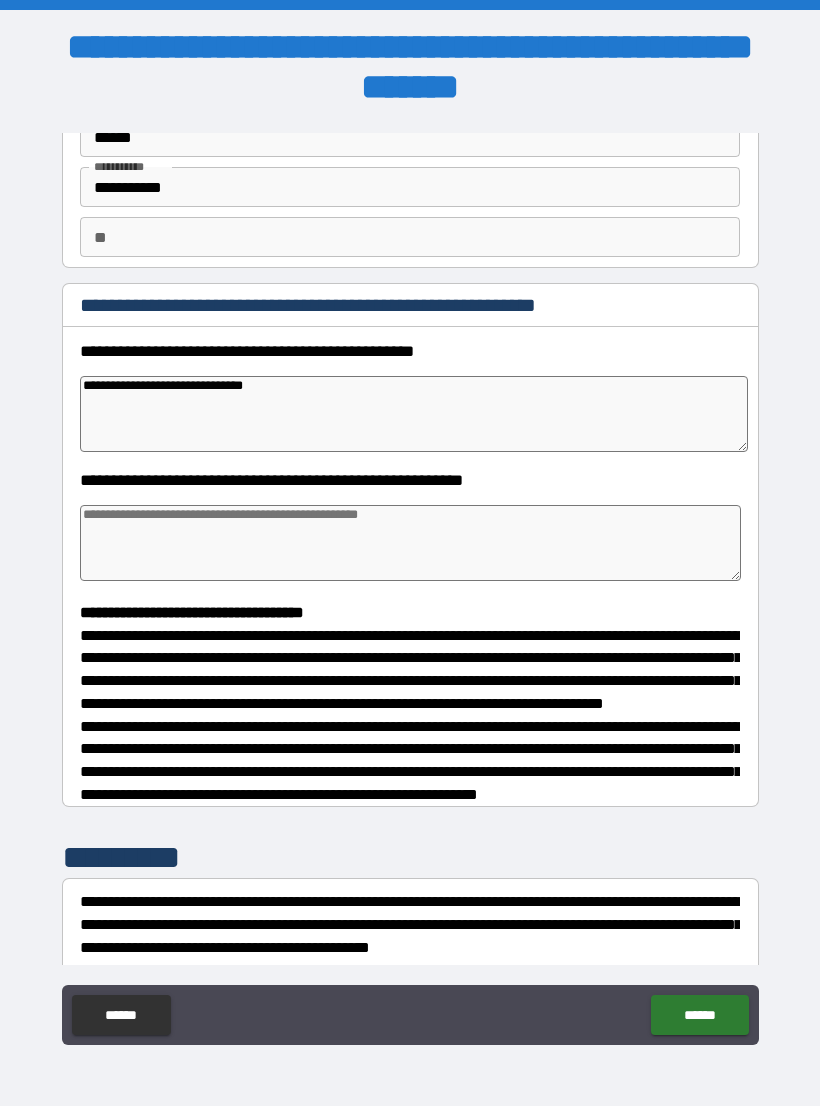 type on "*" 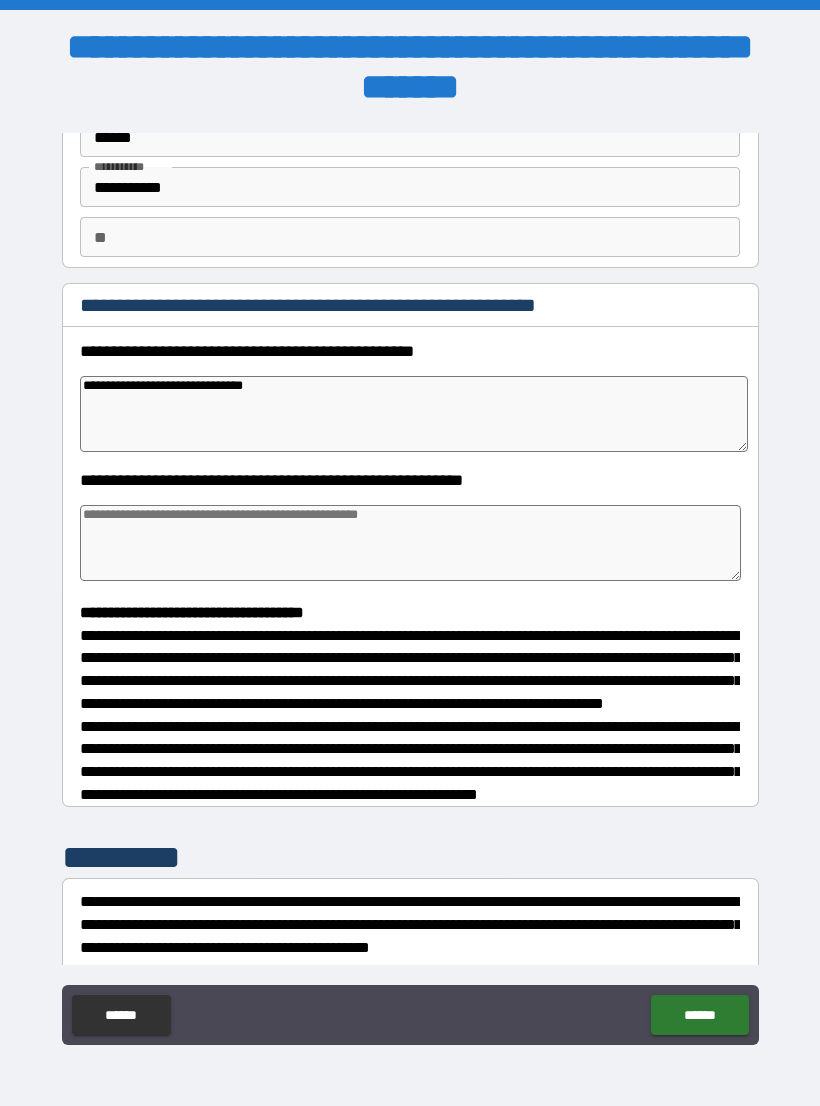 type on "*" 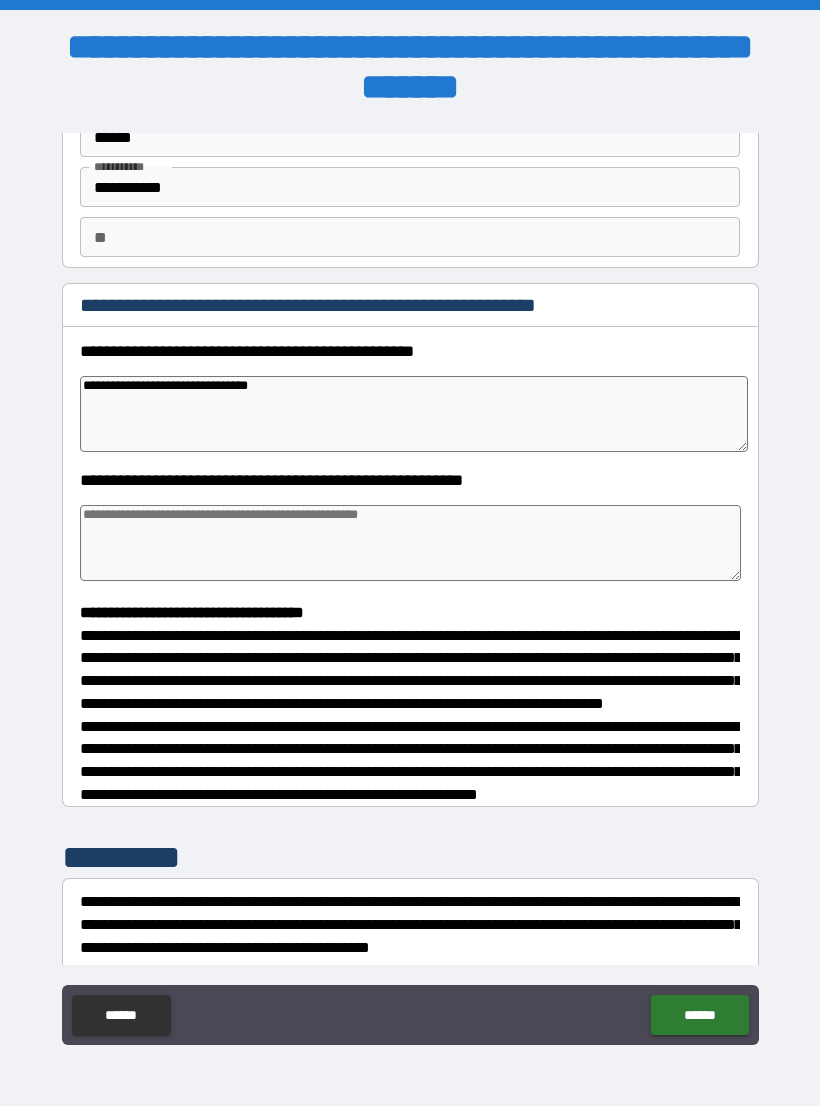 type on "*" 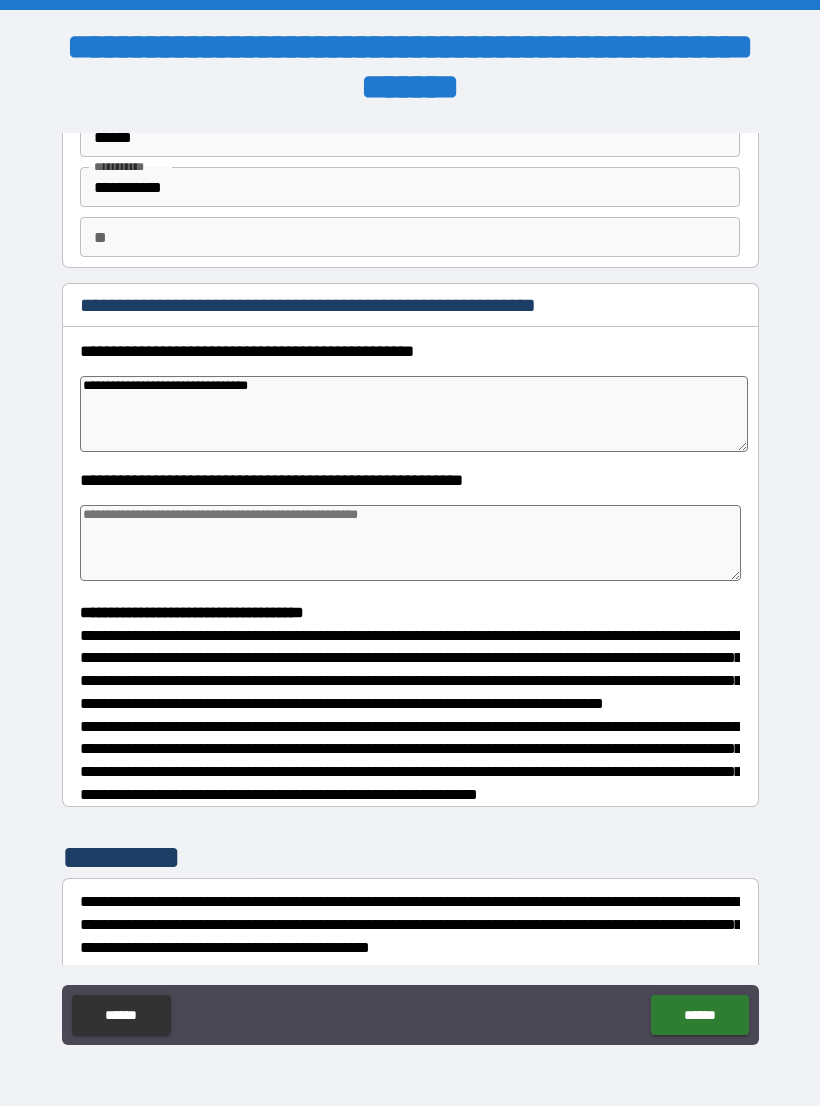 type on "**********" 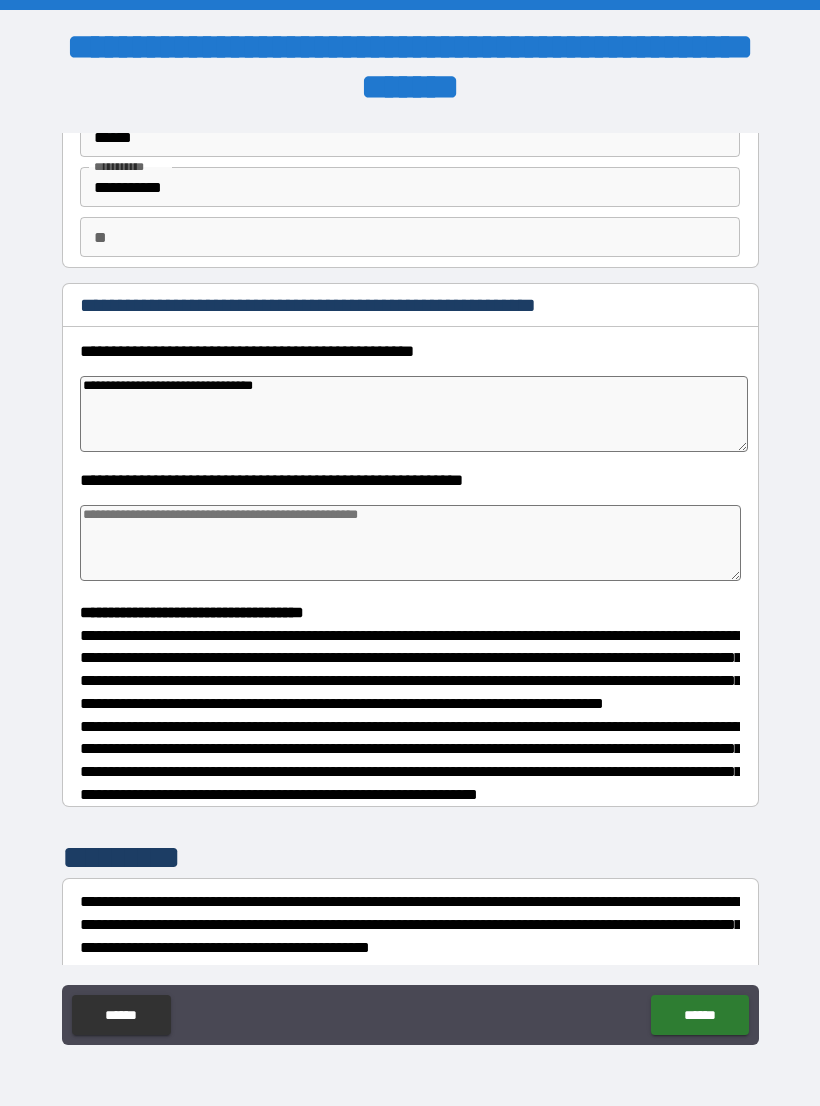 type on "*" 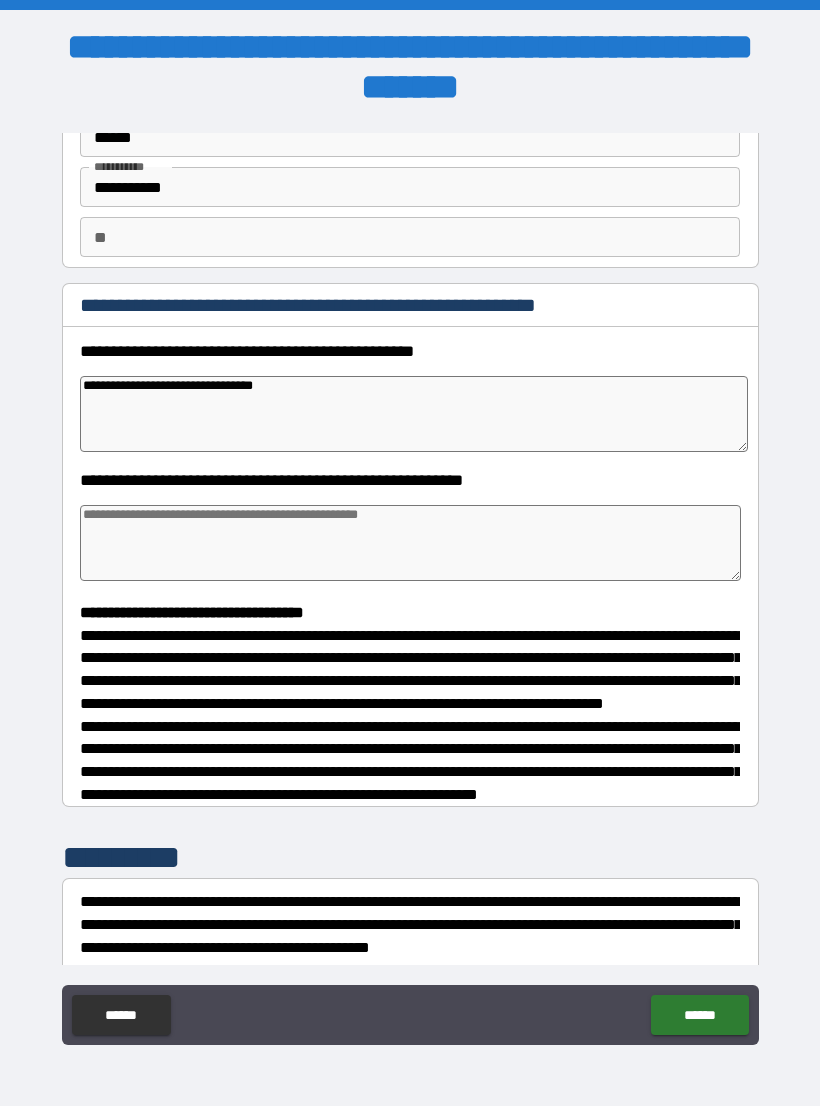 type on "**********" 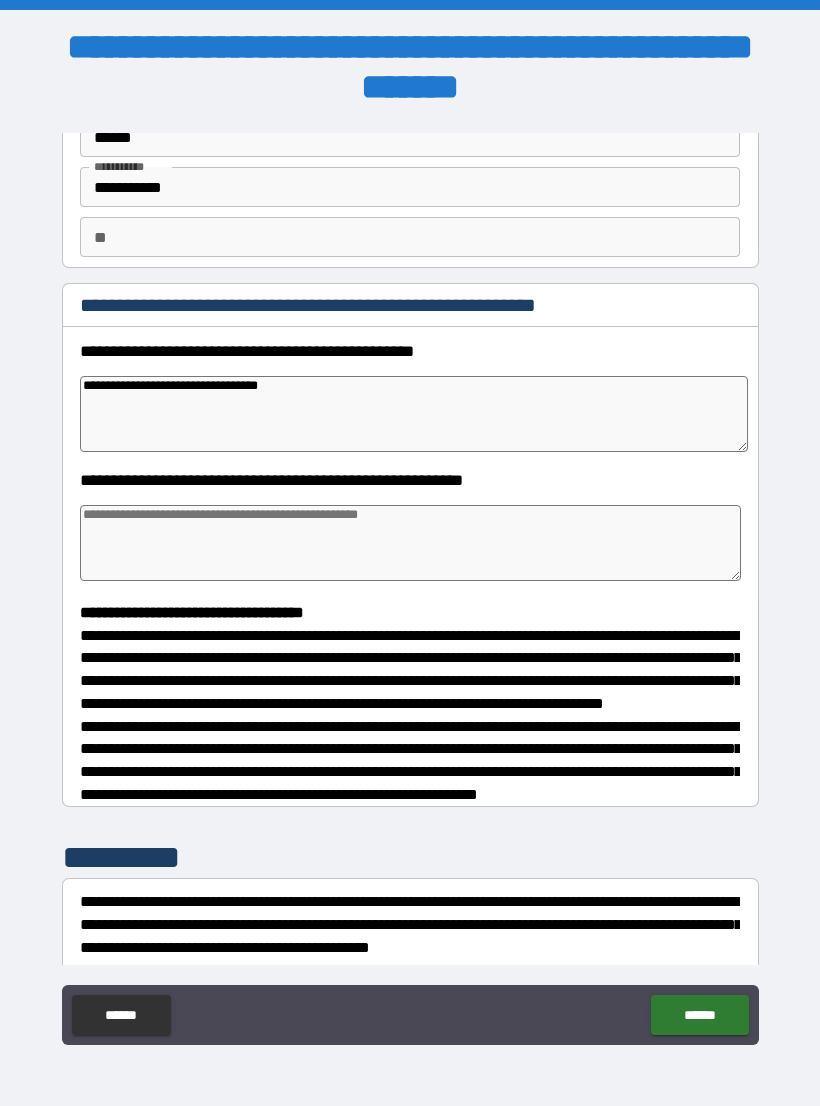 type on "*" 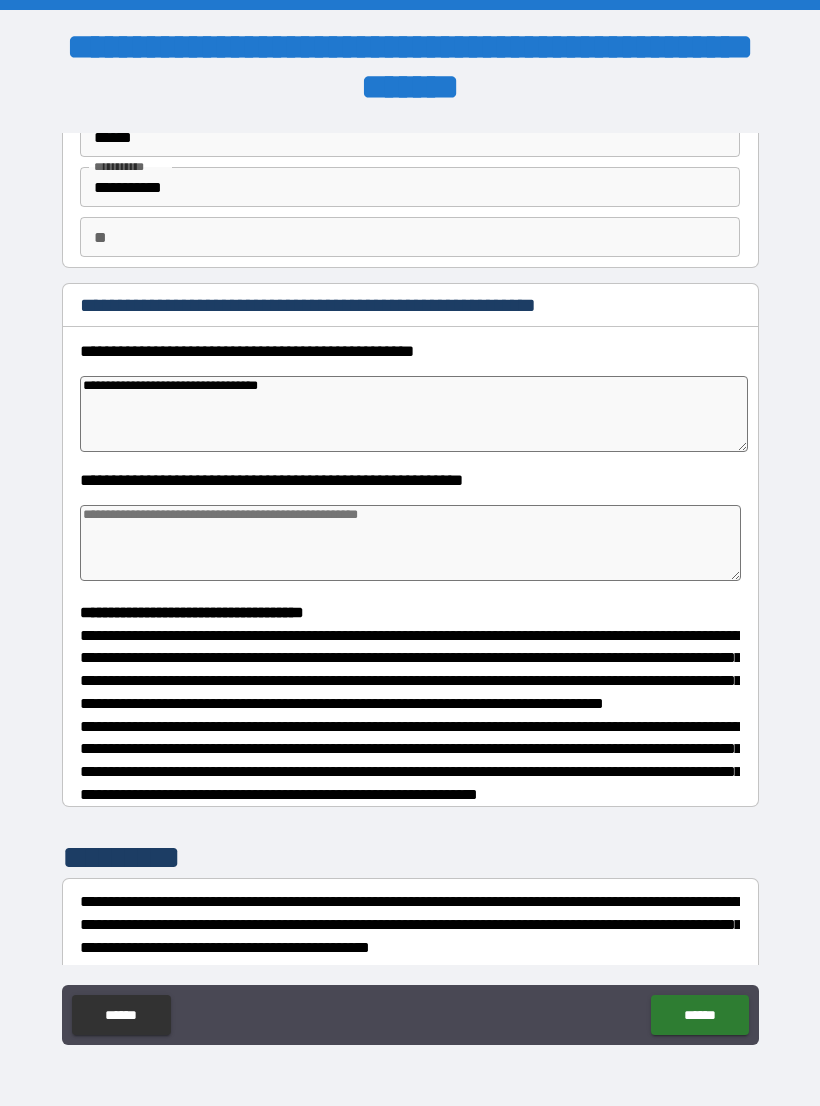 type on "*" 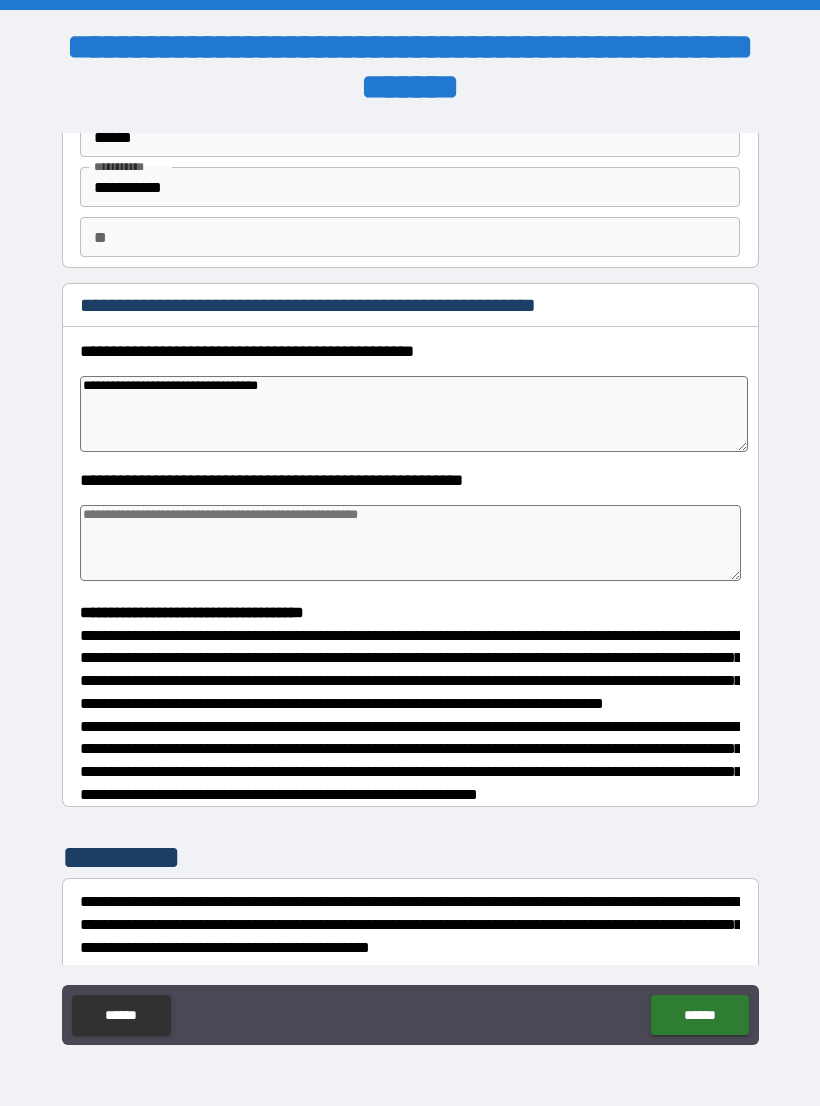 type on "*" 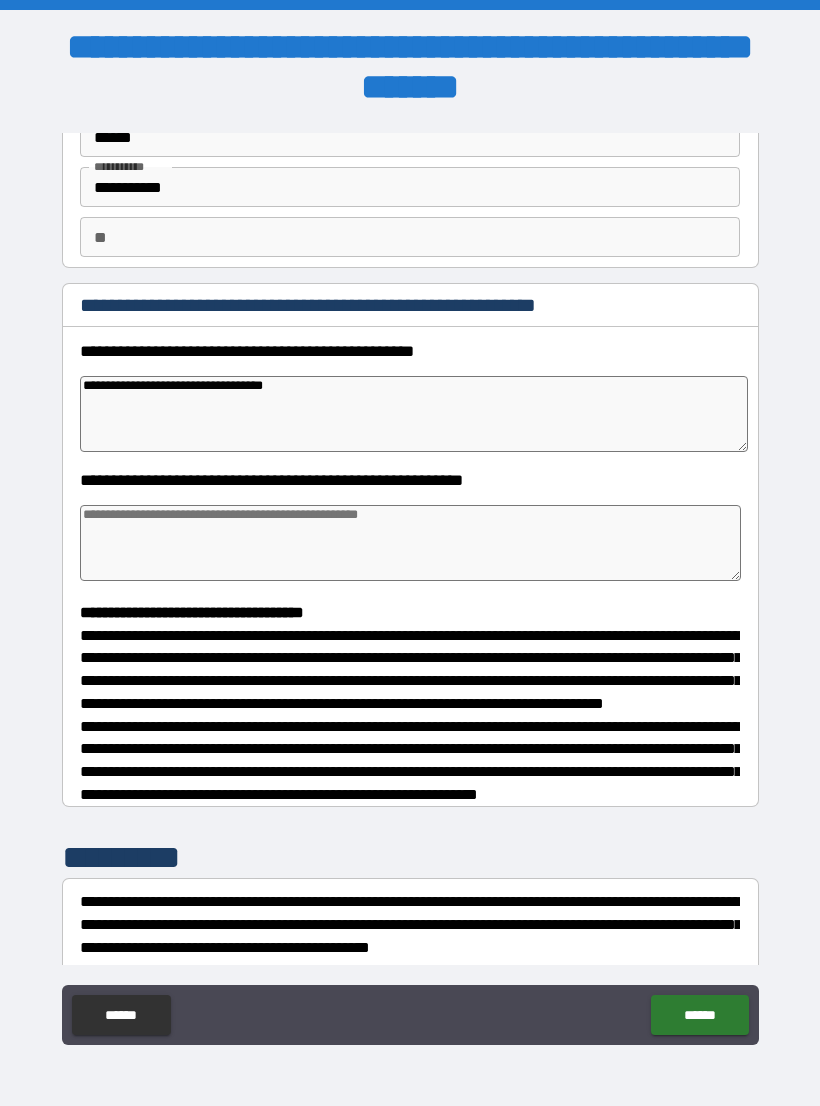 type on "*" 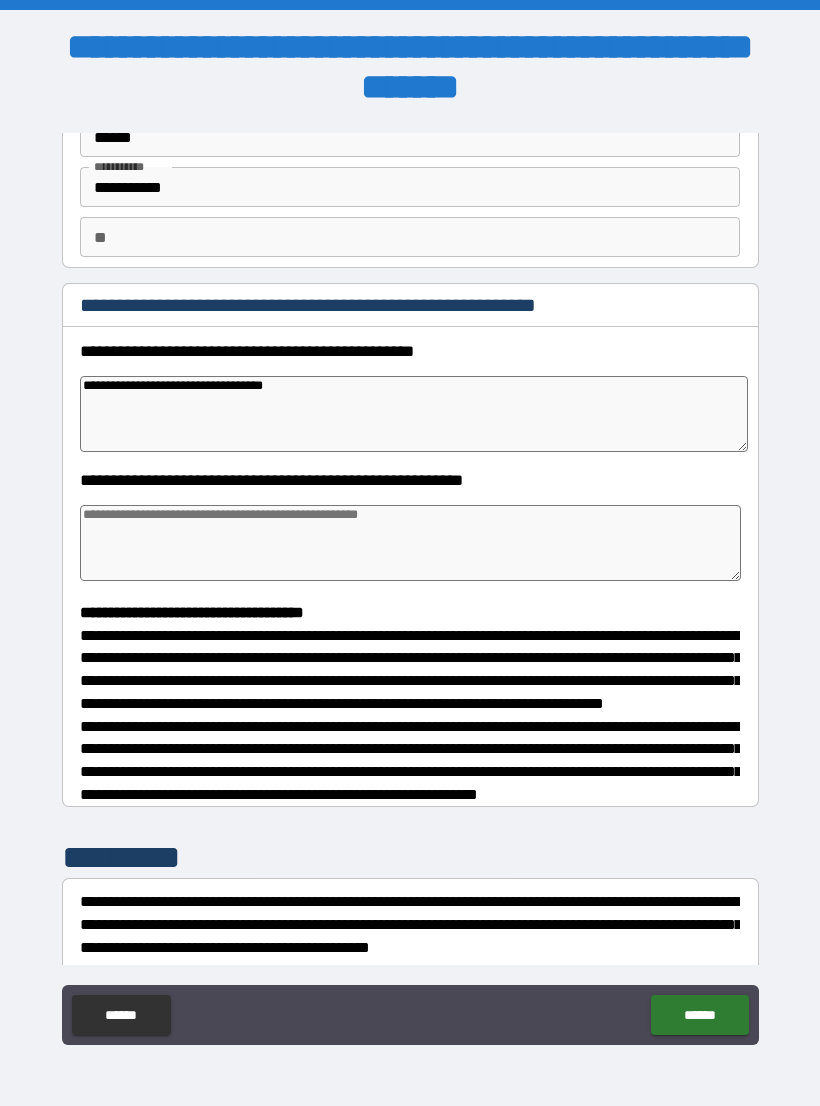 type on "*" 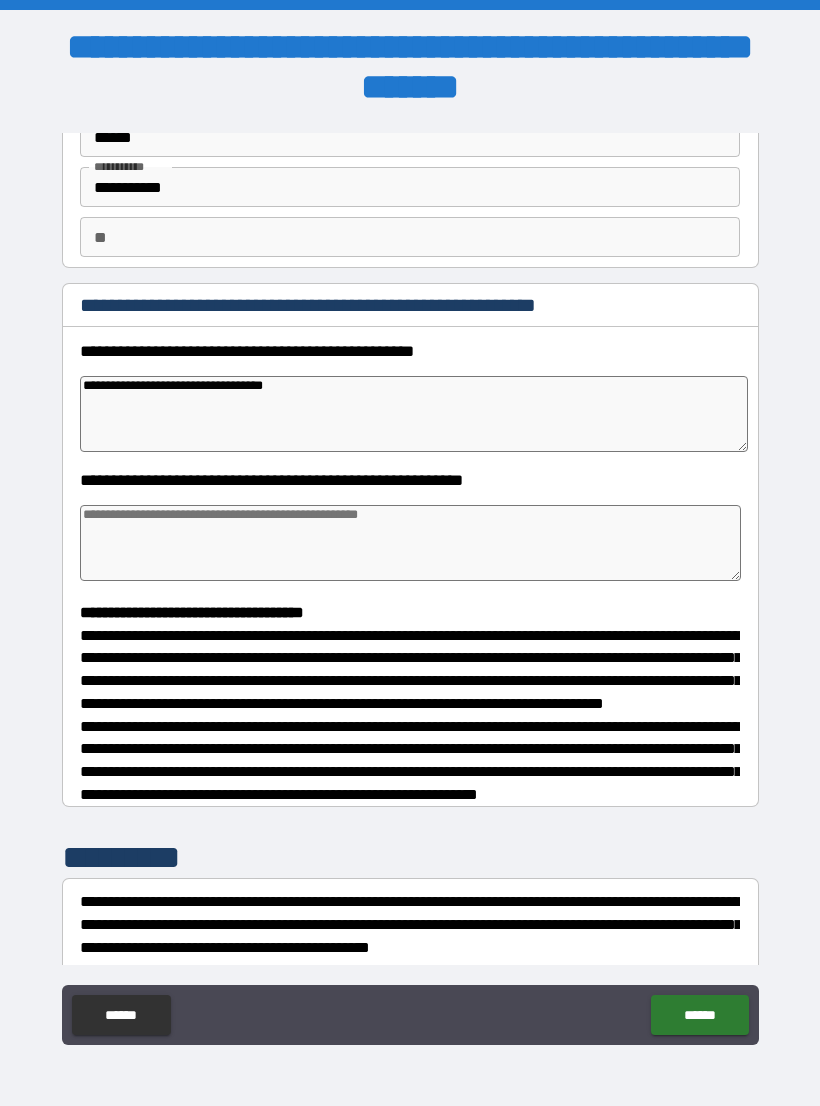 type on "*" 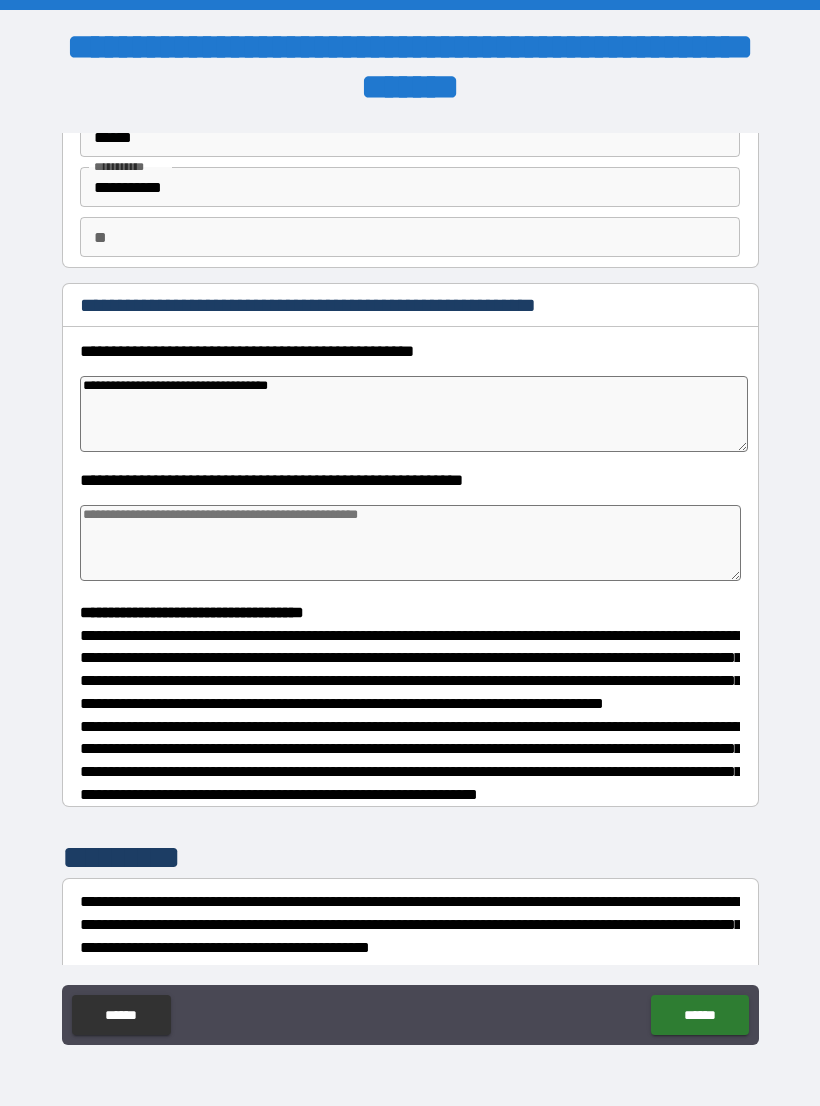 type on "*" 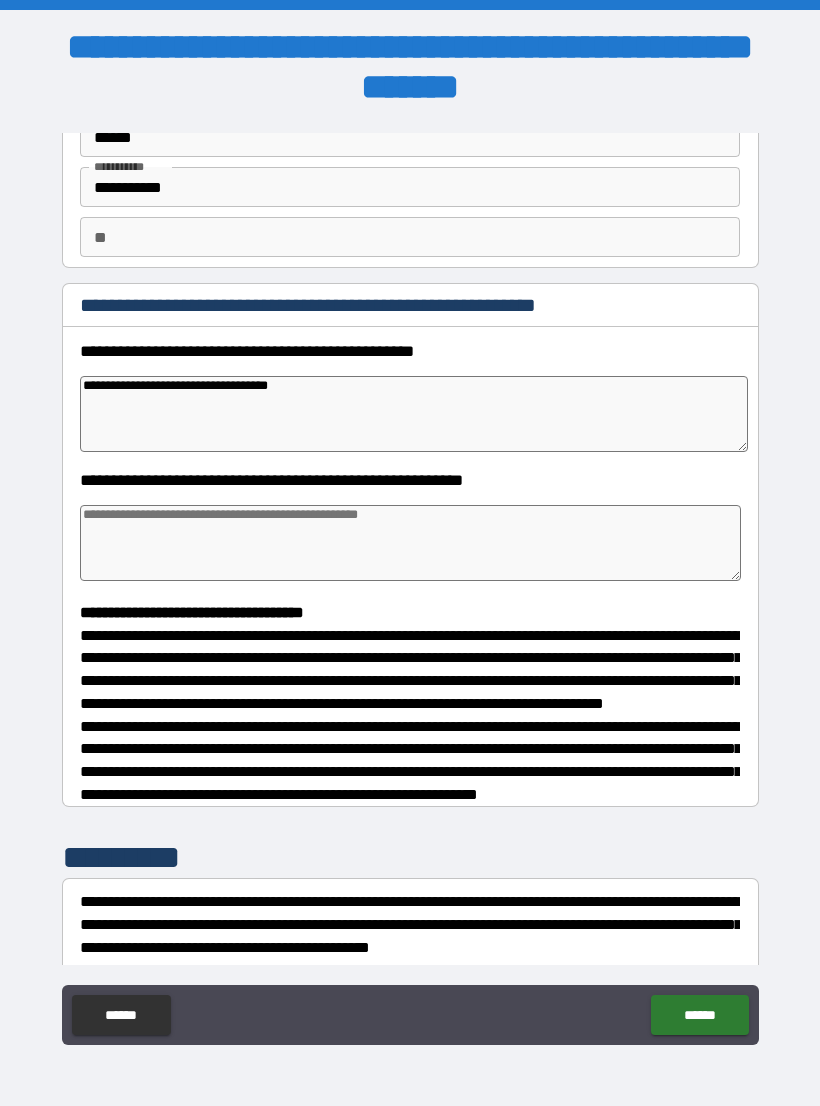 type on "*" 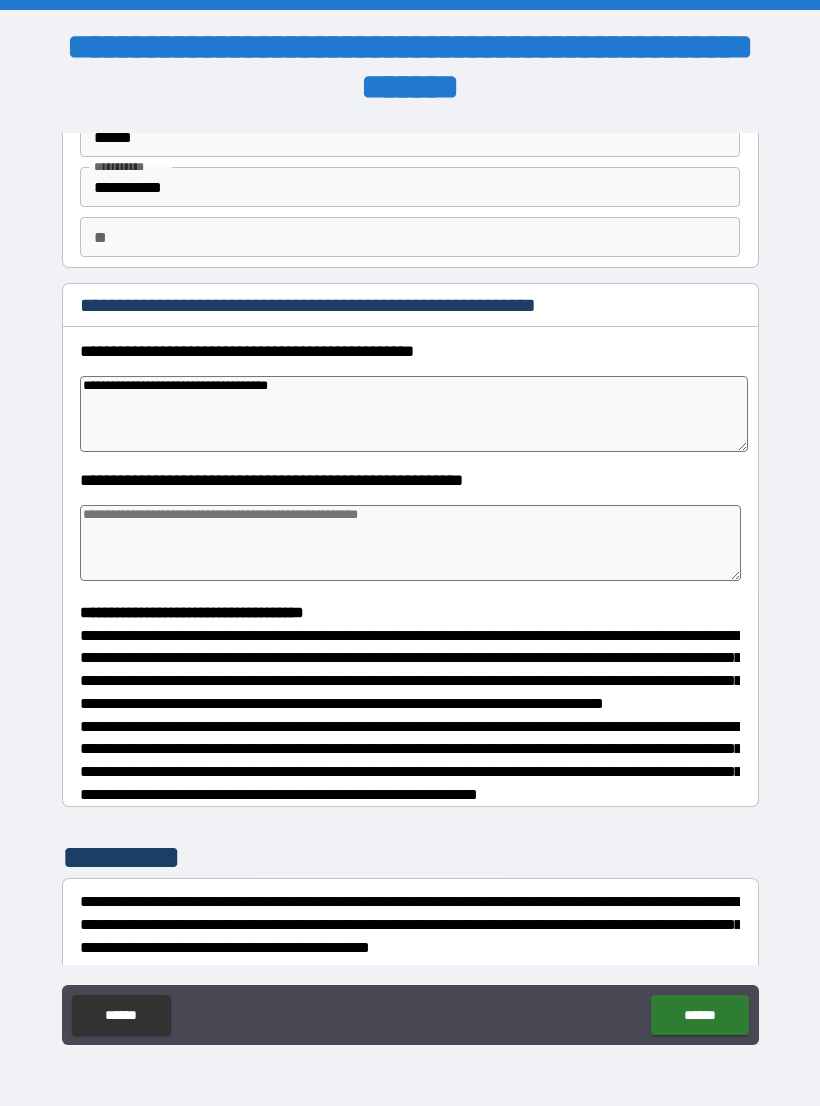 type on "*" 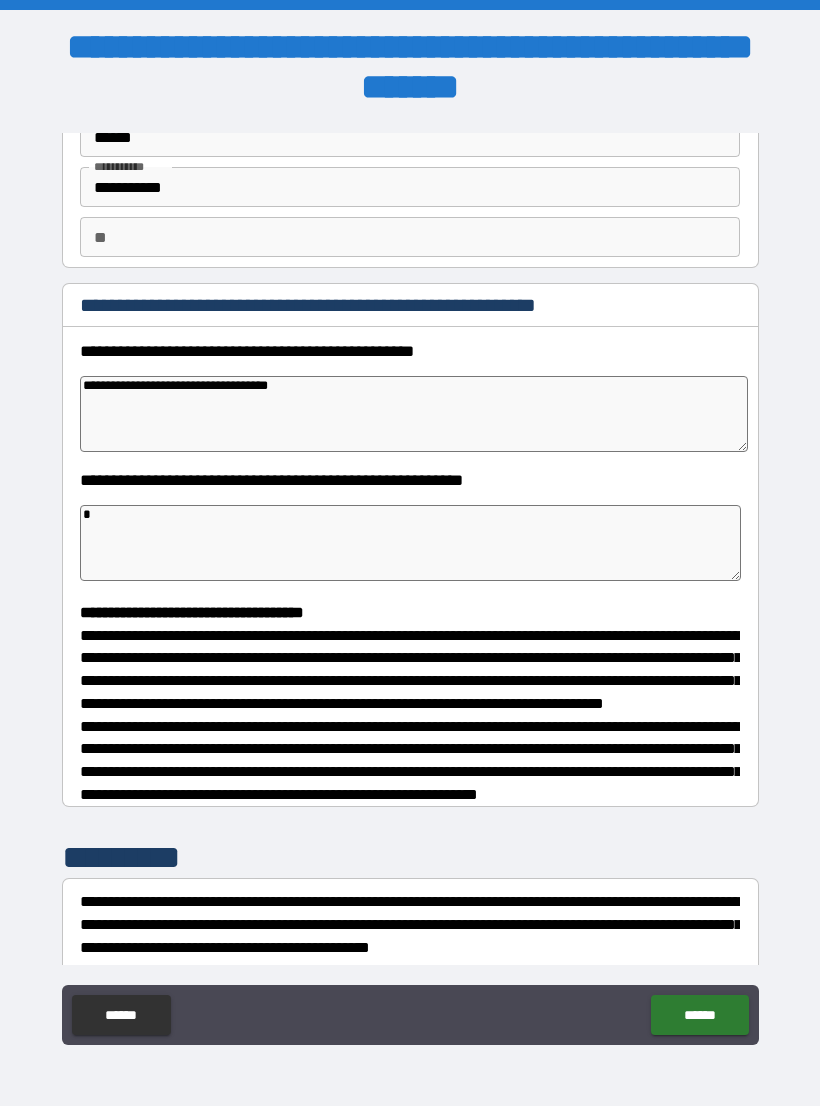 type on "*" 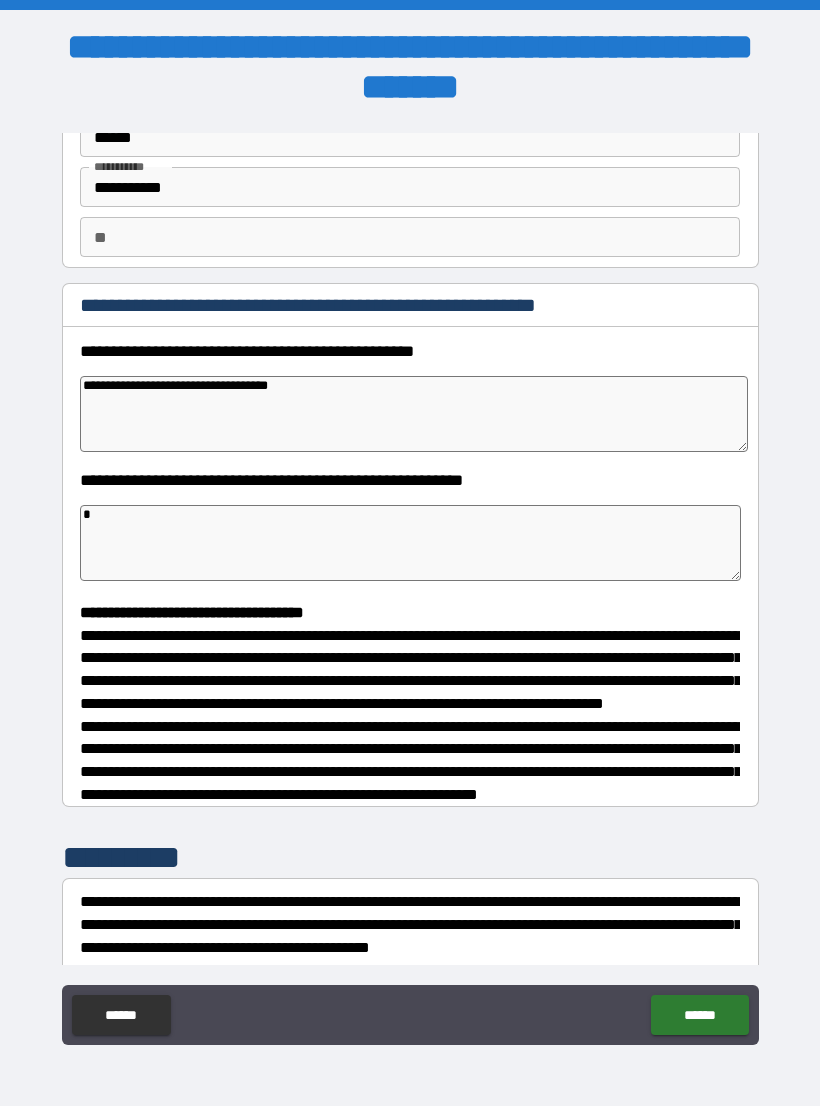 type on "**" 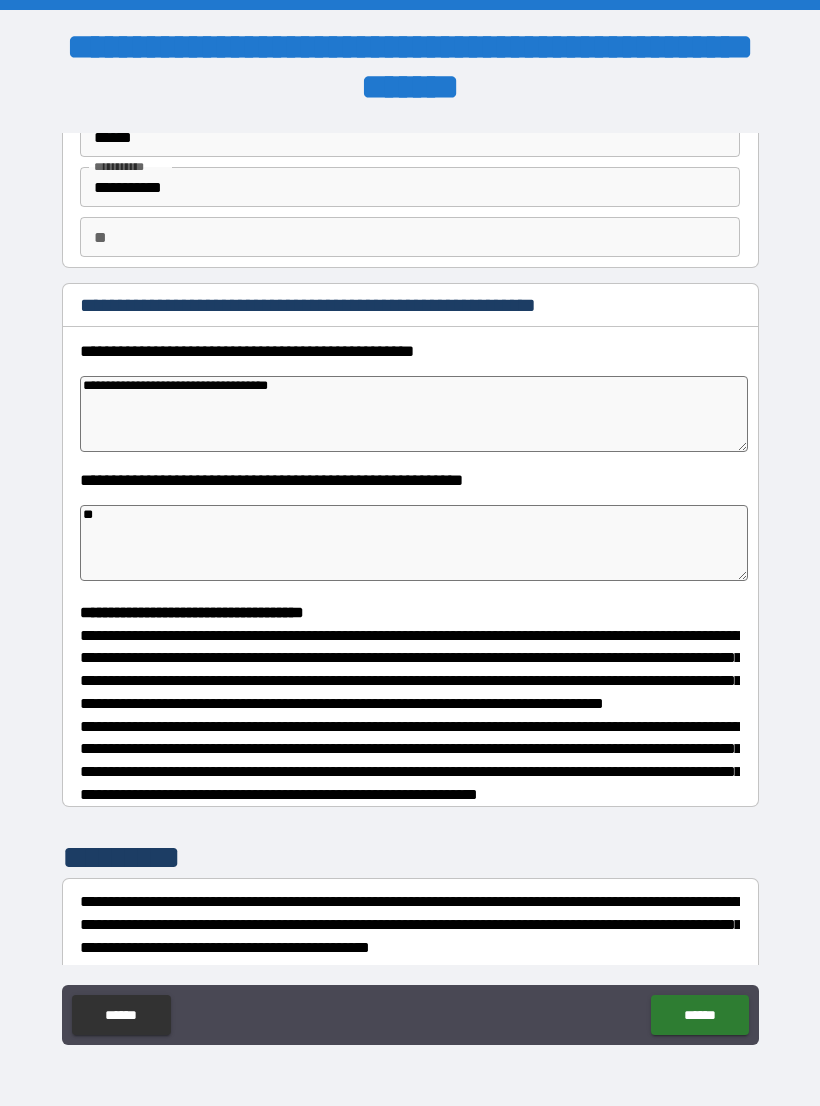 type on "*" 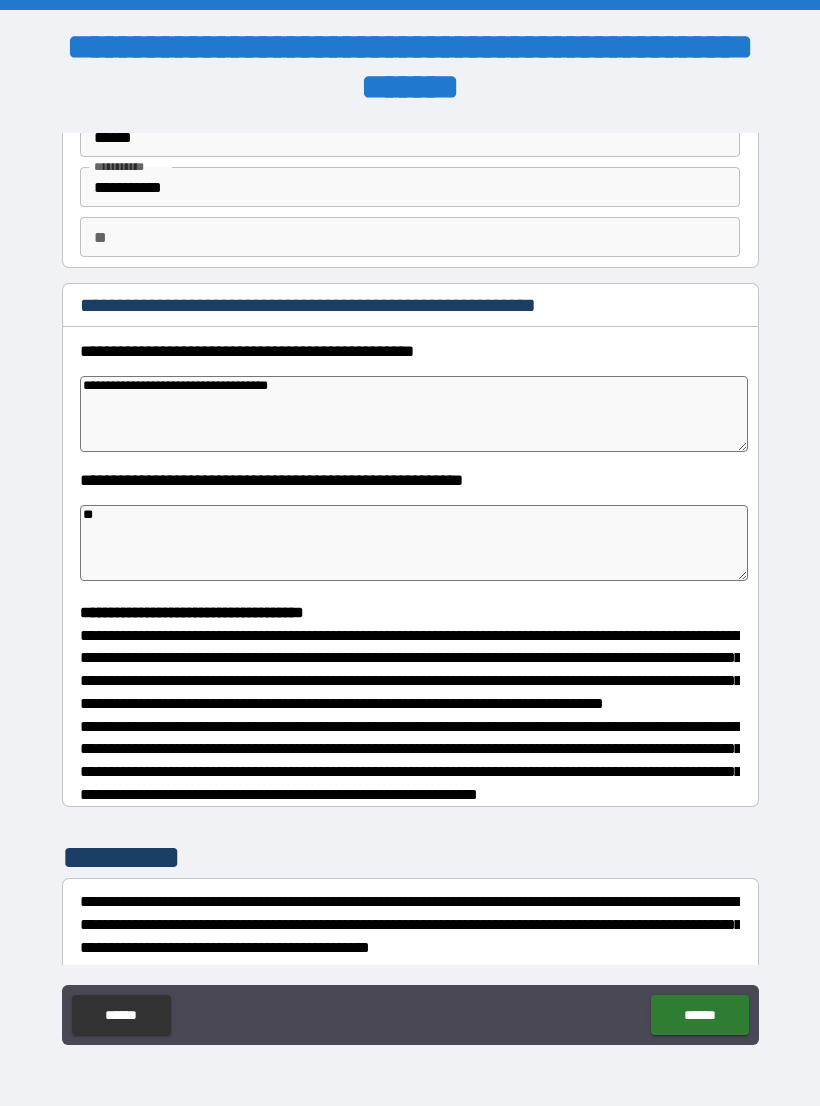 type on "*" 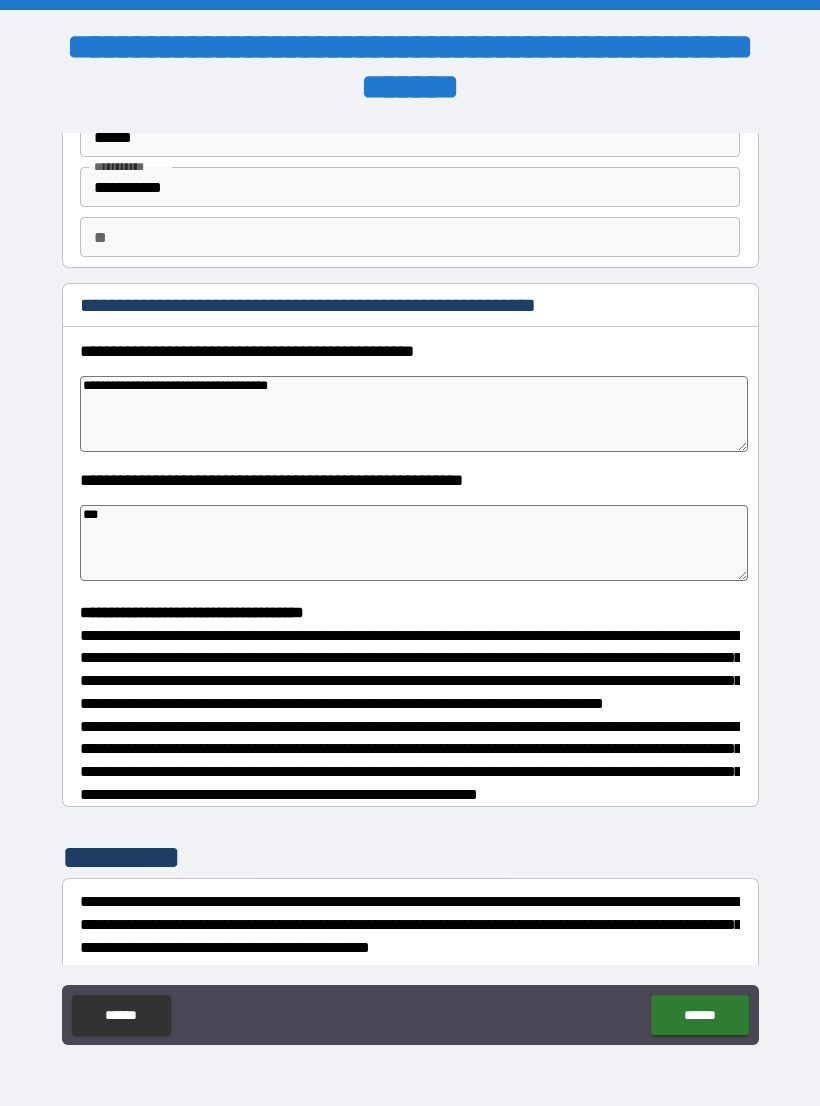 type on "*" 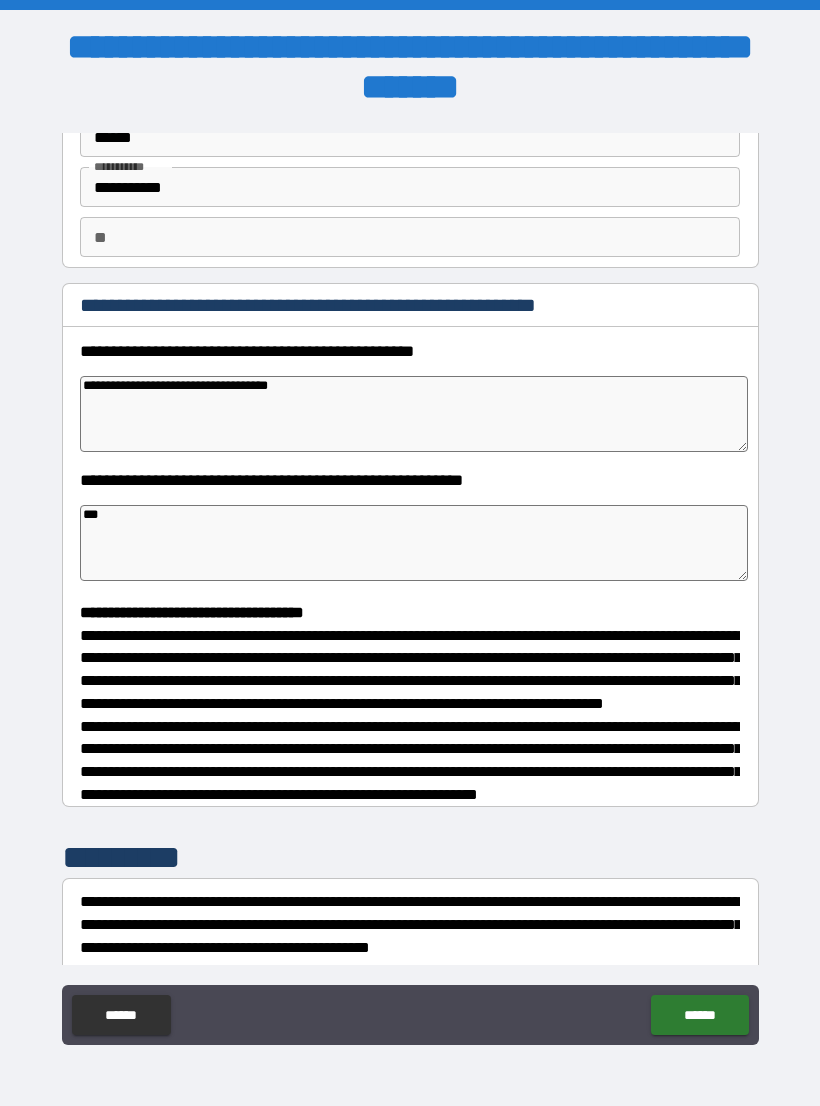 type on "*" 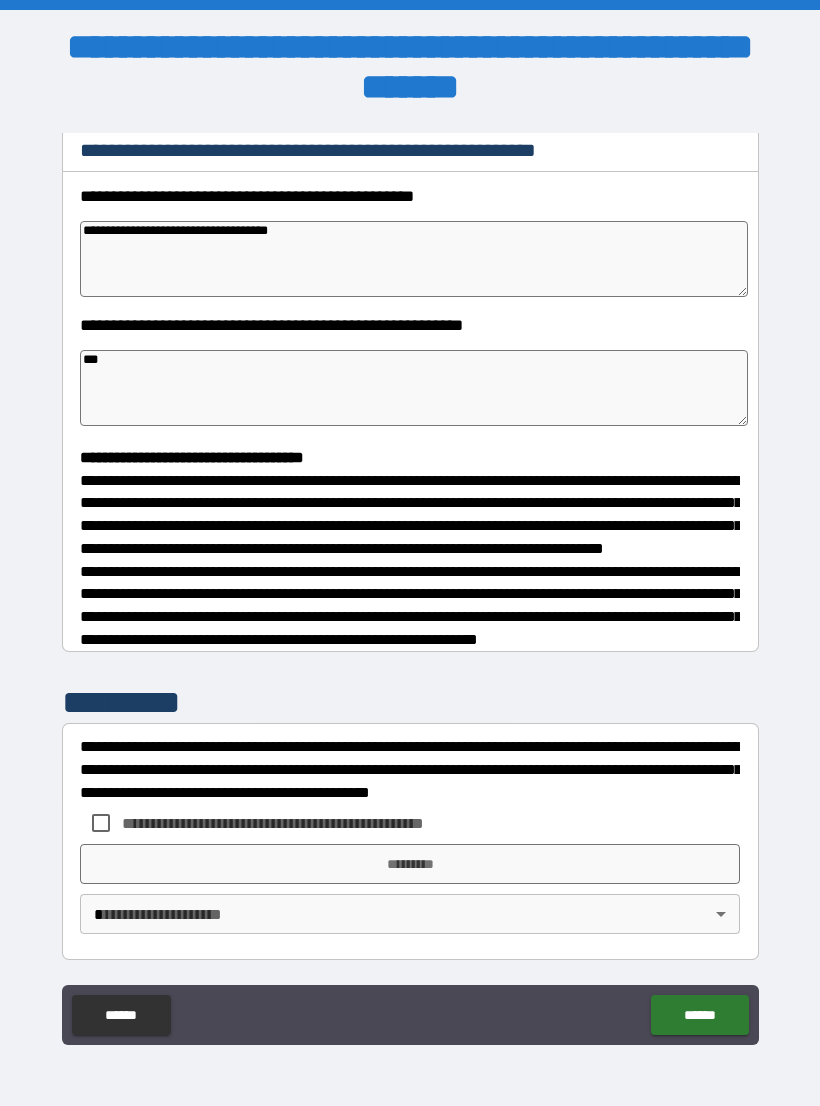 scroll, scrollTop: 302, scrollLeft: 0, axis: vertical 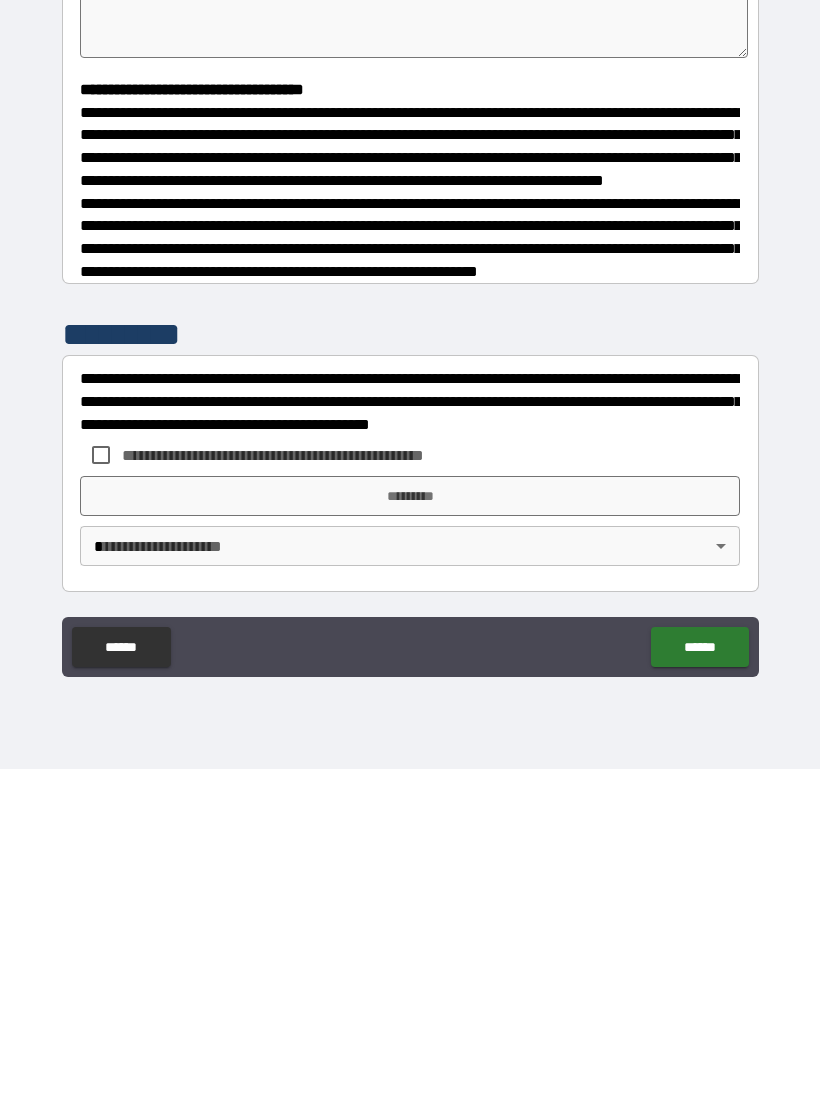 type on "***" 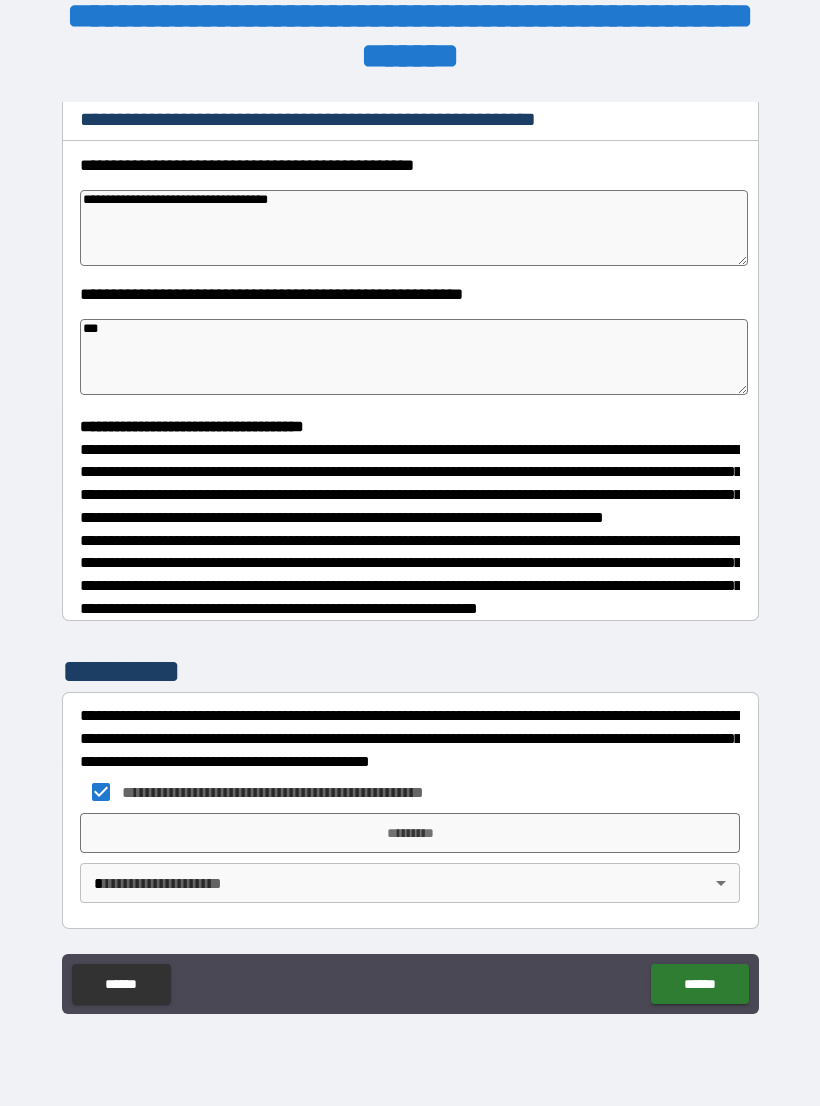 type on "*" 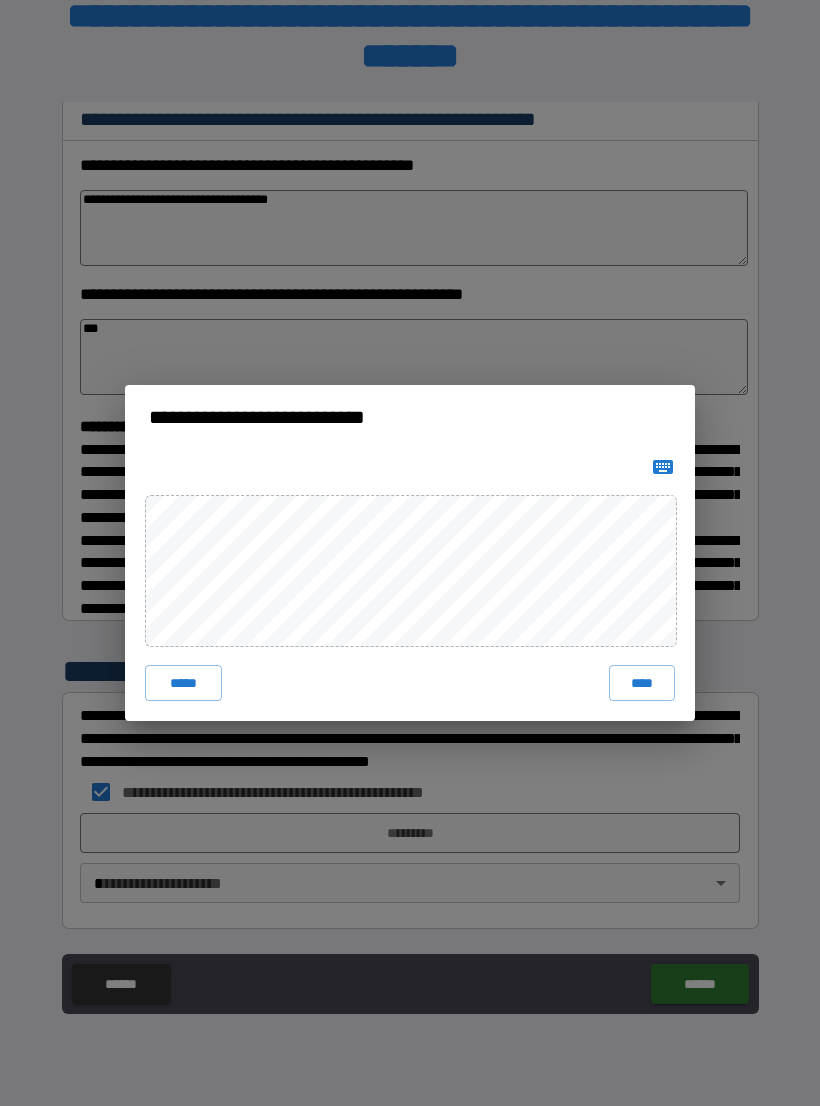 click on "****" at bounding box center (642, 683) 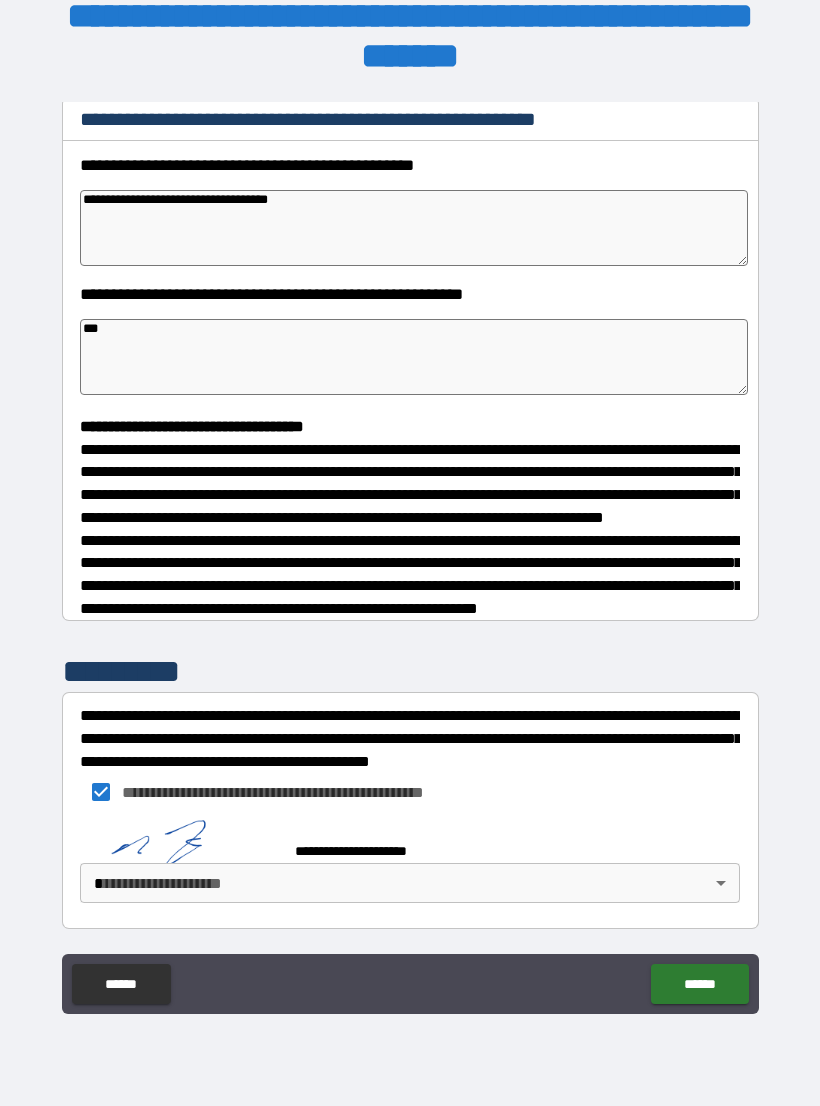 type on "*" 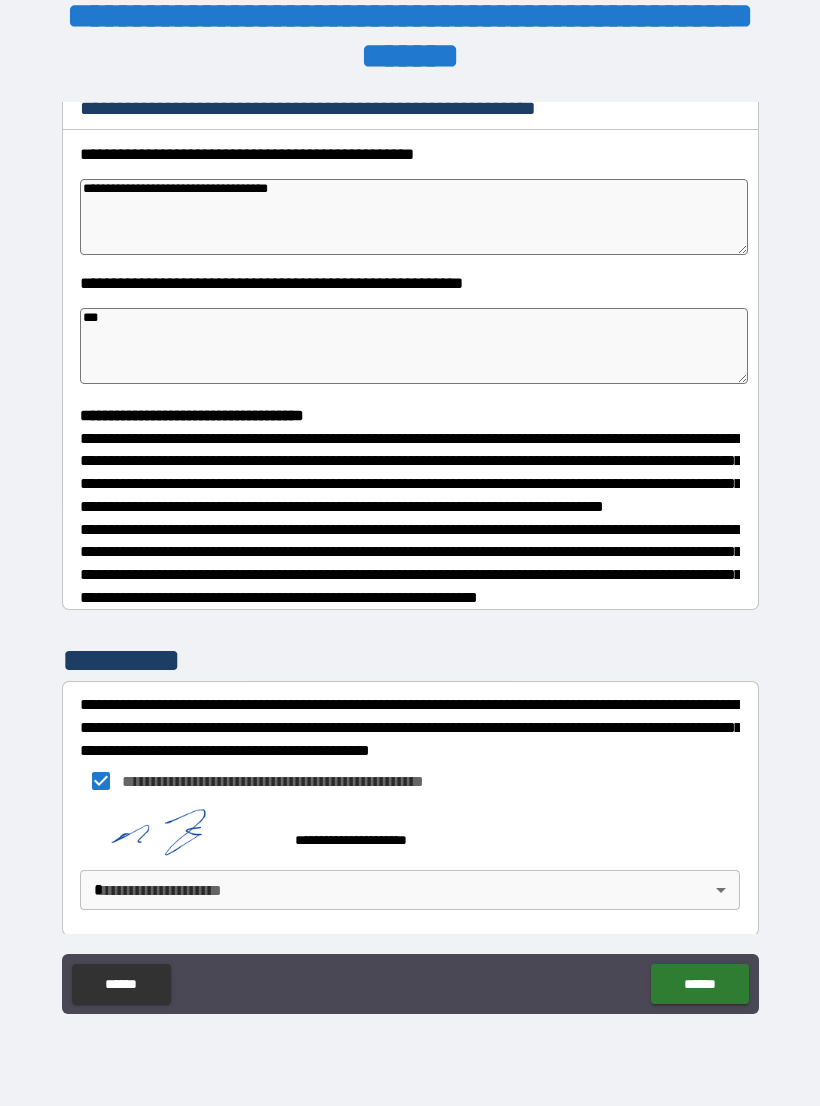 click on "******" at bounding box center (699, 984) 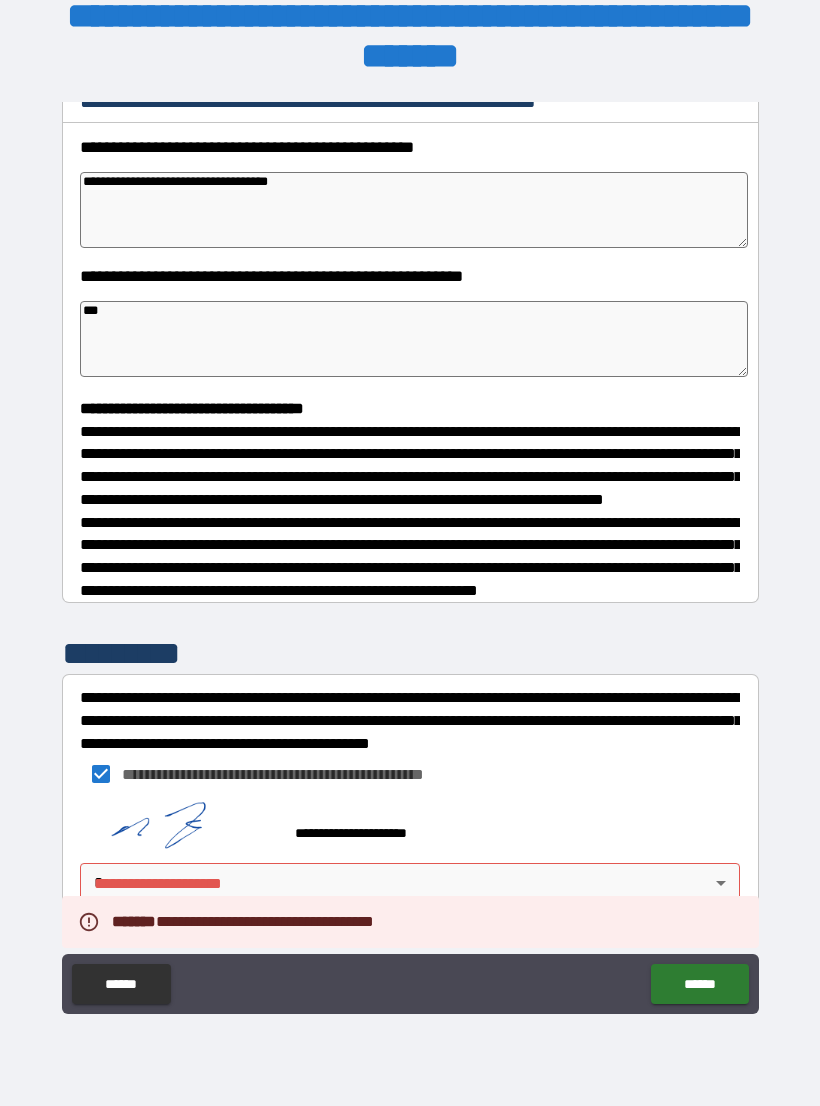 scroll, scrollTop: 319, scrollLeft: 0, axis: vertical 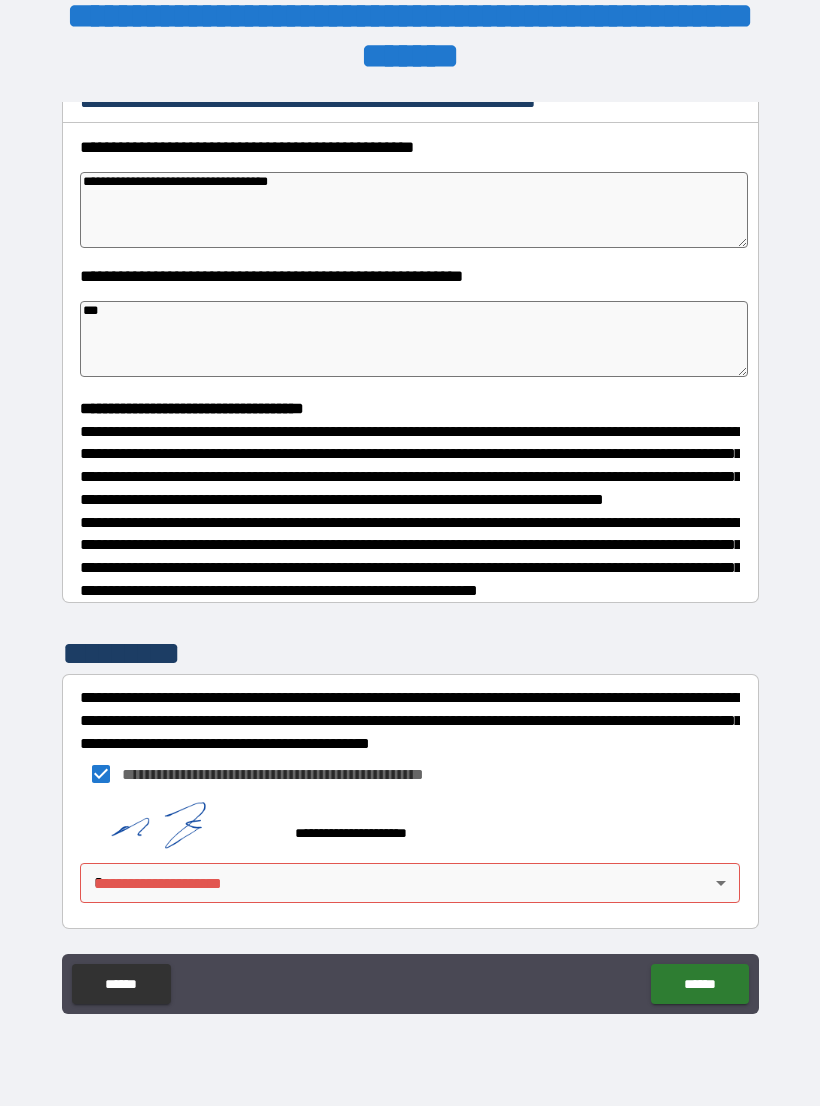 click on "**********" at bounding box center [410, 537] 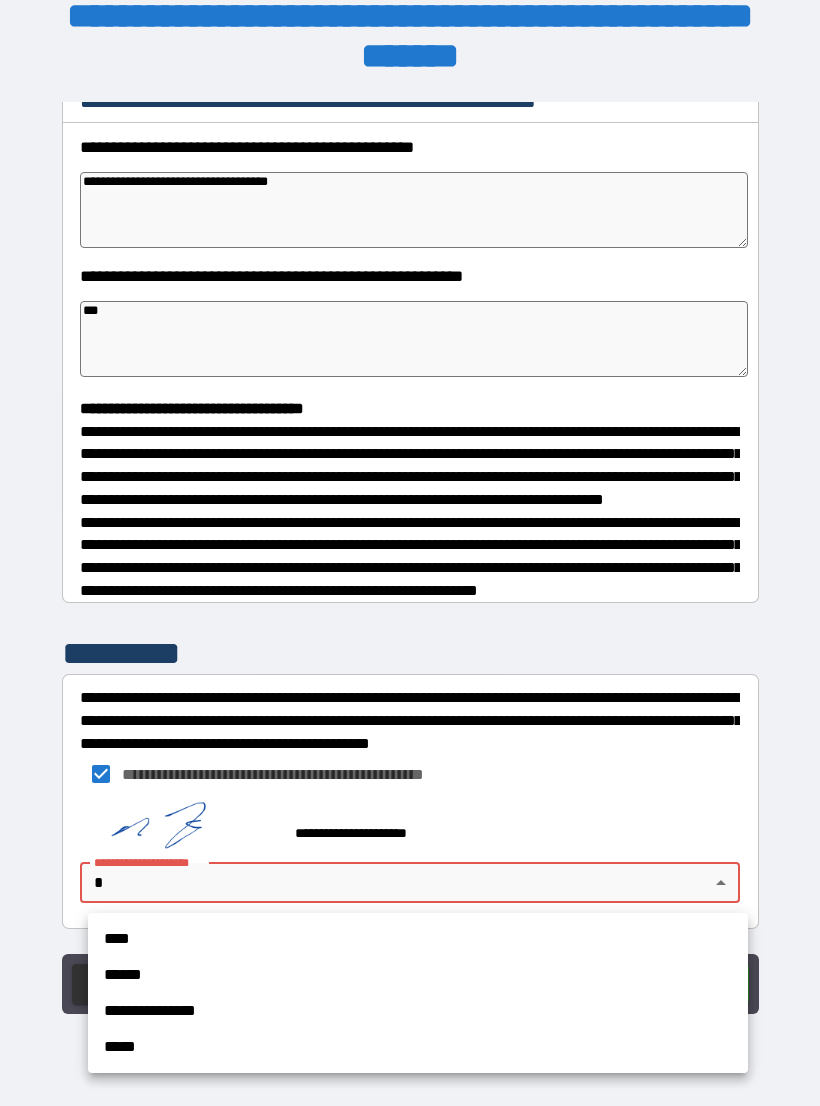 click on "******" at bounding box center (418, 975) 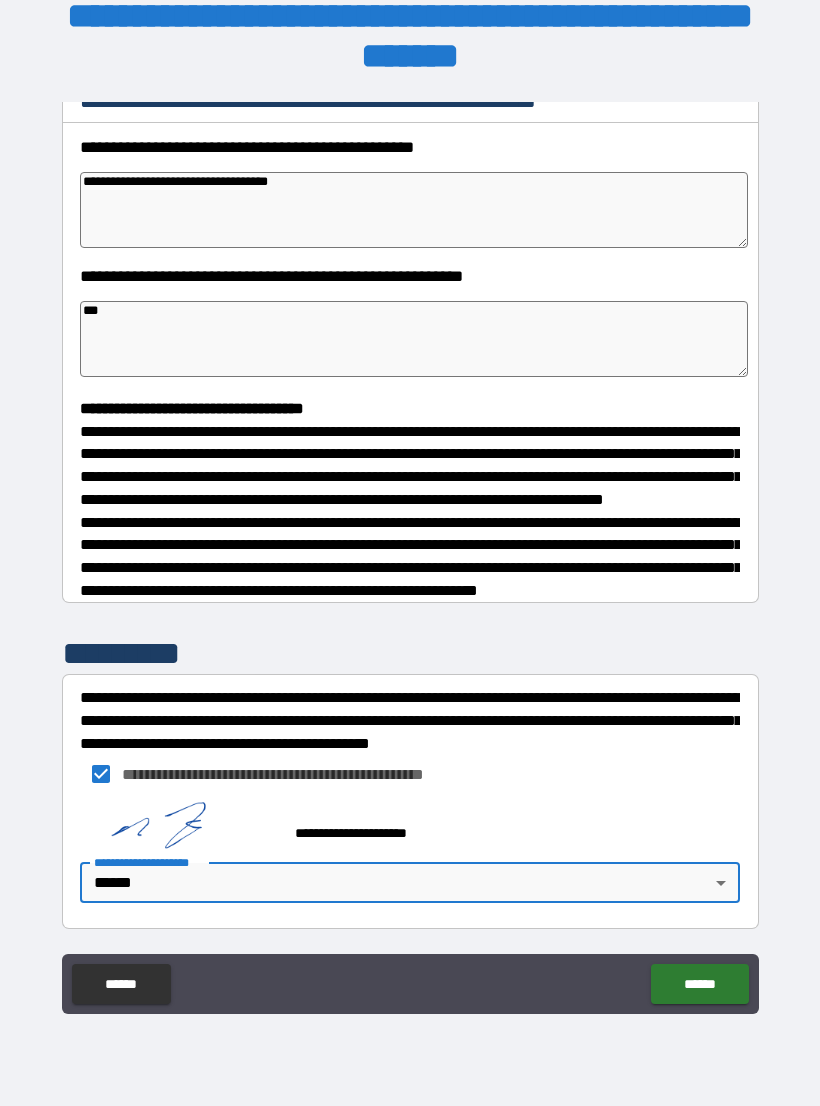 click on "******" at bounding box center (699, 984) 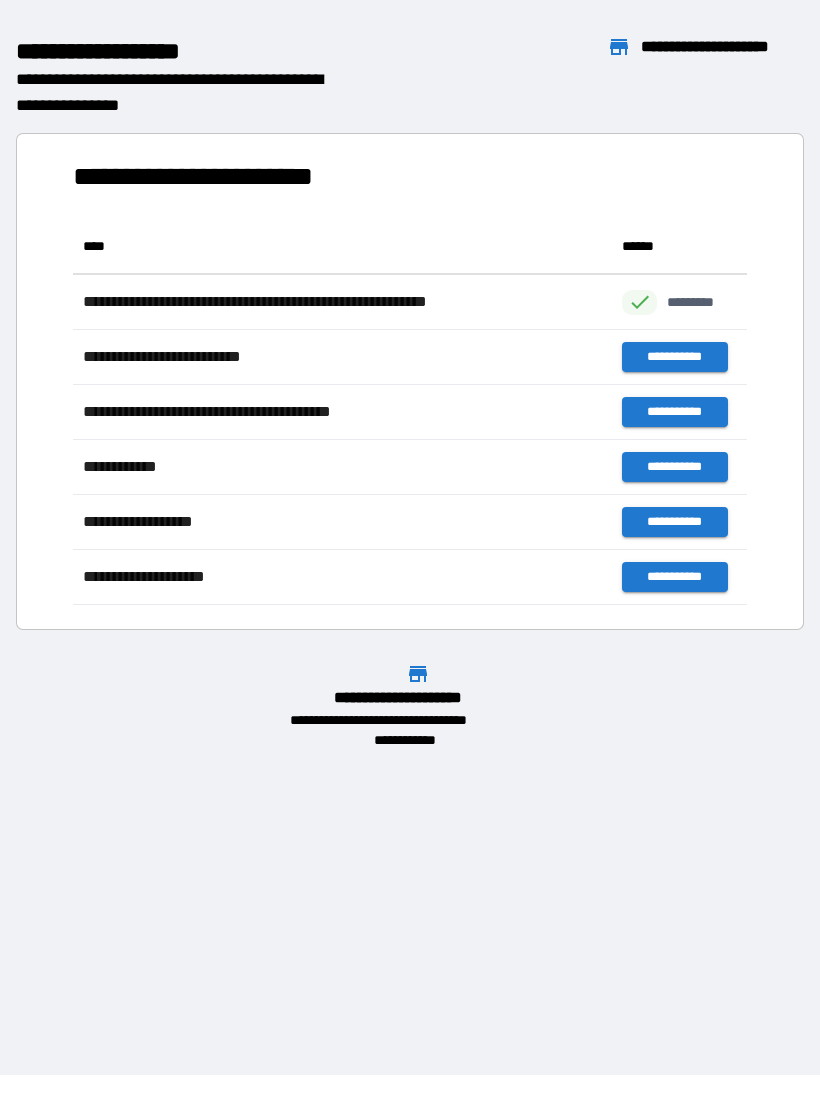 scroll, scrollTop: 386, scrollLeft: 674, axis: both 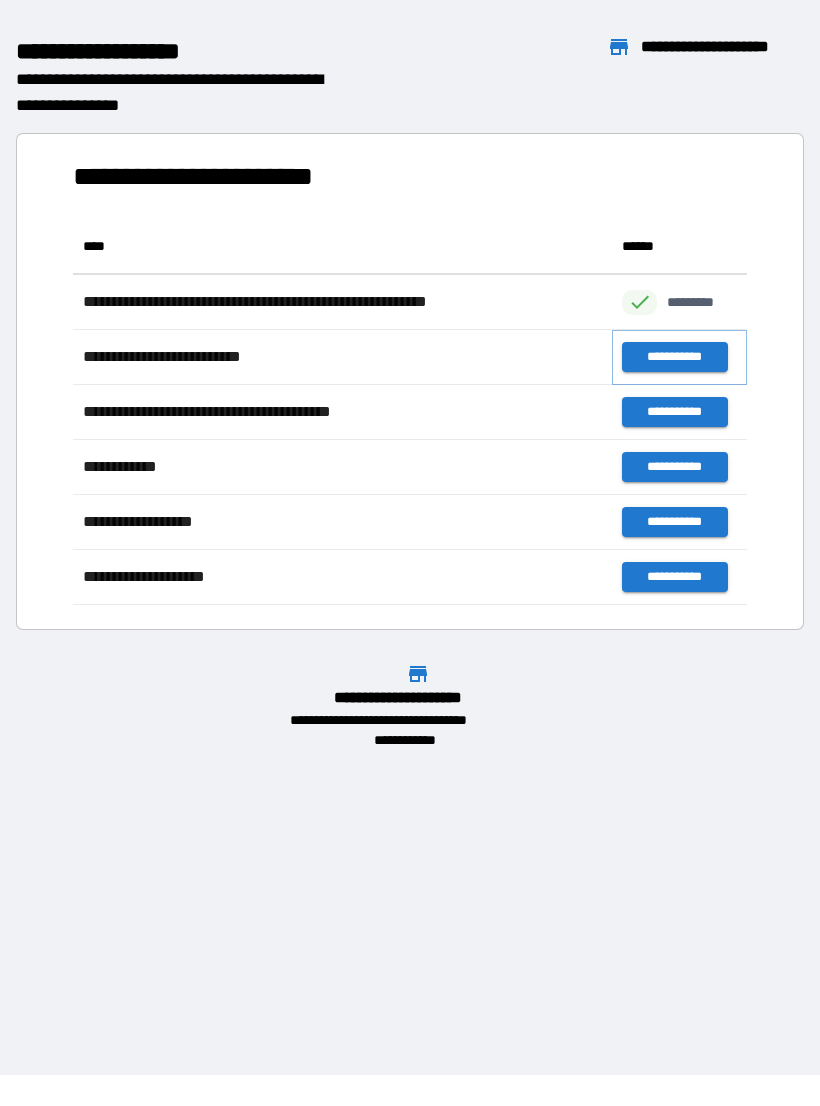 click on "**********" at bounding box center [674, 357] 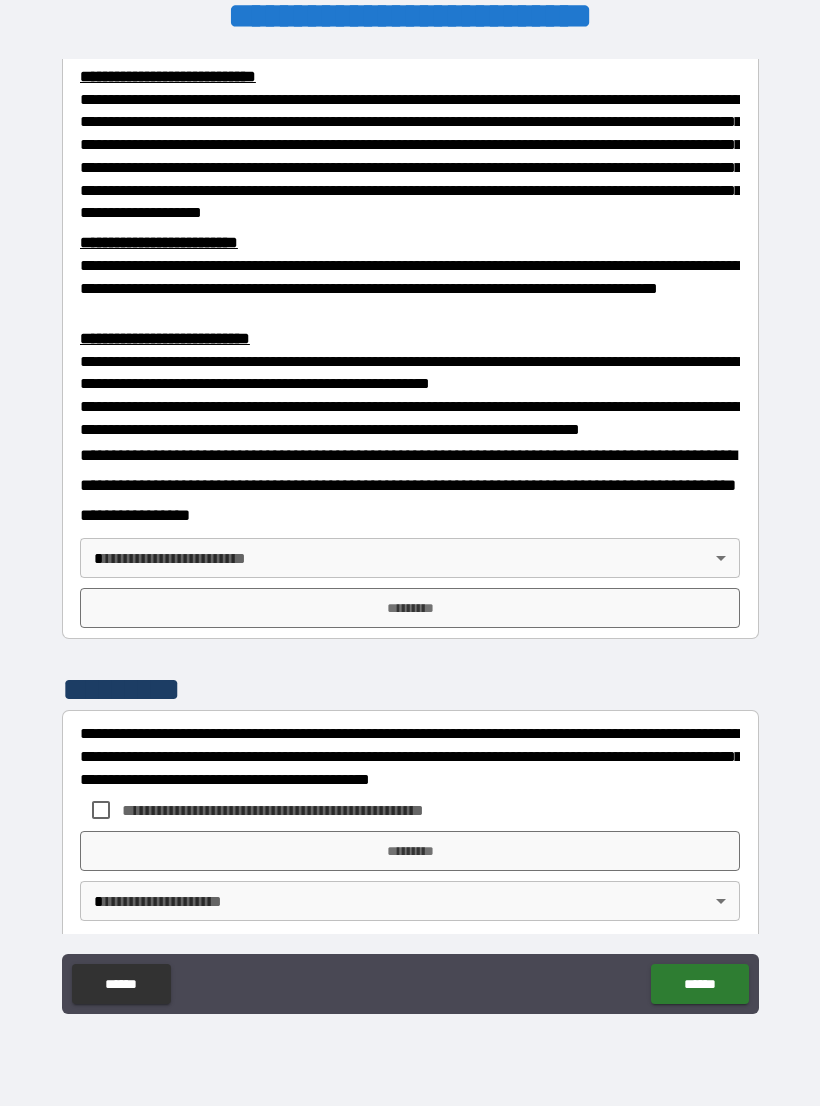 scroll, scrollTop: 485, scrollLeft: 0, axis: vertical 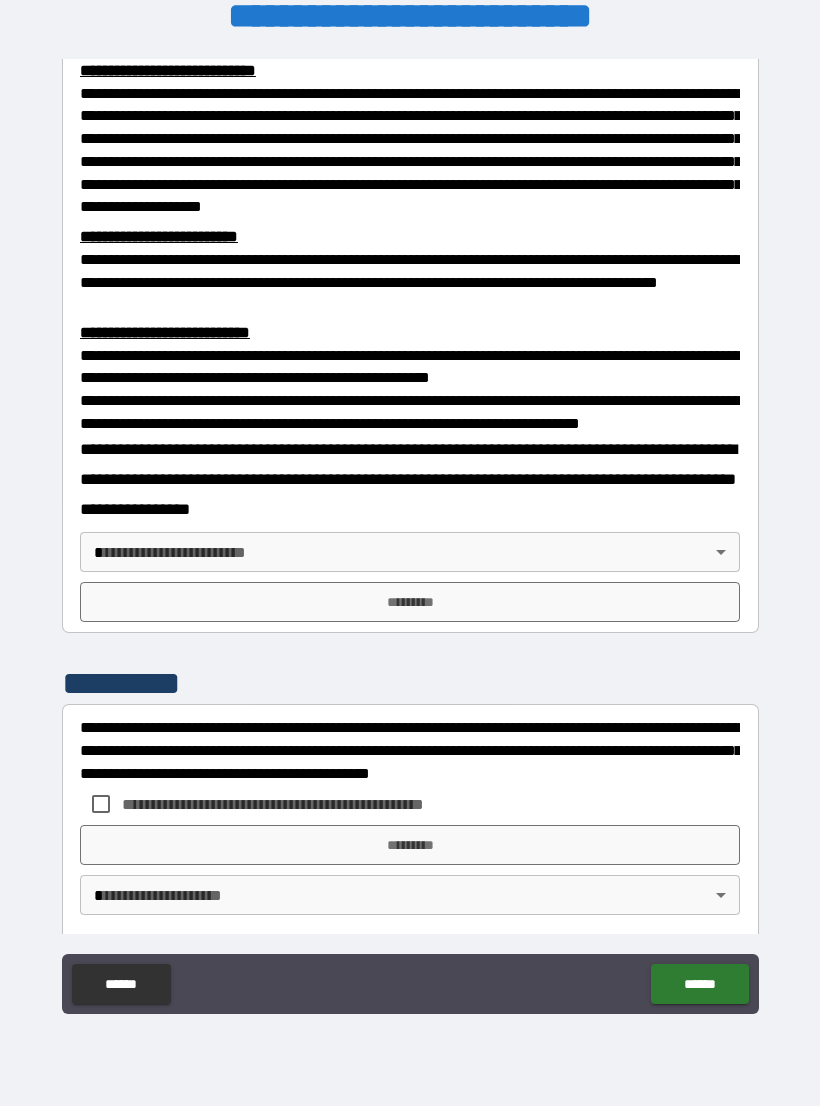 click on "**********" at bounding box center [410, 537] 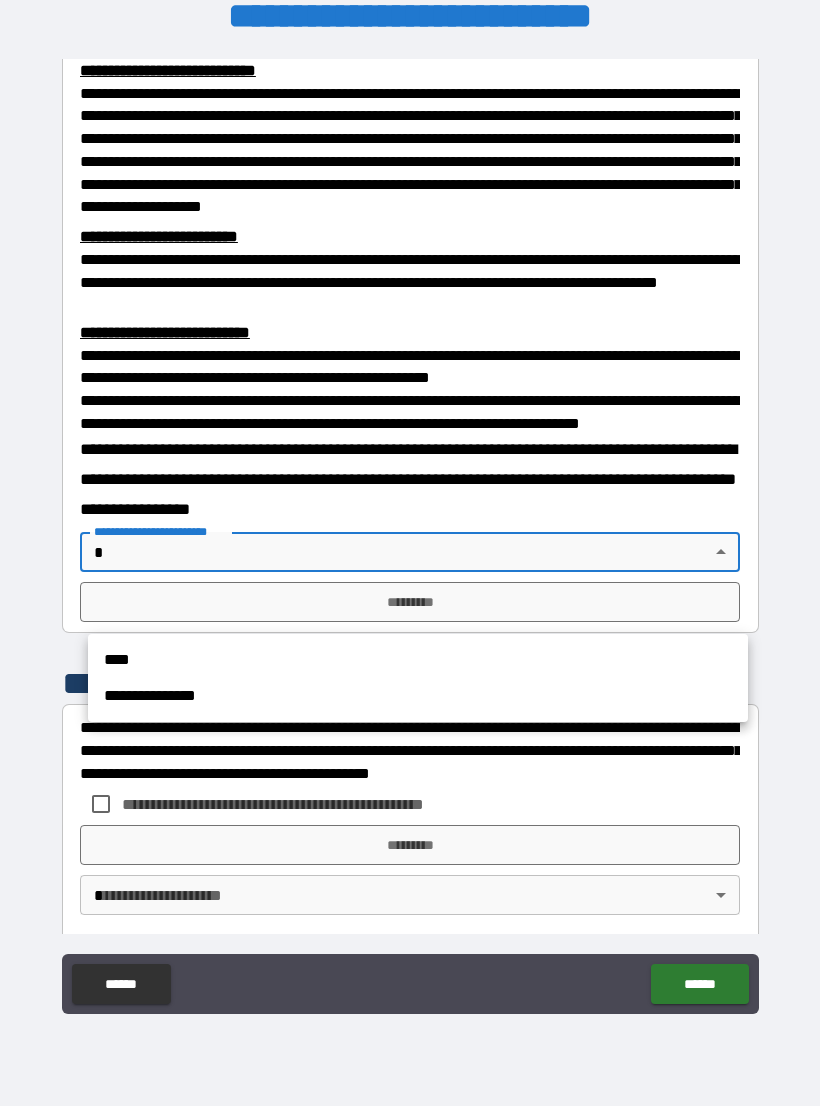 click on "****" at bounding box center [418, 660] 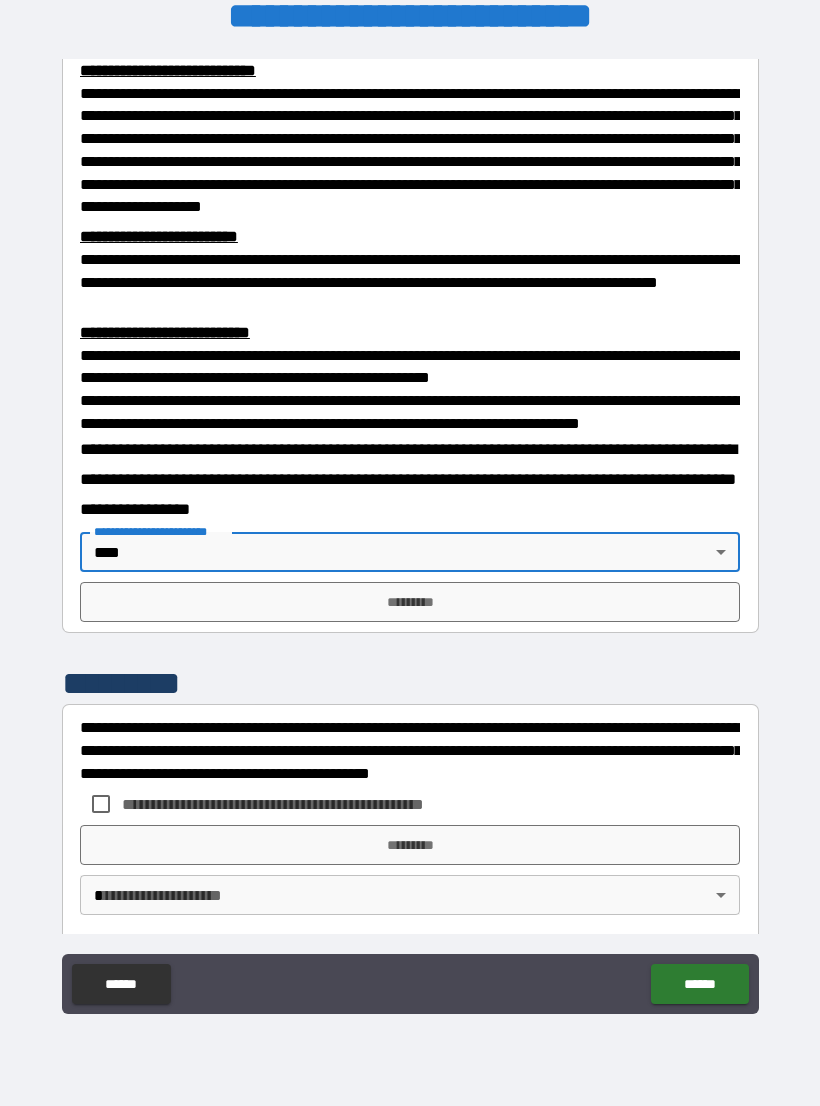 click on "*********" at bounding box center (410, 602) 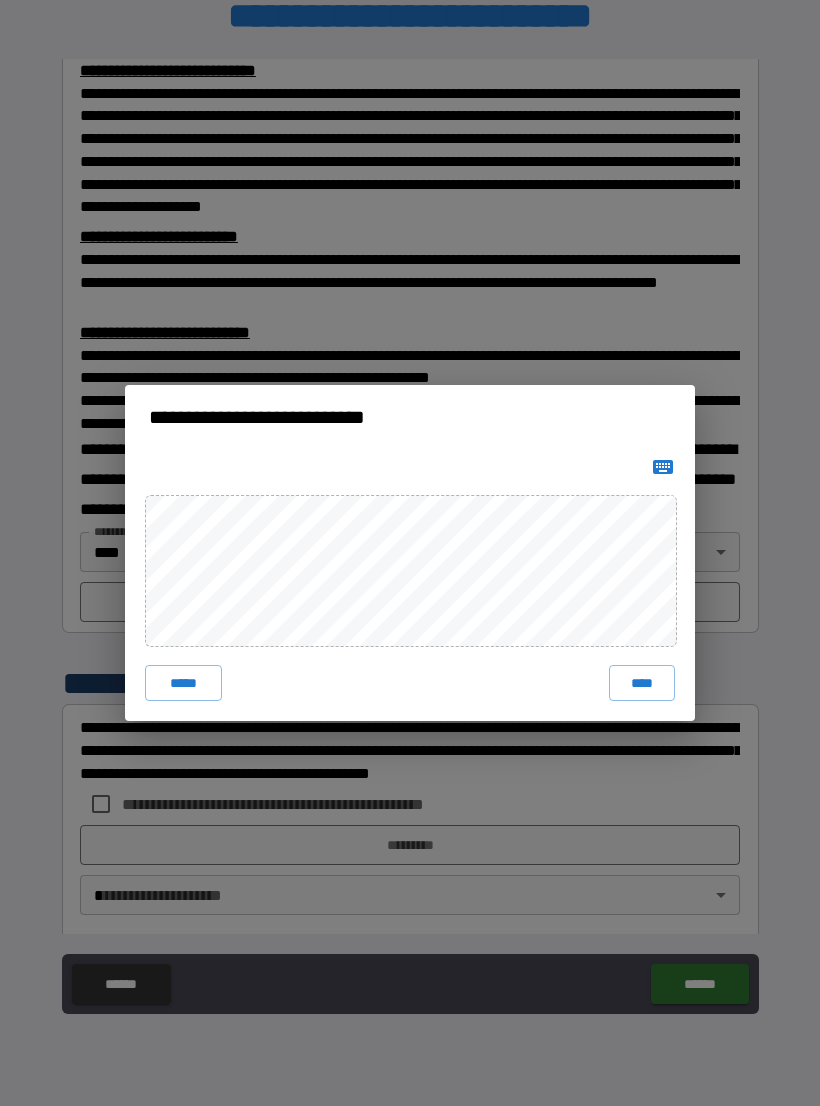 click on "****" at bounding box center [642, 683] 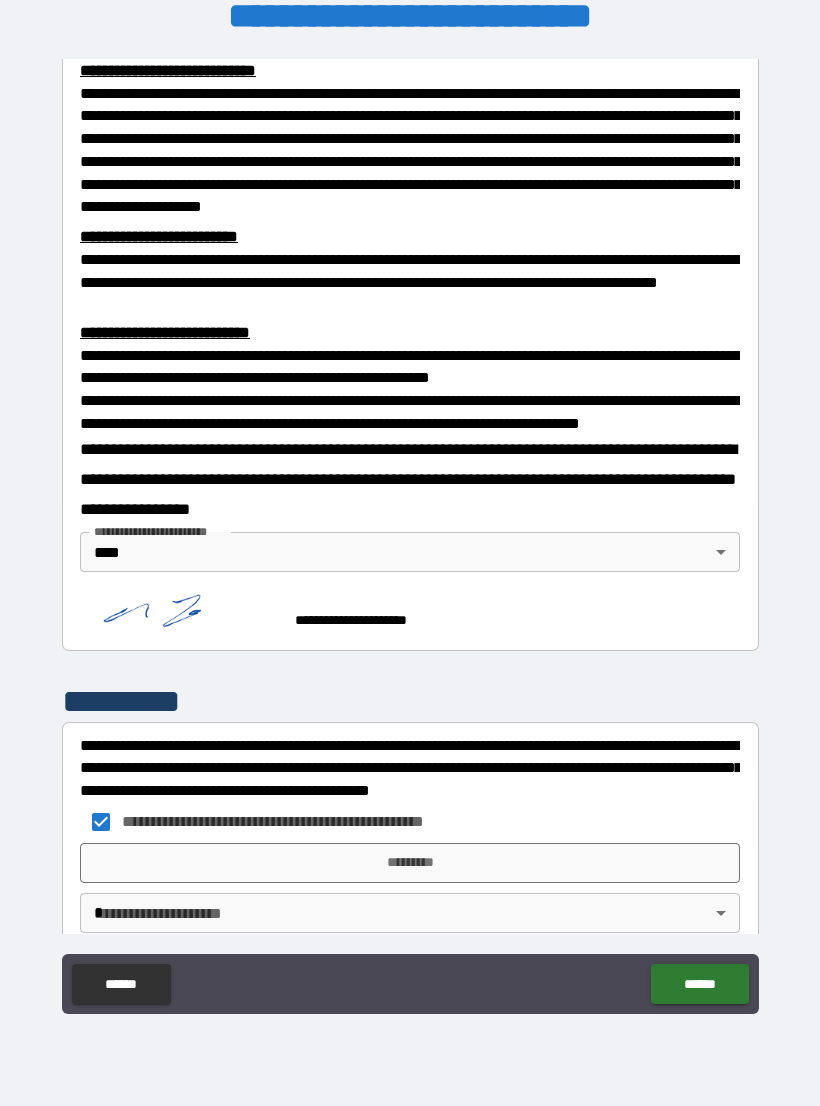 click on "*********" at bounding box center [410, 863] 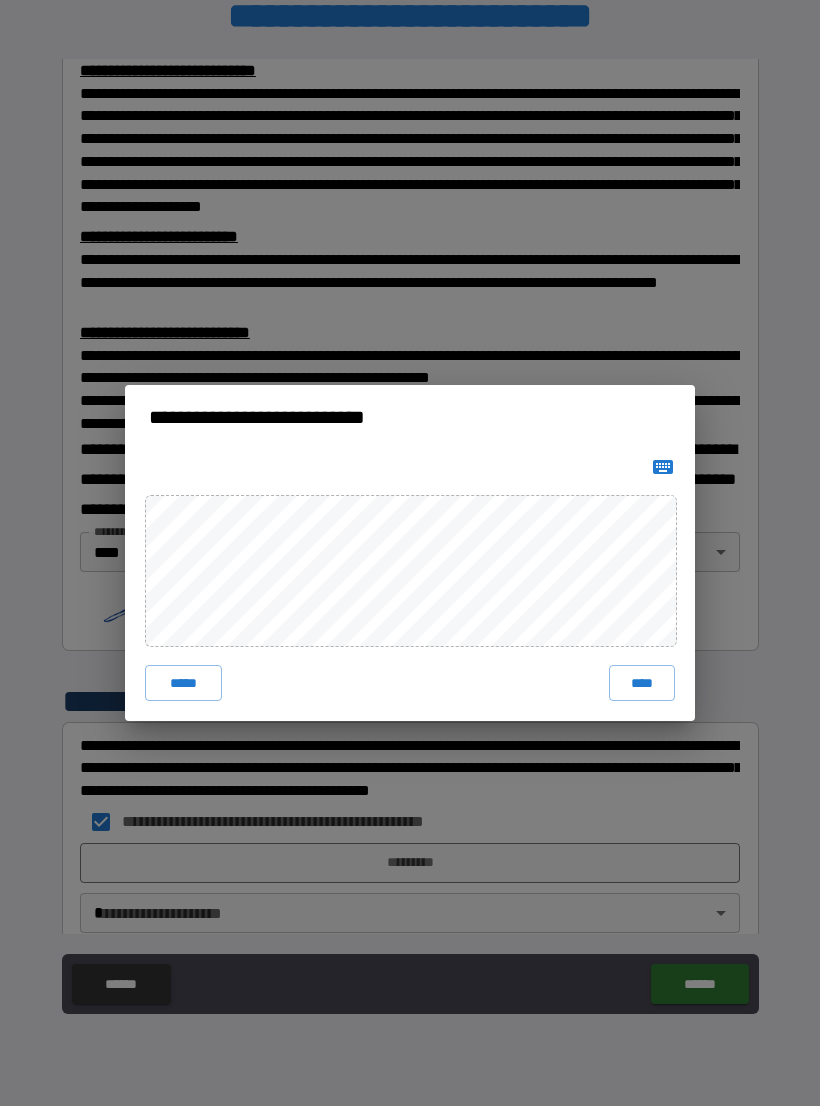 click on "****" at bounding box center [642, 683] 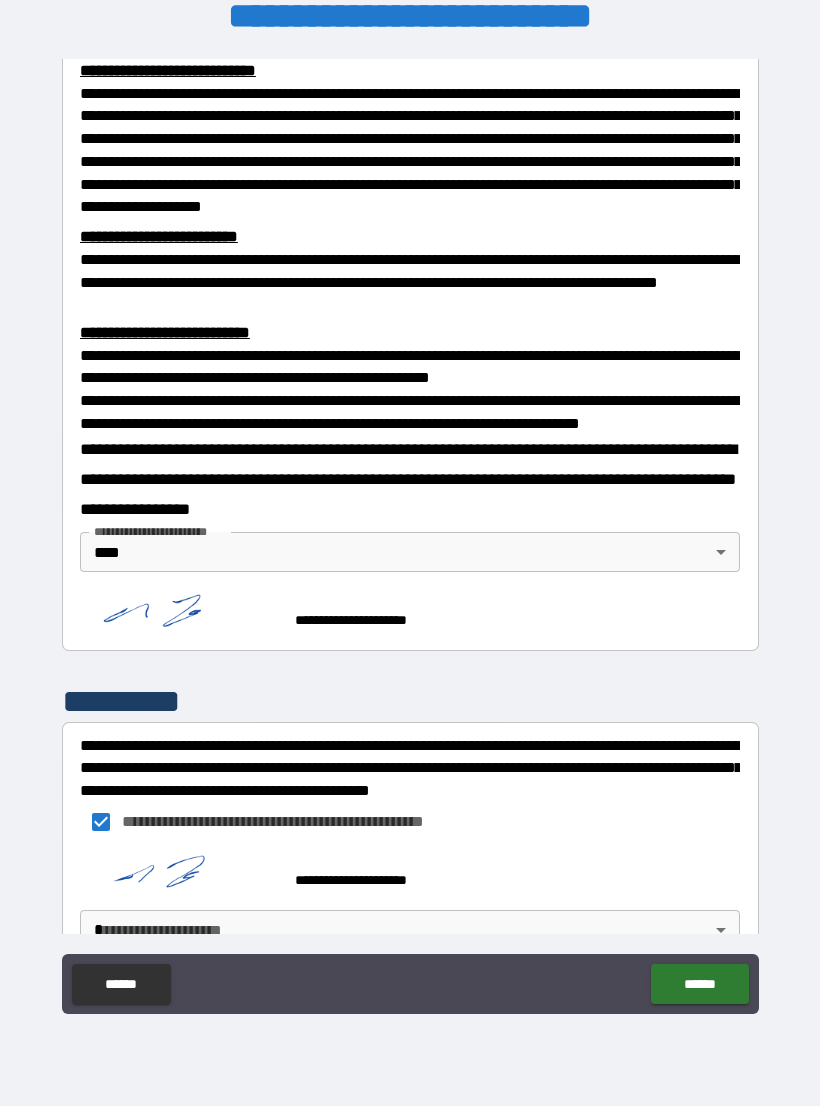 click on "******" at bounding box center [699, 984] 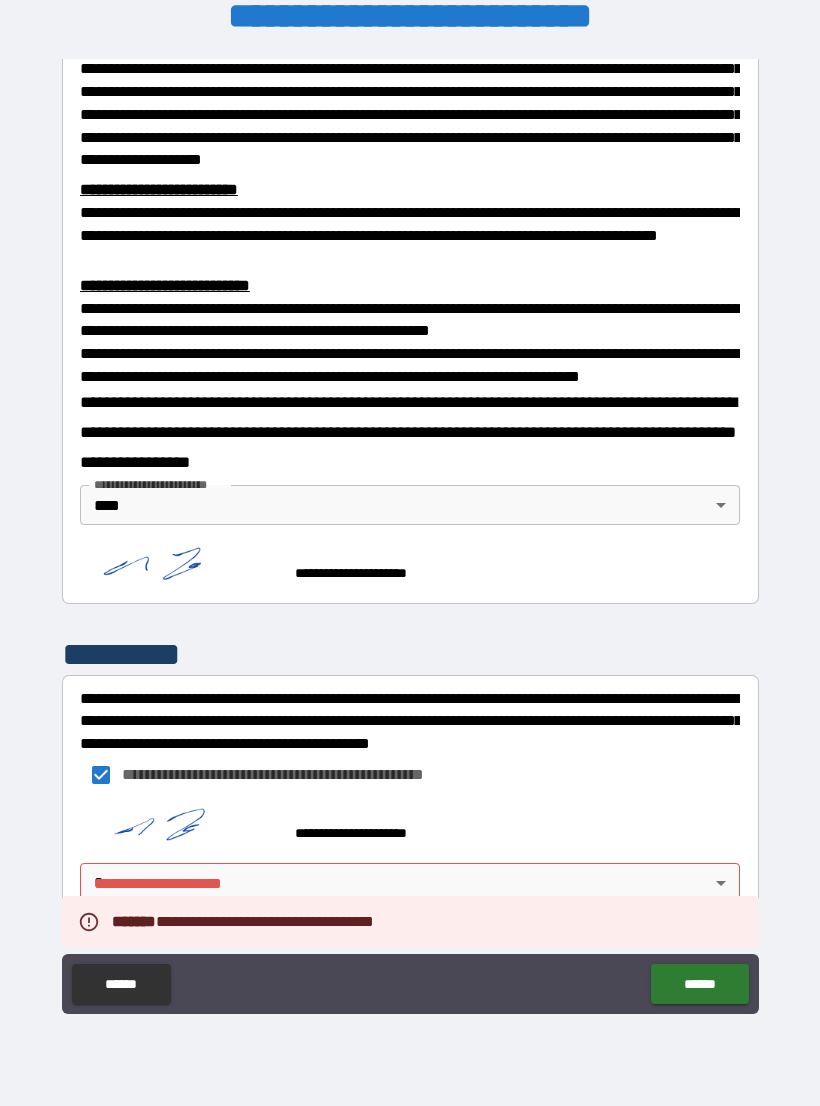 scroll, scrollTop: 583, scrollLeft: 0, axis: vertical 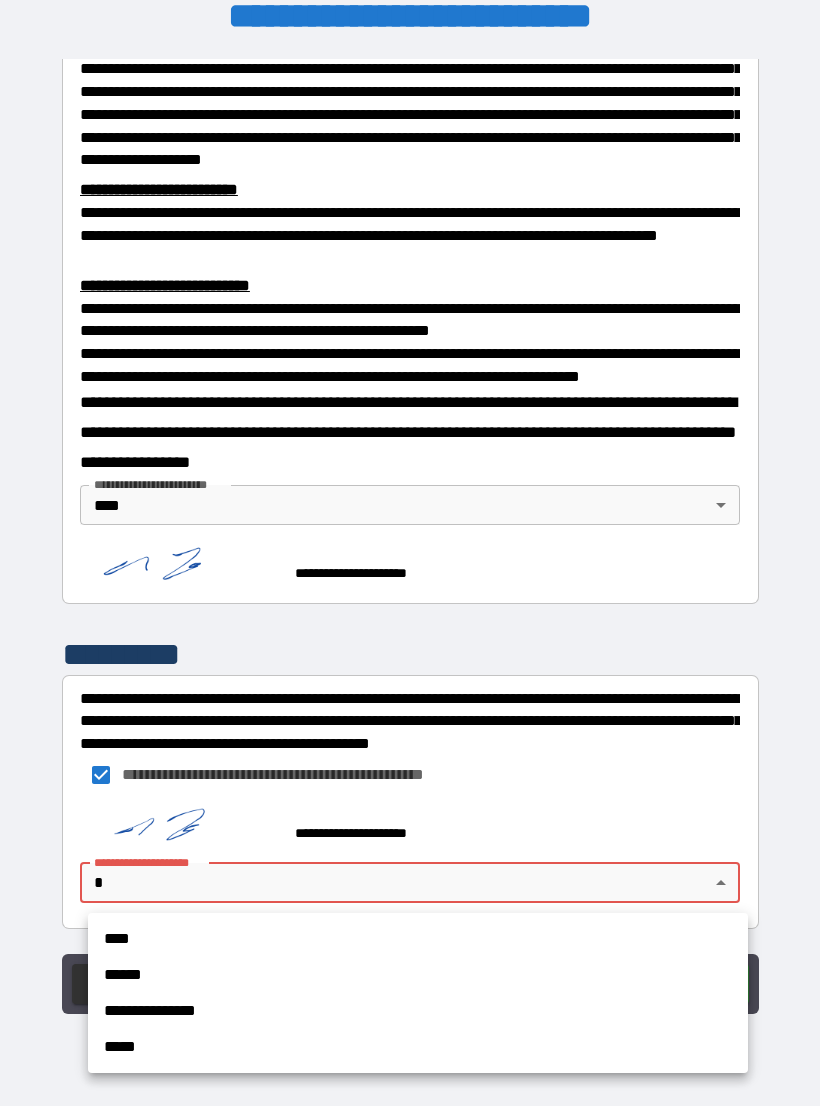 click on "****" at bounding box center (418, 939) 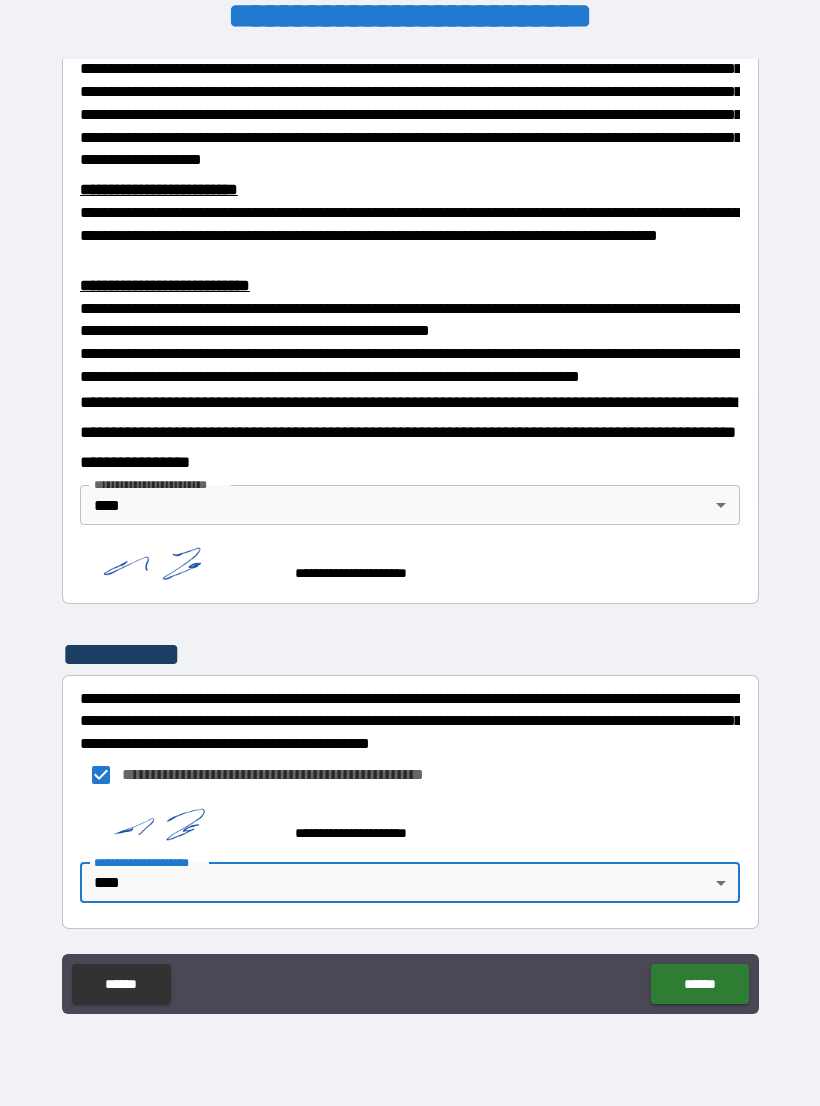 click on "******" at bounding box center (699, 984) 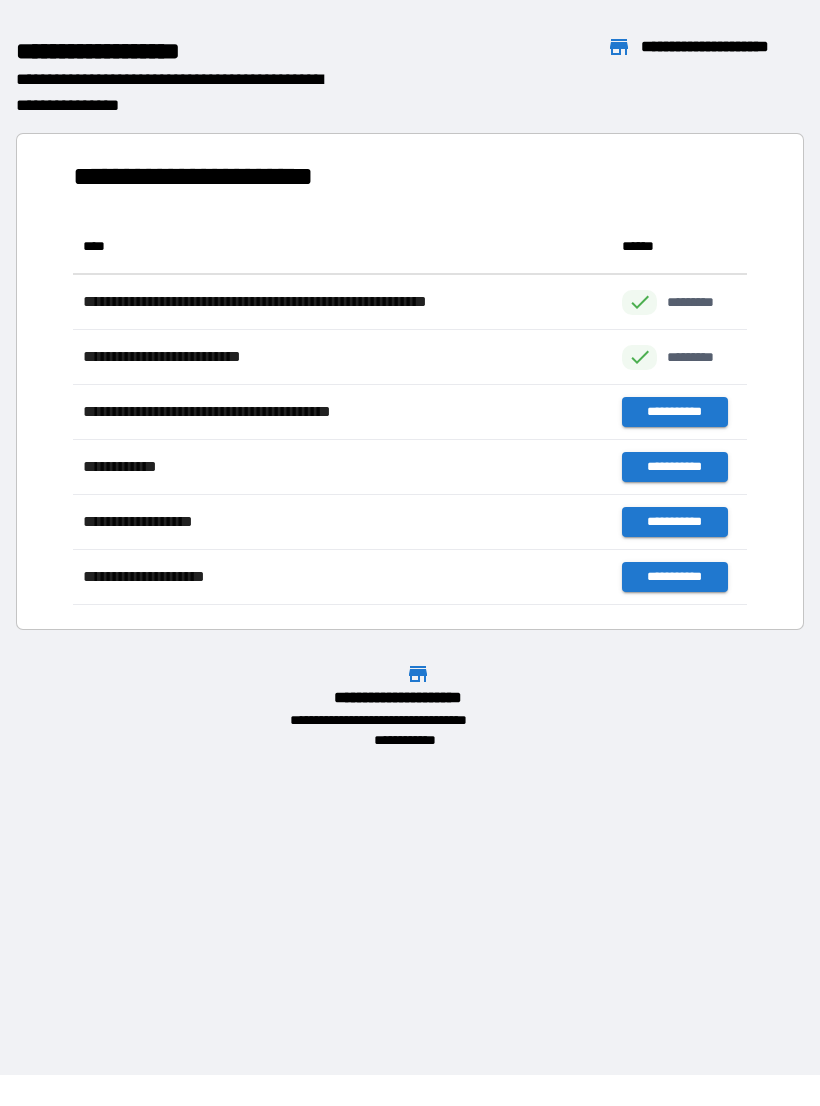 scroll, scrollTop: 1, scrollLeft: 1, axis: both 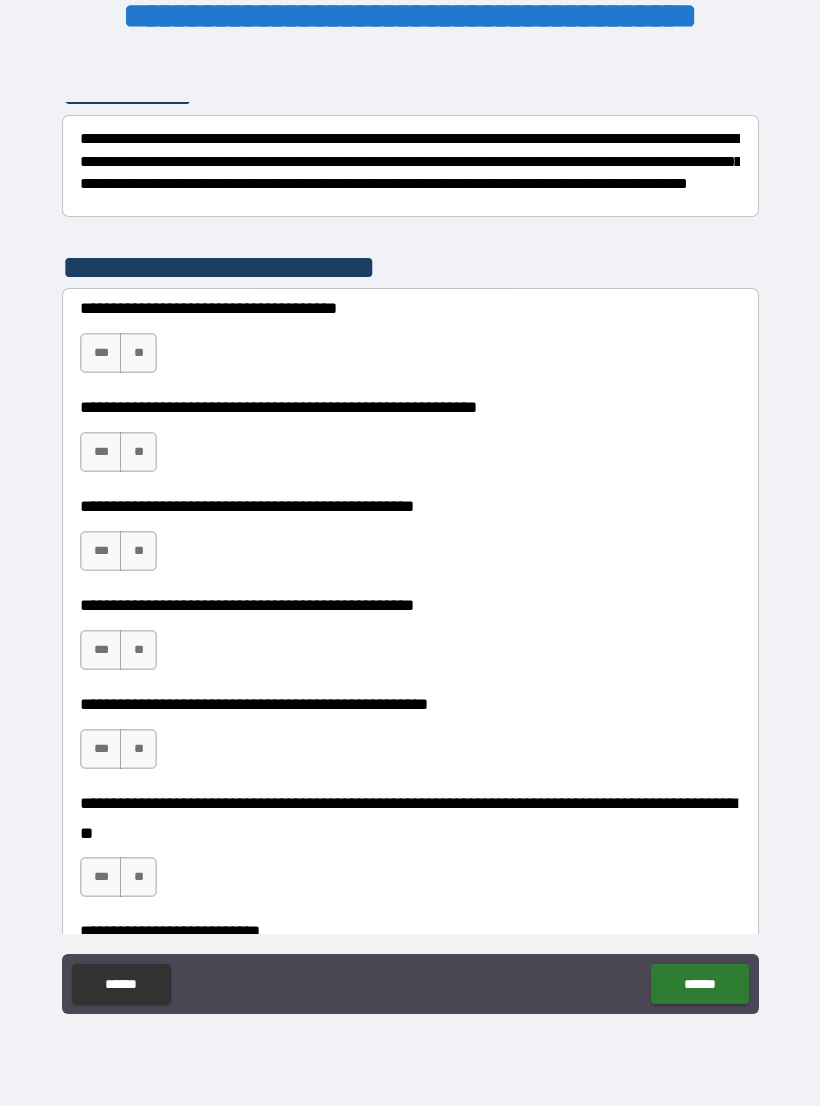 click on "**" at bounding box center [138, 353] 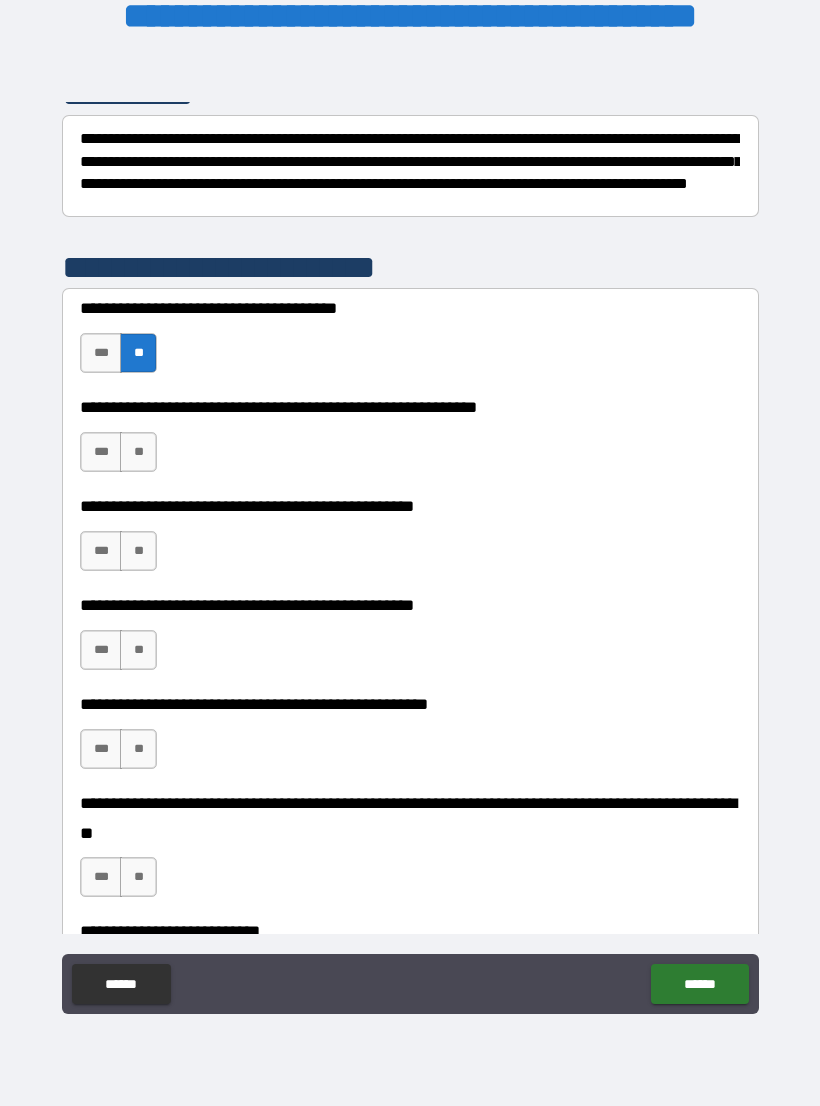 click on "**" at bounding box center (138, 452) 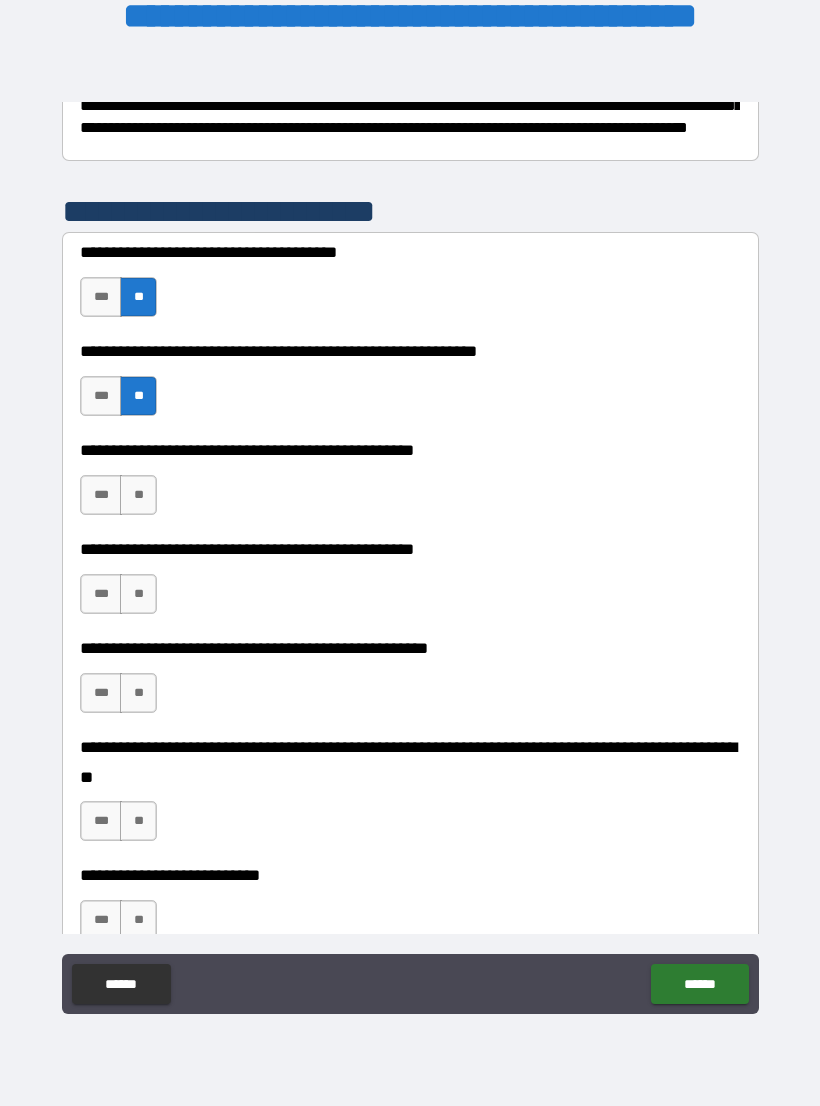scroll, scrollTop: 363, scrollLeft: 0, axis: vertical 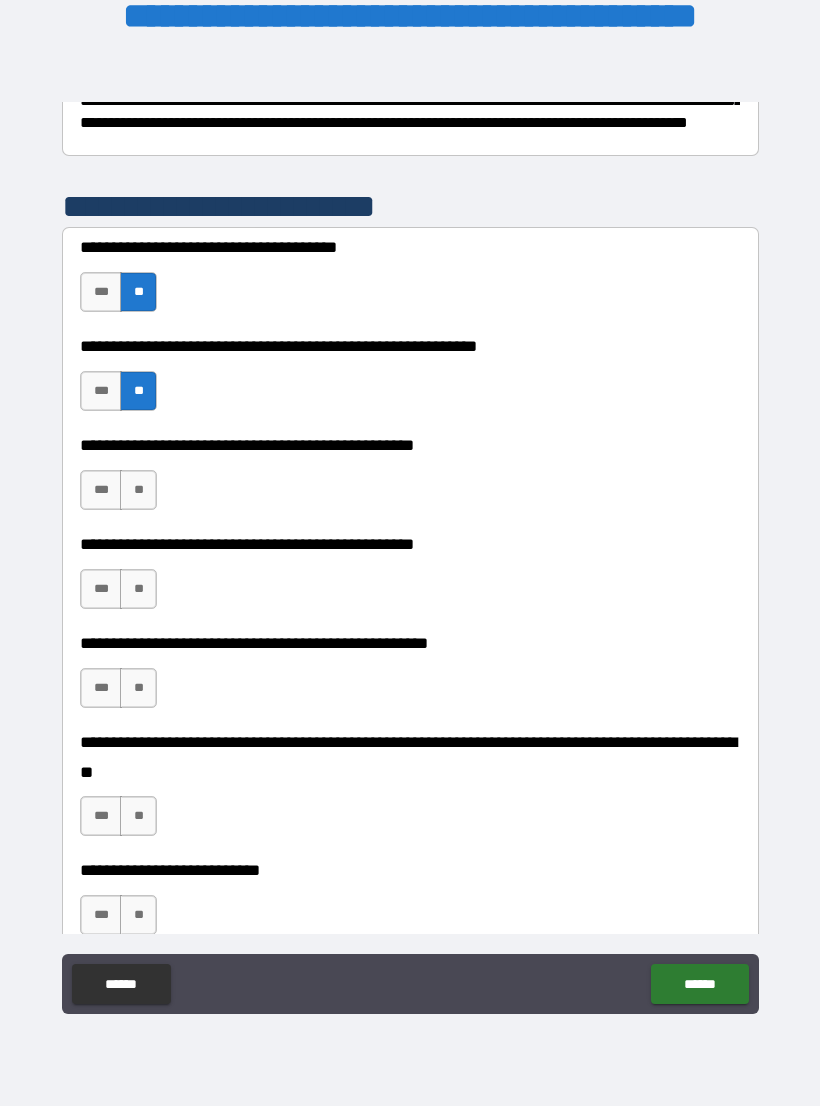 click on "**" at bounding box center (138, 490) 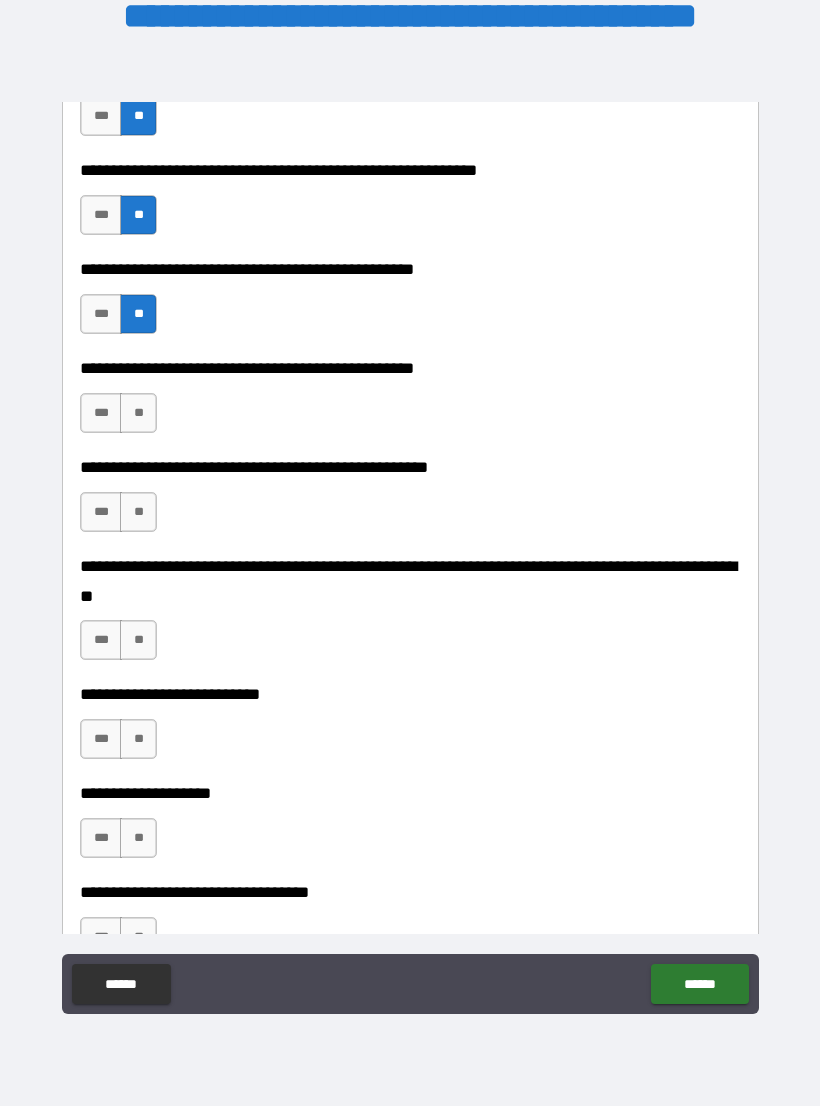 scroll, scrollTop: 545, scrollLeft: 0, axis: vertical 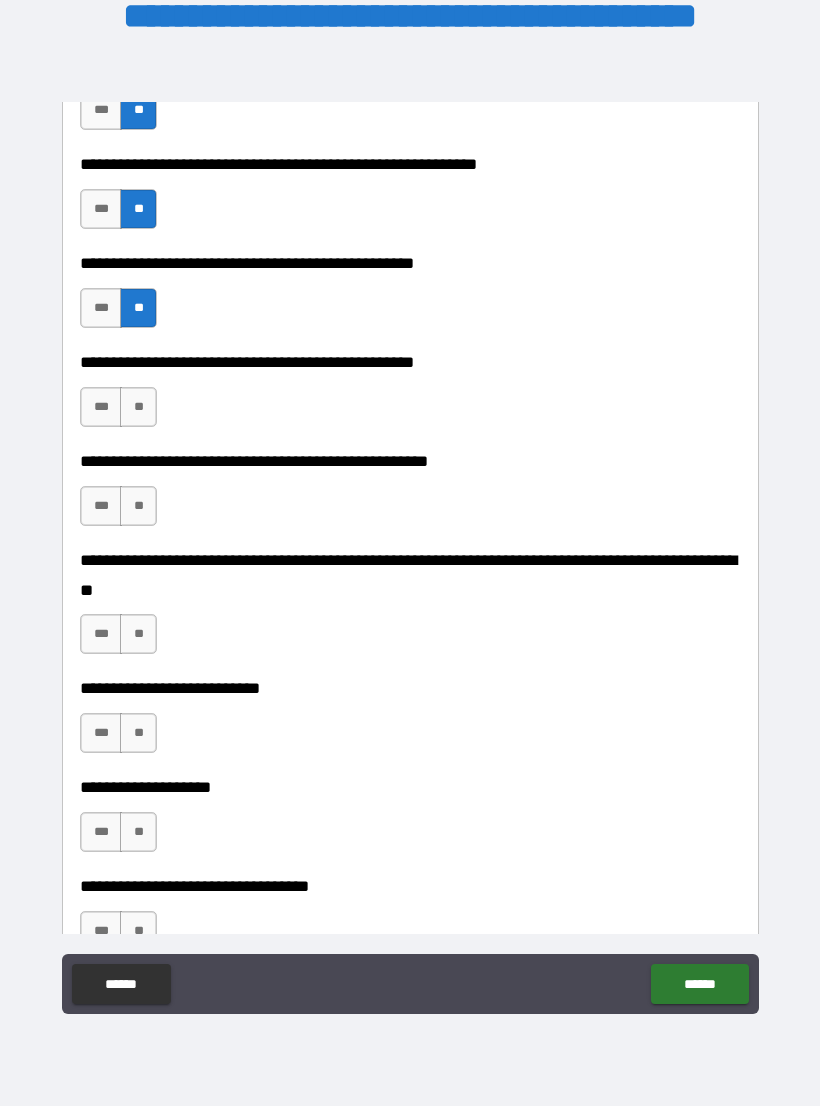 click on "**" at bounding box center [138, 407] 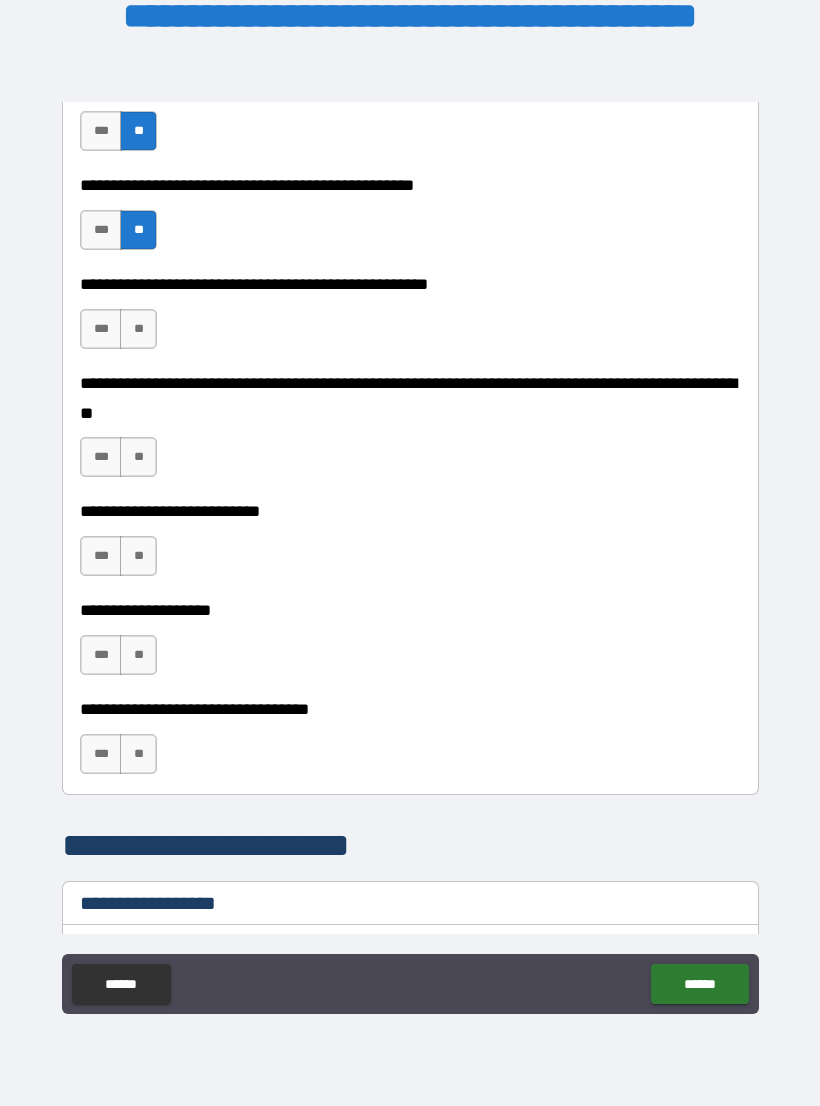 scroll, scrollTop: 723, scrollLeft: 0, axis: vertical 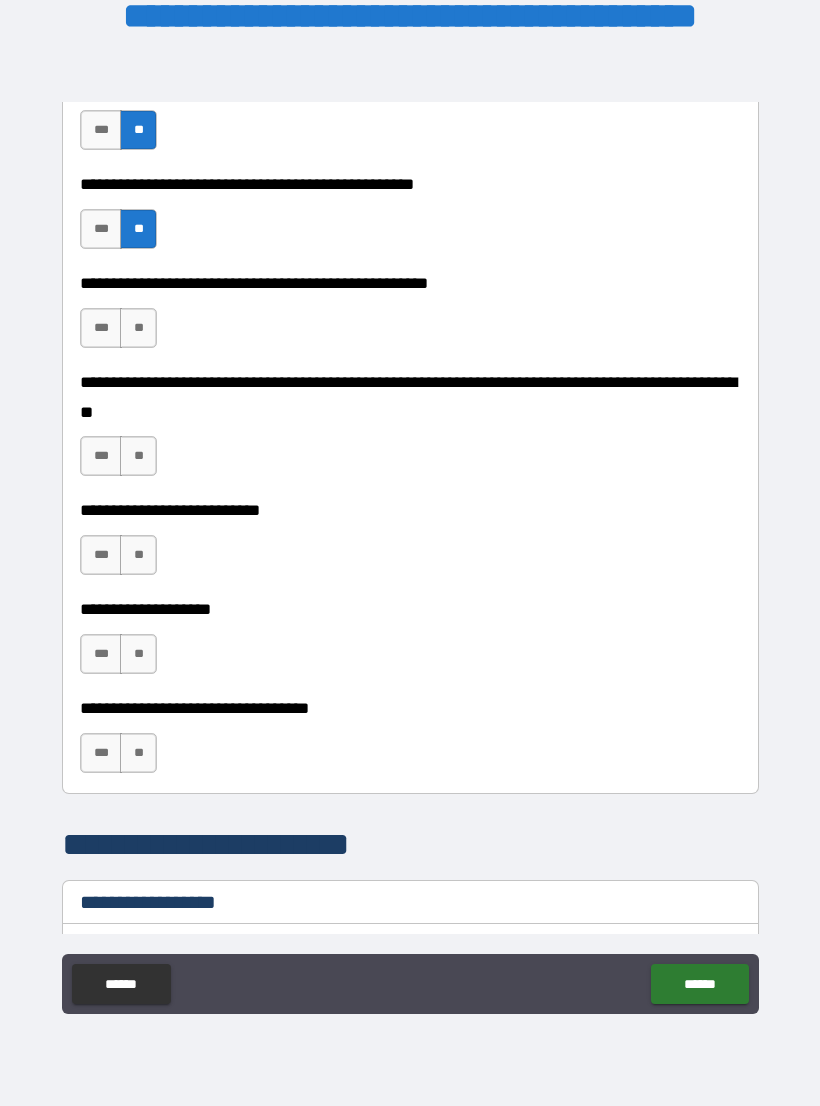 click on "**" at bounding box center (138, 456) 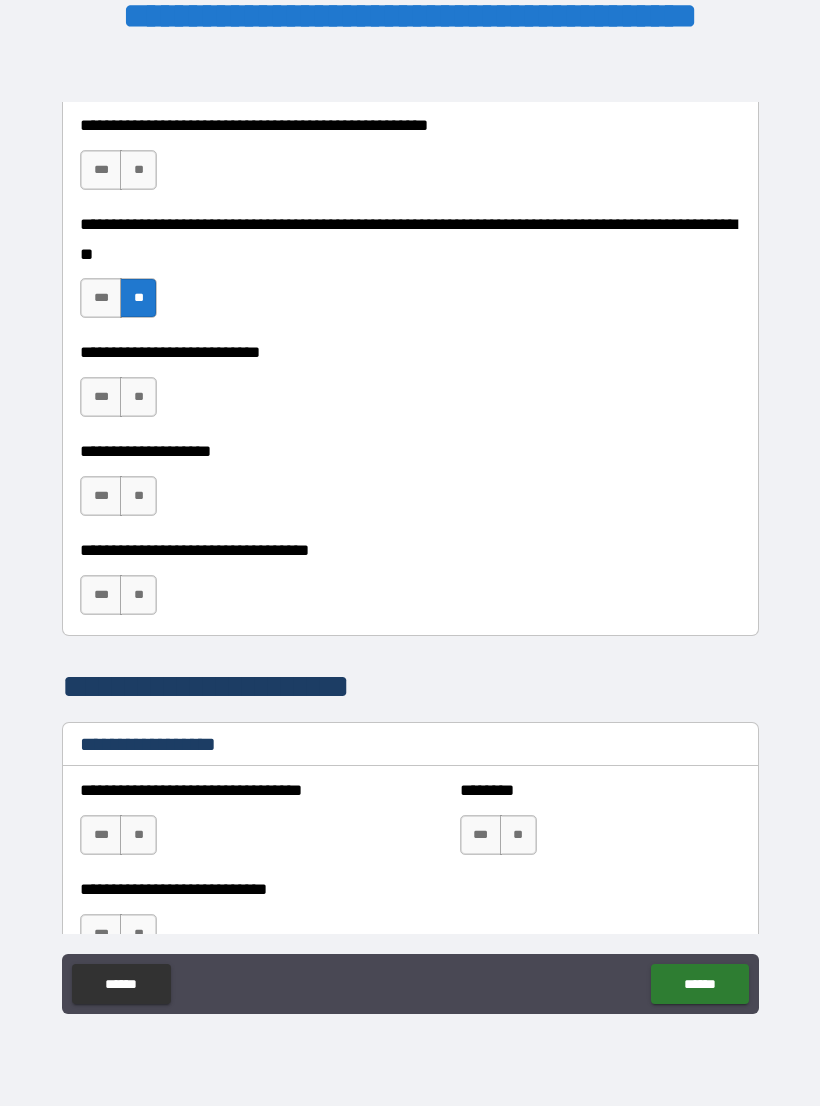 scroll, scrollTop: 882, scrollLeft: 0, axis: vertical 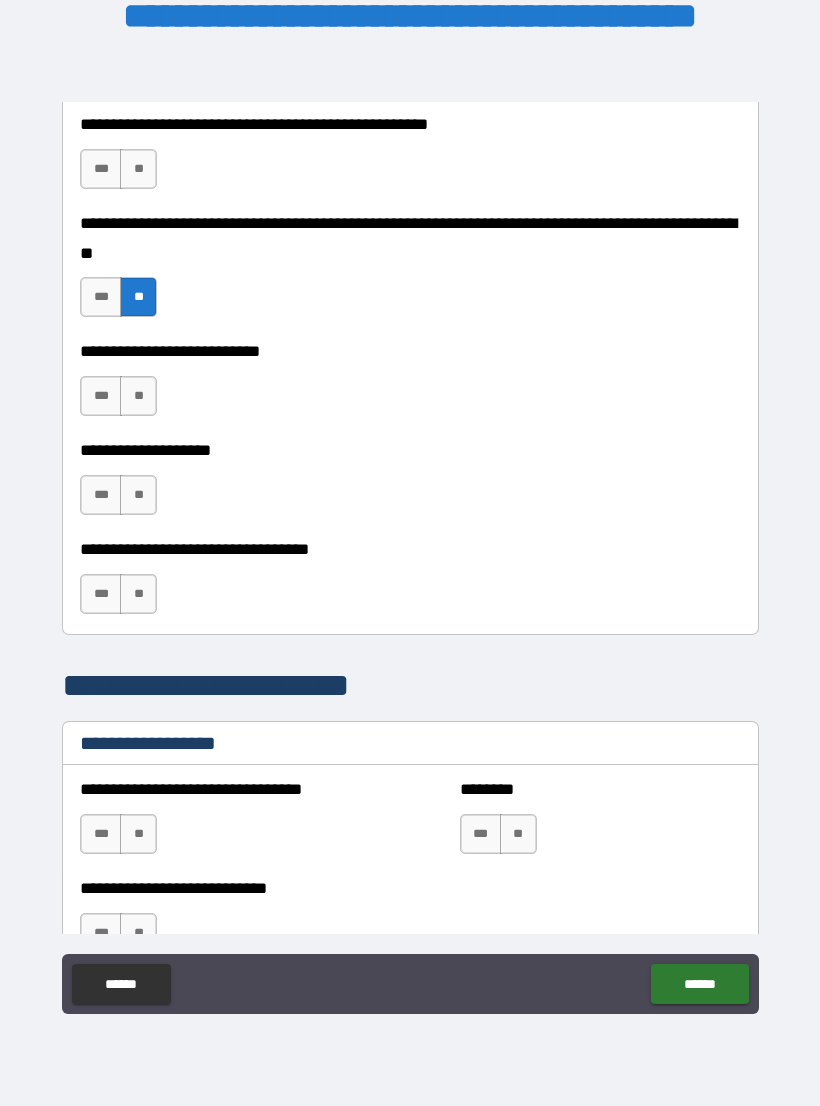click on "**" at bounding box center (138, 396) 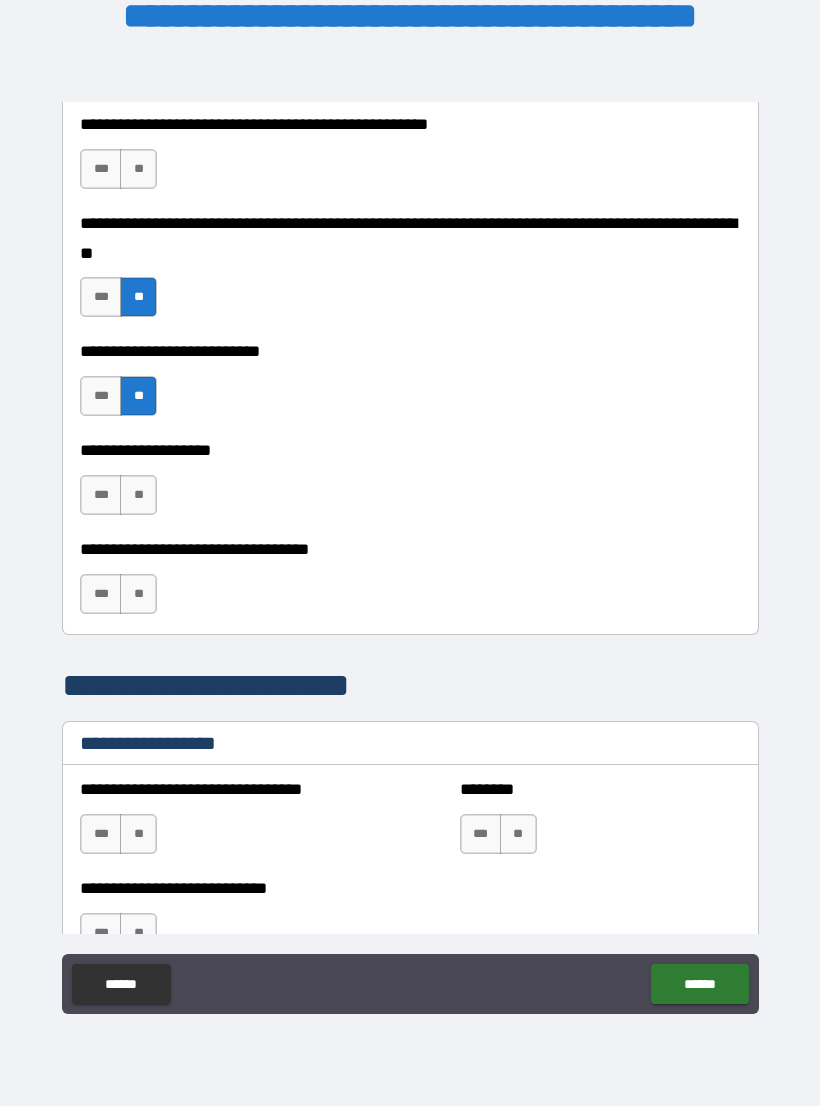 click on "**" at bounding box center [138, 495] 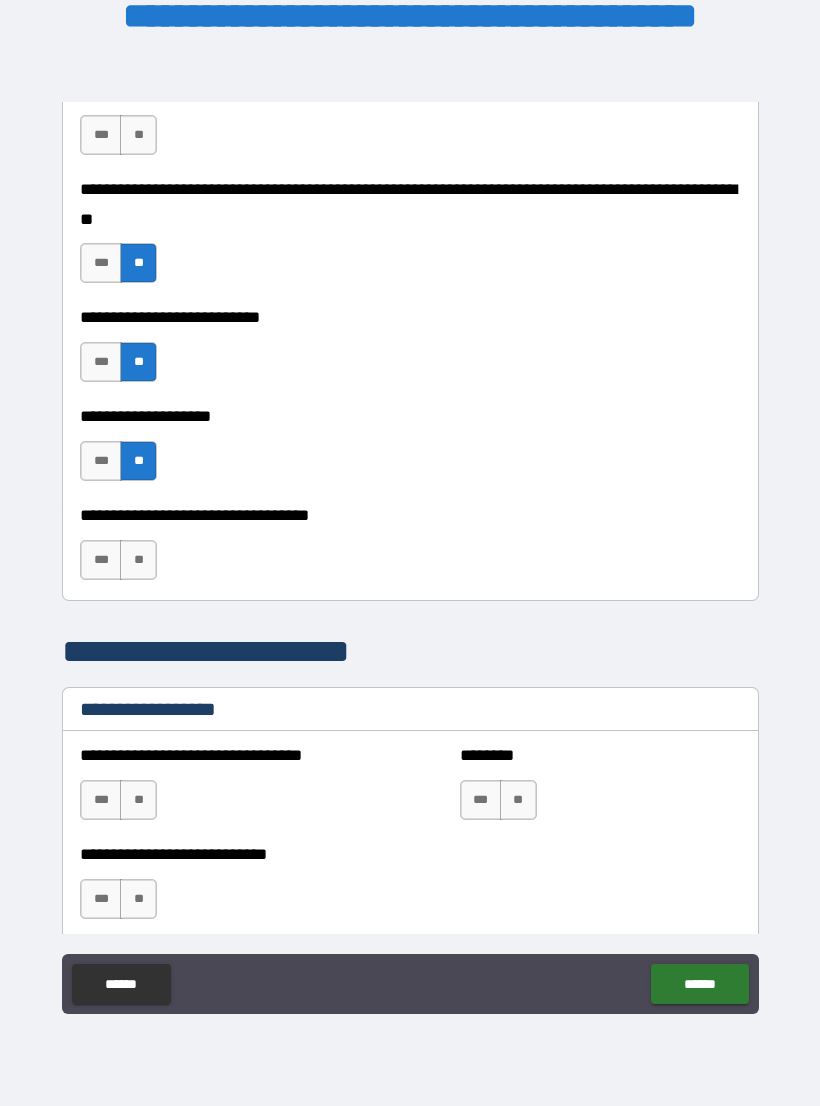 scroll, scrollTop: 919, scrollLeft: 0, axis: vertical 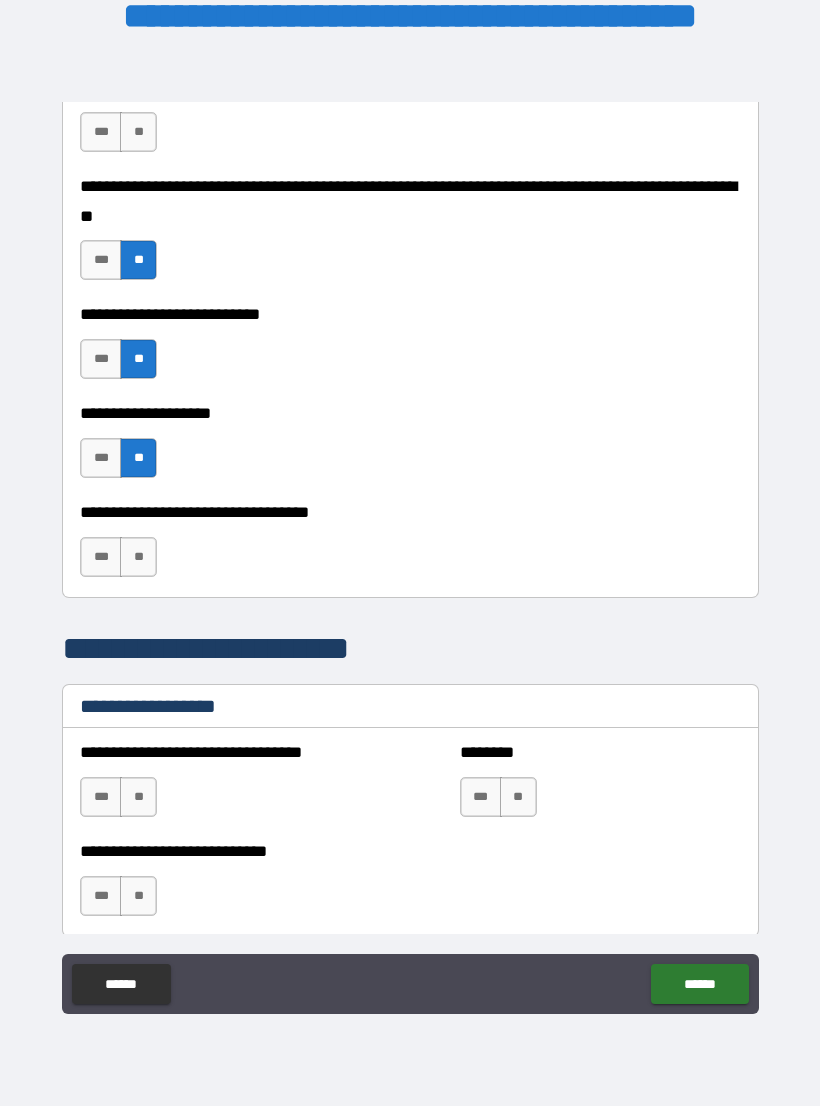 click on "**" at bounding box center (138, 557) 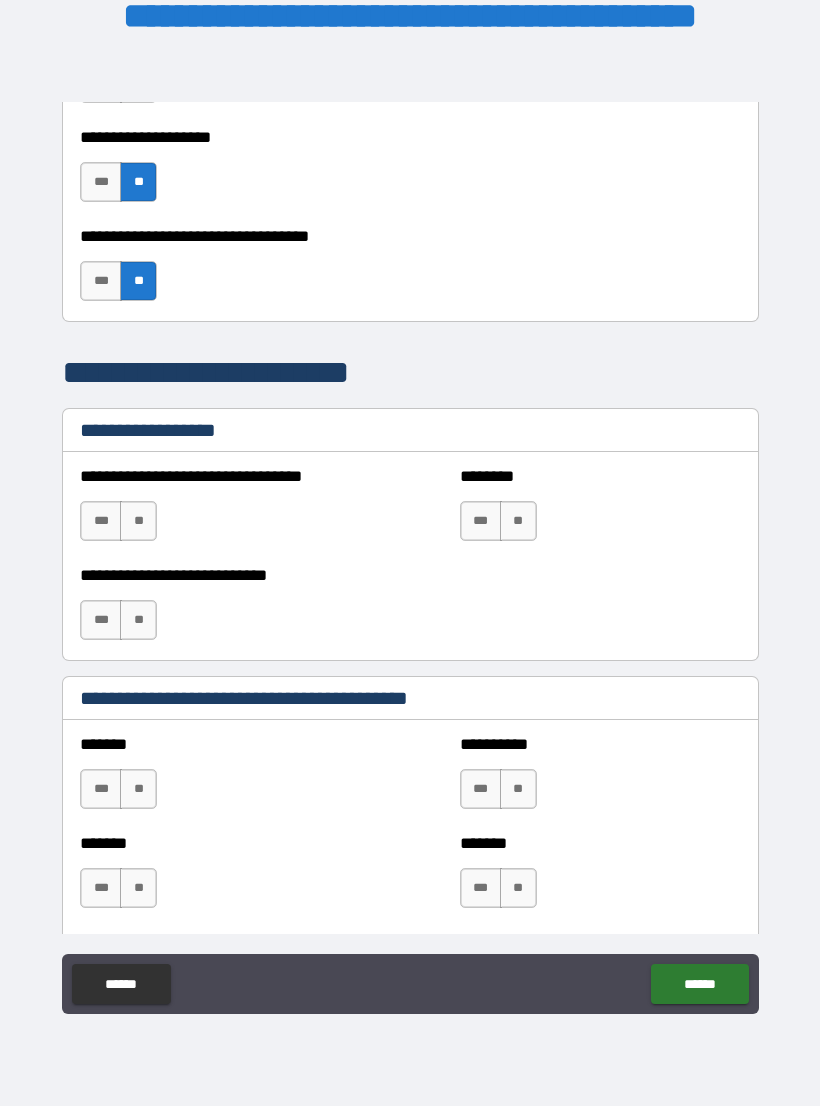 scroll, scrollTop: 1226, scrollLeft: 0, axis: vertical 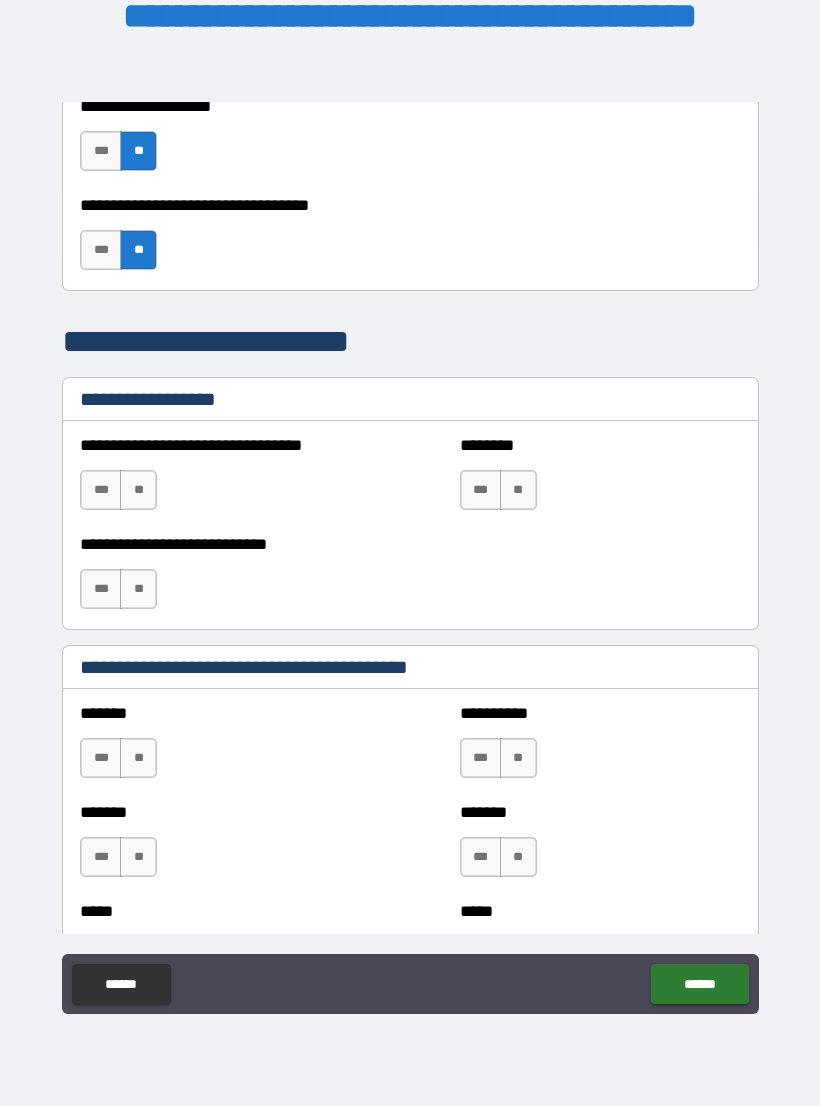 click on "**" at bounding box center [138, 490] 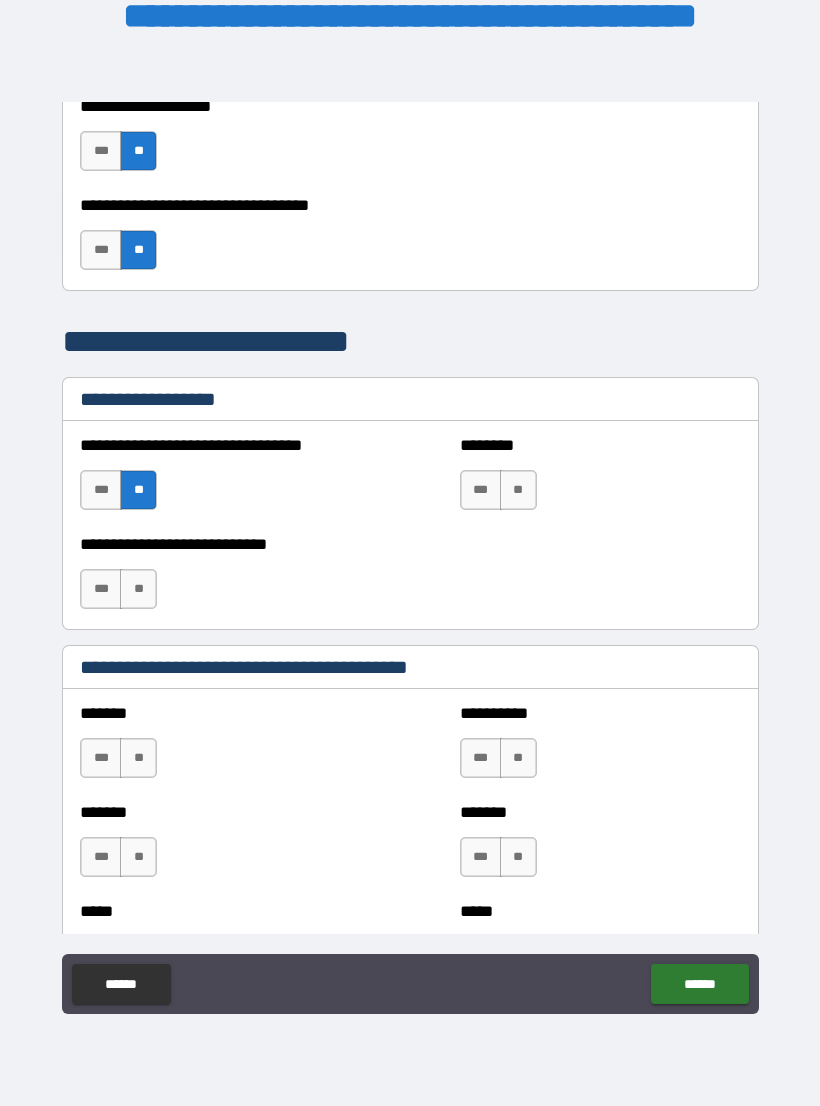 click on "**" at bounding box center (518, 490) 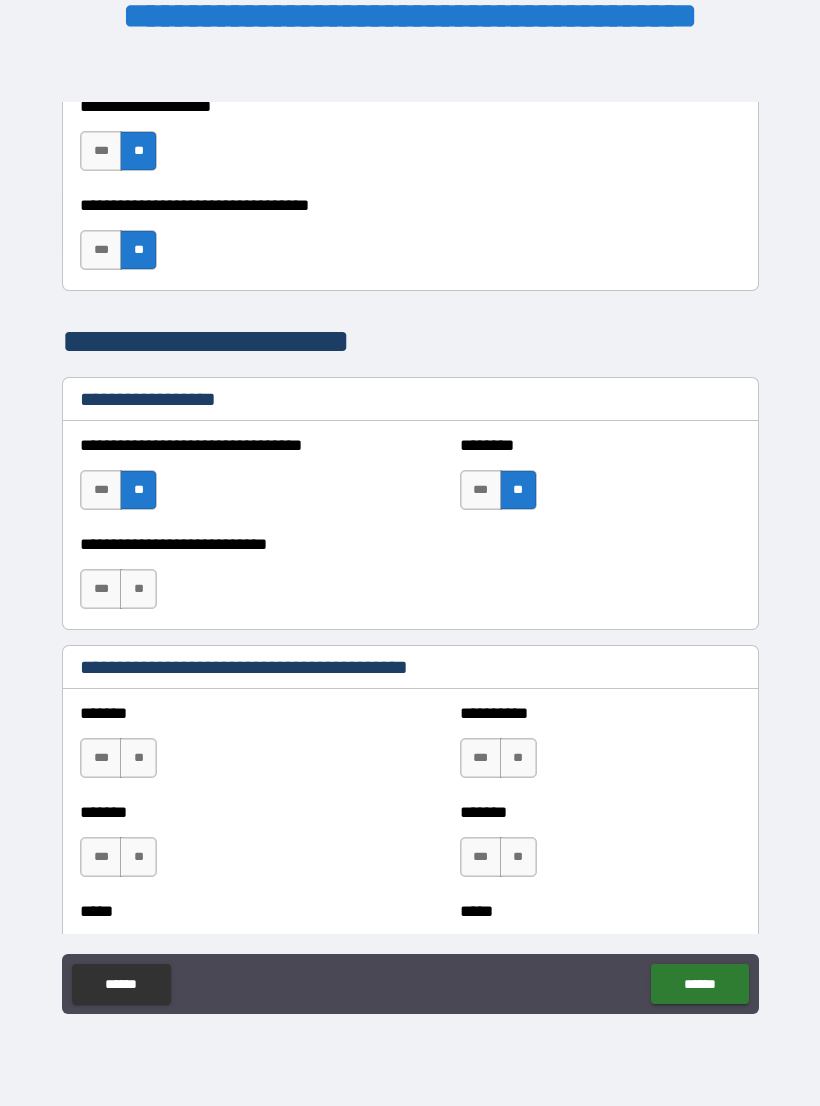 click on "**" at bounding box center (138, 589) 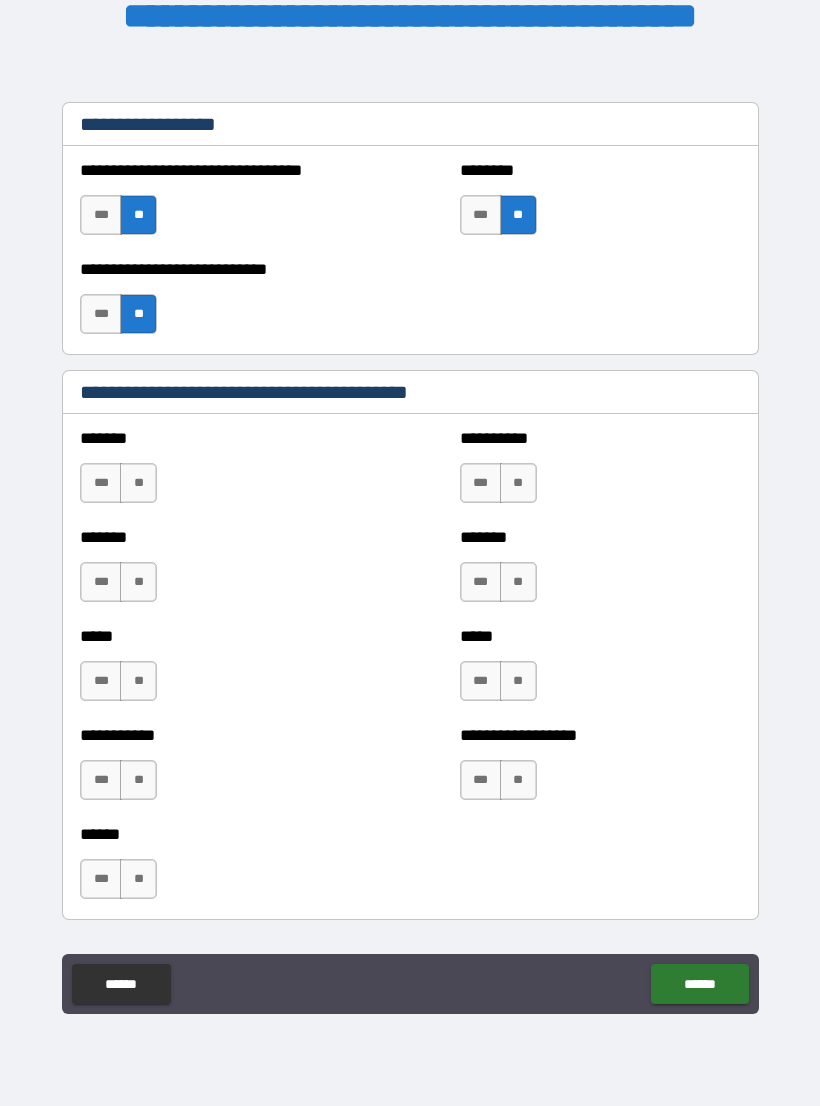 scroll, scrollTop: 1502, scrollLeft: 0, axis: vertical 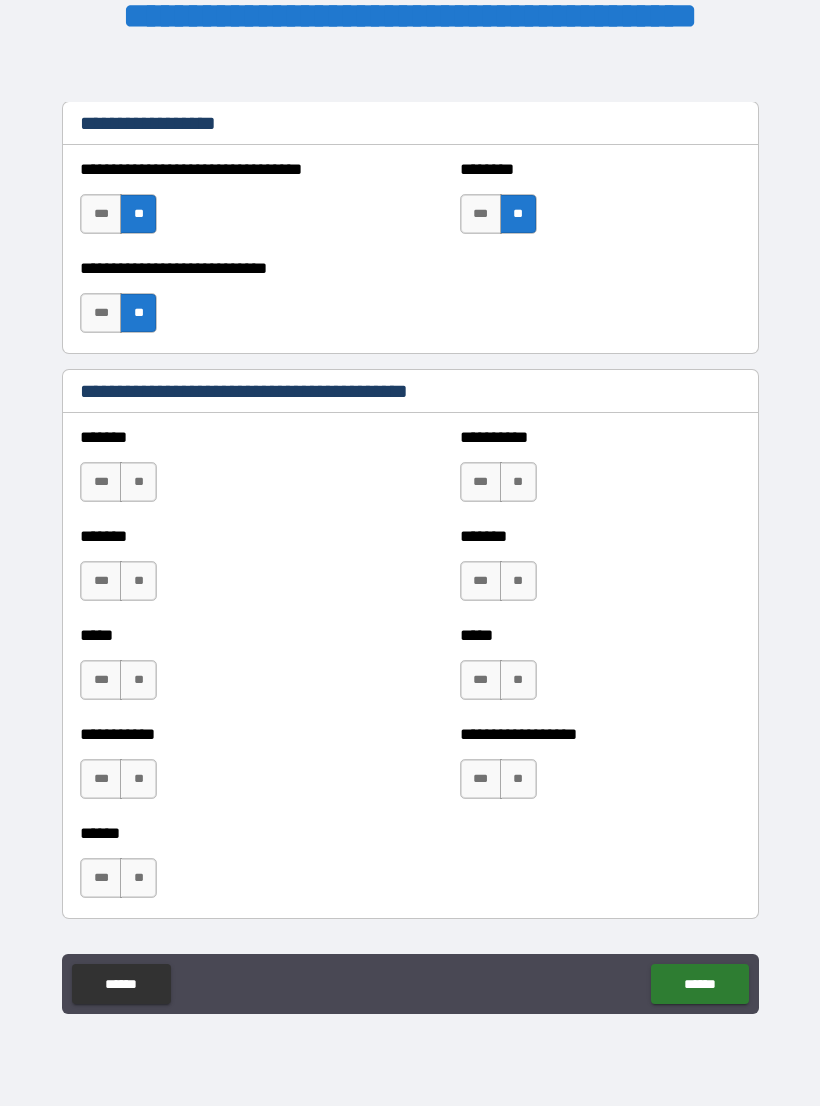 click on "**" at bounding box center (138, 482) 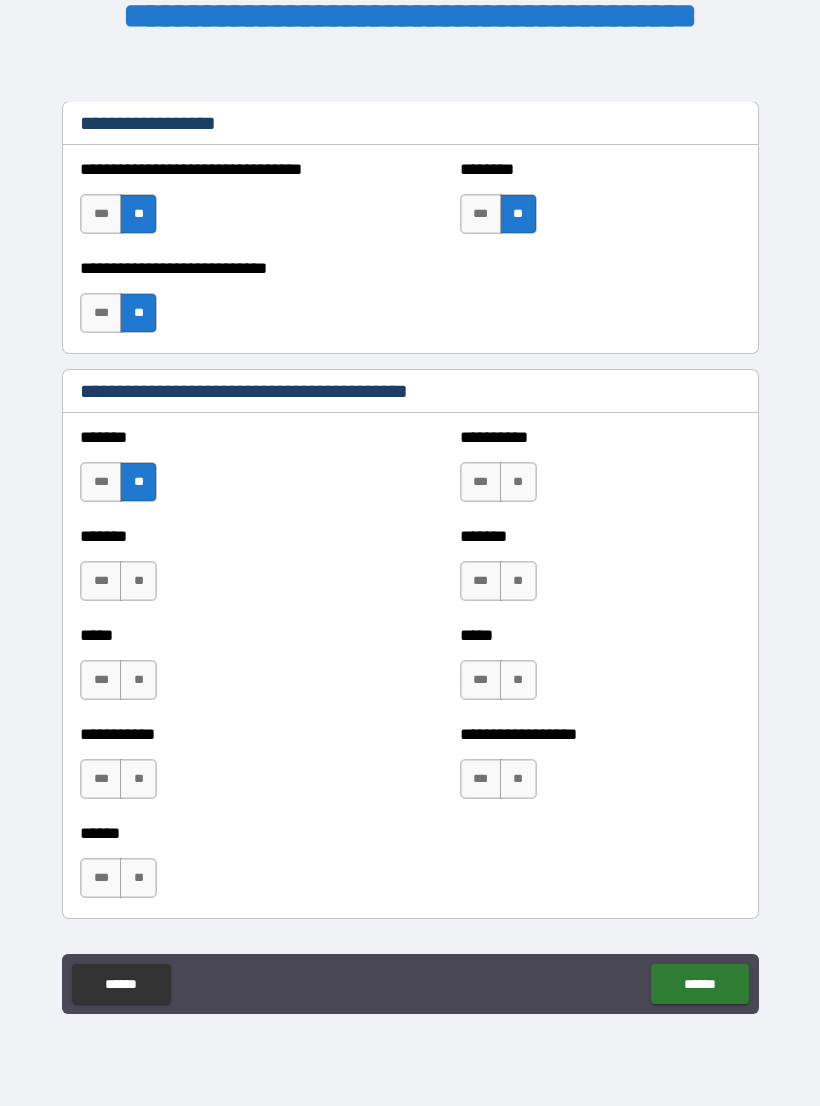 click on "**" at bounding box center (518, 482) 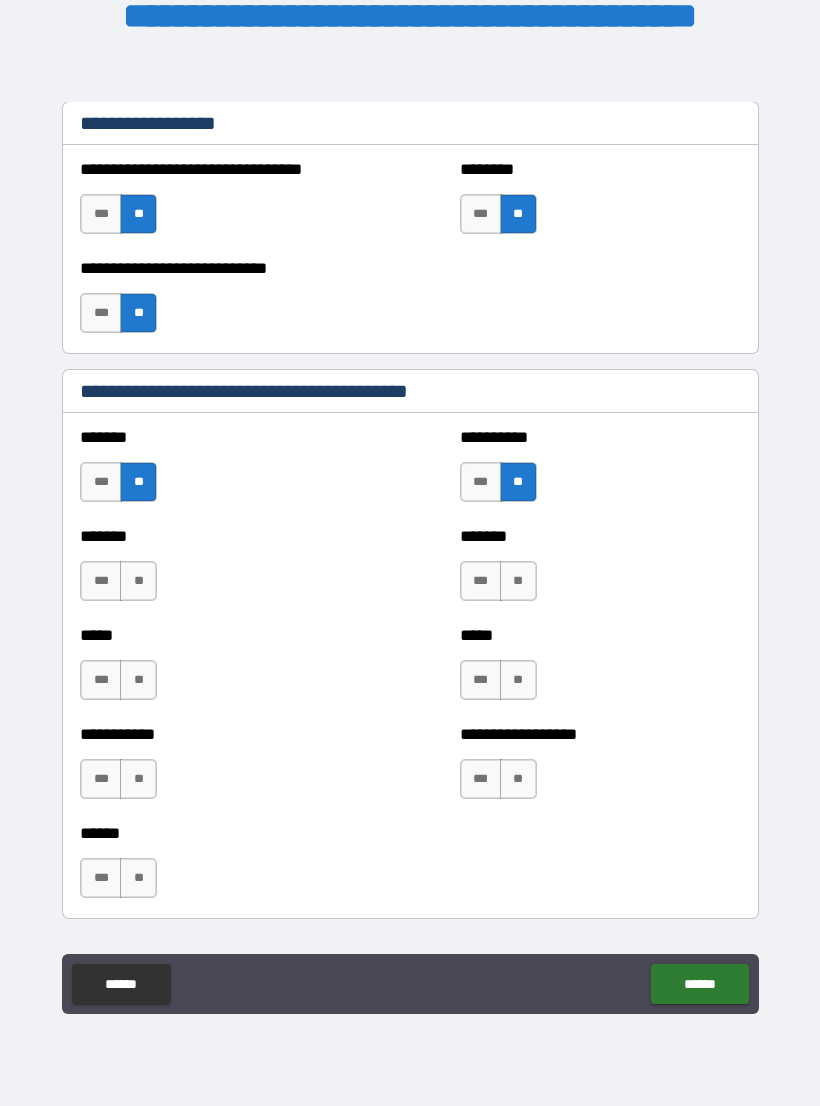 click on "**" at bounding box center (518, 581) 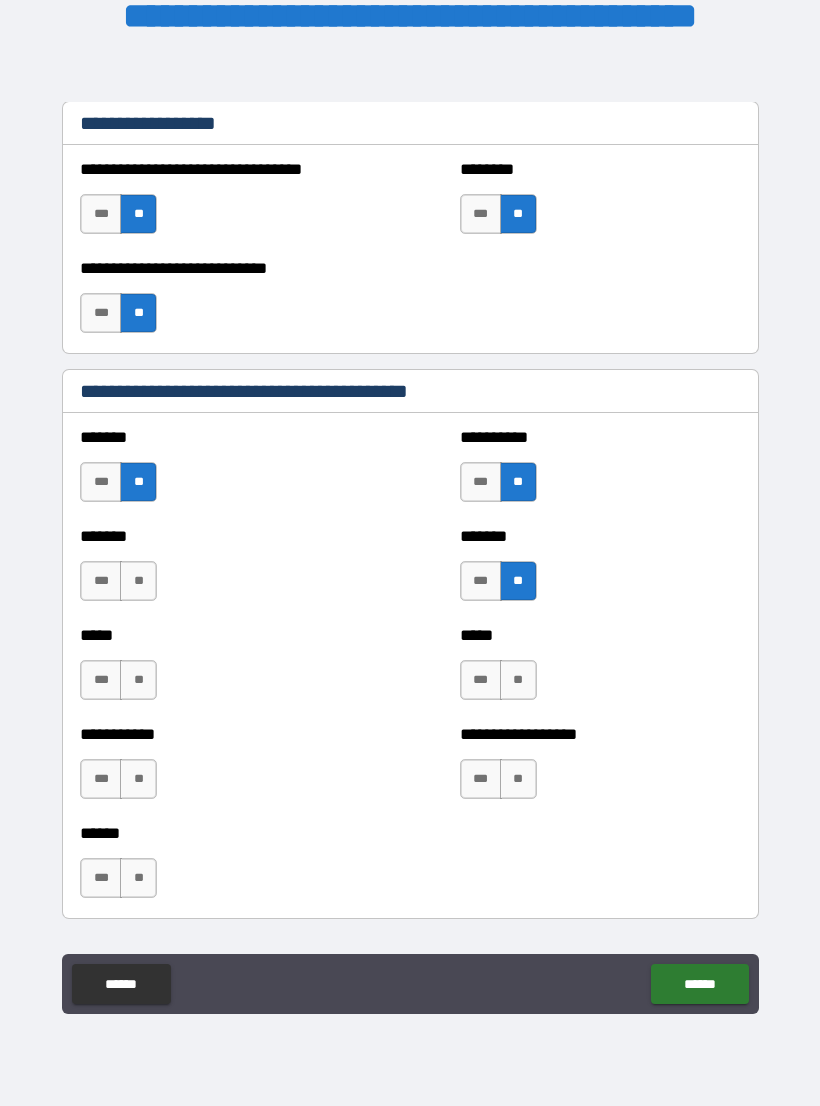 click on "**" at bounding box center [138, 581] 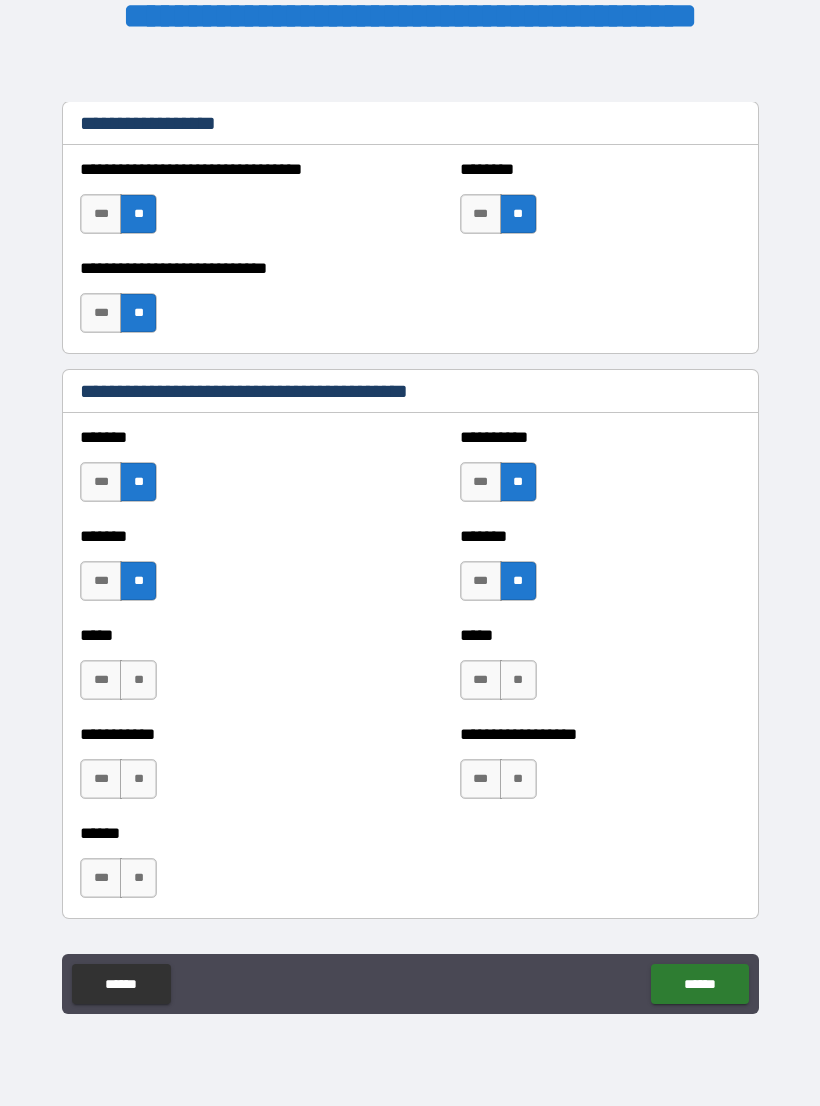 click on "**" at bounding box center (518, 680) 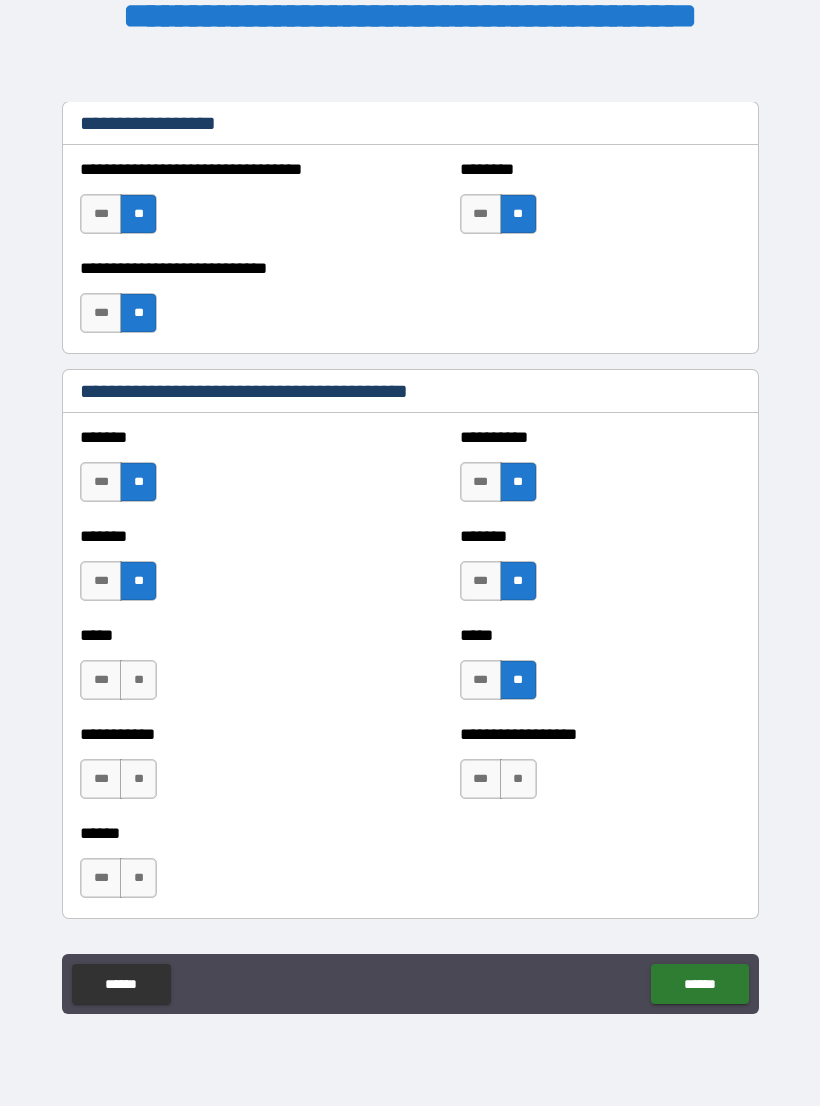 click on "**" at bounding box center (138, 680) 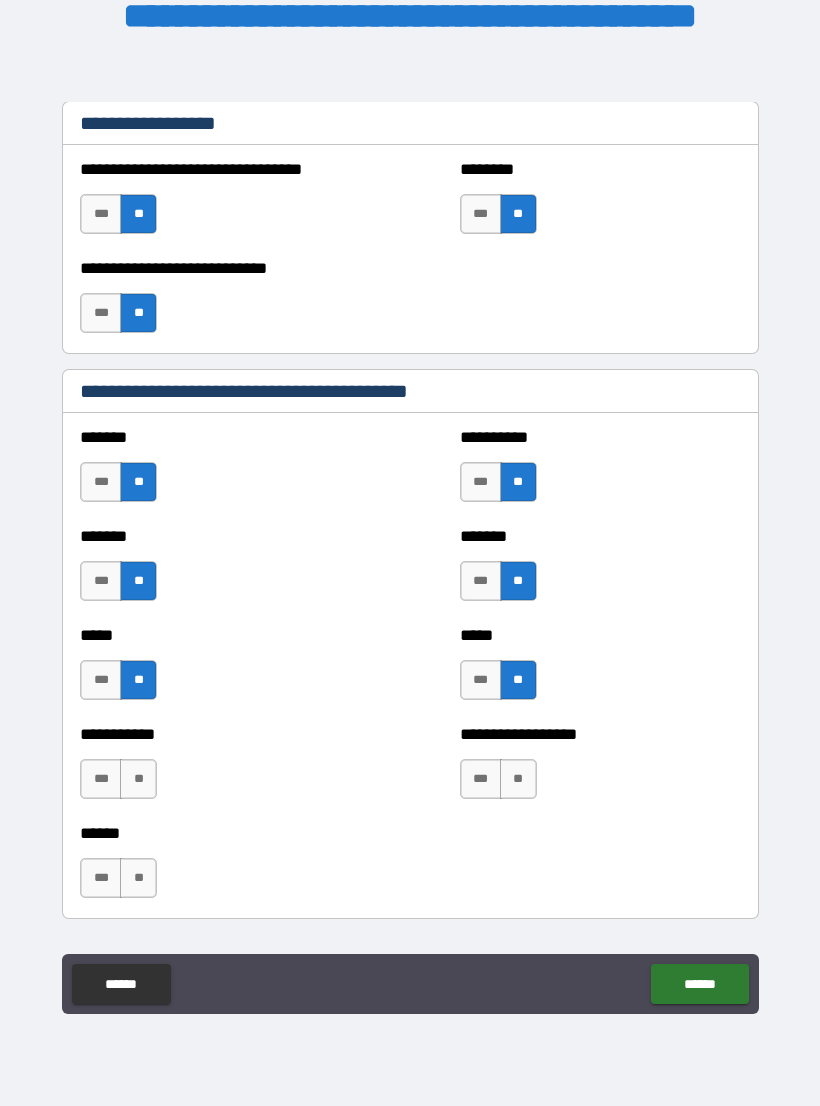 click on "**" at bounding box center (518, 779) 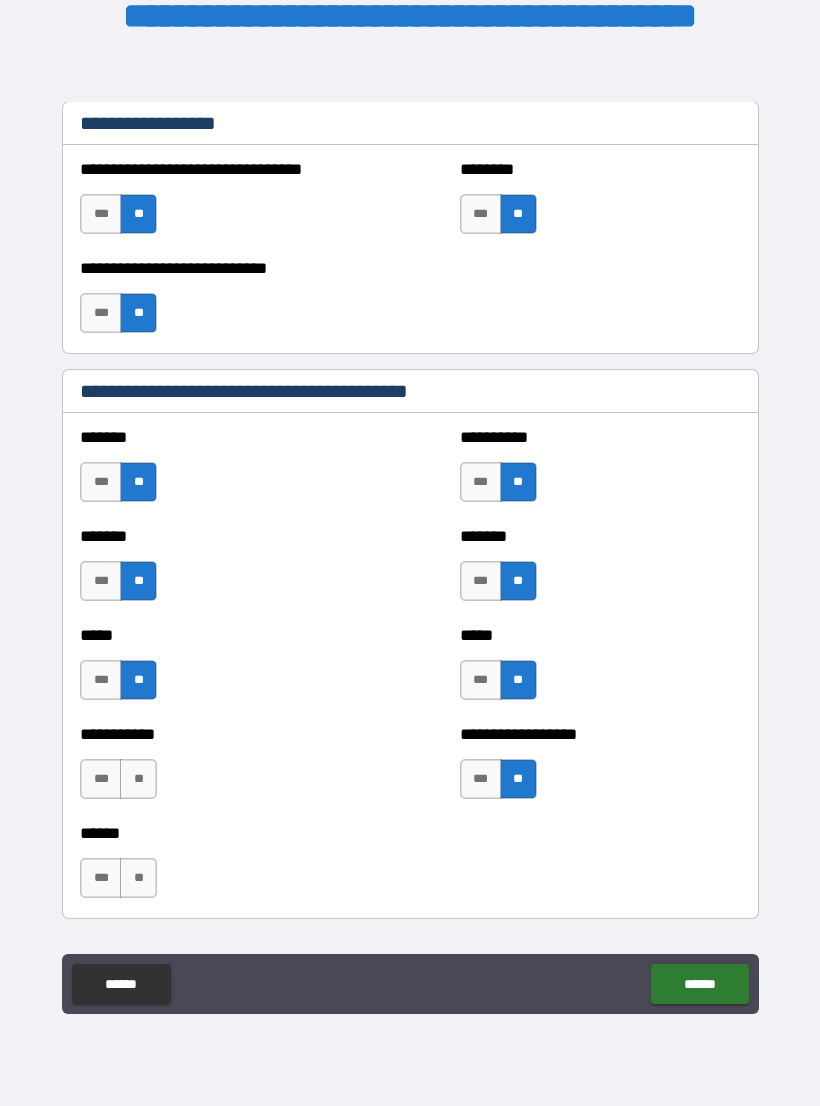 click on "**" at bounding box center (138, 779) 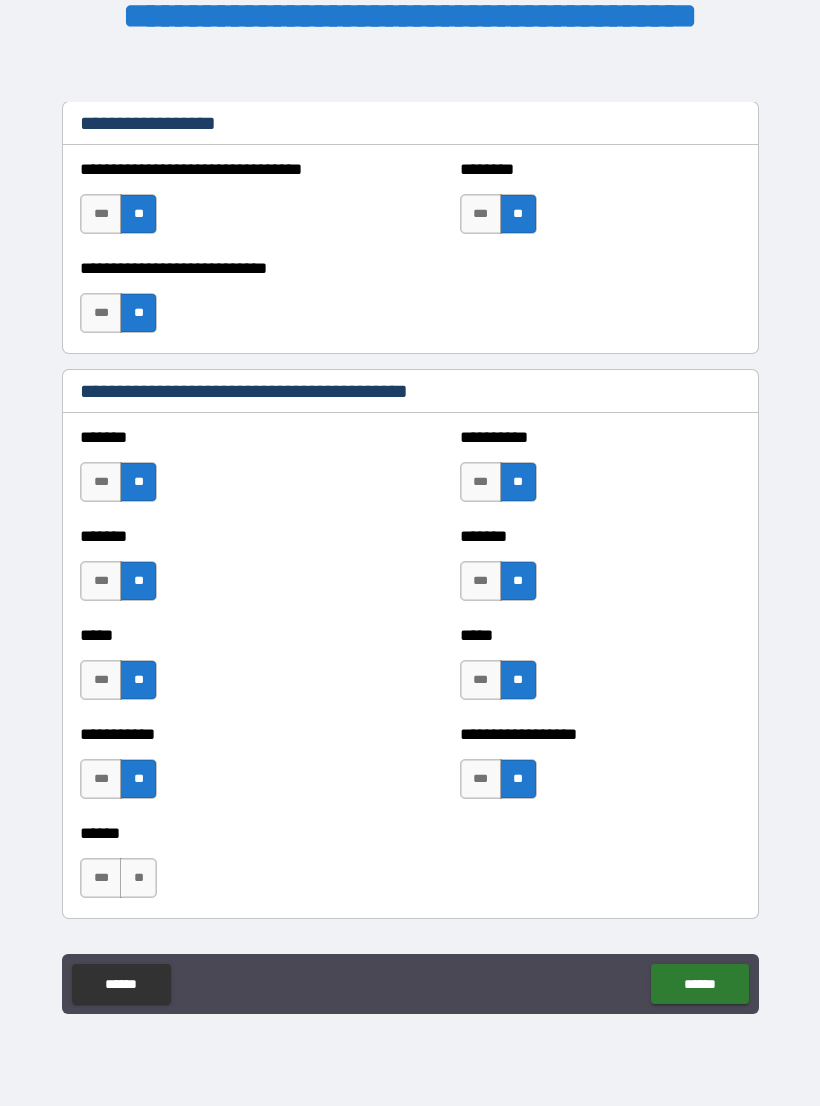 click on "**" at bounding box center (138, 878) 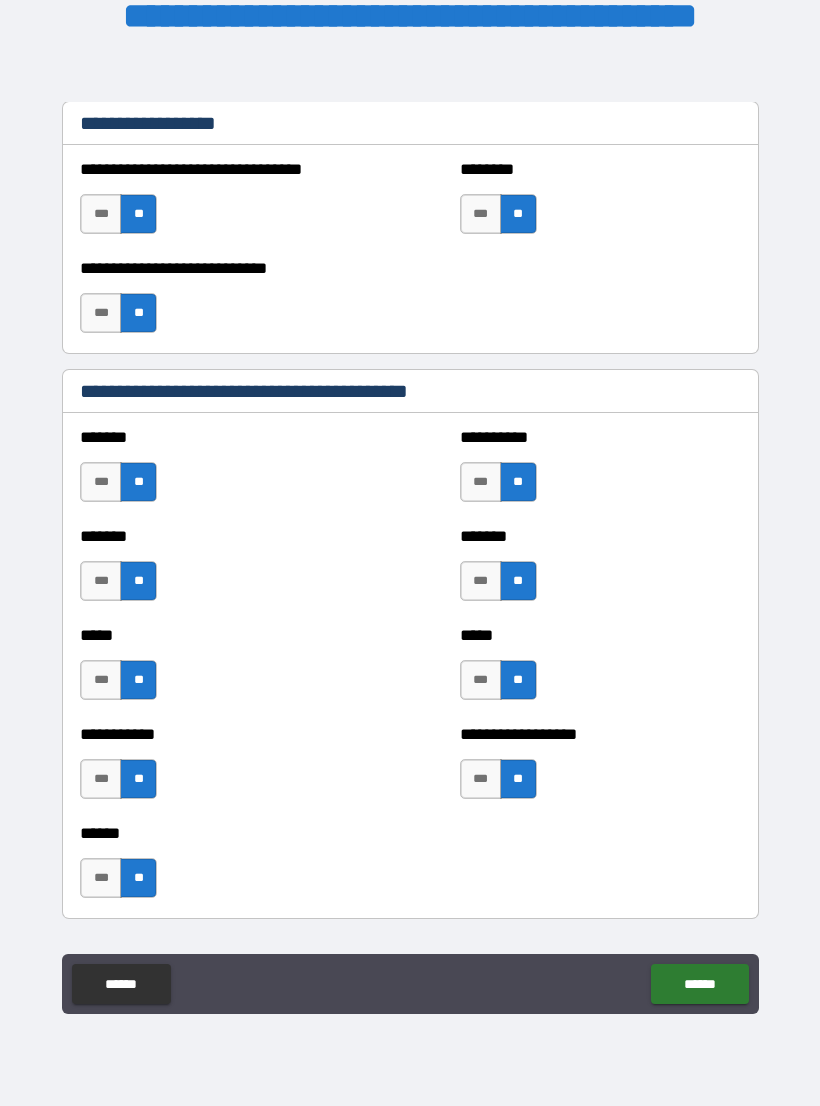 click on "******" at bounding box center [699, 984] 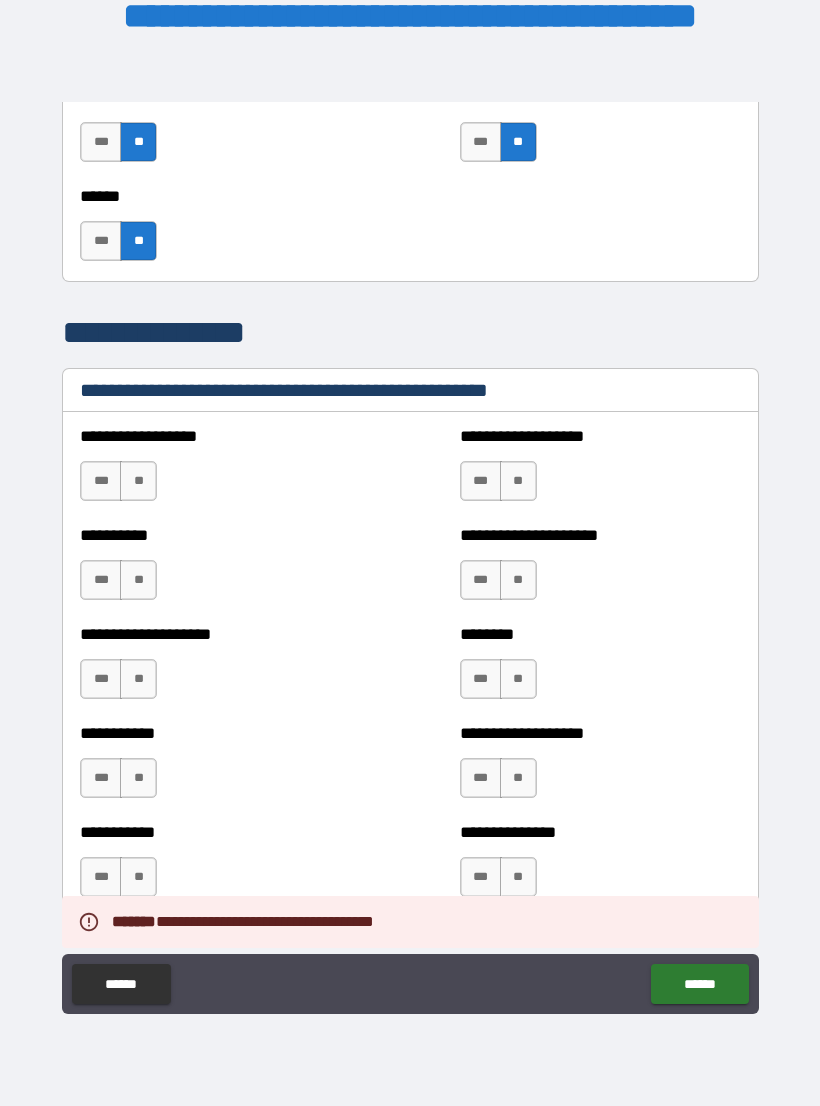 scroll, scrollTop: 2140, scrollLeft: 0, axis: vertical 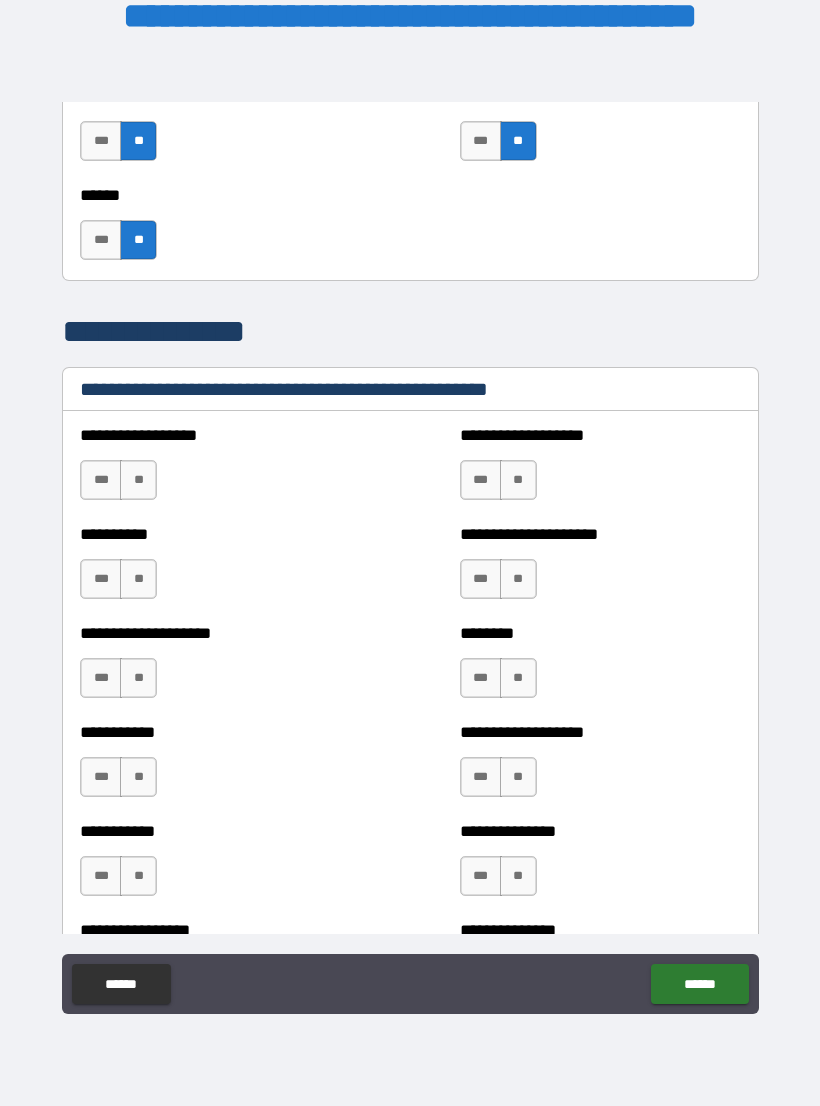 click on "**" at bounding box center [138, 480] 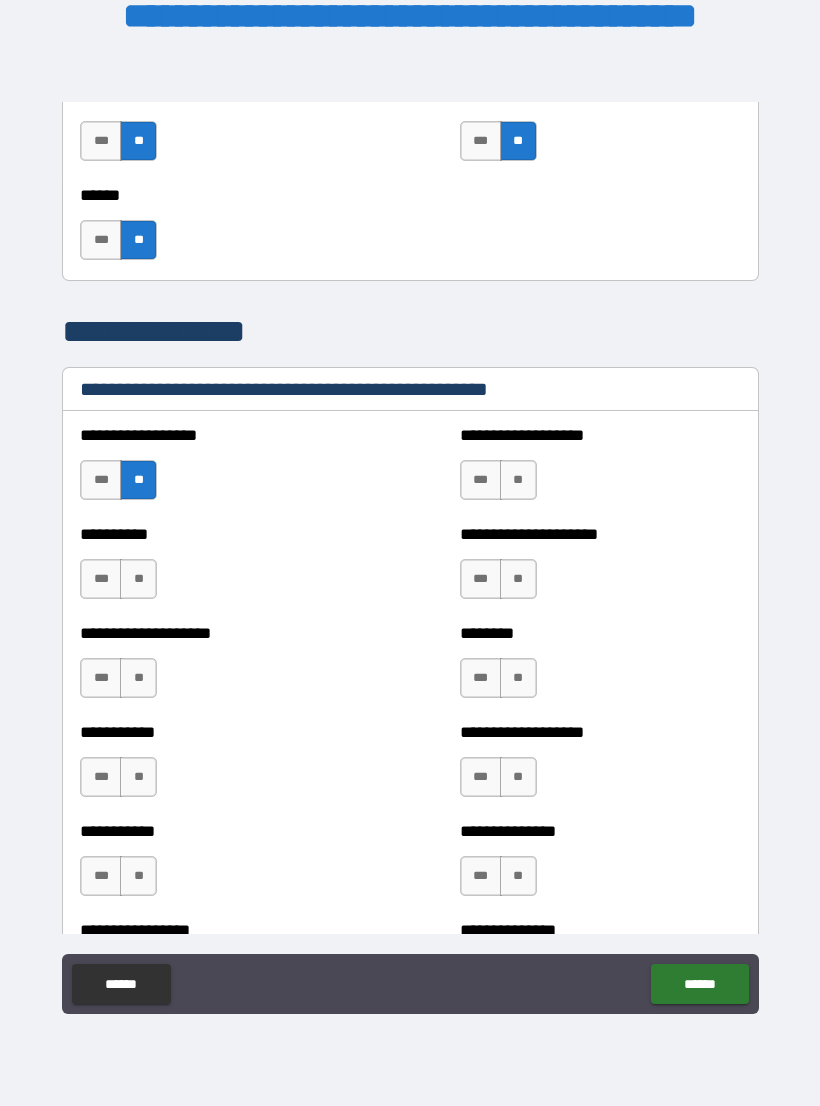click on "**" at bounding box center (518, 480) 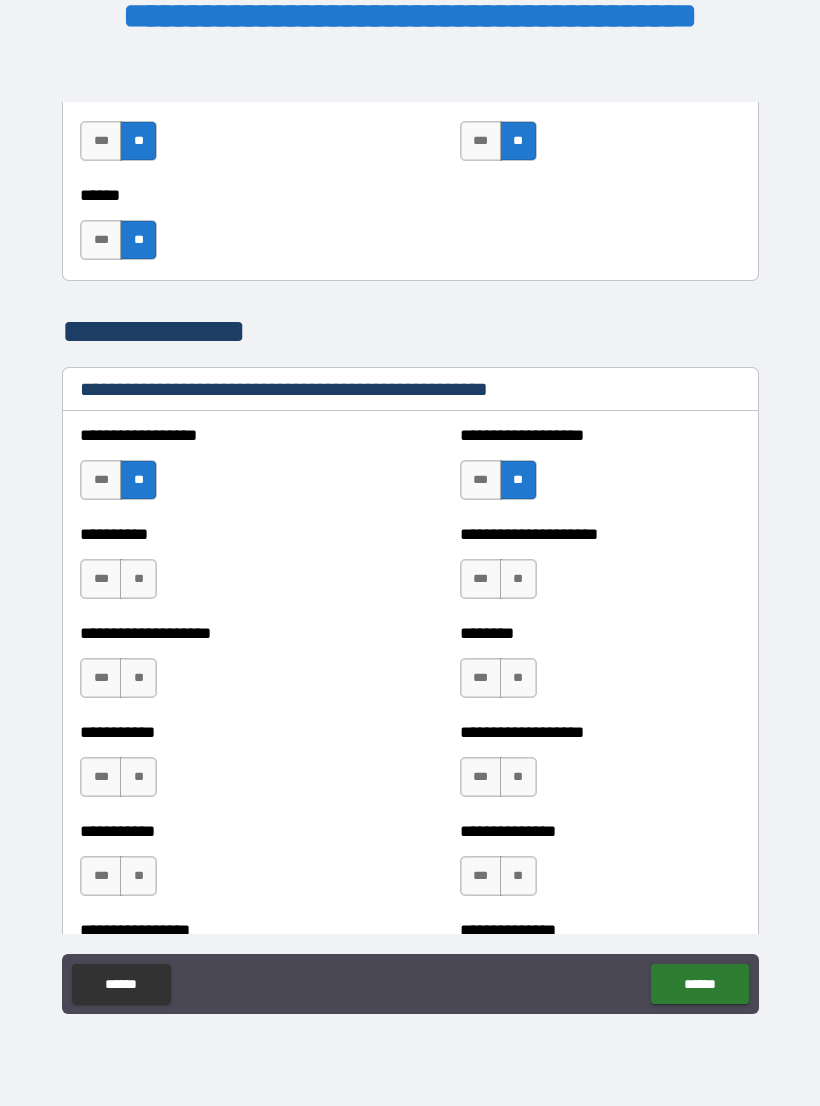 click on "**" at bounding box center (138, 579) 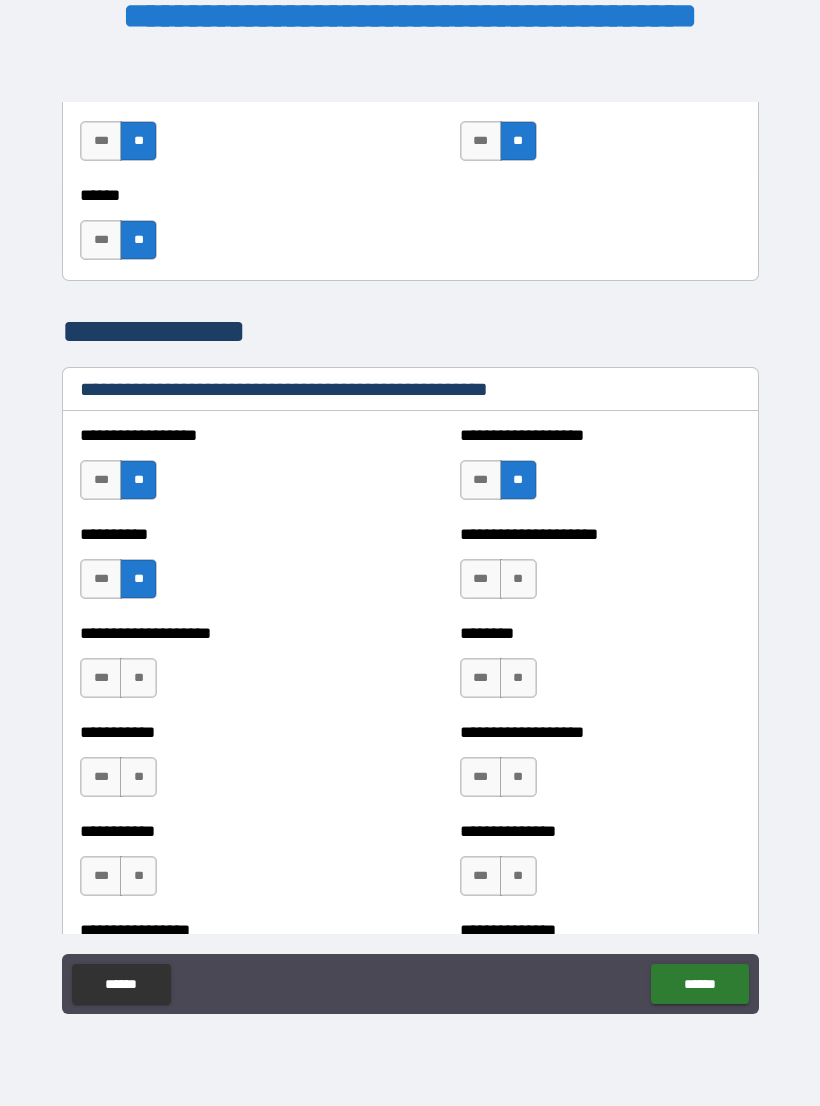 click on "**" at bounding box center [518, 579] 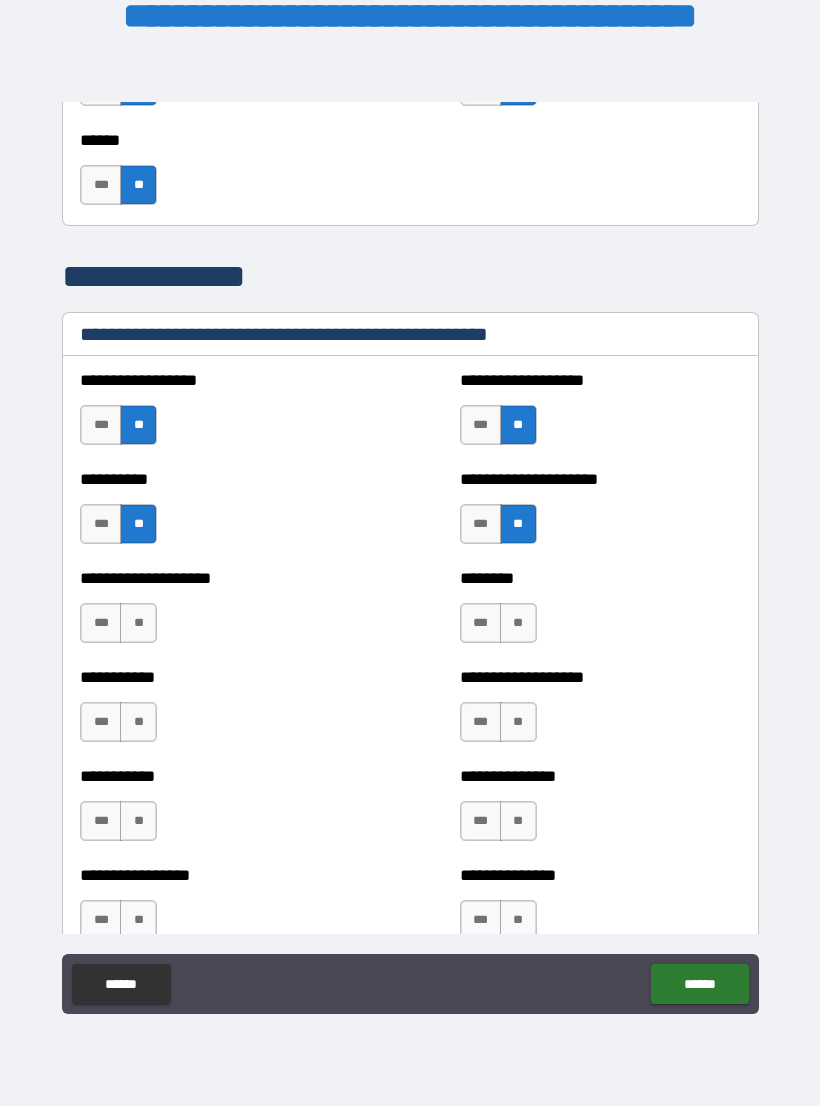 scroll, scrollTop: 2196, scrollLeft: 0, axis: vertical 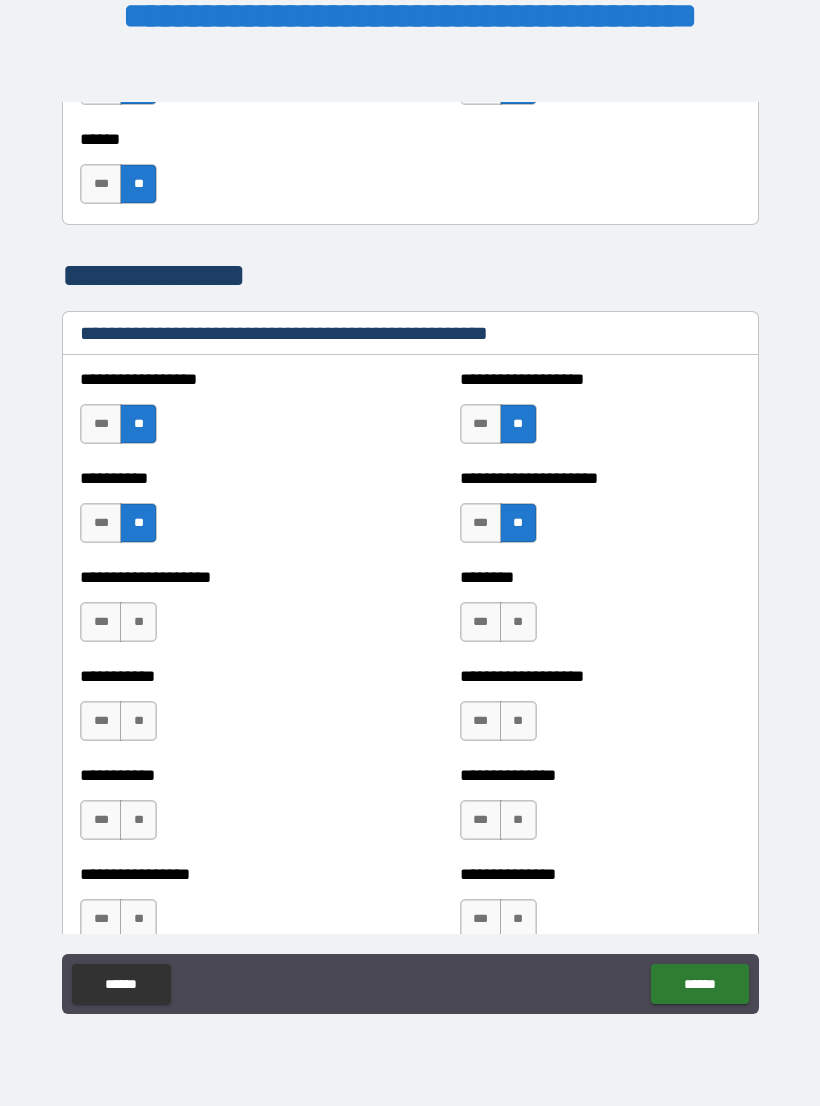 click on "**" at bounding box center (138, 622) 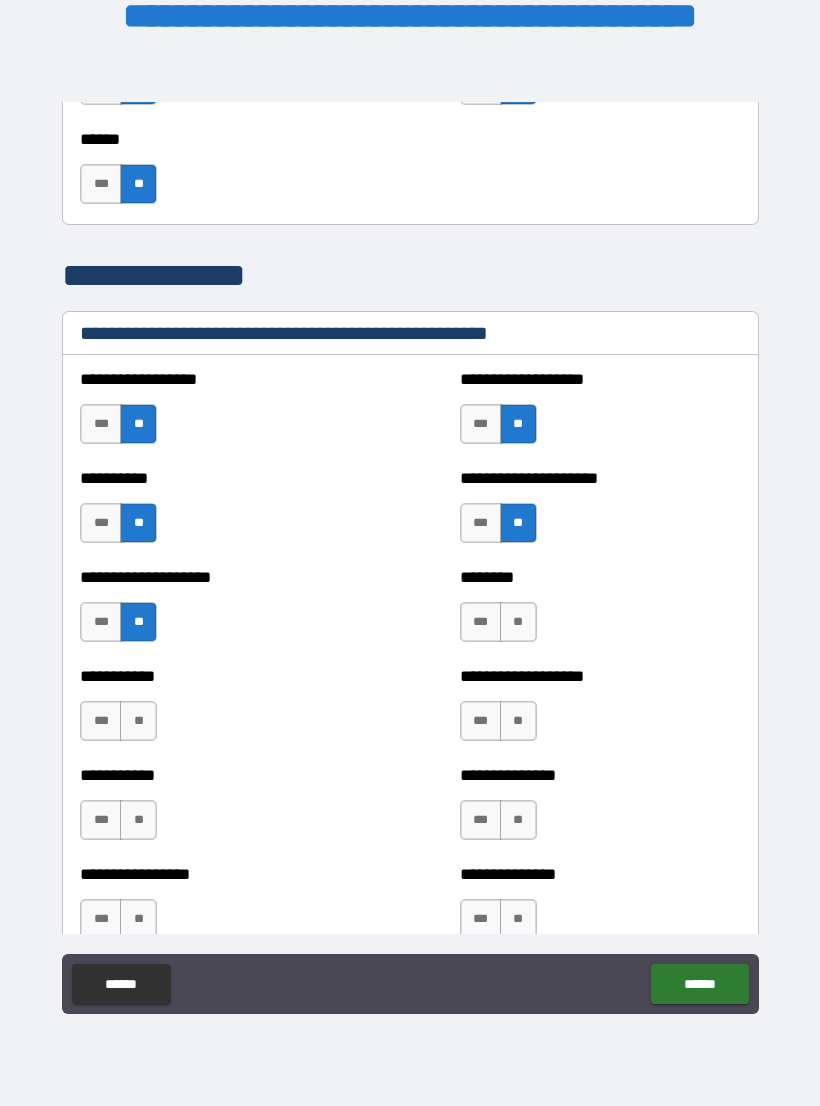 click on "**" at bounding box center [518, 622] 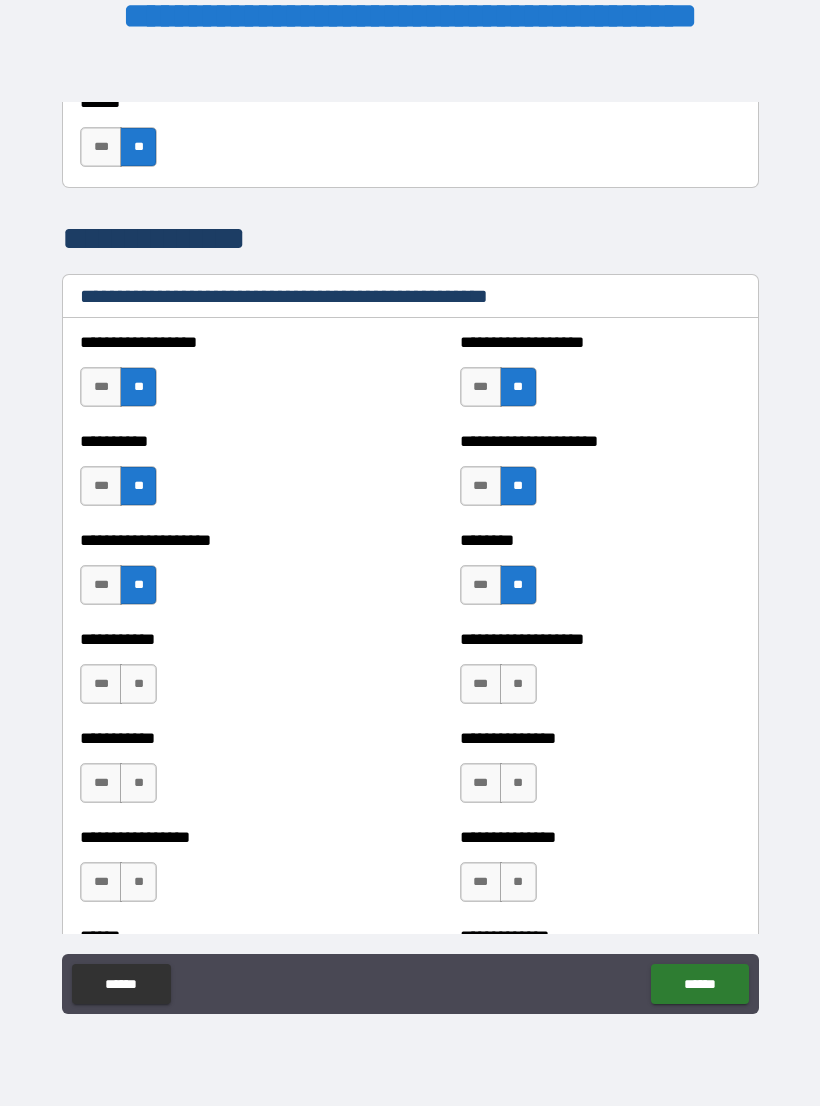 scroll, scrollTop: 2232, scrollLeft: 0, axis: vertical 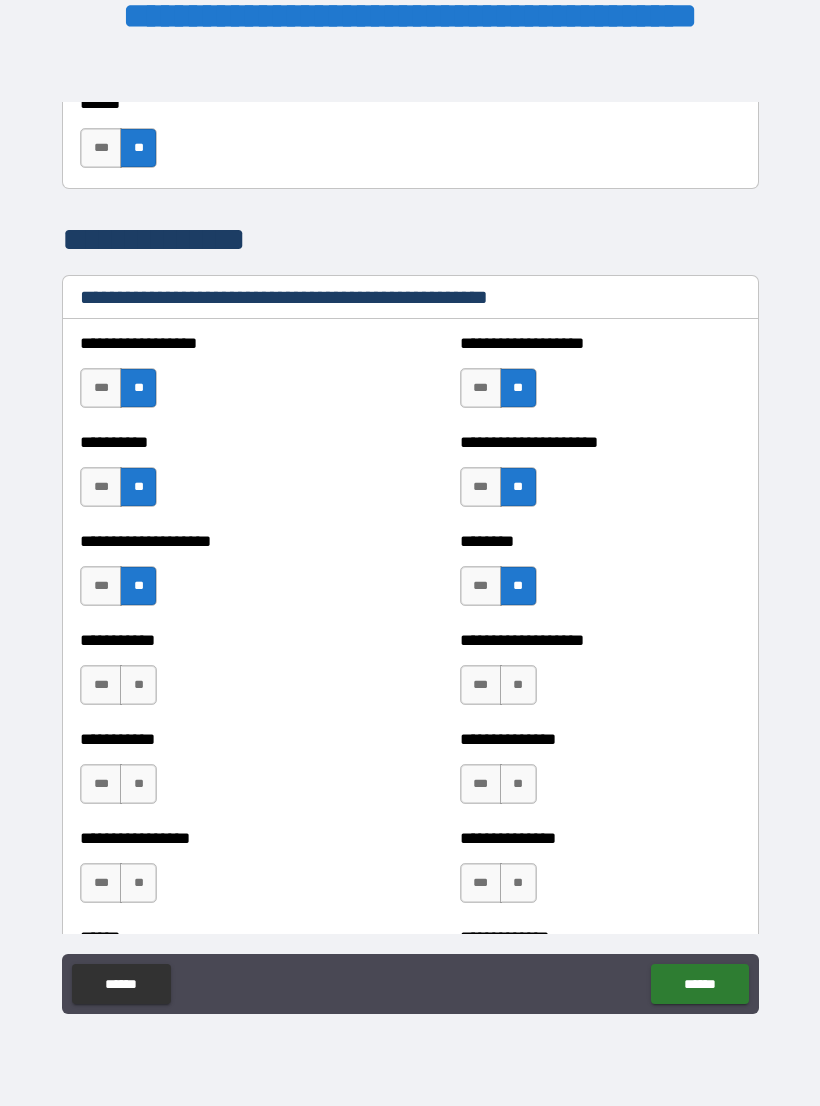 click on "**" at bounding box center (138, 685) 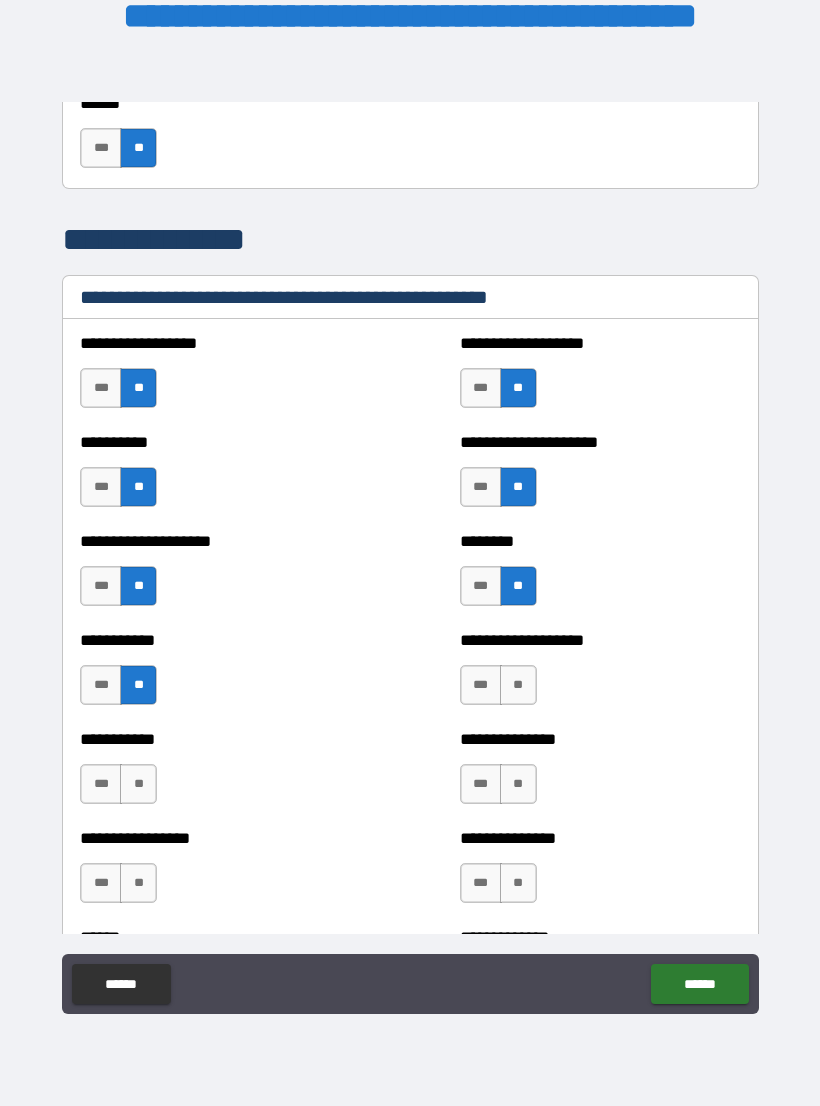 click on "**" at bounding box center (518, 685) 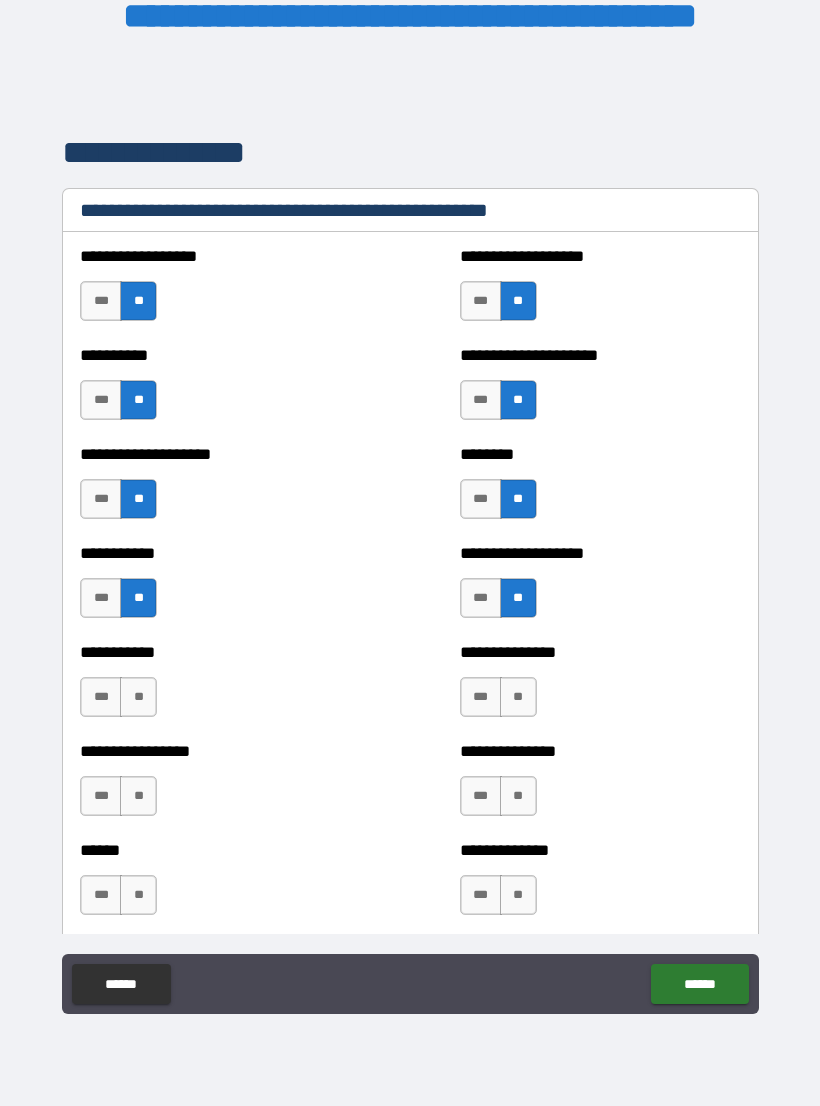 scroll, scrollTop: 2320, scrollLeft: 0, axis: vertical 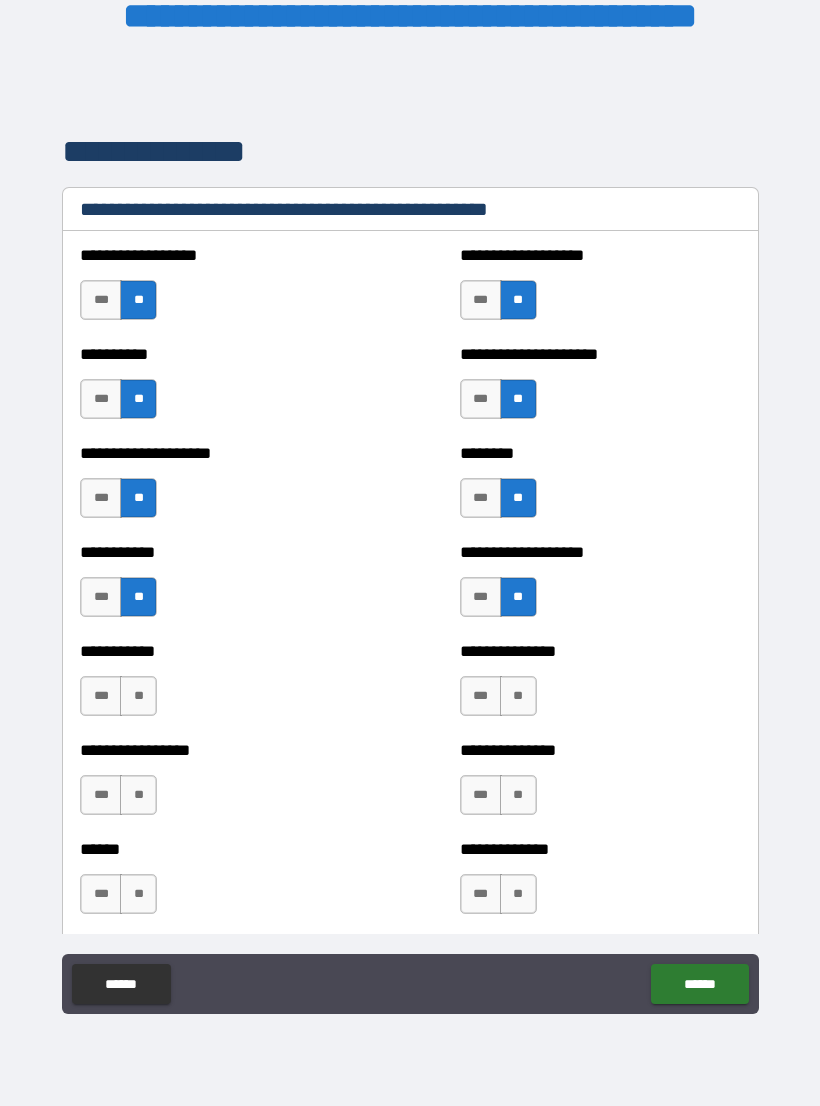 click on "**" at bounding box center (138, 696) 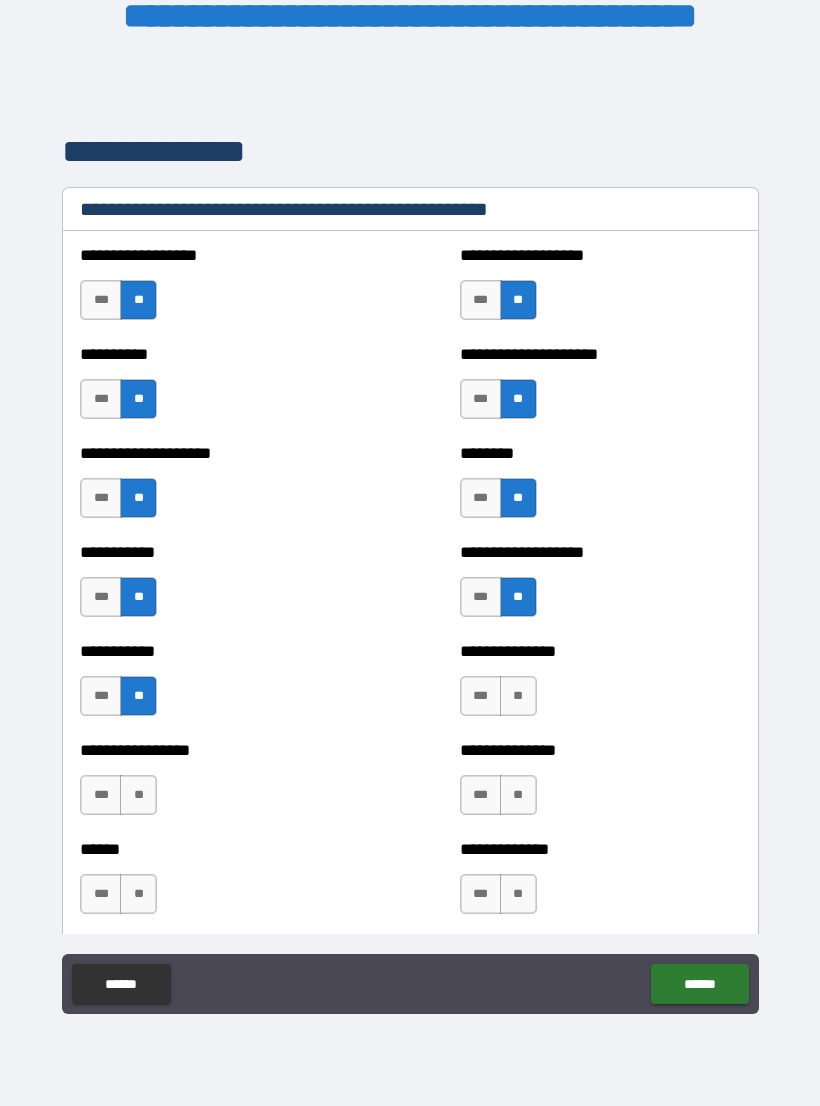 click on "**" at bounding box center [518, 696] 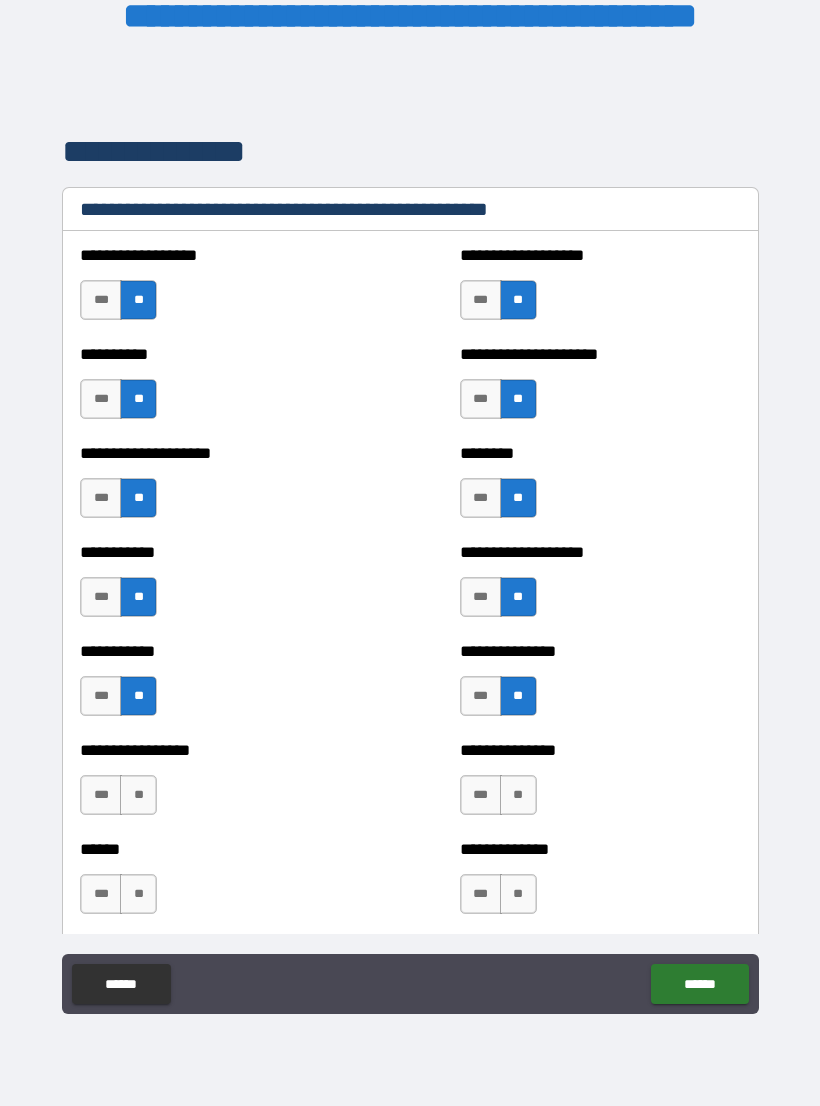 click on "**" at bounding box center [518, 795] 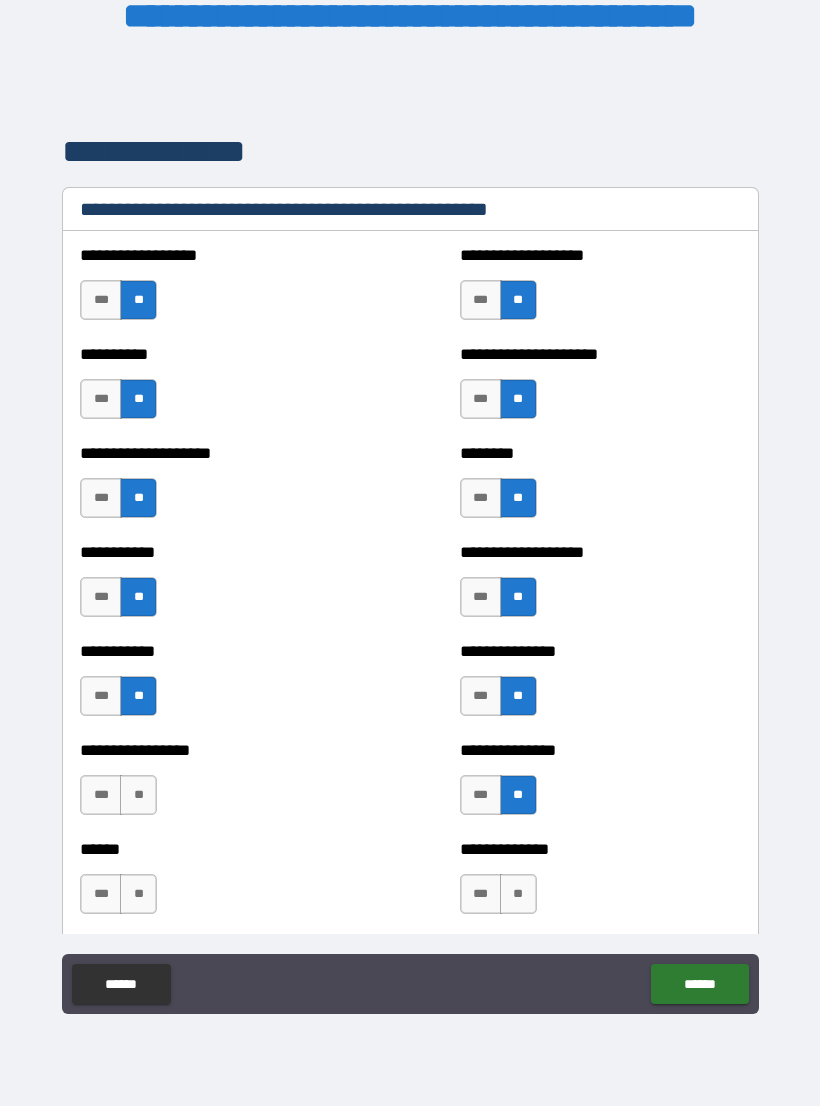 click on "**" at bounding box center [138, 795] 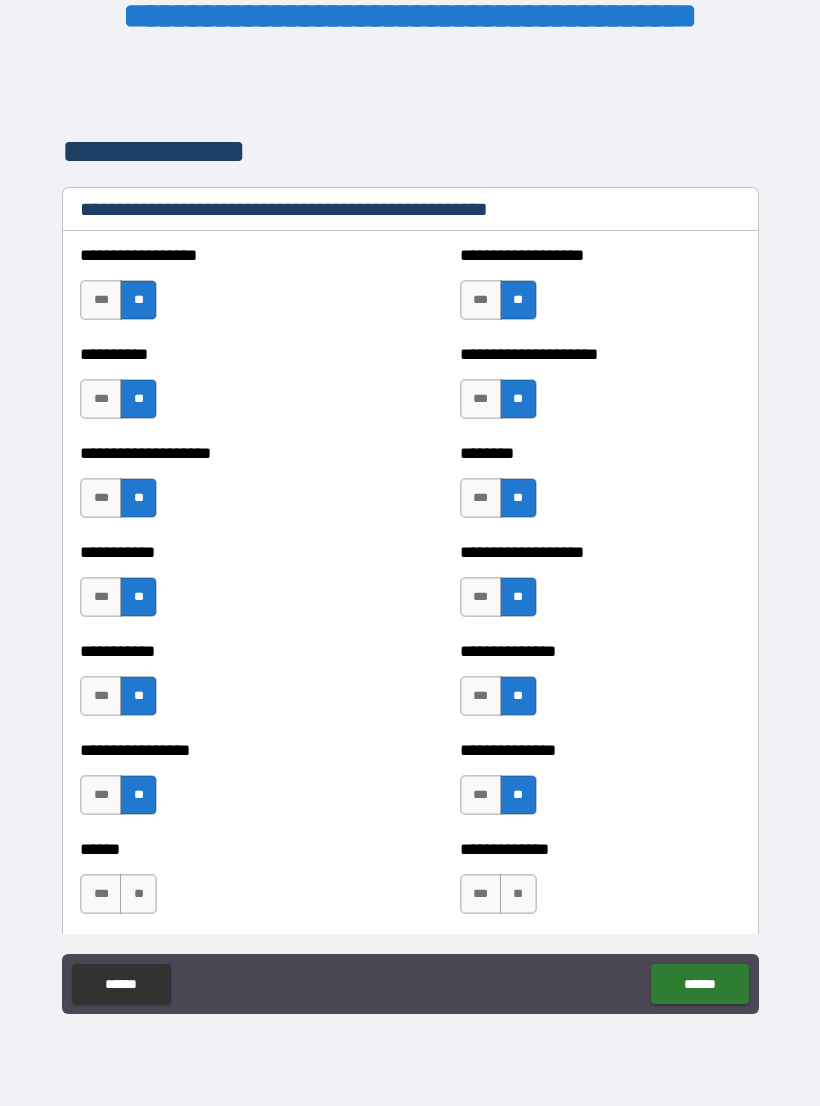 click on "**" at bounding box center (518, 894) 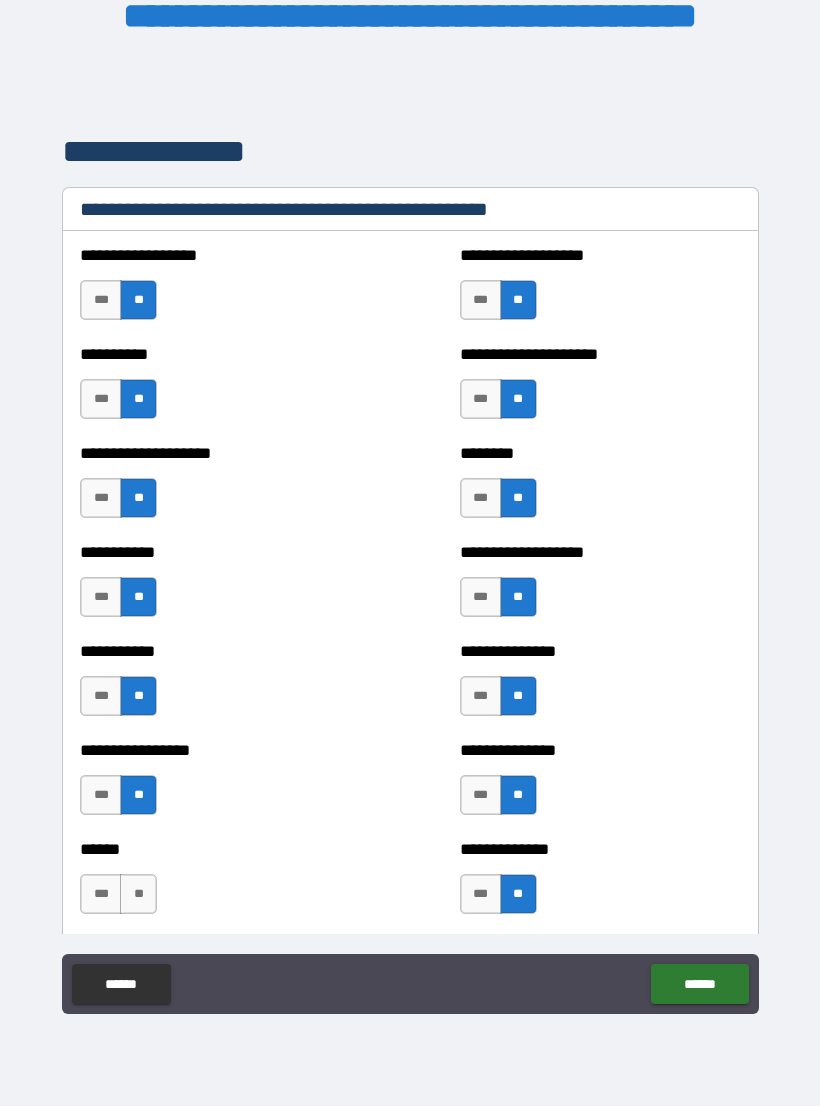 click on "**" at bounding box center (138, 894) 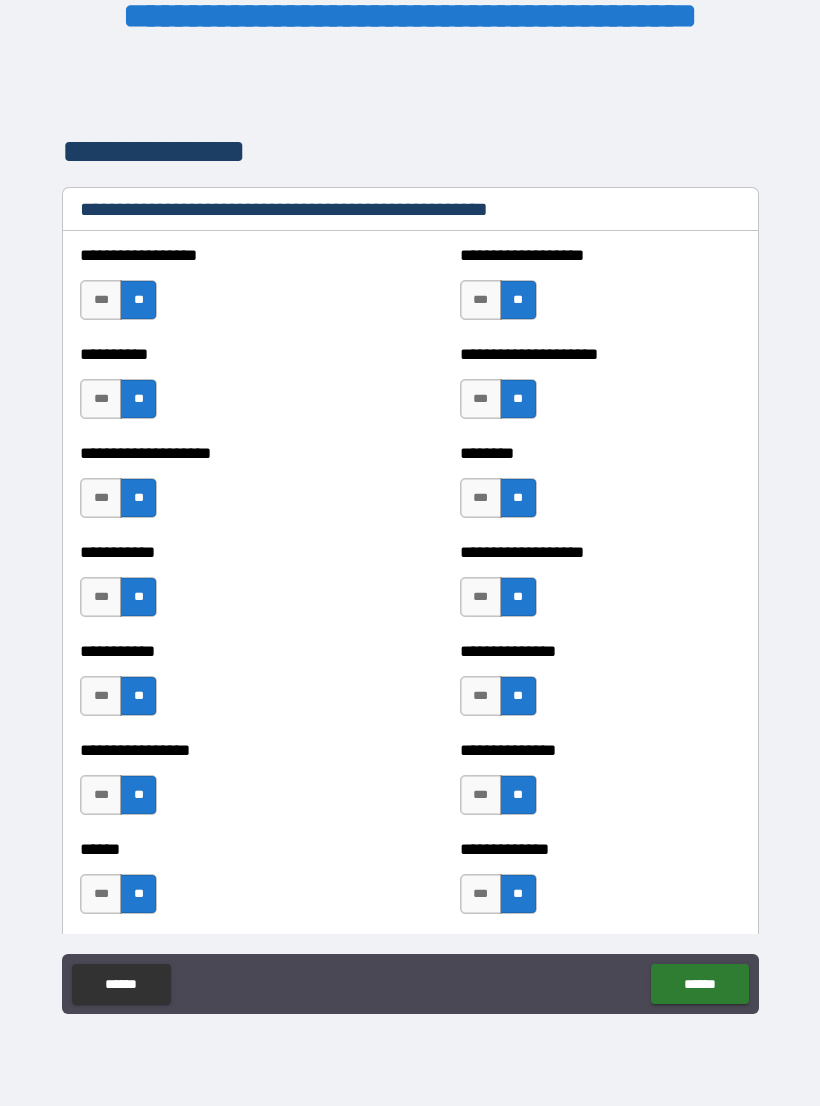 click on "******" at bounding box center (699, 984) 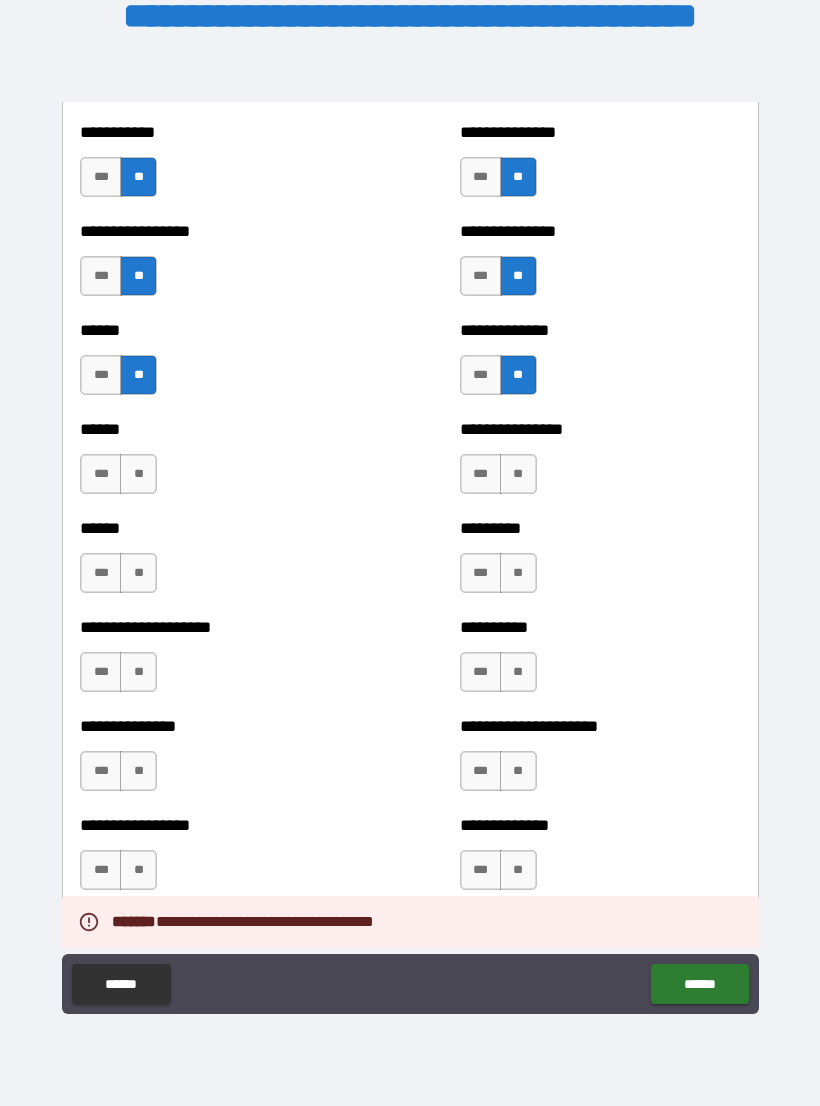 scroll, scrollTop: 2859, scrollLeft: 0, axis: vertical 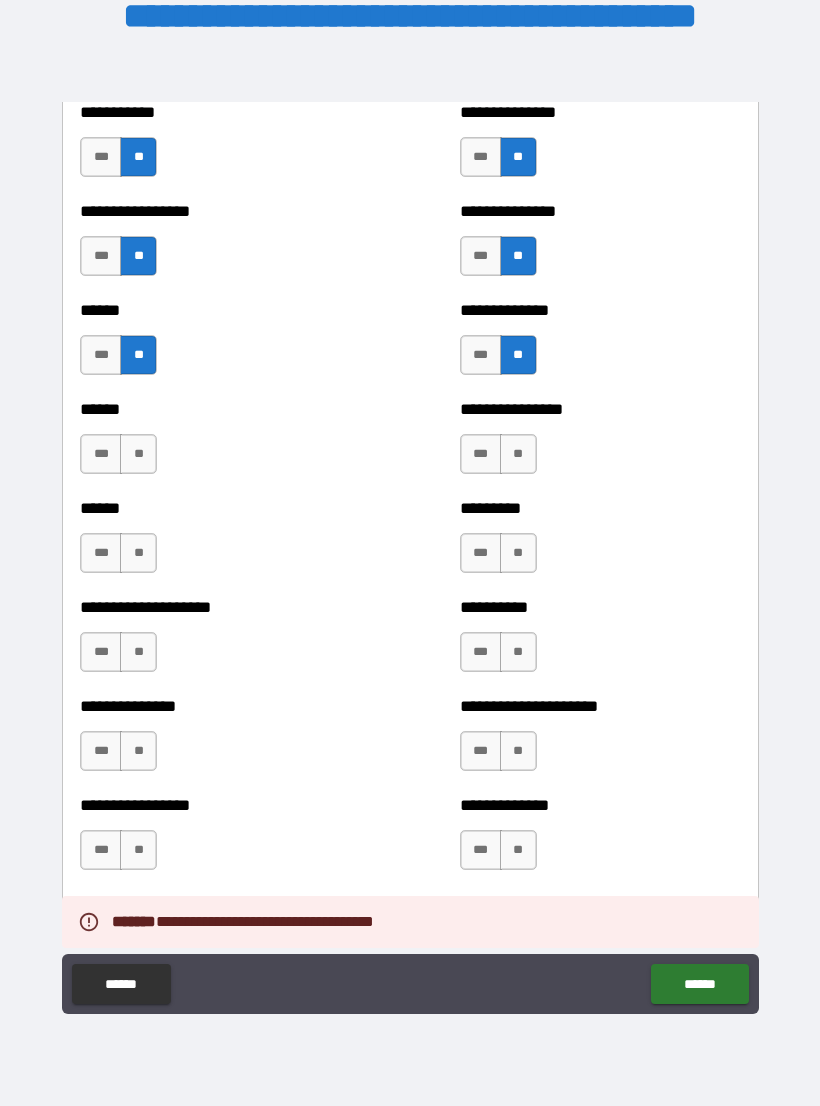 click on "**" at bounding box center (518, 454) 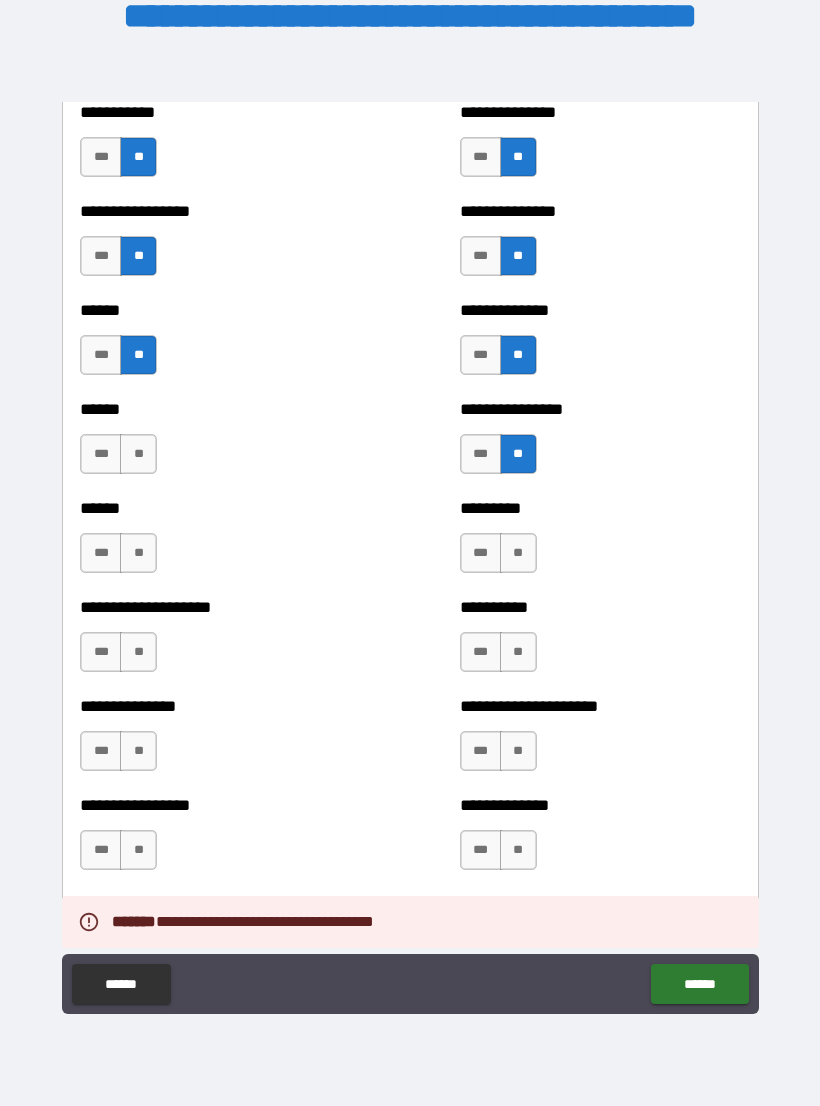 click on "**" at bounding box center (138, 454) 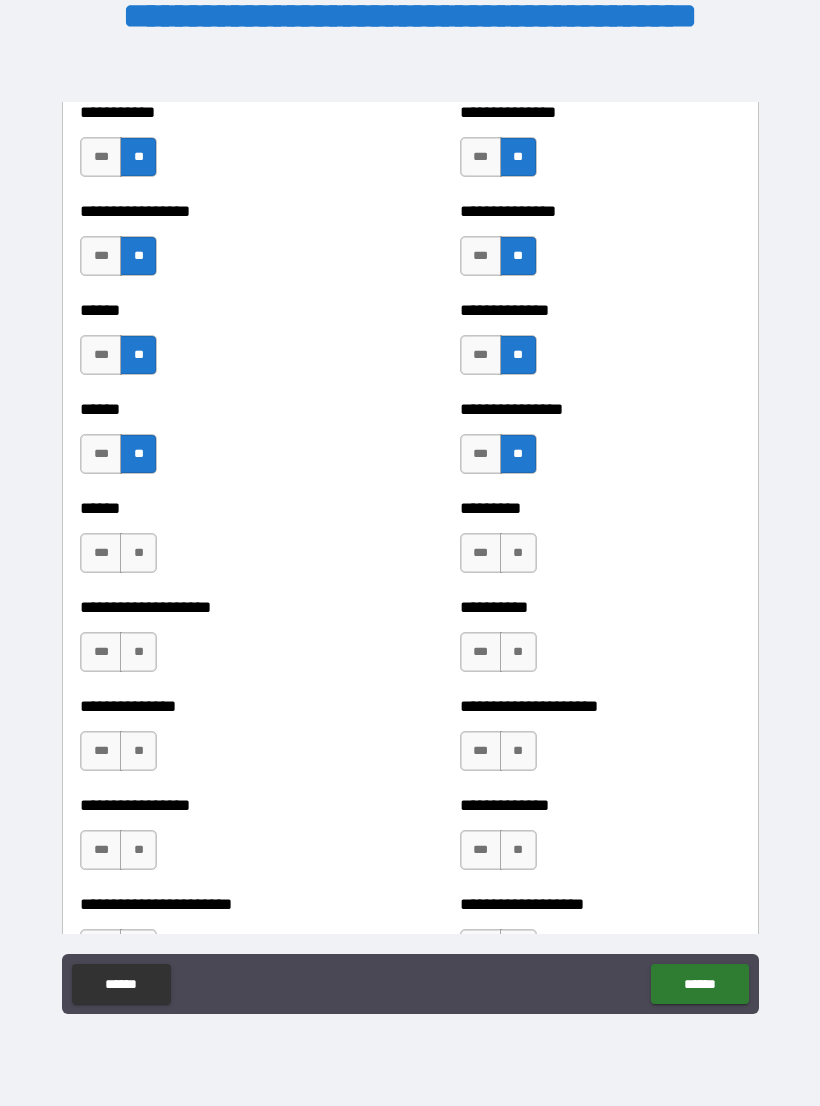 click on "**" at bounding box center [518, 553] 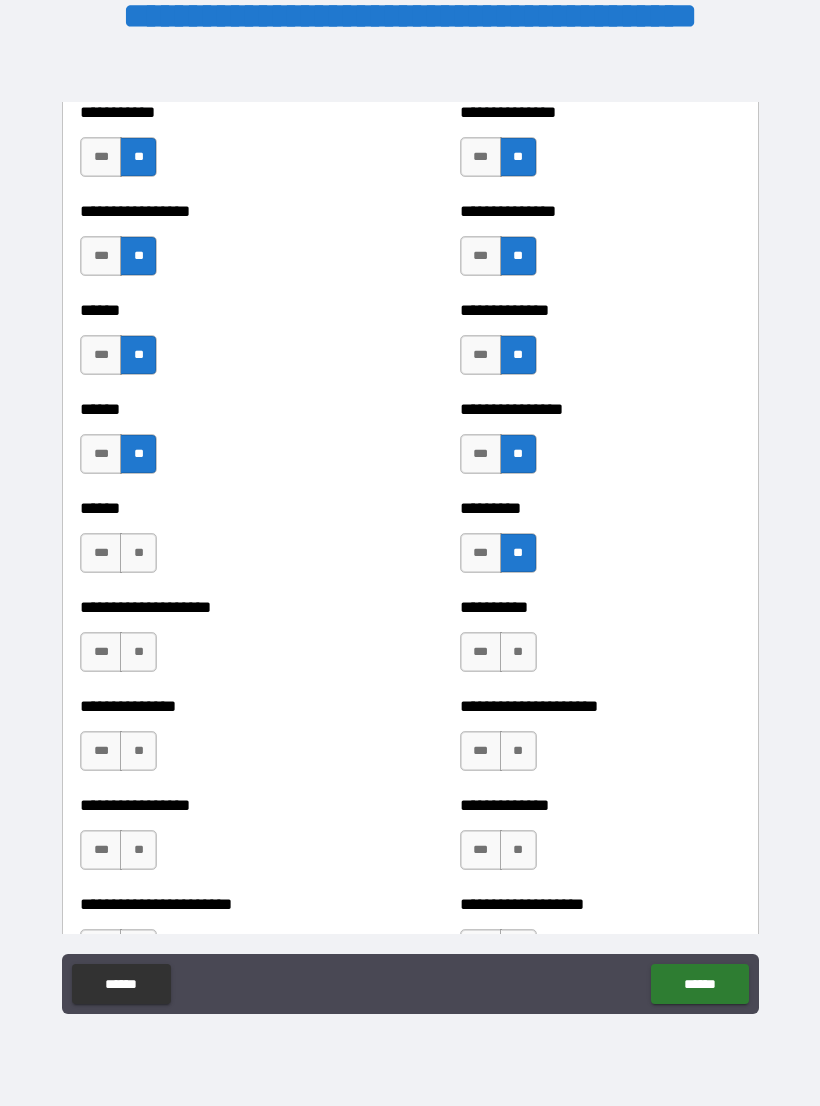 click on "**" at bounding box center [138, 553] 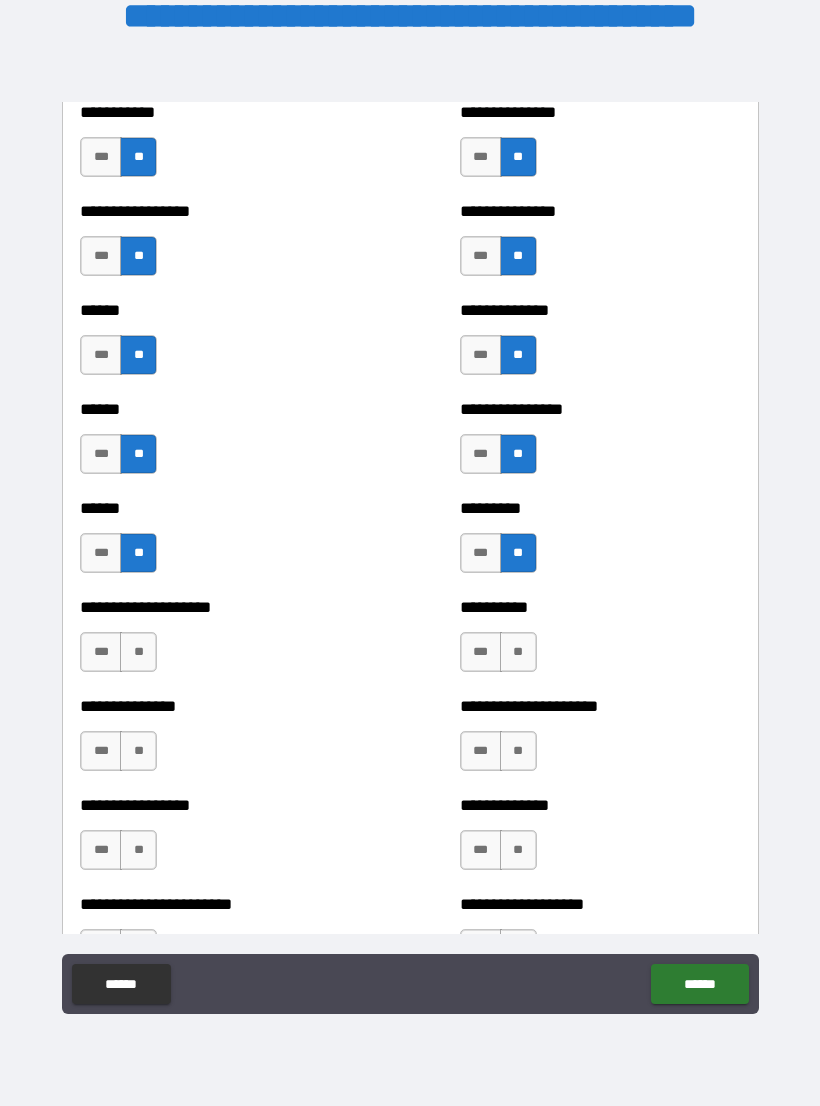 click on "***" at bounding box center (101, 652) 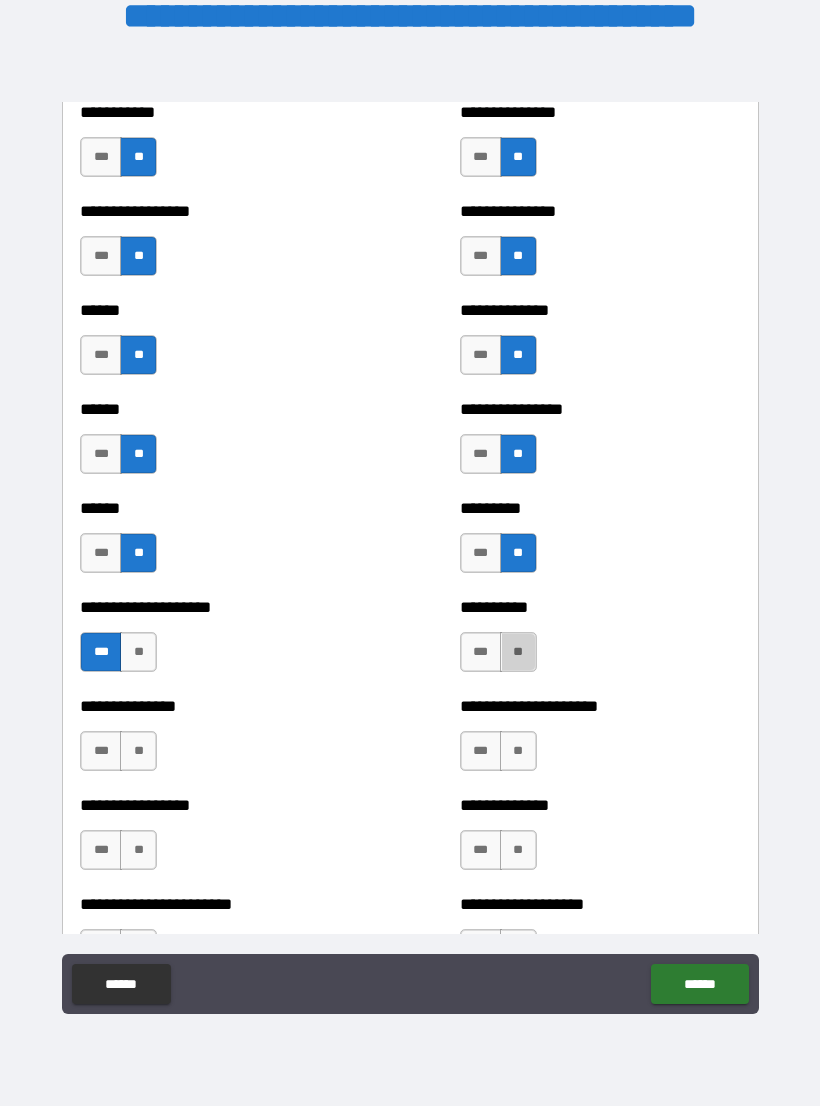 click on "**" at bounding box center [518, 652] 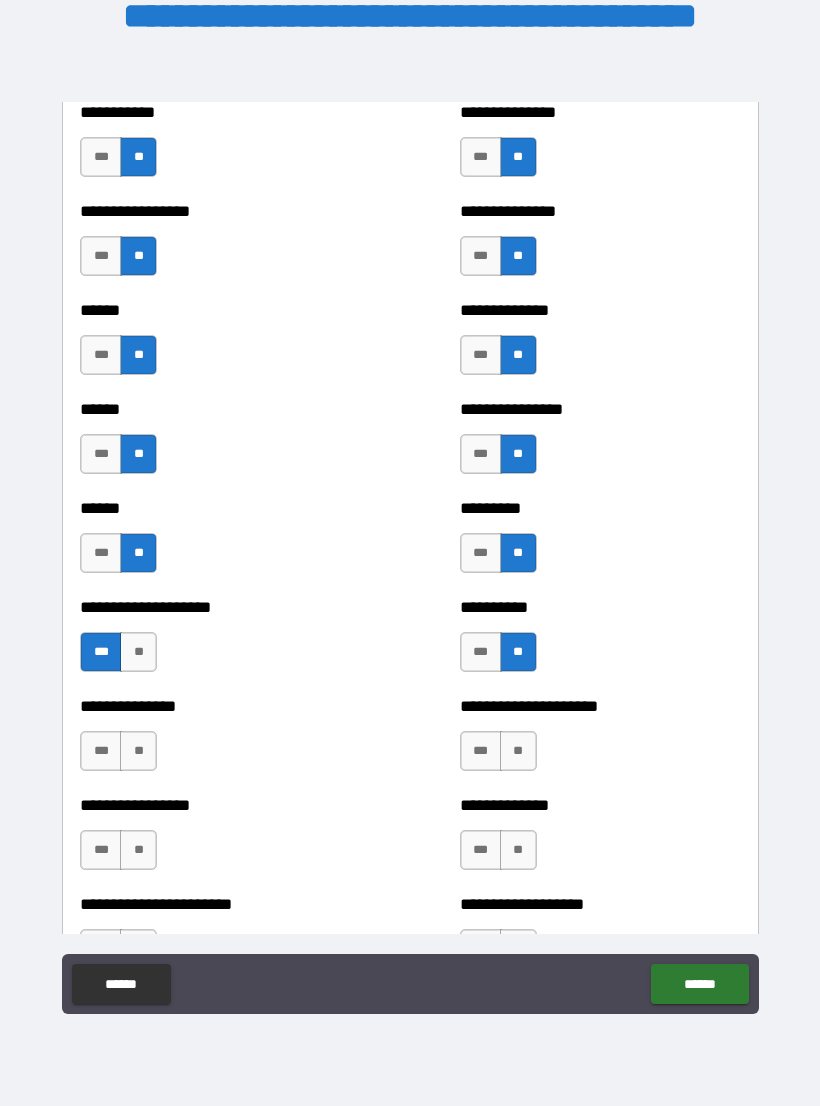 click on "**" at bounding box center [518, 751] 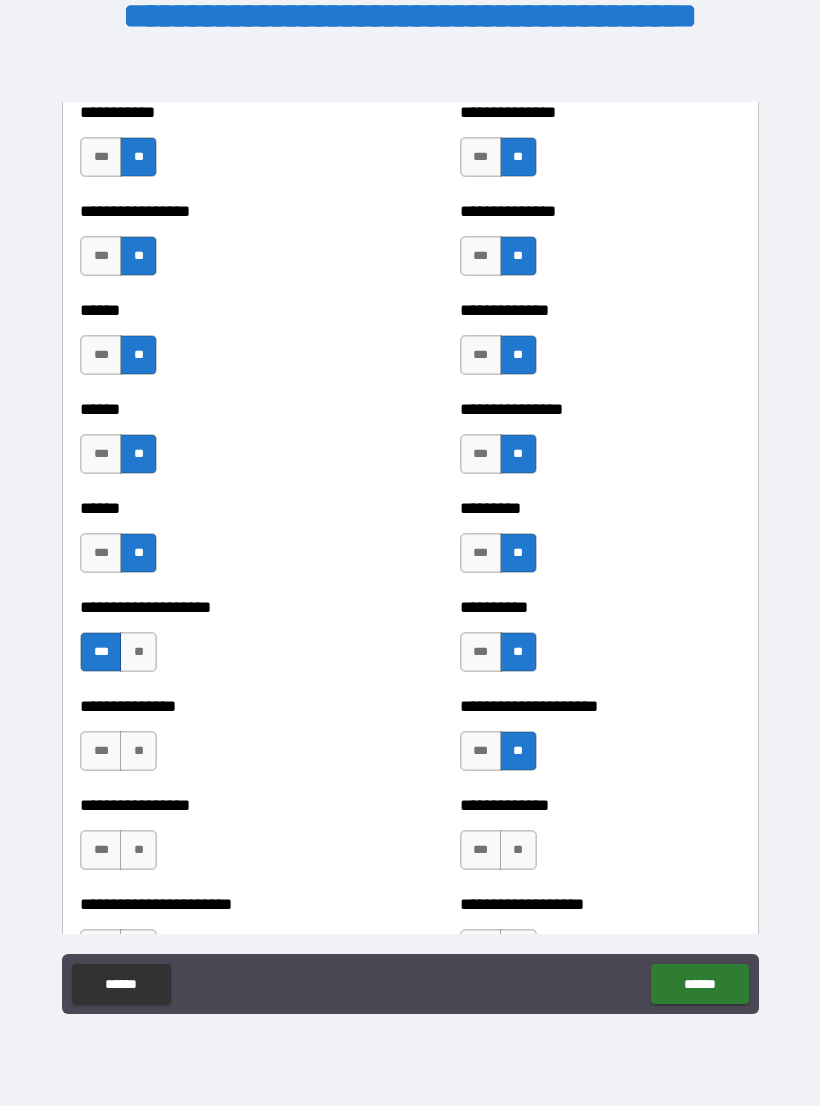click on "**" at bounding box center (138, 751) 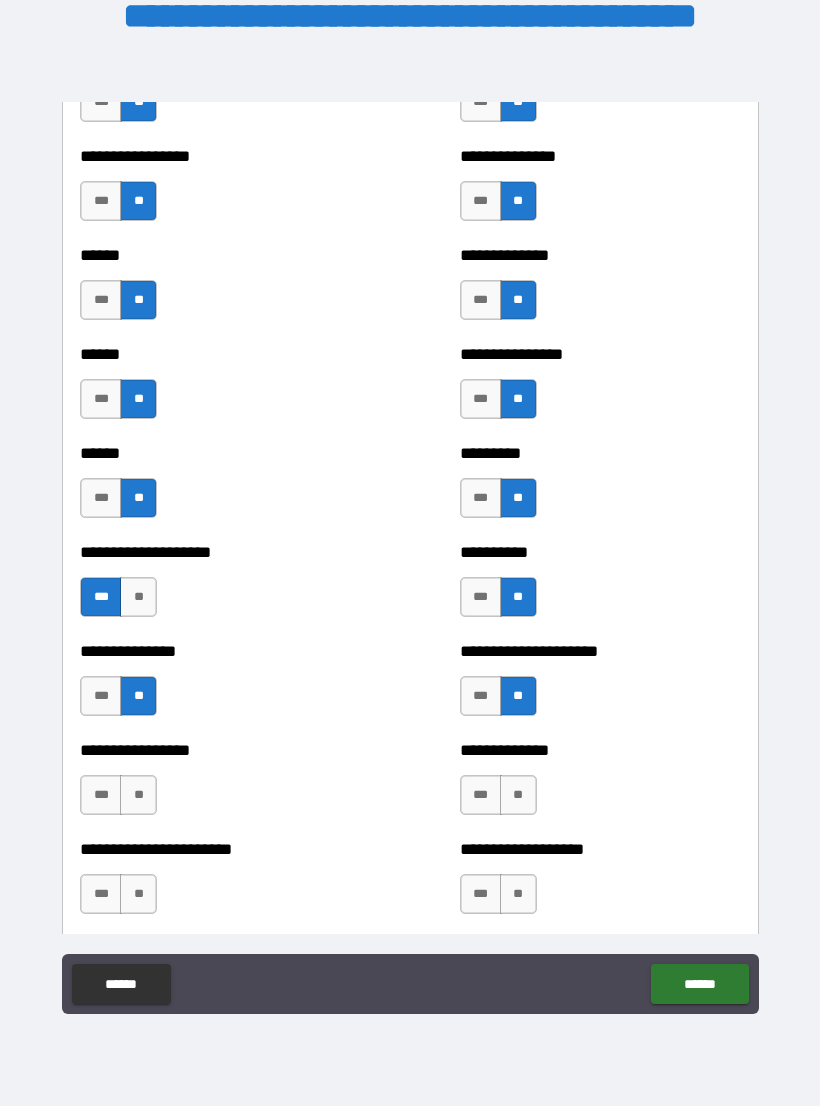 scroll, scrollTop: 2919, scrollLeft: 0, axis: vertical 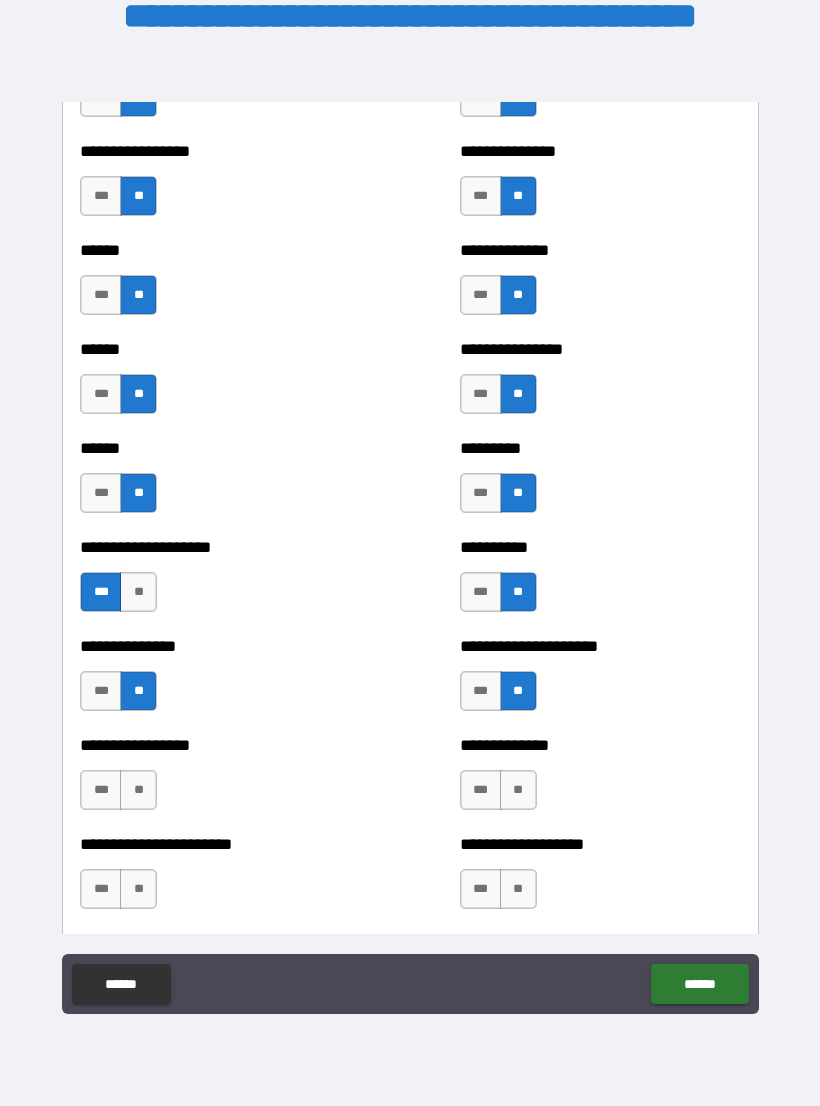 click on "**" at bounding box center [138, 790] 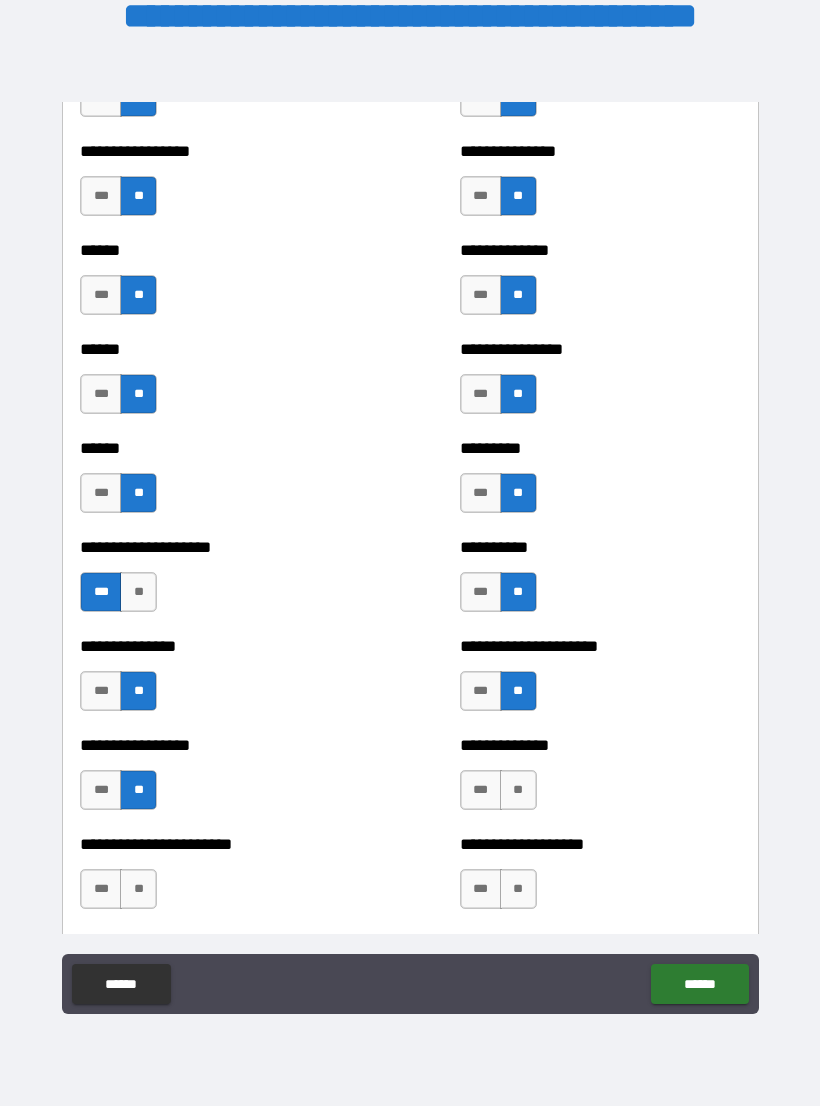 click on "**" at bounding box center (518, 790) 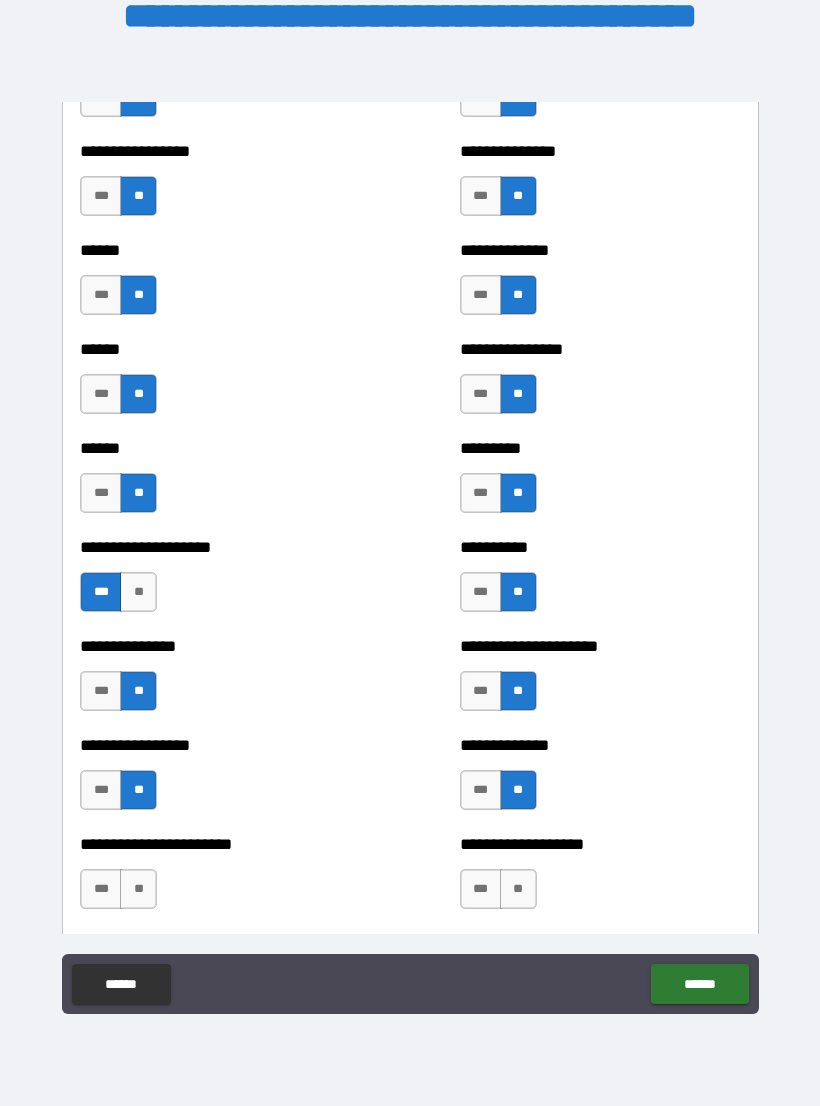 click on "**" at bounding box center (138, 889) 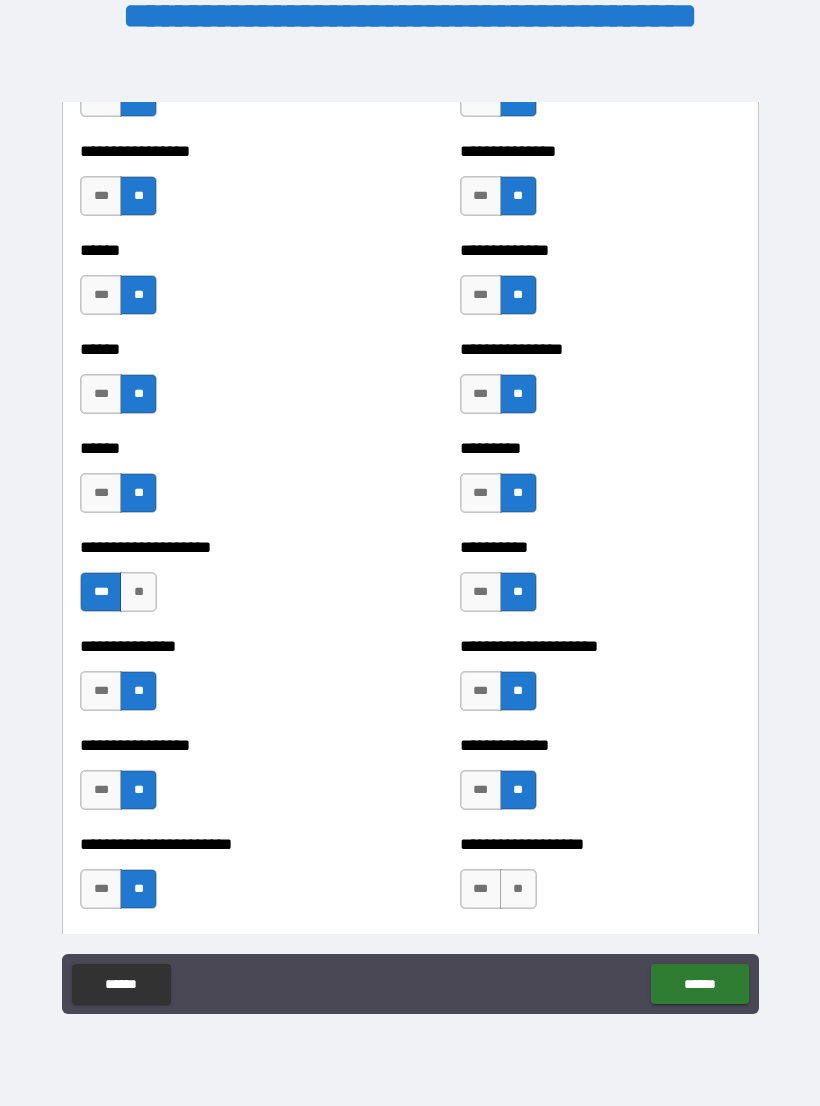 click on "**" at bounding box center [518, 889] 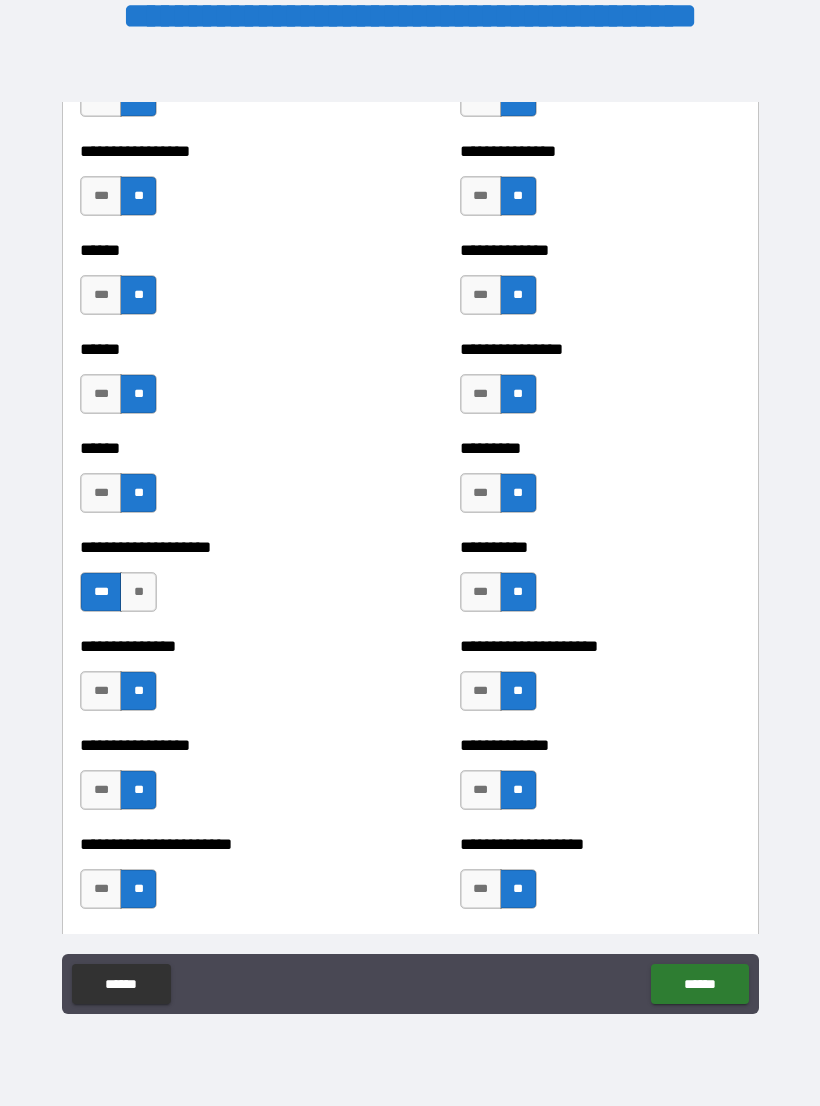 click on "******" at bounding box center [699, 984] 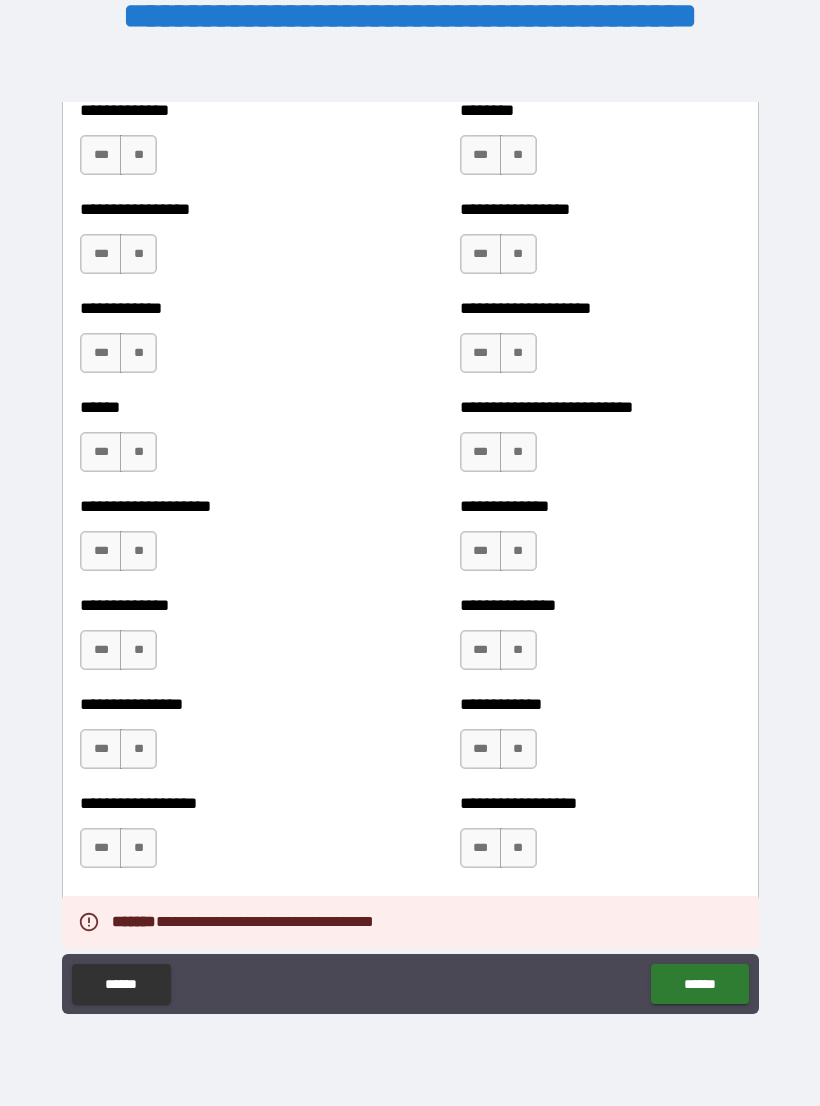 scroll, scrollTop: 3753, scrollLeft: 0, axis: vertical 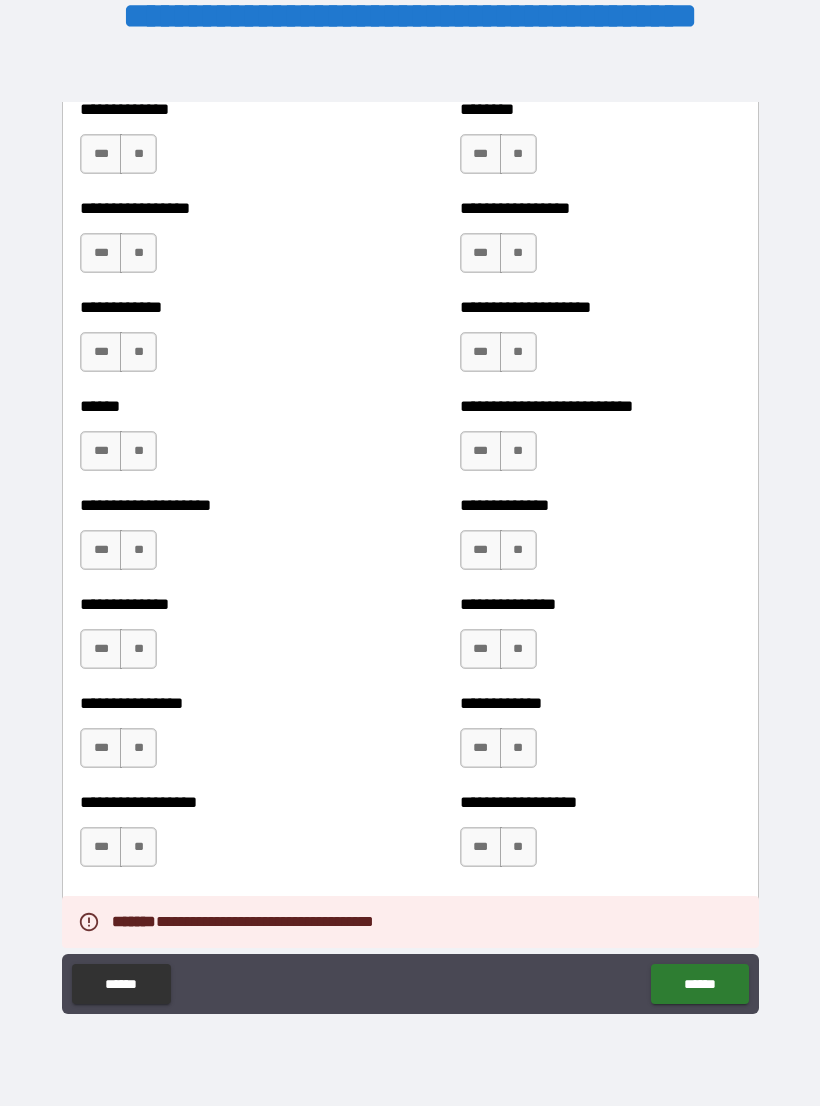 click on "**" at bounding box center (138, 154) 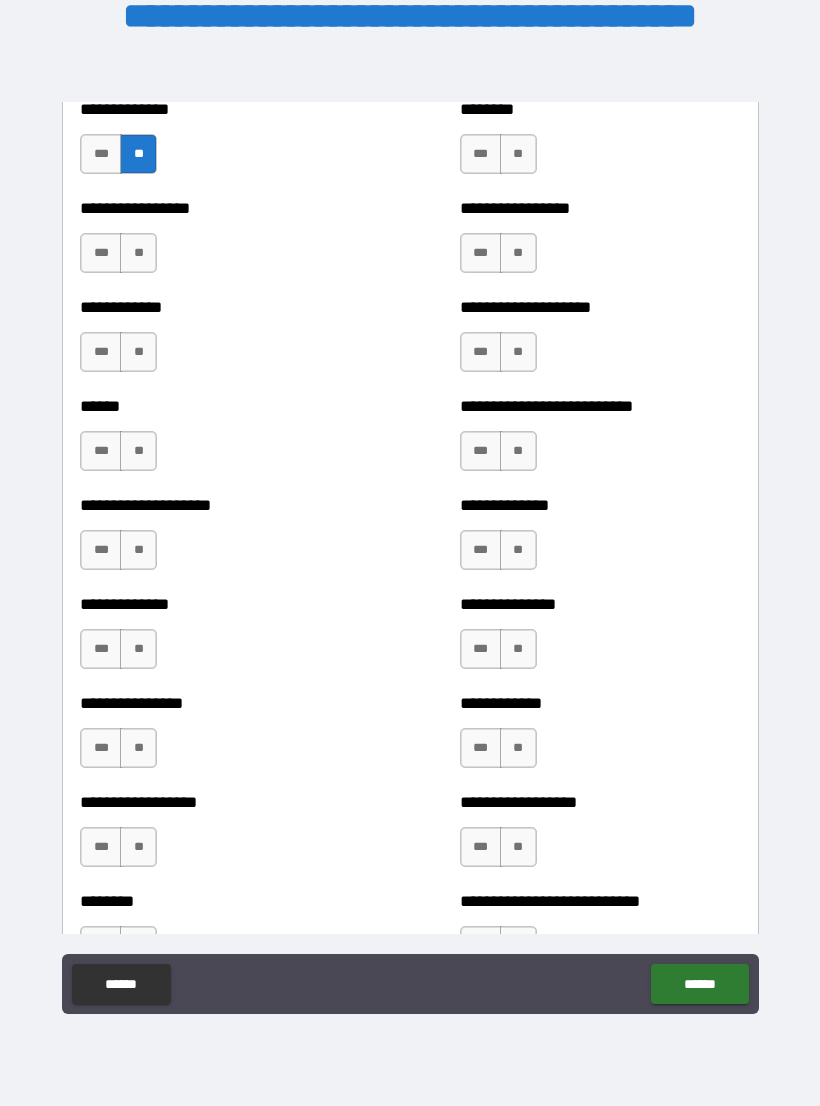 click on "**" at bounding box center (518, 154) 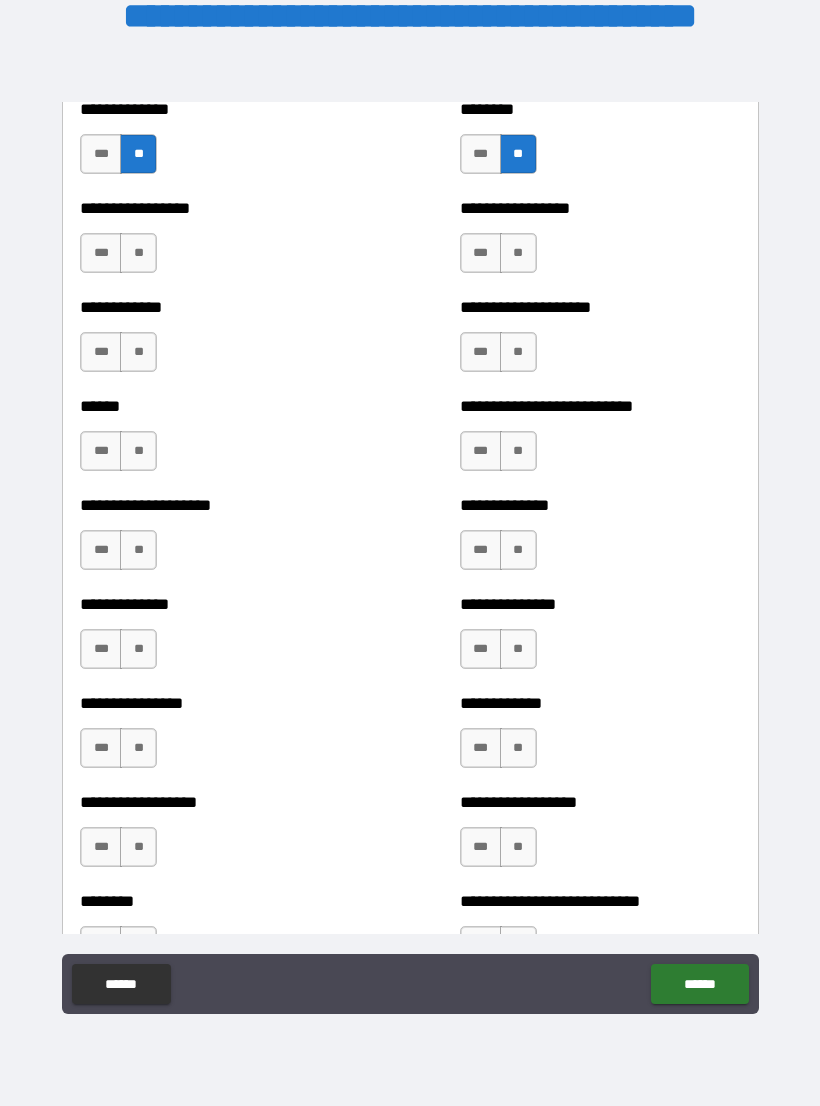 click on "**********" at bounding box center [600, 243] 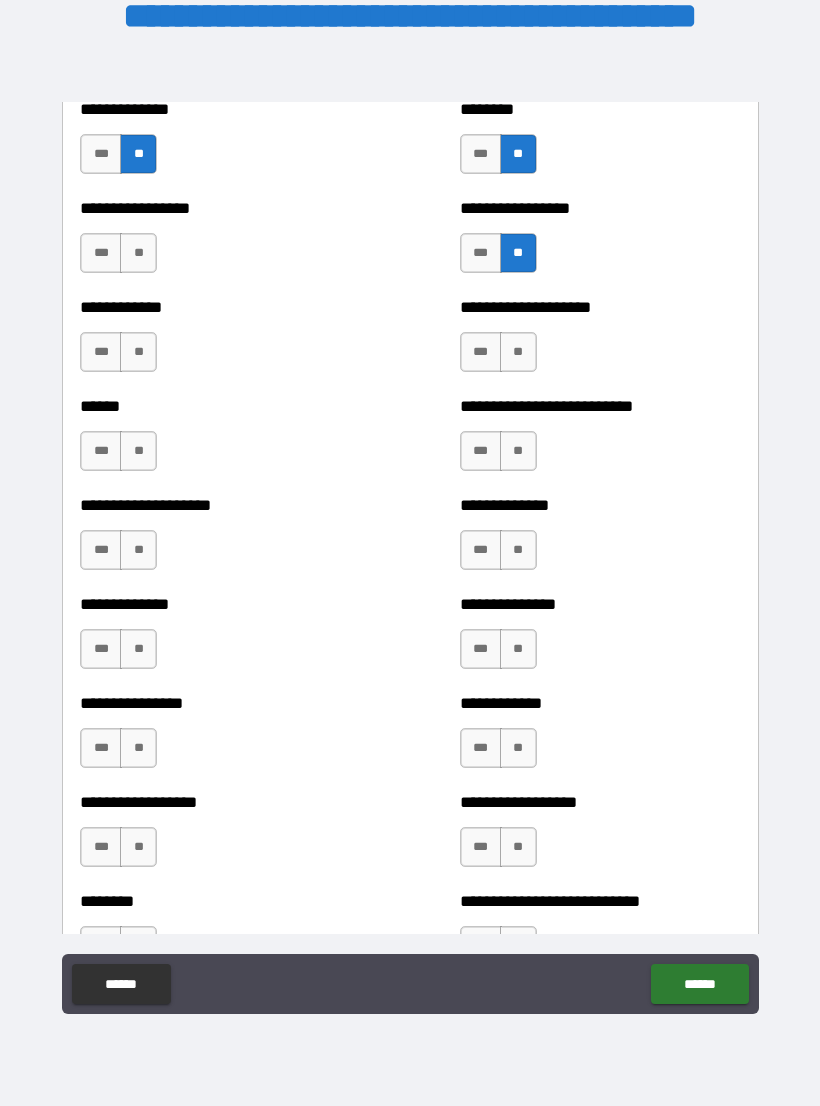 click on "**" at bounding box center (138, 253) 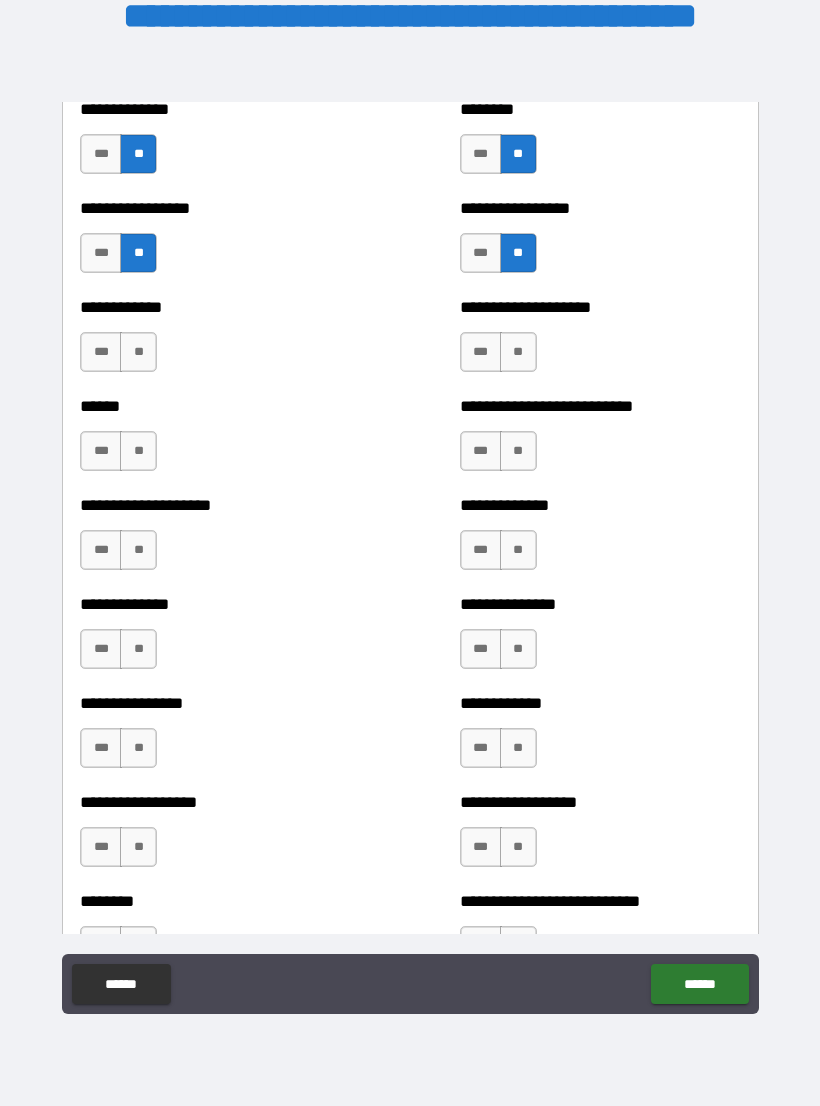 click on "**" at bounding box center (518, 352) 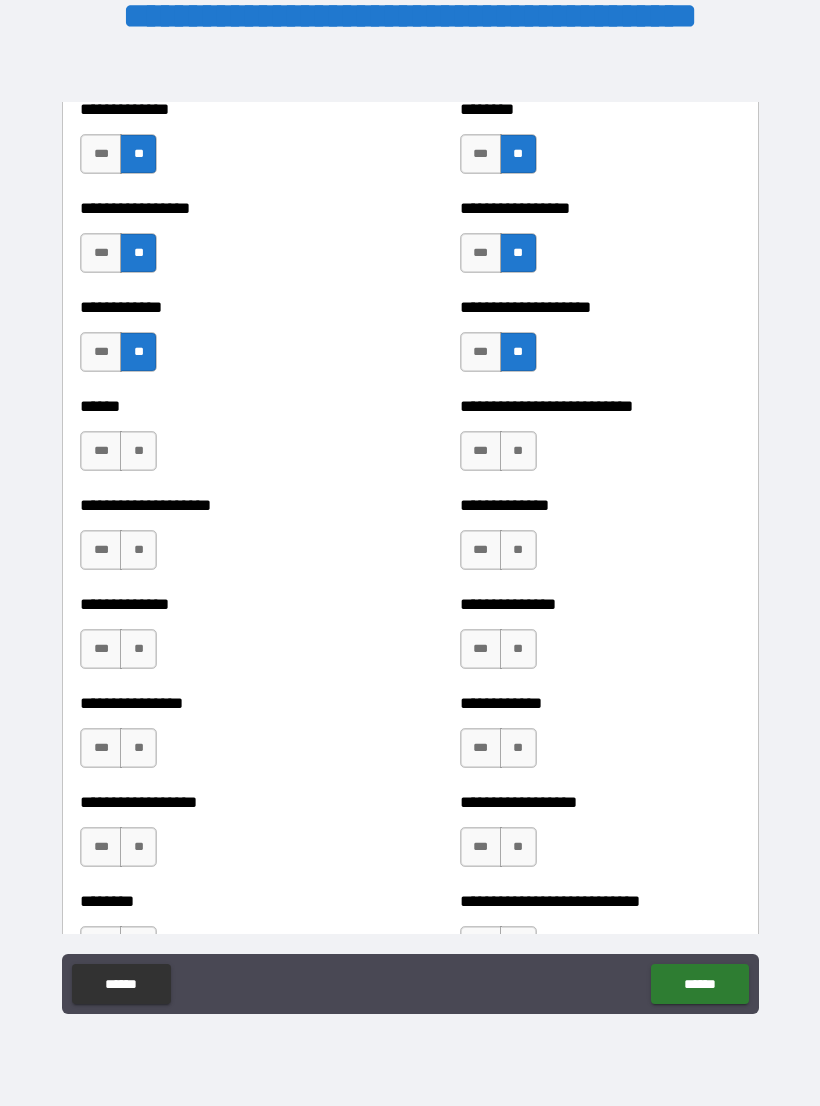 click on "**" at bounding box center [518, 451] 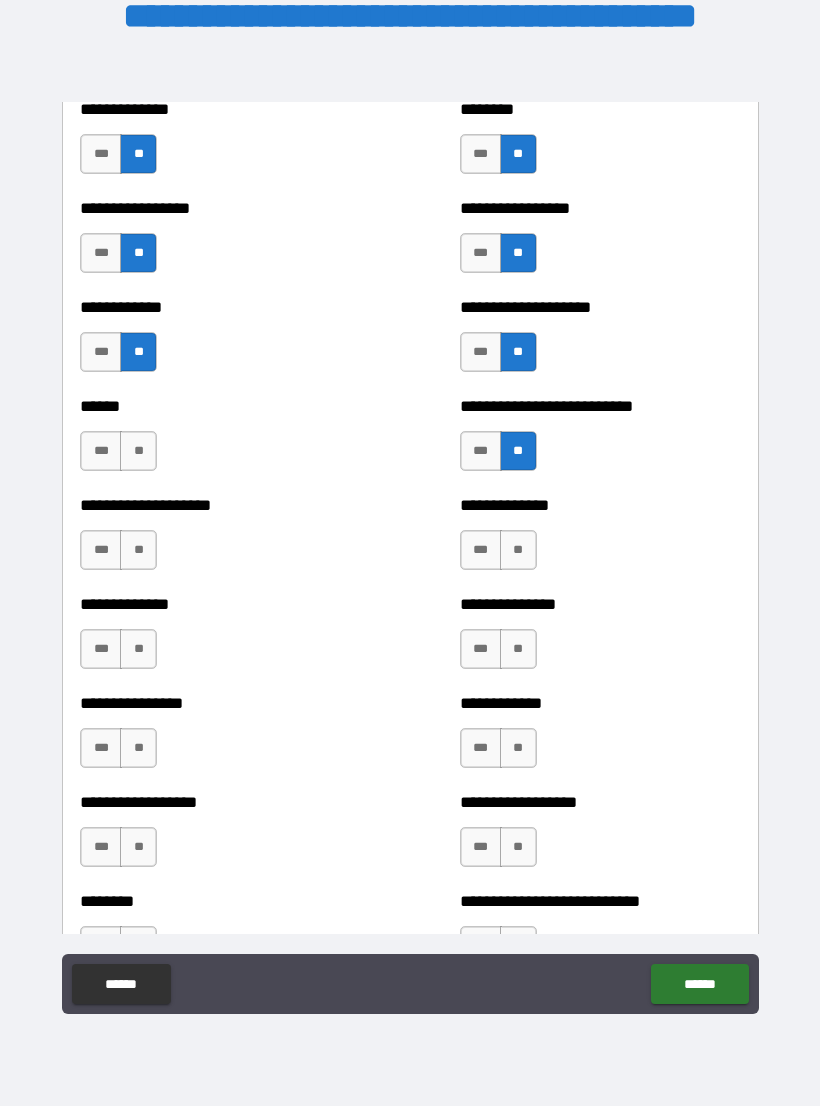 click on "**" at bounding box center (138, 451) 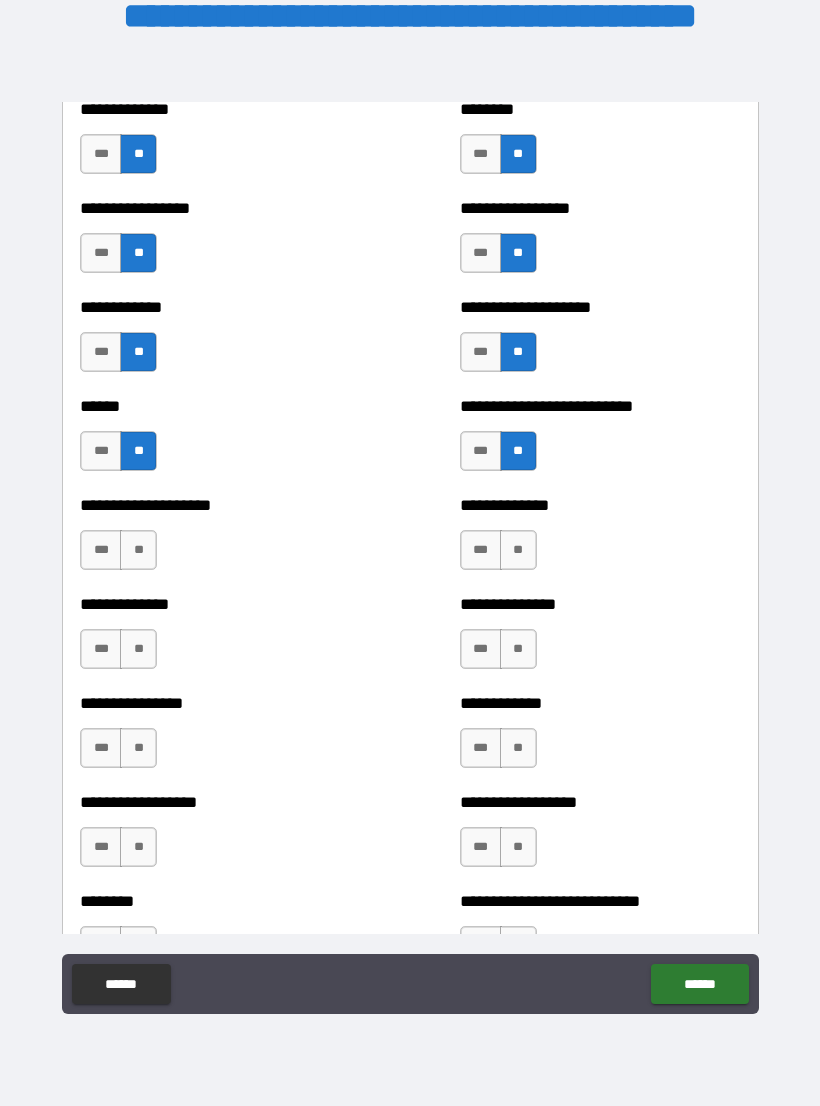 click on "**" at bounding box center [518, 550] 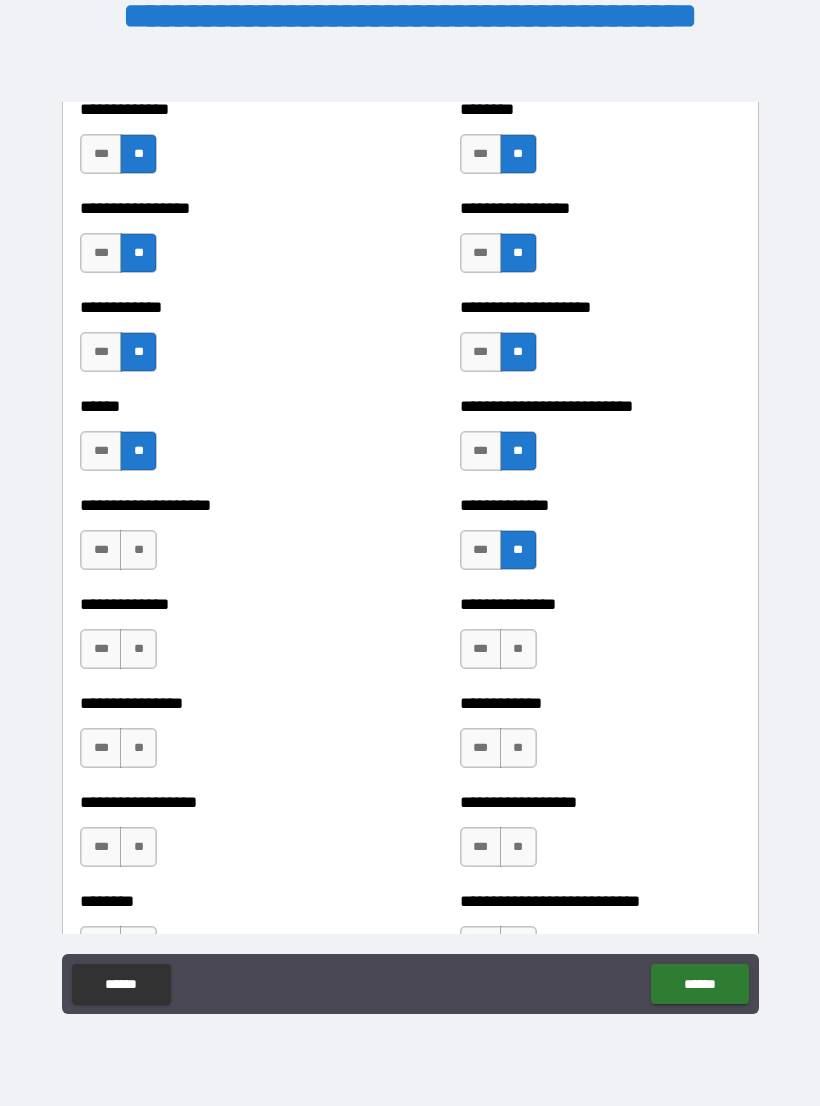 click on "**" at bounding box center [138, 550] 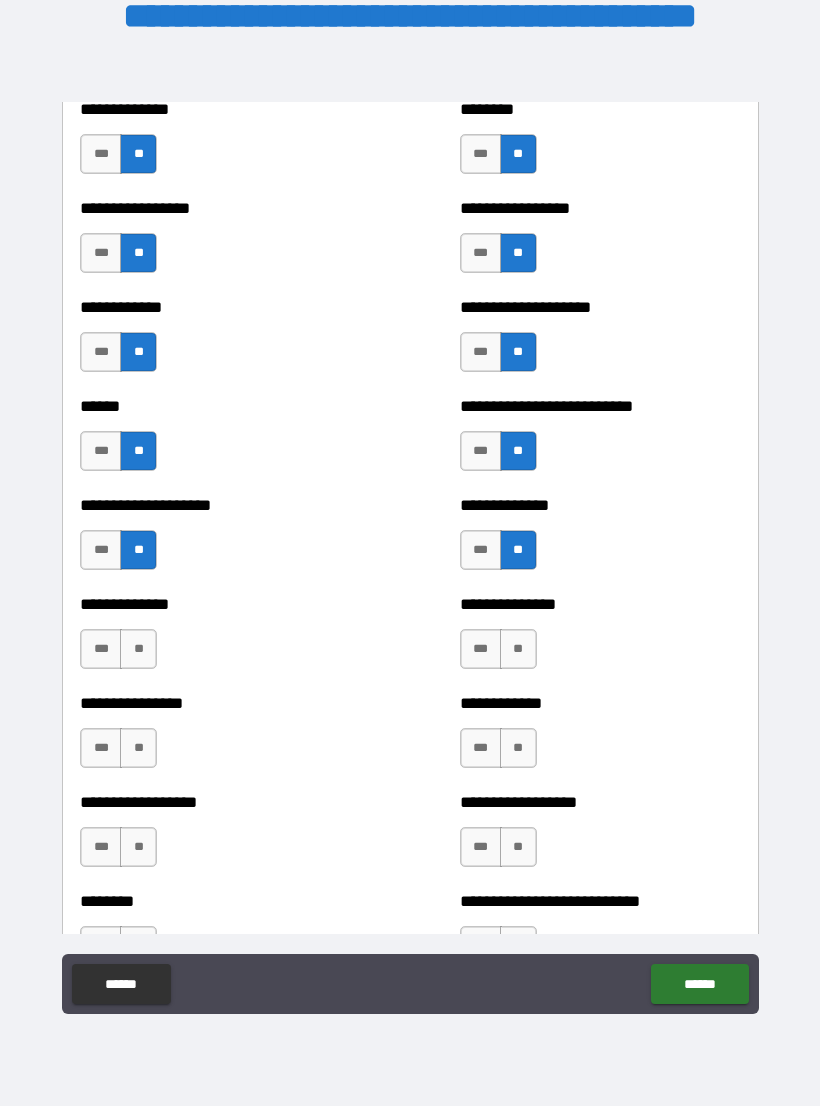 click on "**" at bounding box center [518, 649] 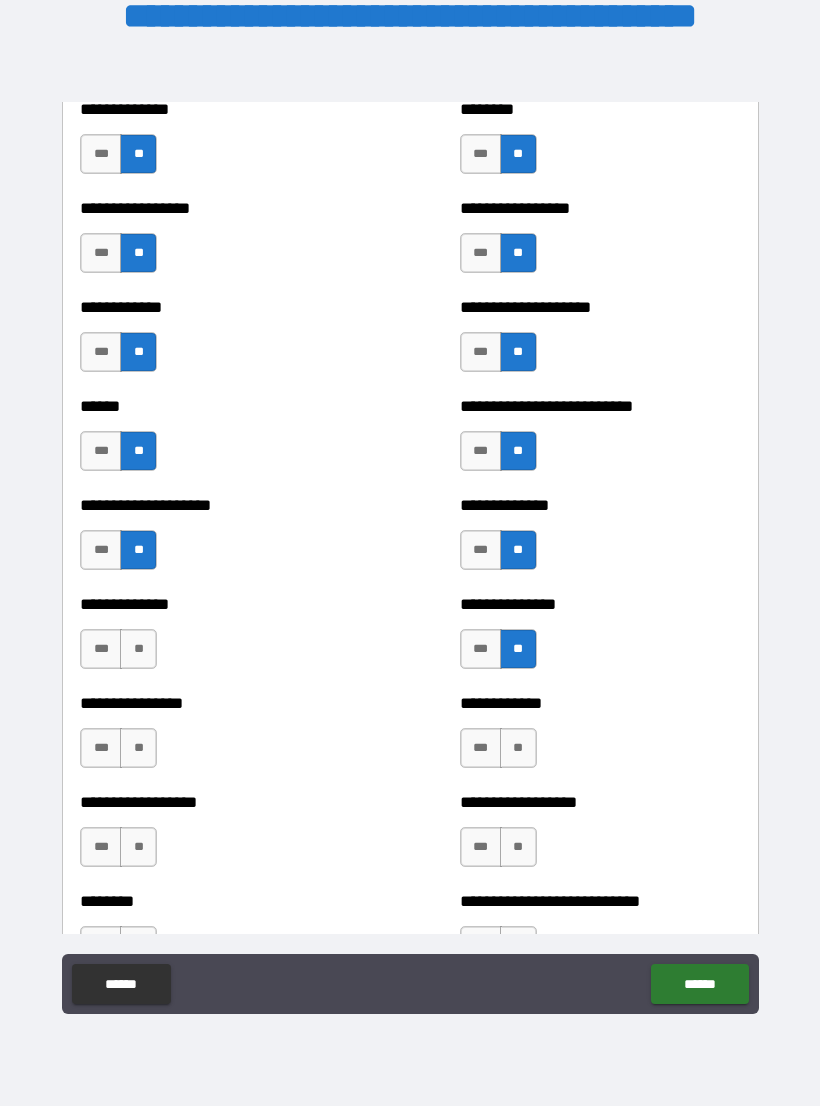 click on "**" at bounding box center [138, 649] 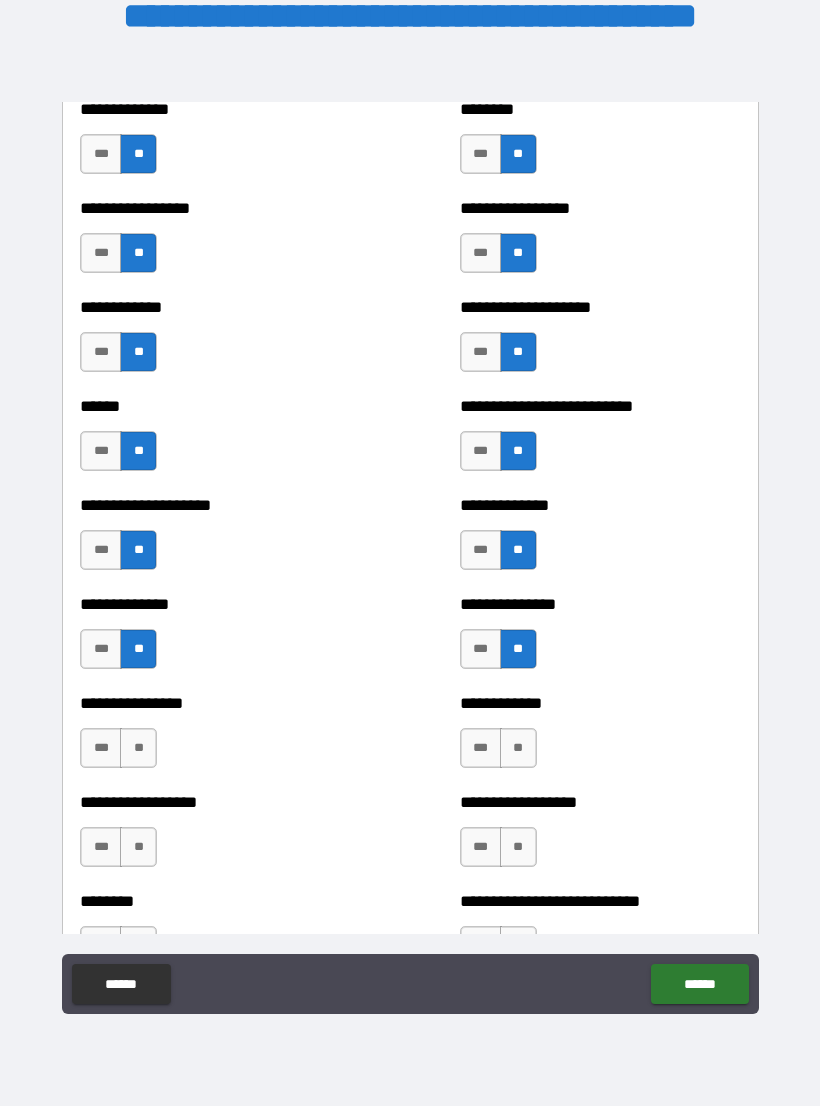 click on "**" at bounding box center (518, 748) 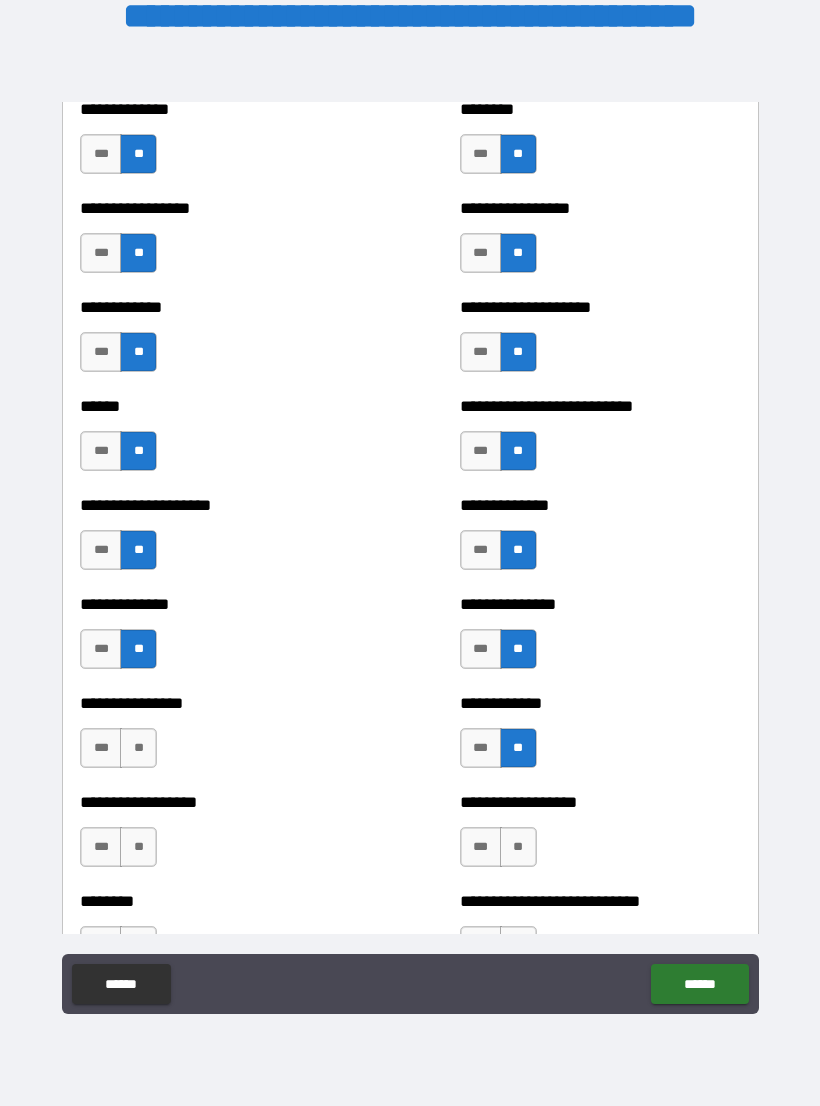 click on "**" at bounding box center (138, 748) 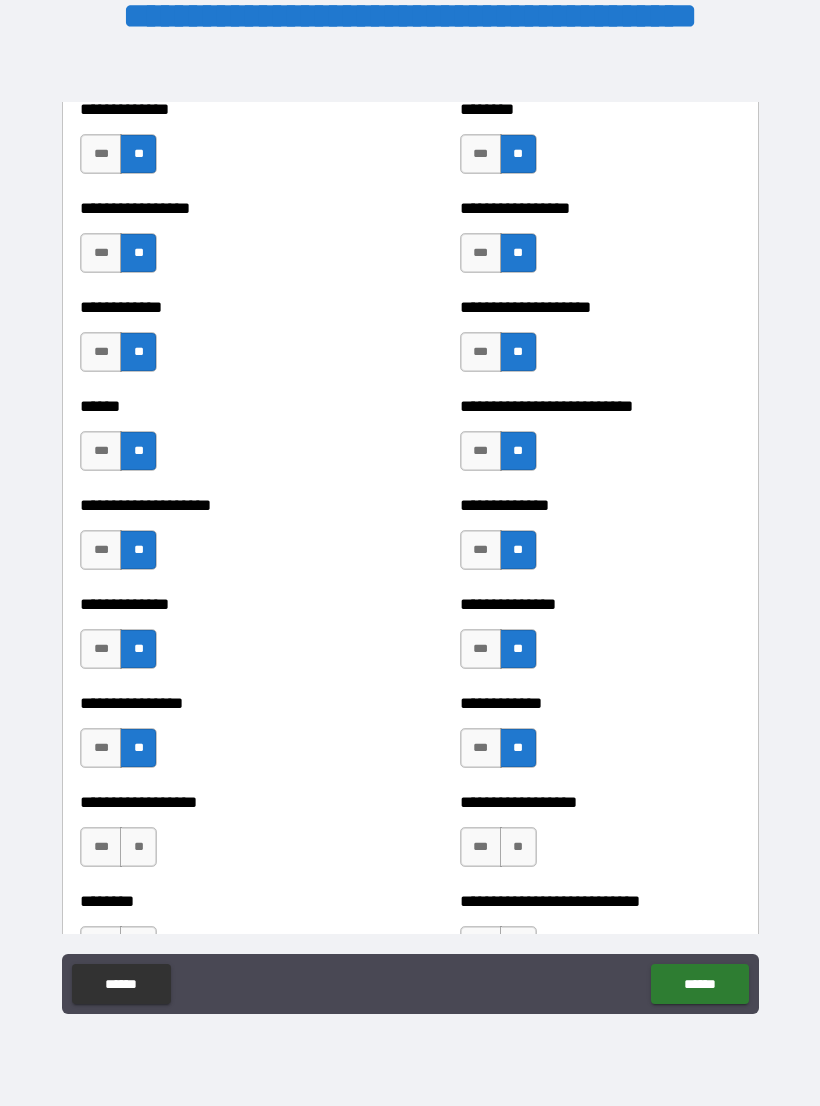 scroll, scrollTop: 3844, scrollLeft: 0, axis: vertical 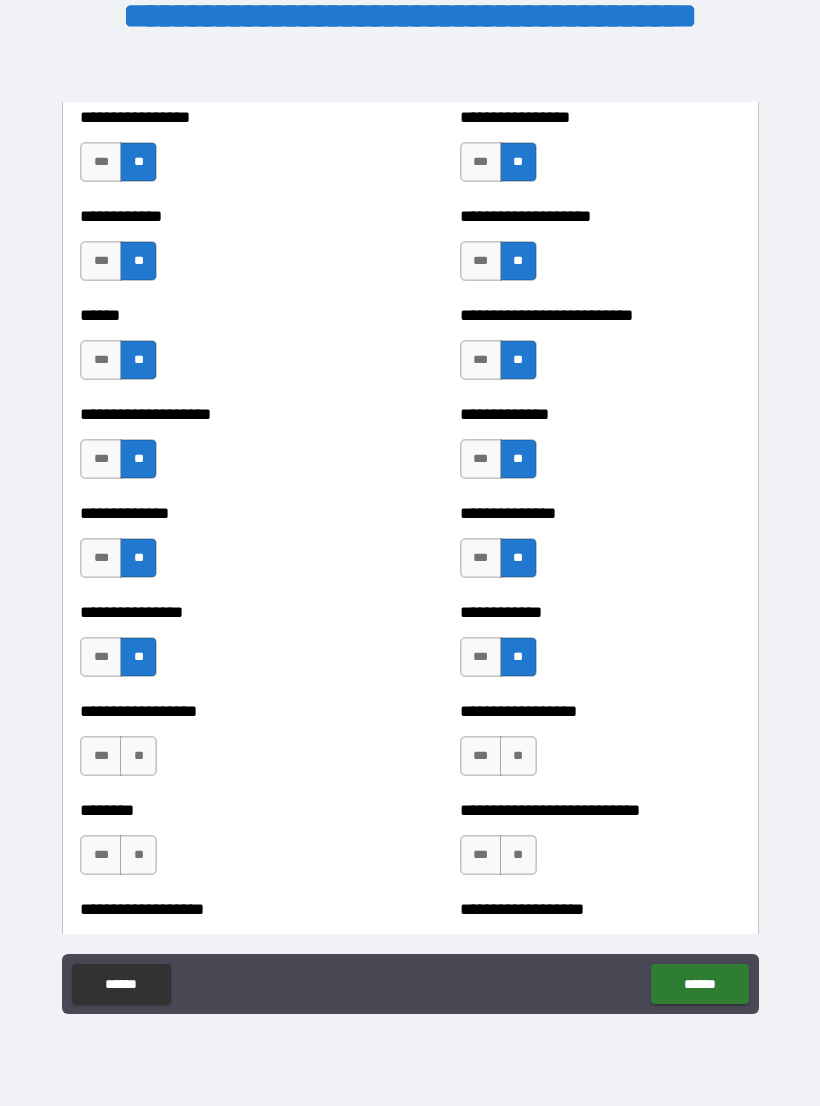 click on "**" at bounding box center [518, 756] 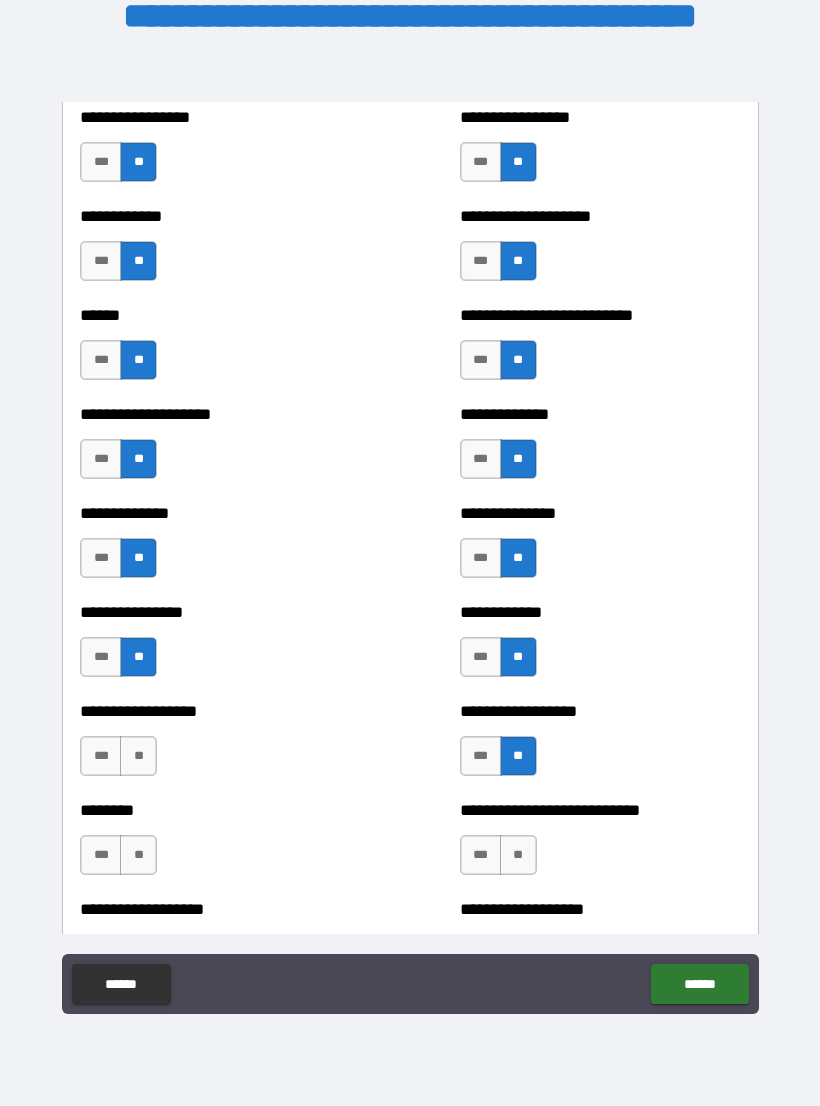 click on "**" at bounding box center [138, 756] 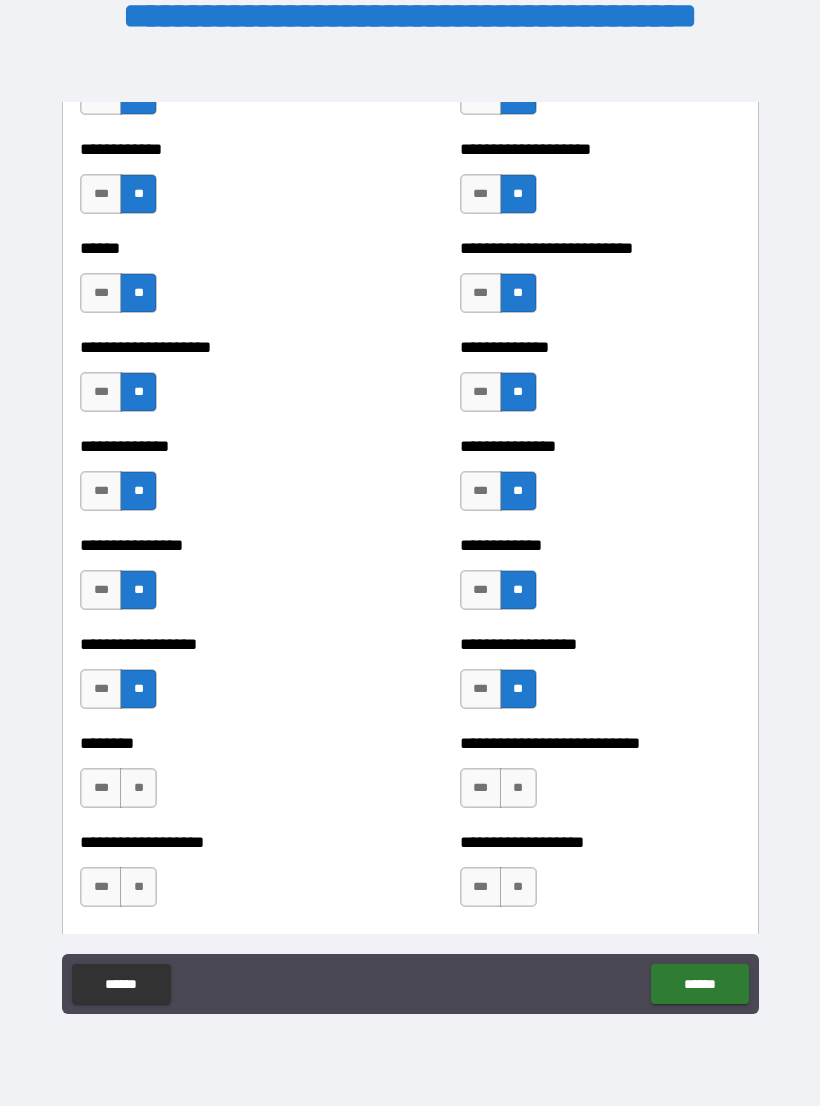 scroll, scrollTop: 3917, scrollLeft: 0, axis: vertical 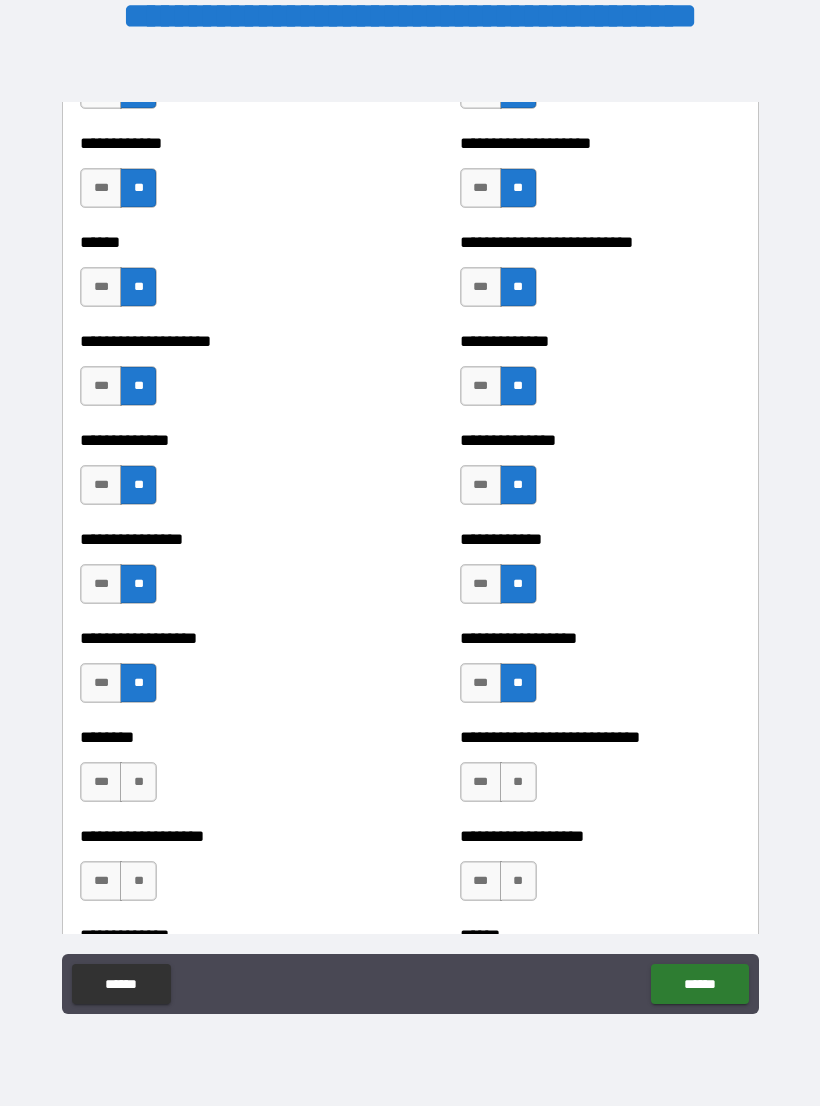 click on "**" at bounding box center (518, 782) 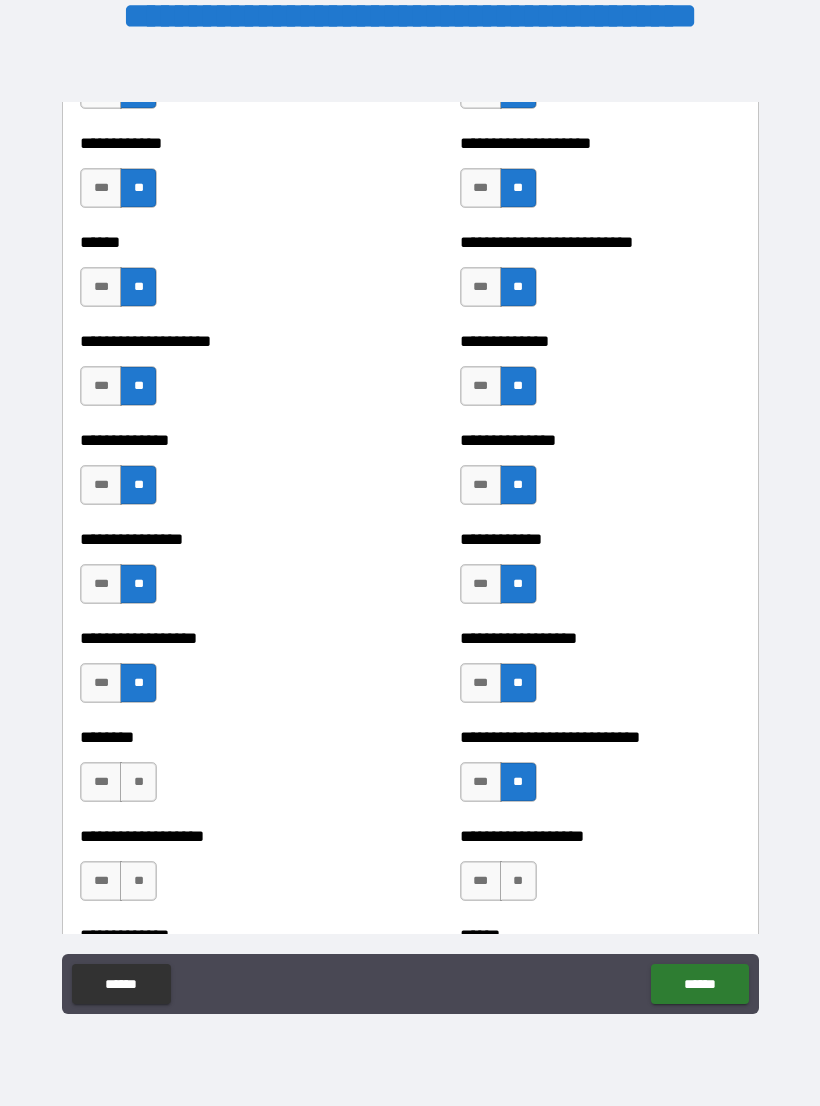 click on "**" at bounding box center [138, 782] 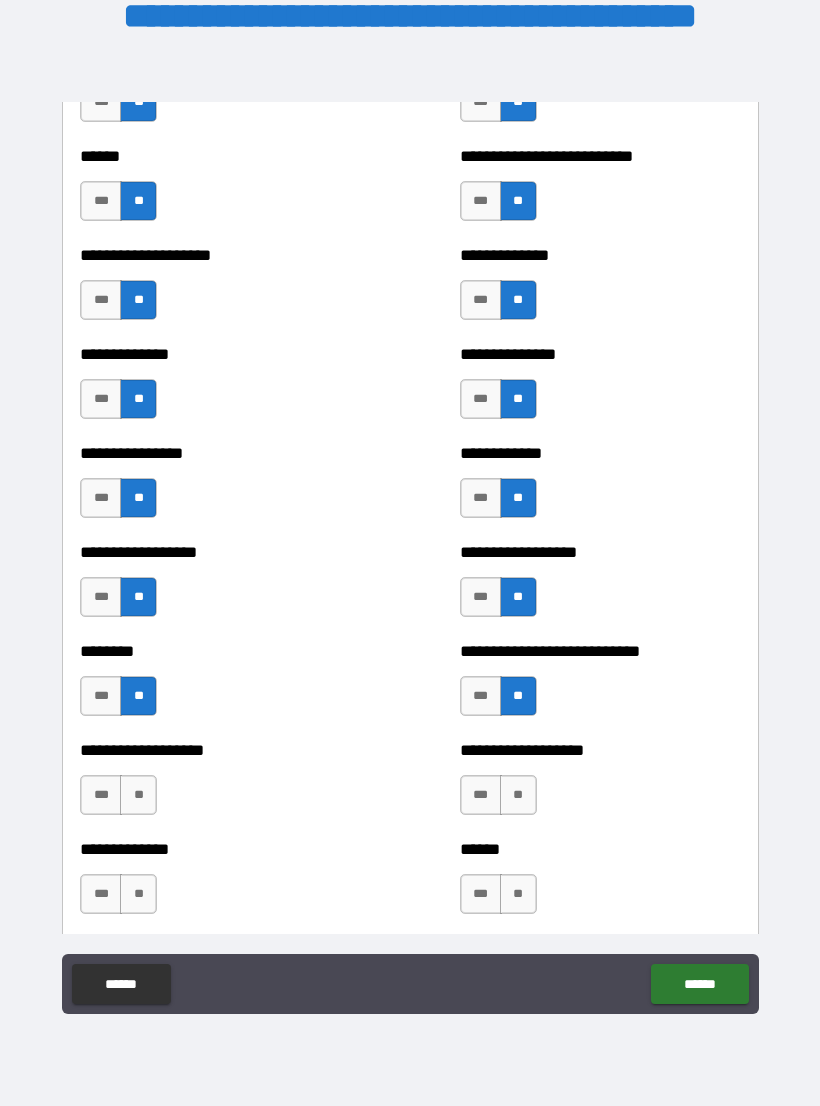 click on "**" at bounding box center [518, 795] 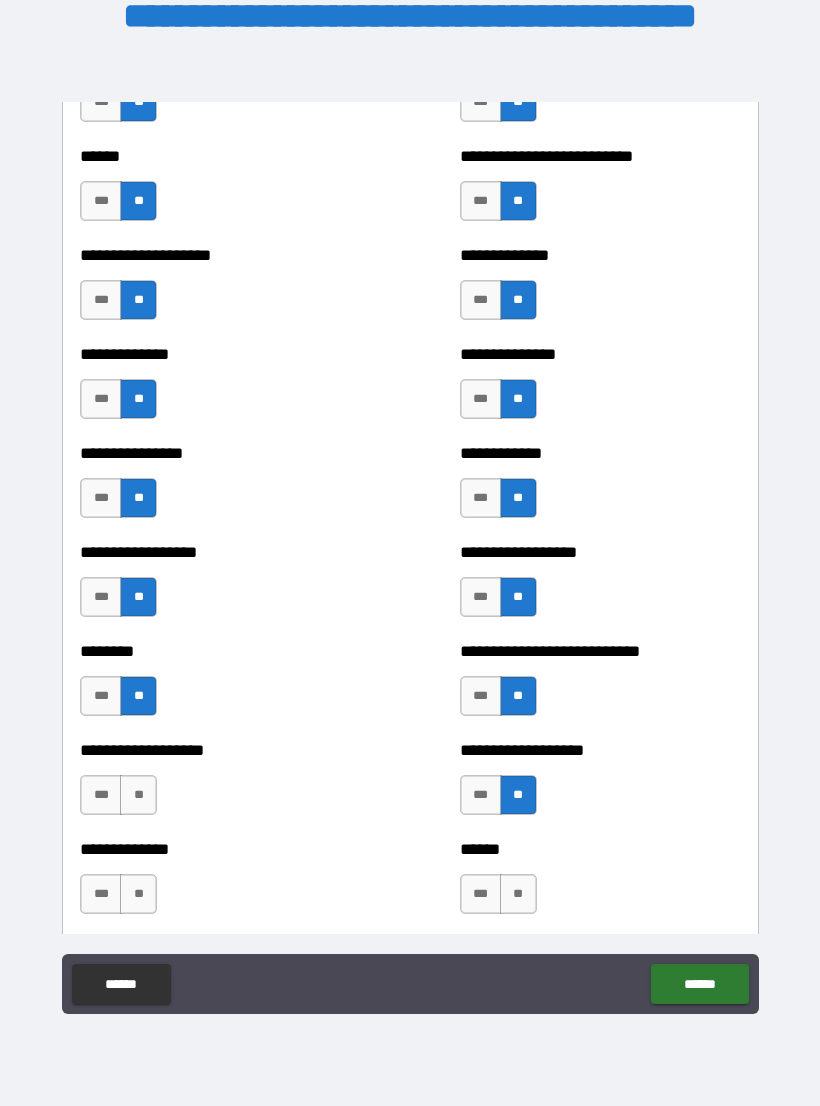 click on "**" at bounding box center (138, 795) 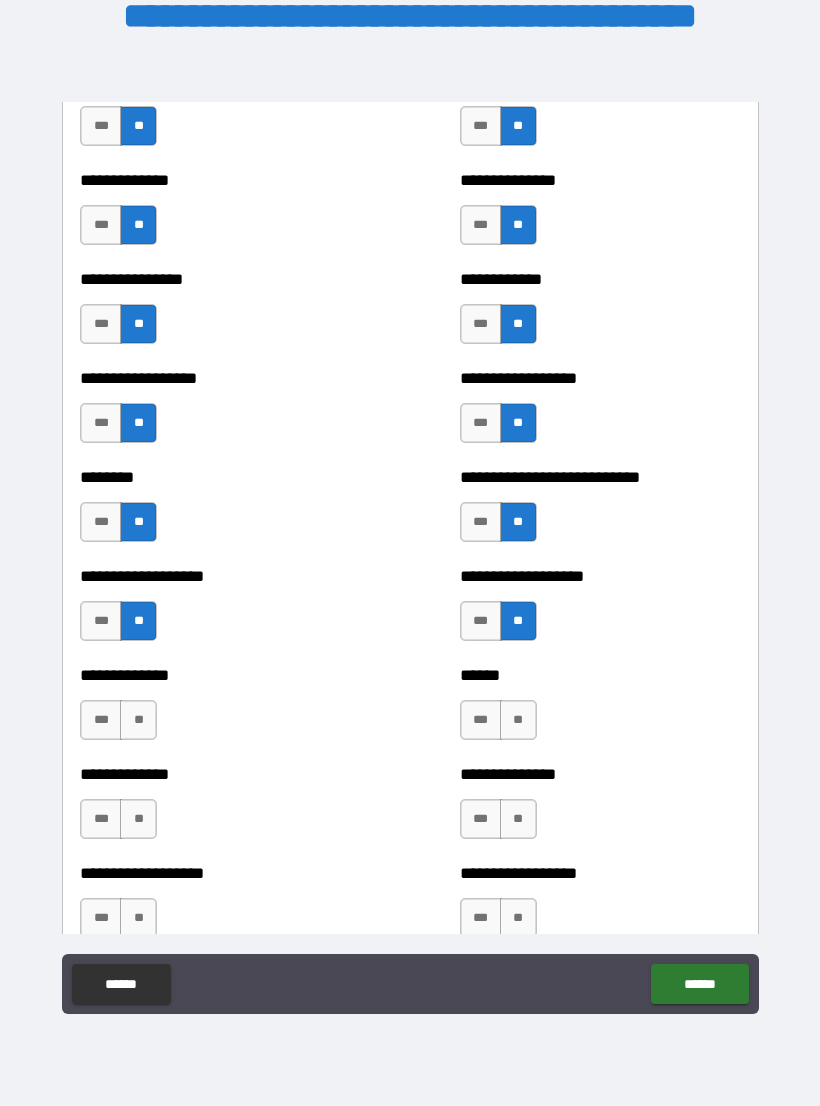 scroll, scrollTop: 4181, scrollLeft: 0, axis: vertical 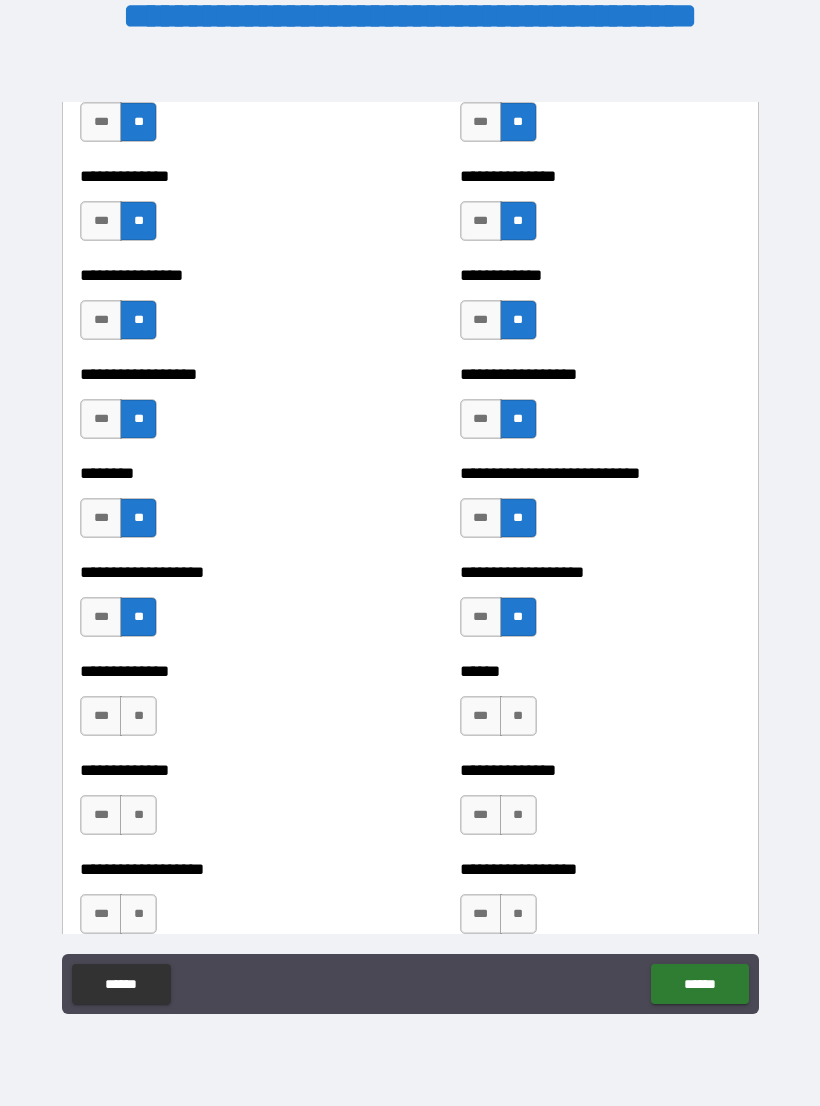 click on "**" at bounding box center [518, 716] 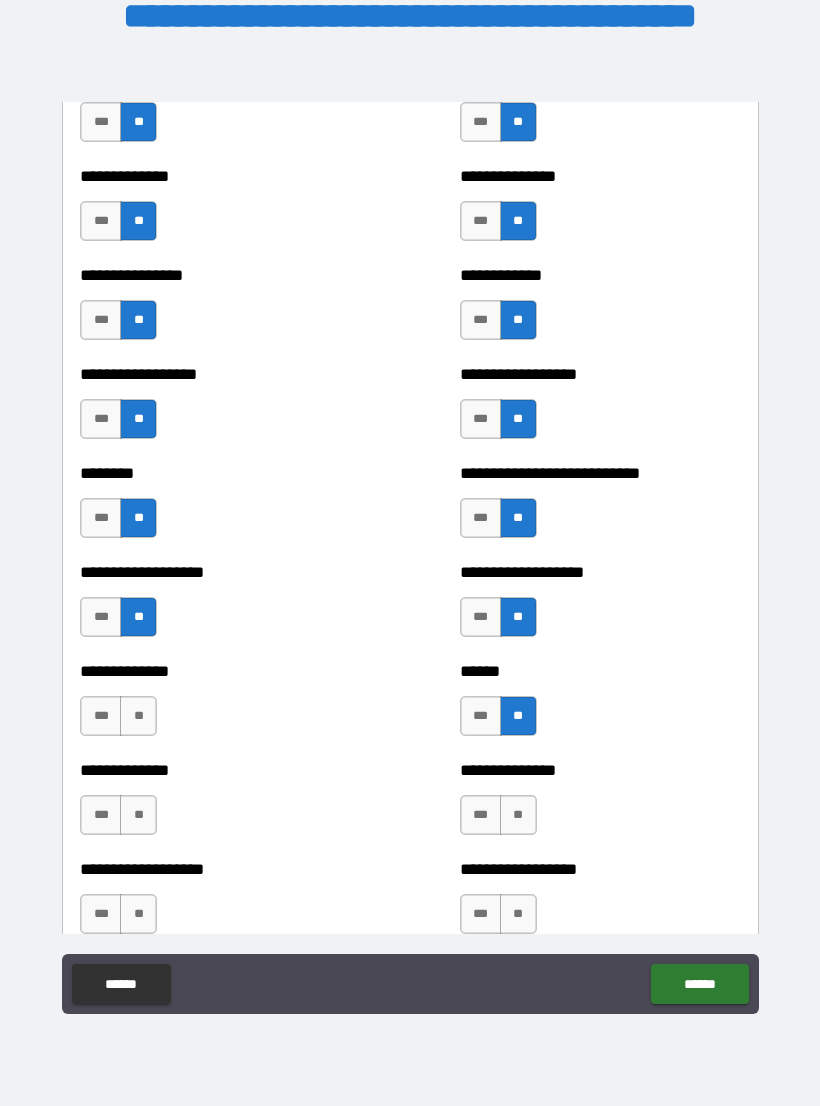click on "**" at bounding box center [138, 716] 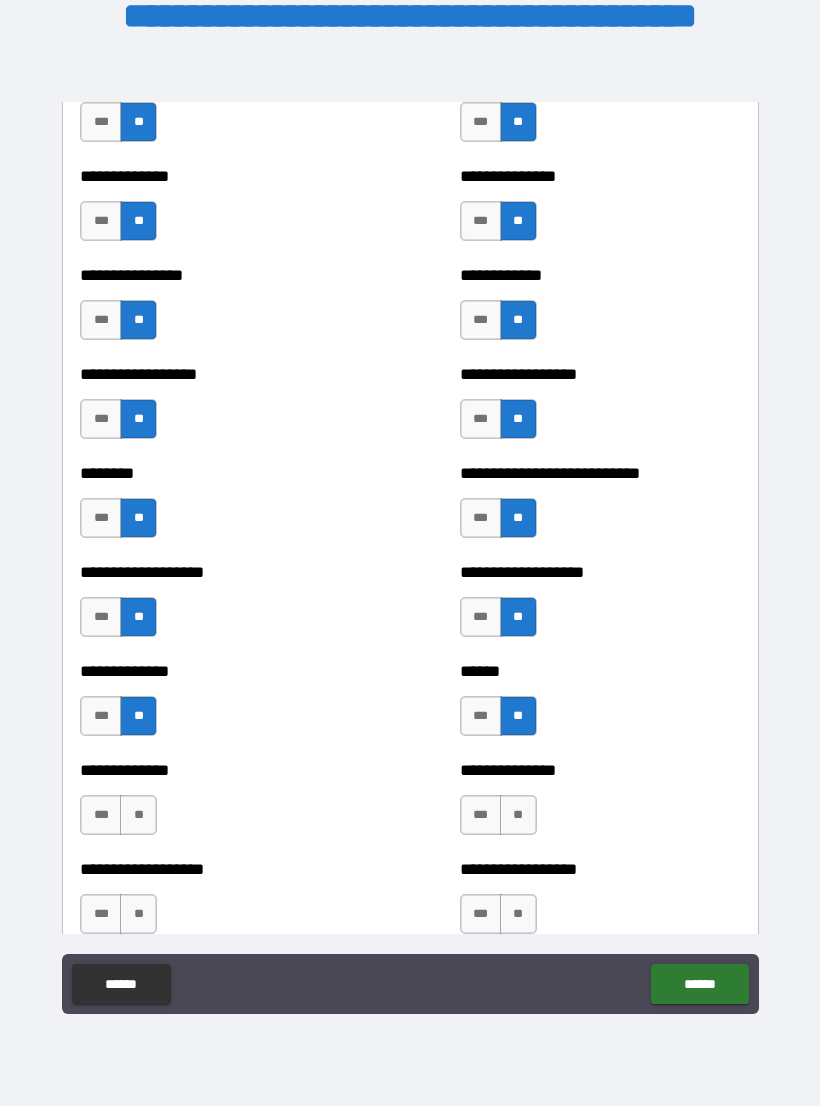 click on "**********" at bounding box center (600, 805) 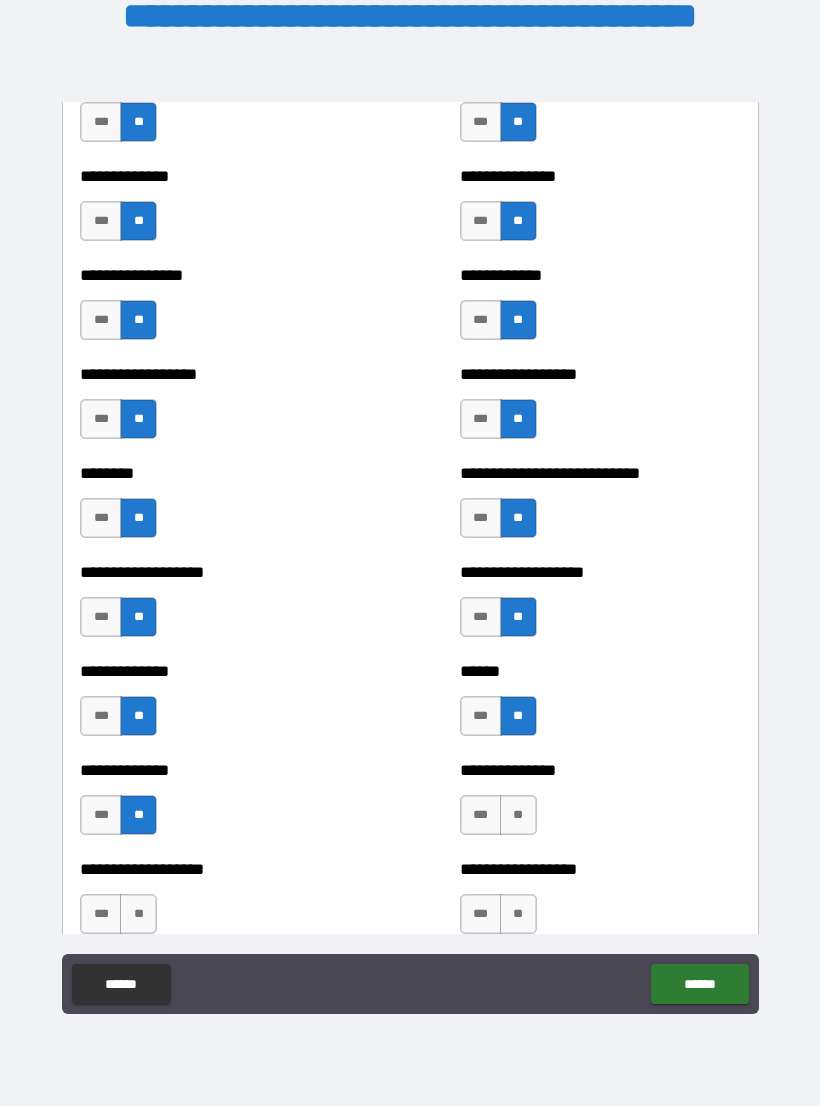 scroll, scrollTop: 4229, scrollLeft: 0, axis: vertical 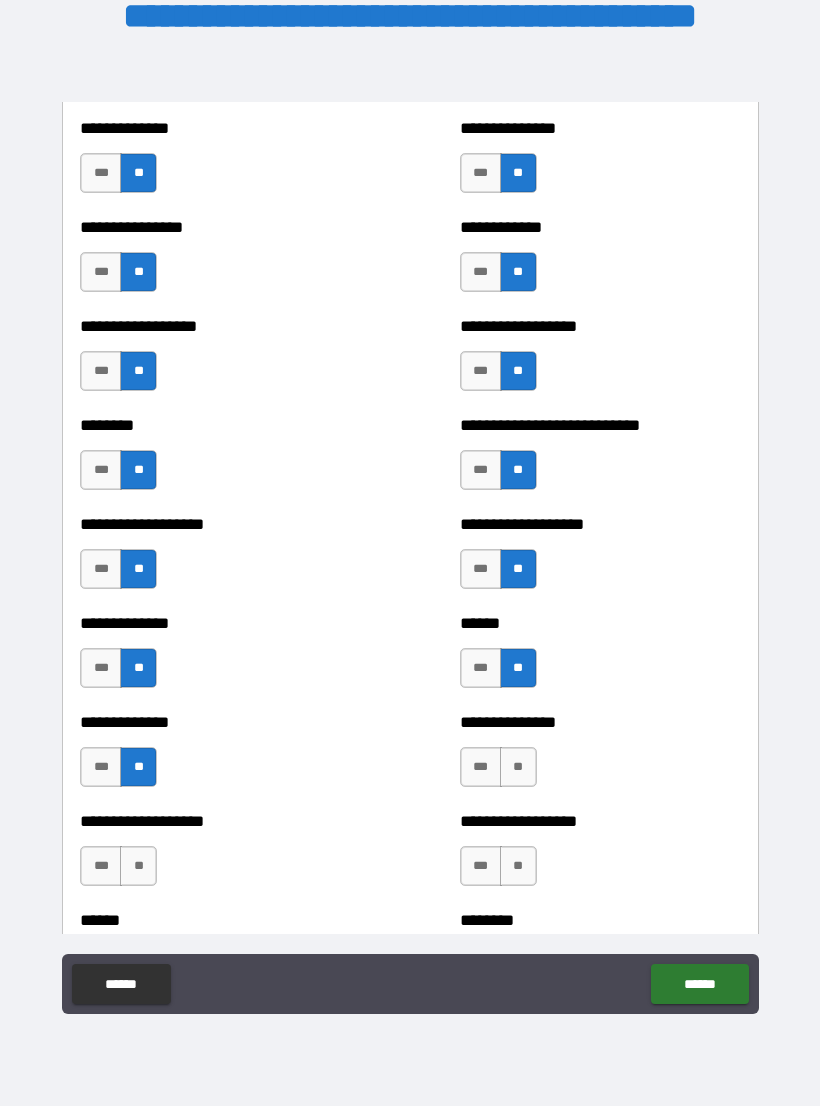 click on "**" at bounding box center (518, 767) 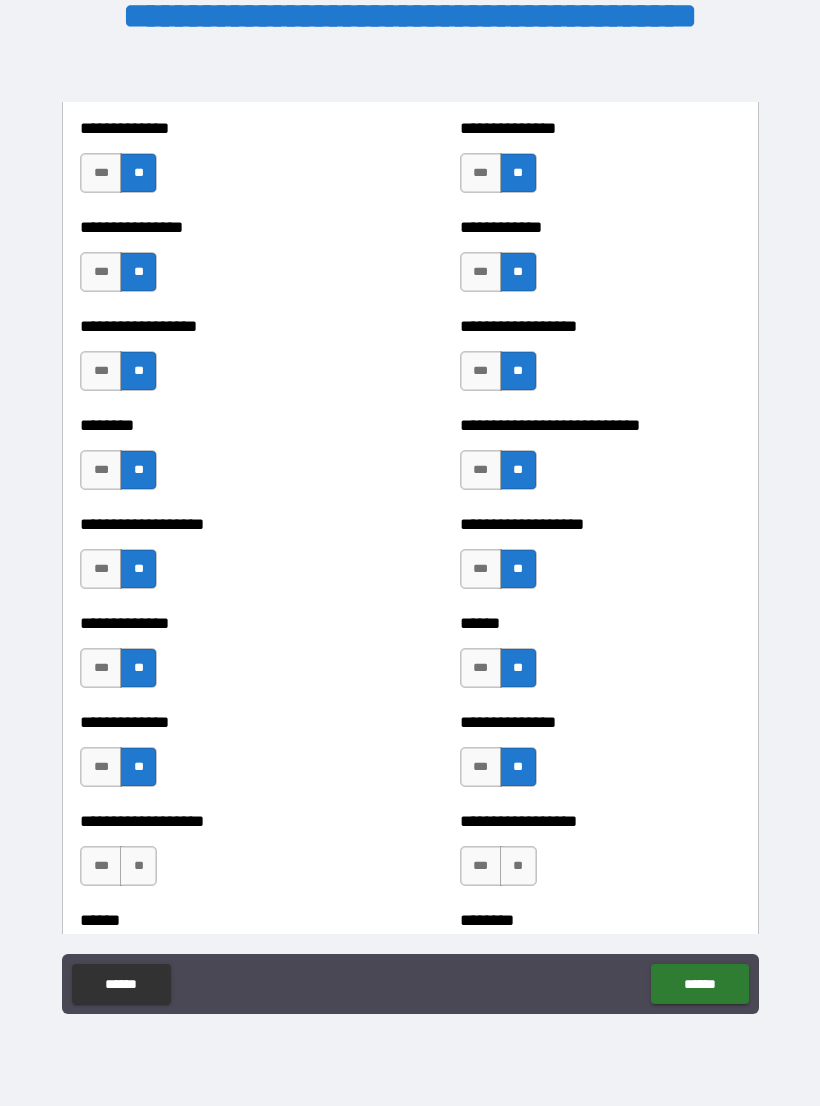 click on "**" at bounding box center [138, 866] 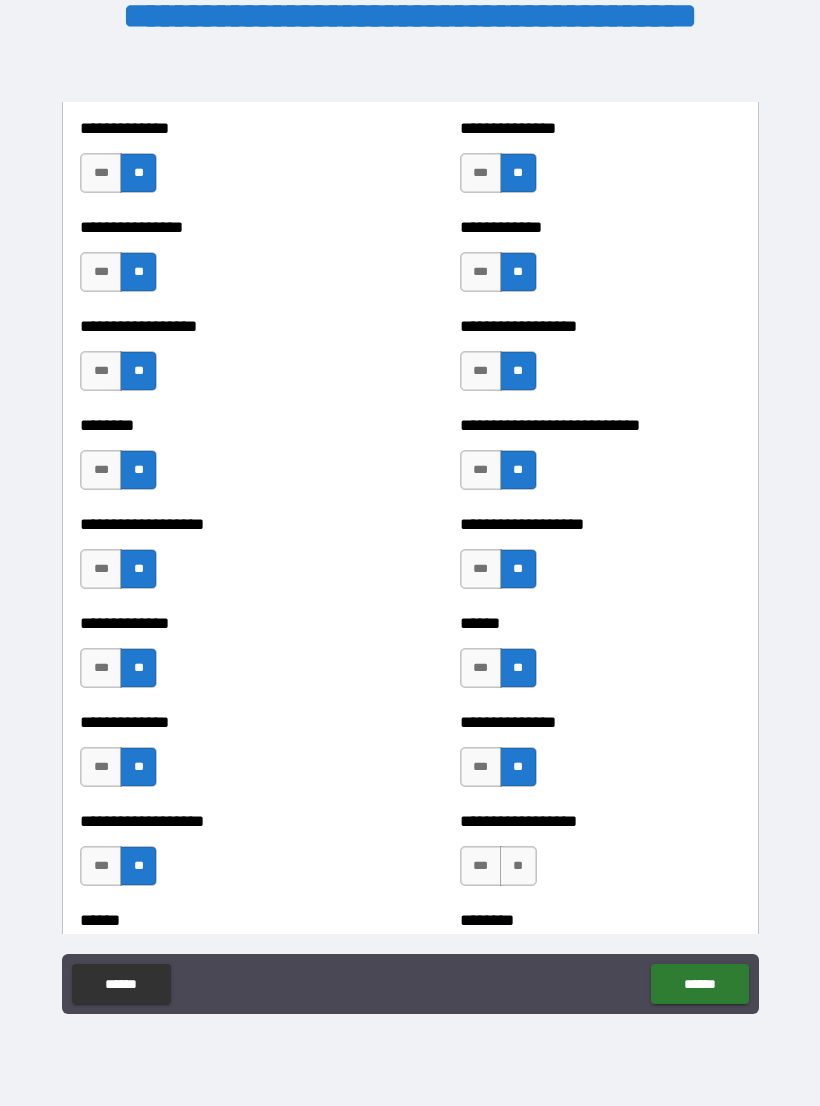click on "**" at bounding box center [518, 866] 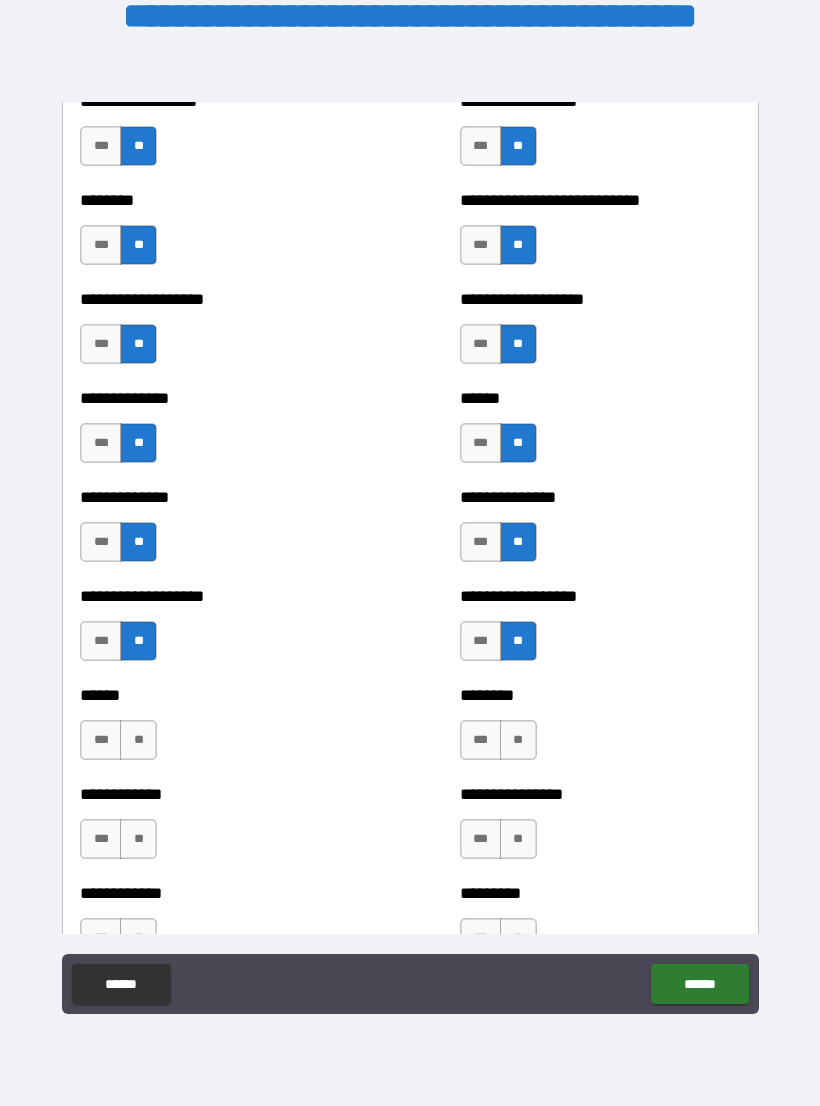 scroll, scrollTop: 4467, scrollLeft: 0, axis: vertical 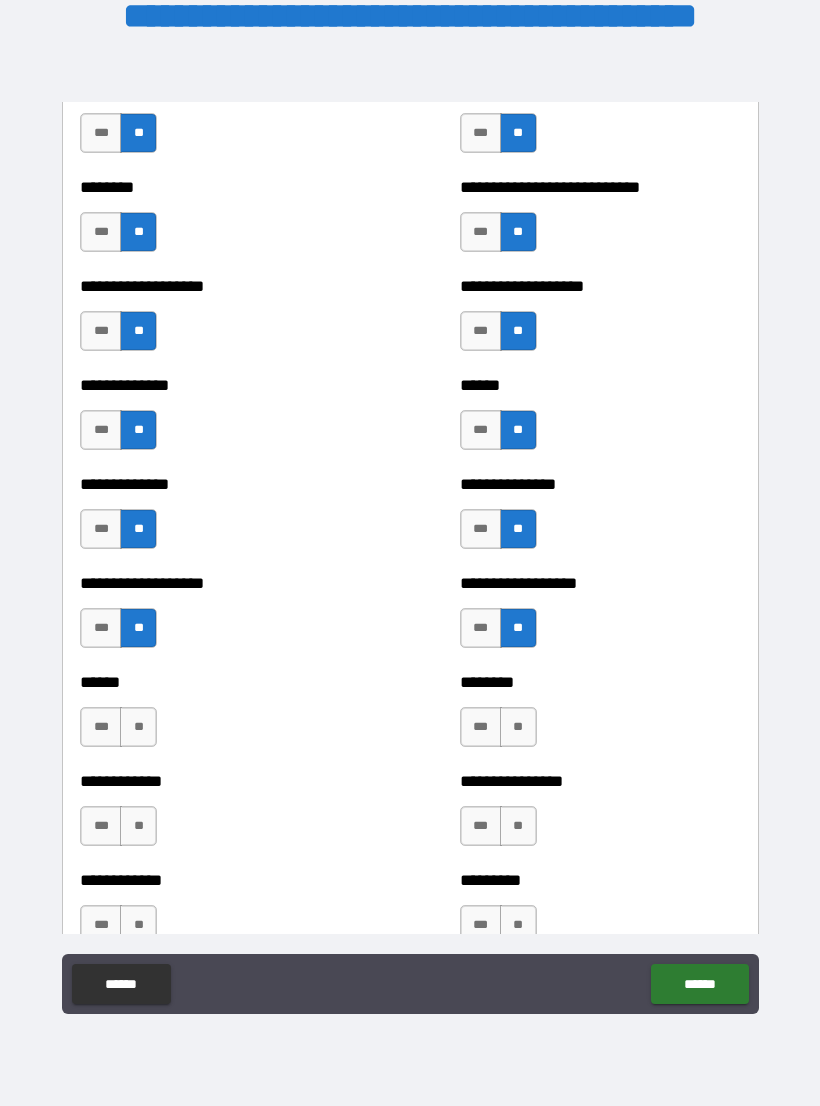 click on "**" at bounding box center (138, 727) 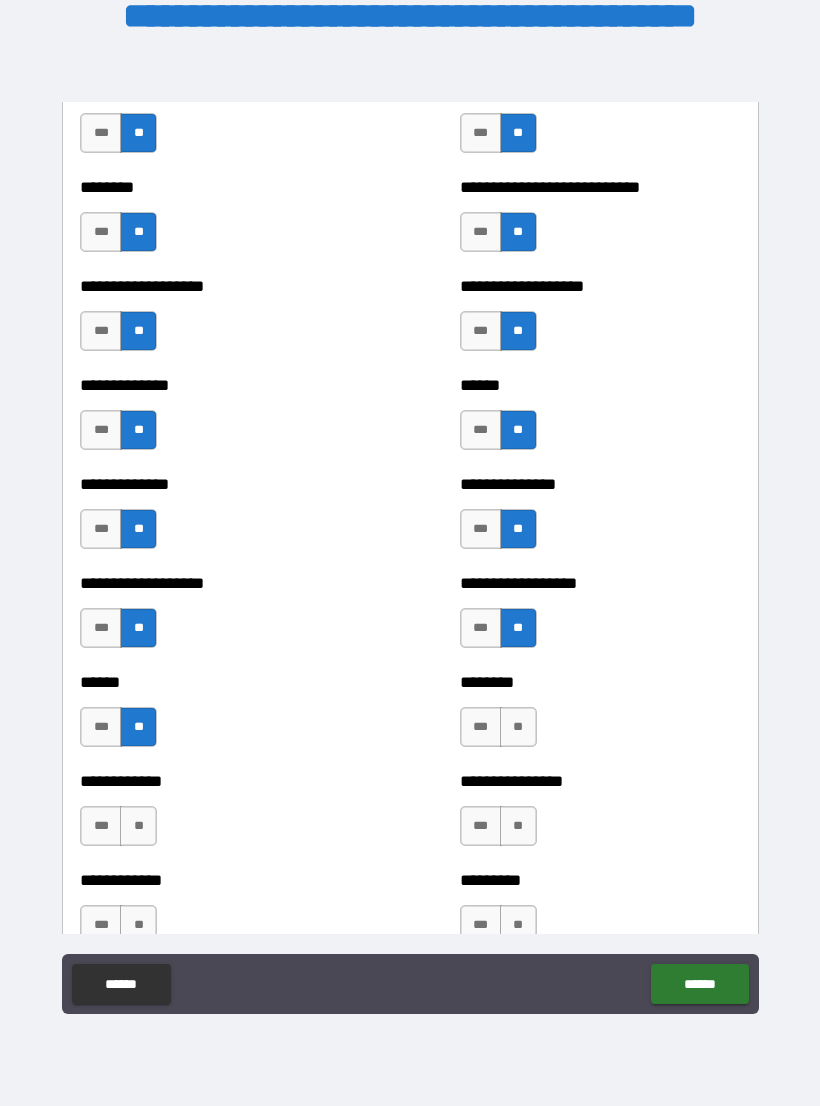 click on "**" at bounding box center [518, 727] 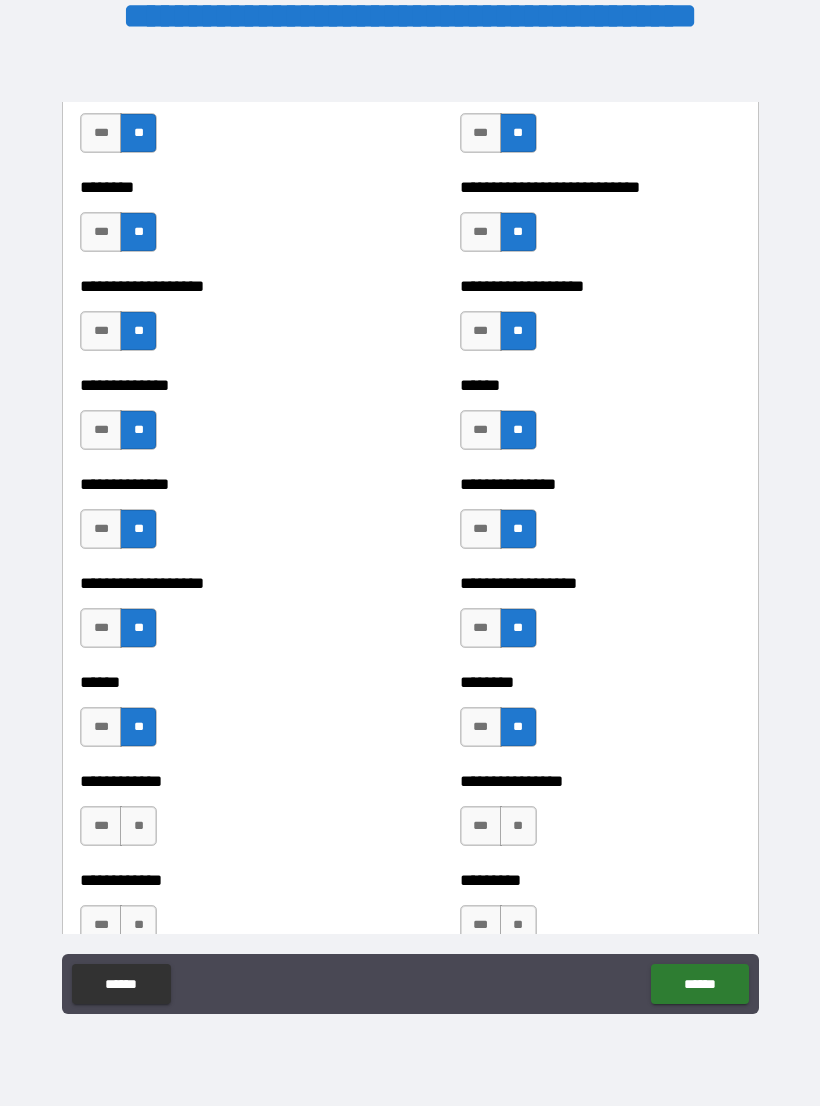 click on "**" at bounding box center [138, 826] 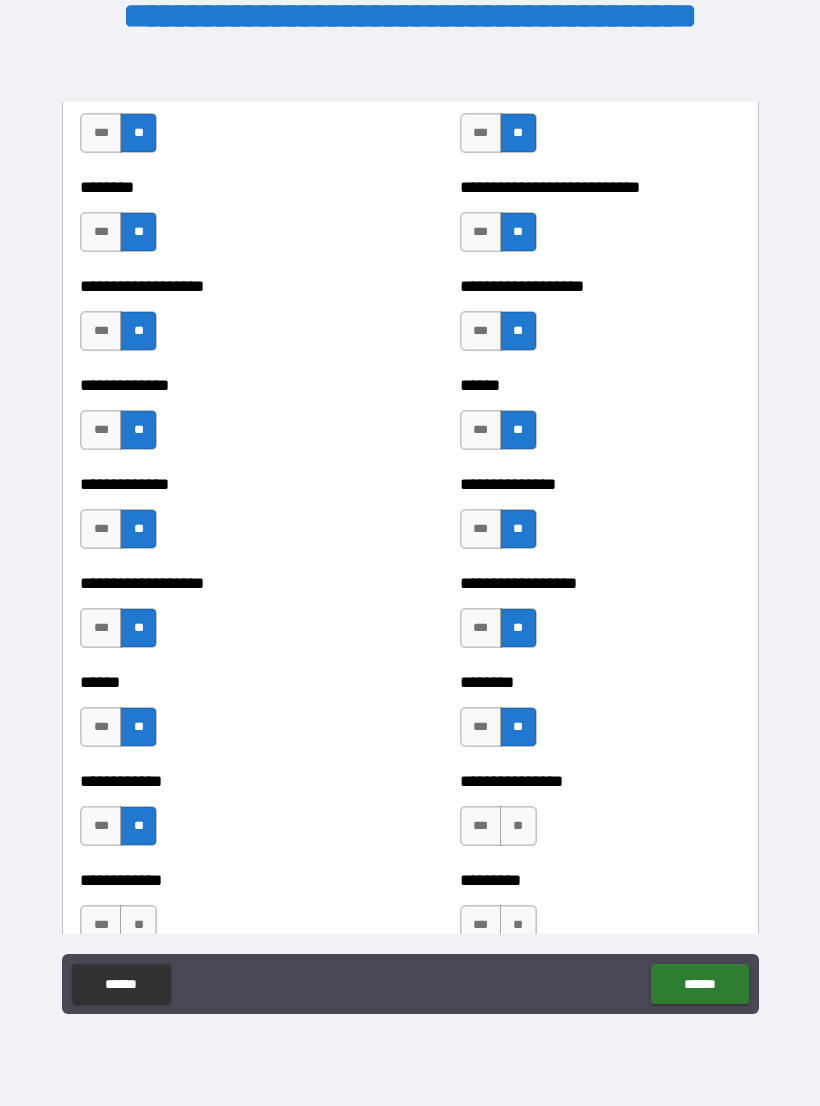 click on "**" at bounding box center (518, 826) 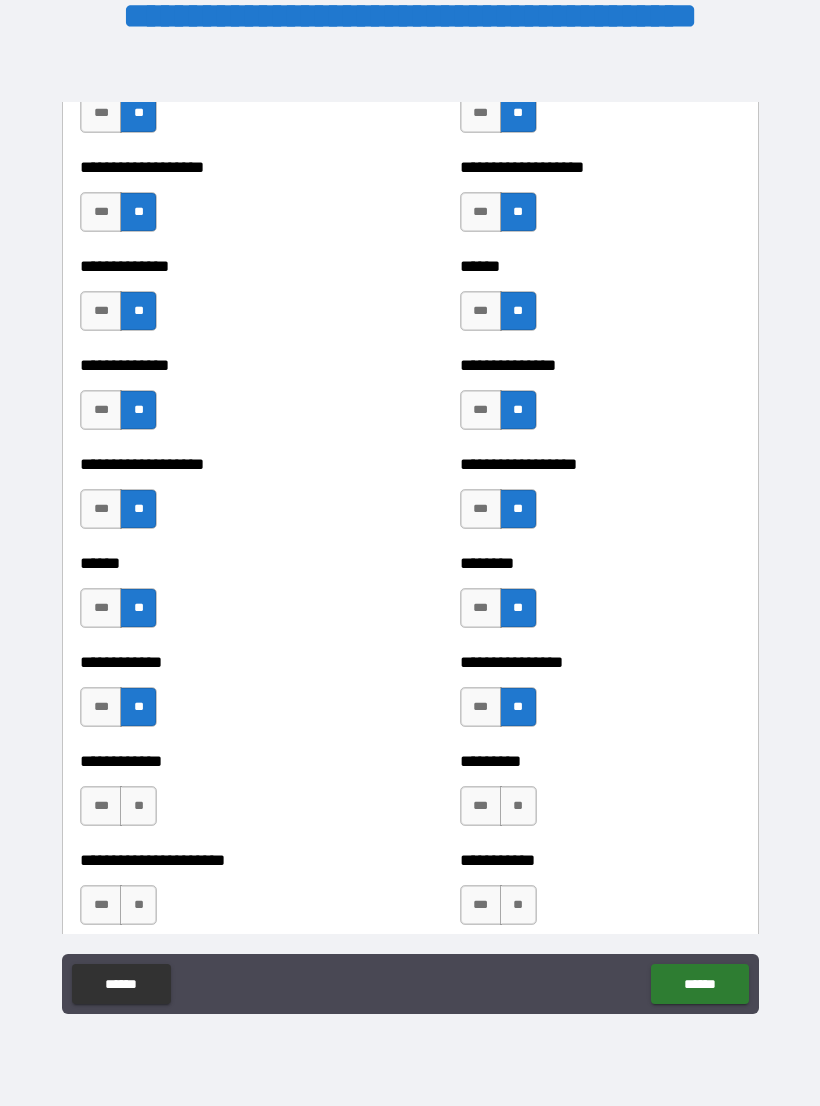 scroll, scrollTop: 4643, scrollLeft: 0, axis: vertical 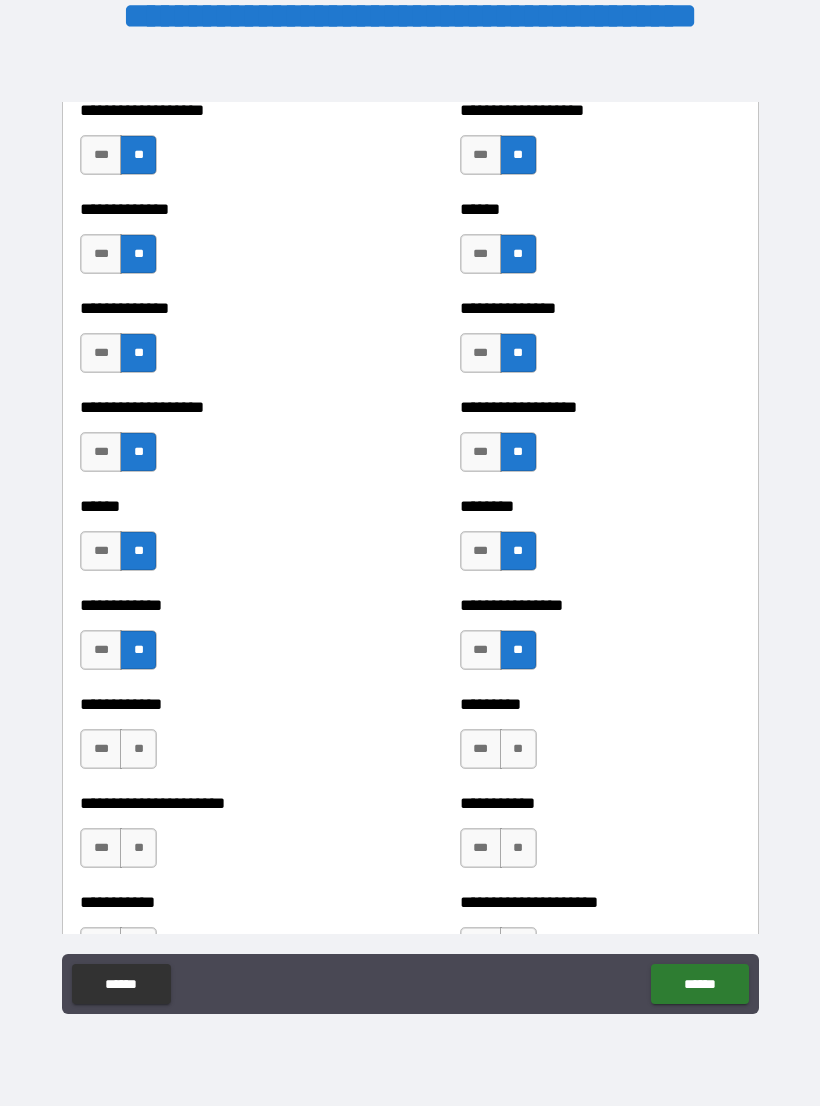 click on "********* *** **" at bounding box center (600, 739) 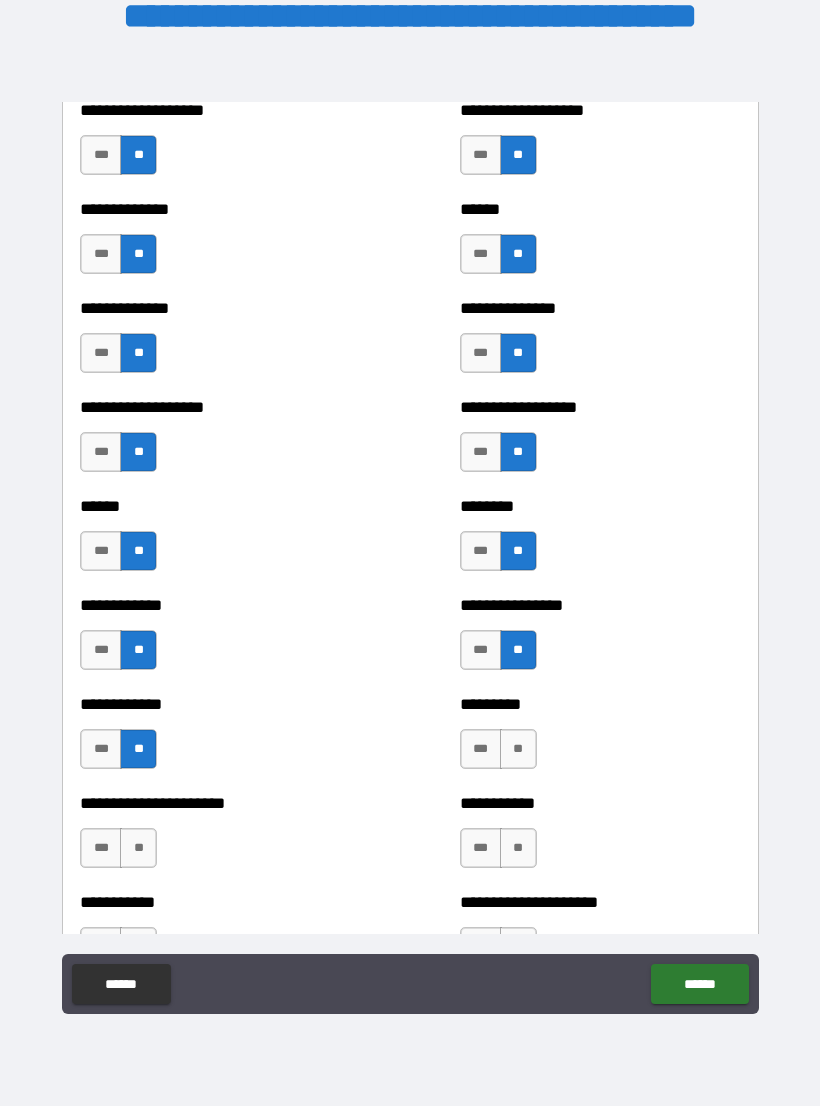 scroll, scrollTop: 4657, scrollLeft: 0, axis: vertical 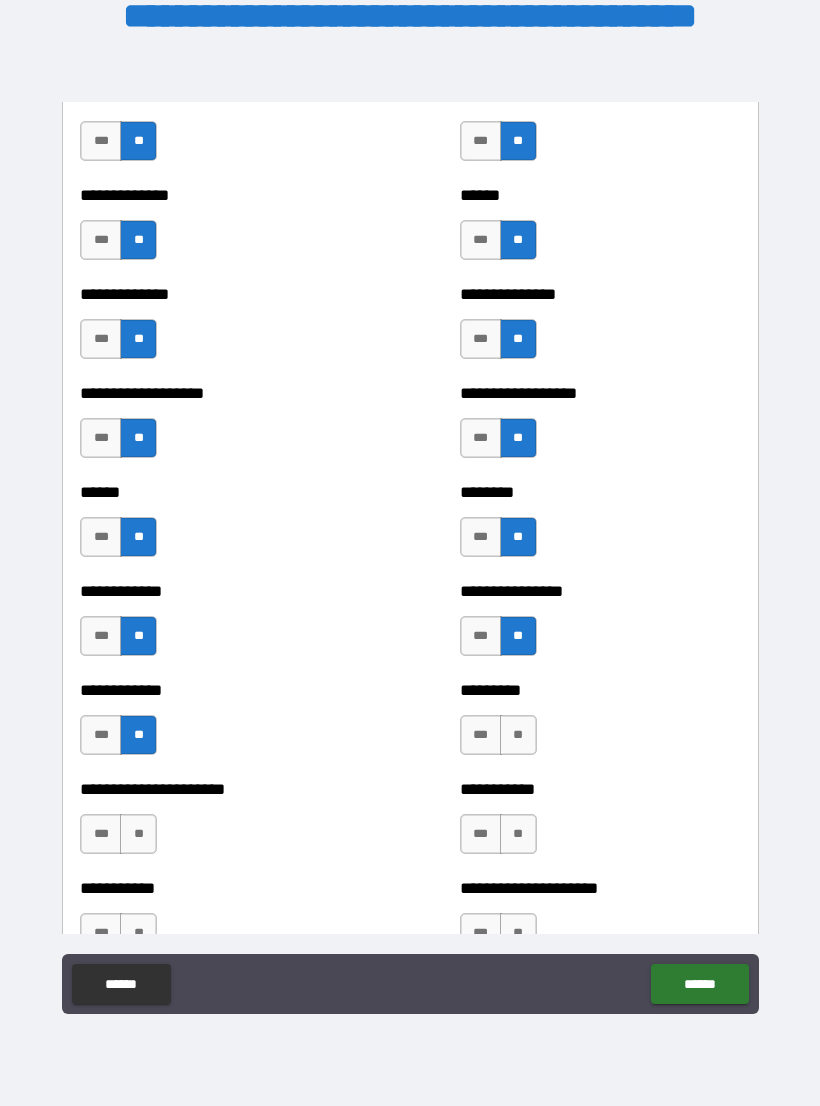 click on "**" at bounding box center [518, 735] 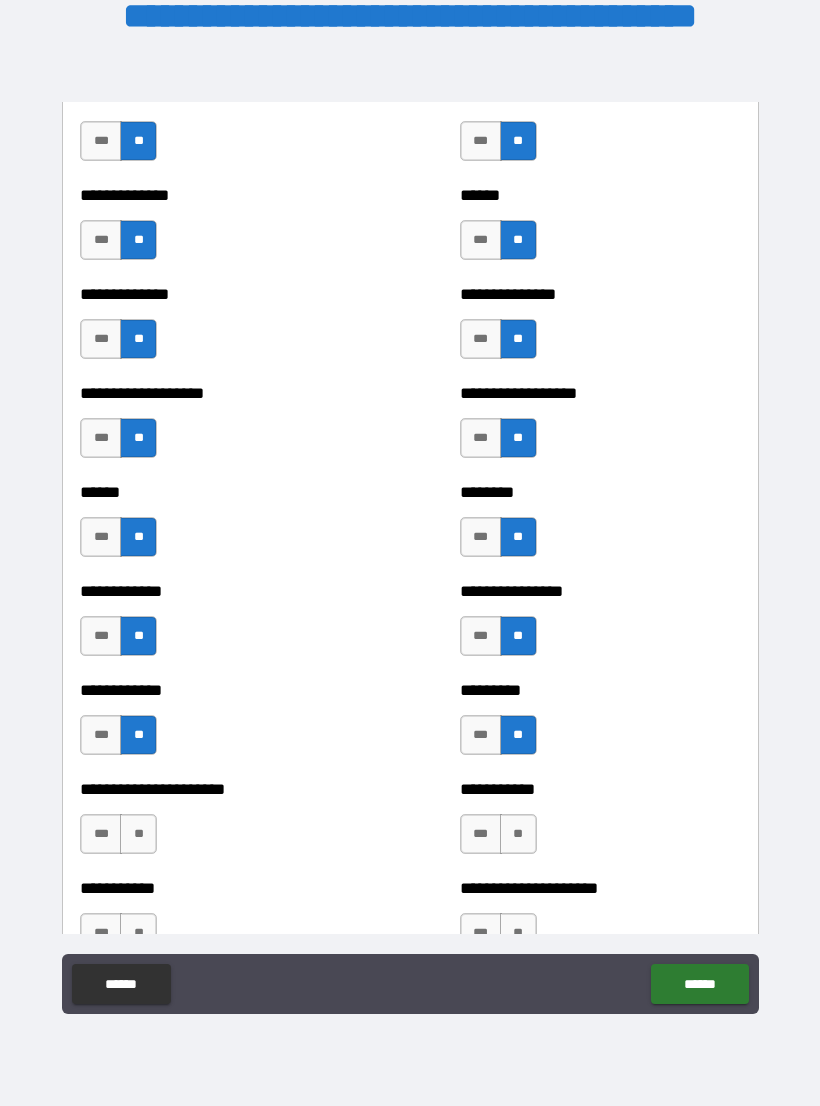 click on "**" at bounding box center [518, 834] 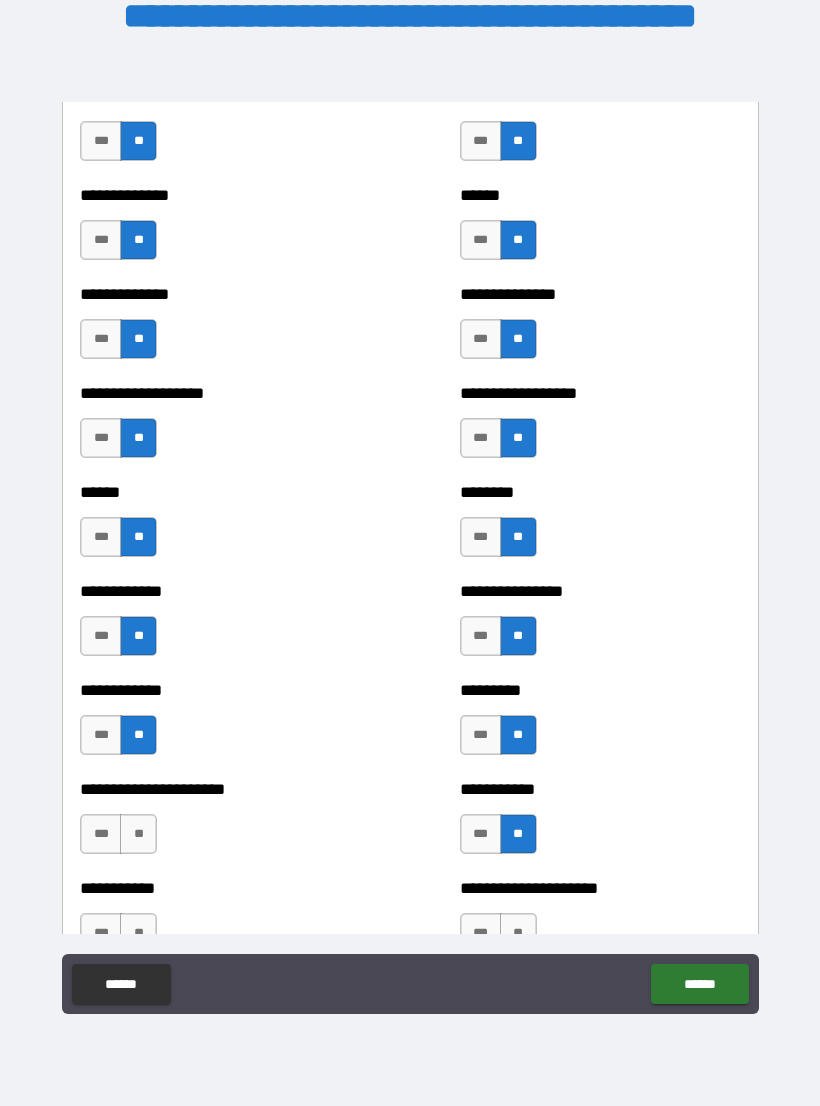 click on "**" at bounding box center (138, 834) 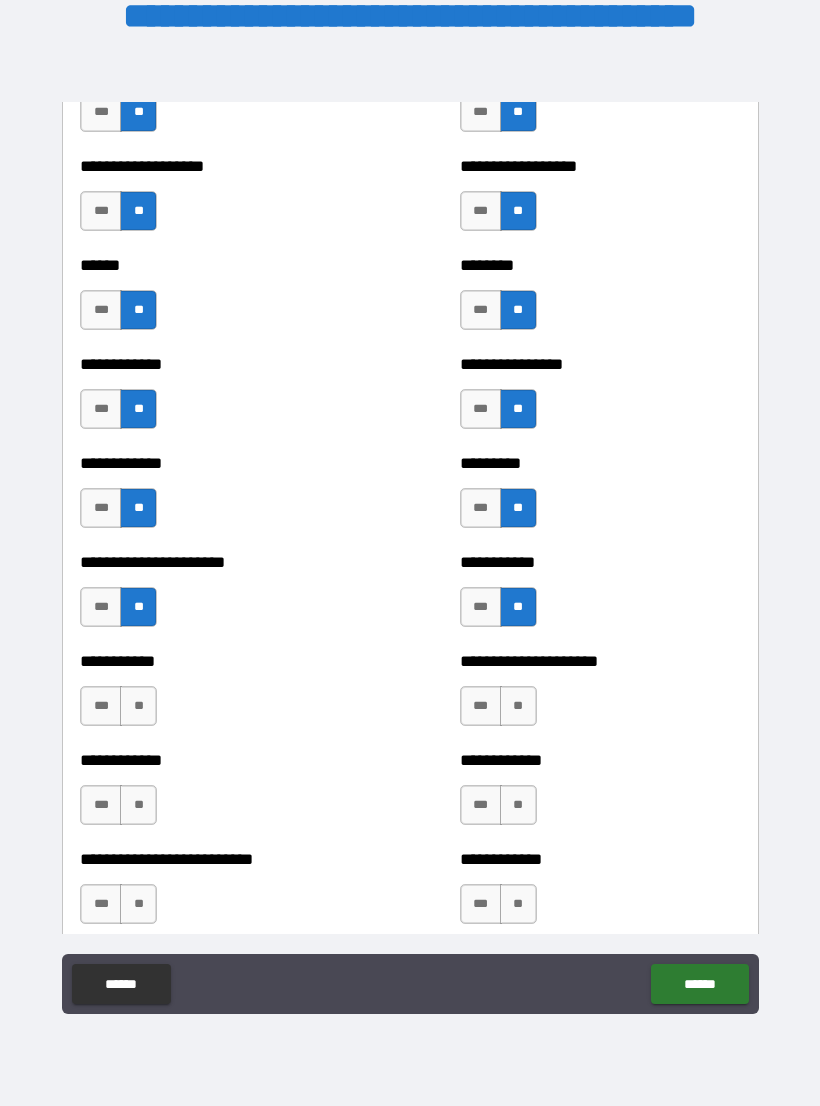 scroll, scrollTop: 4899, scrollLeft: 0, axis: vertical 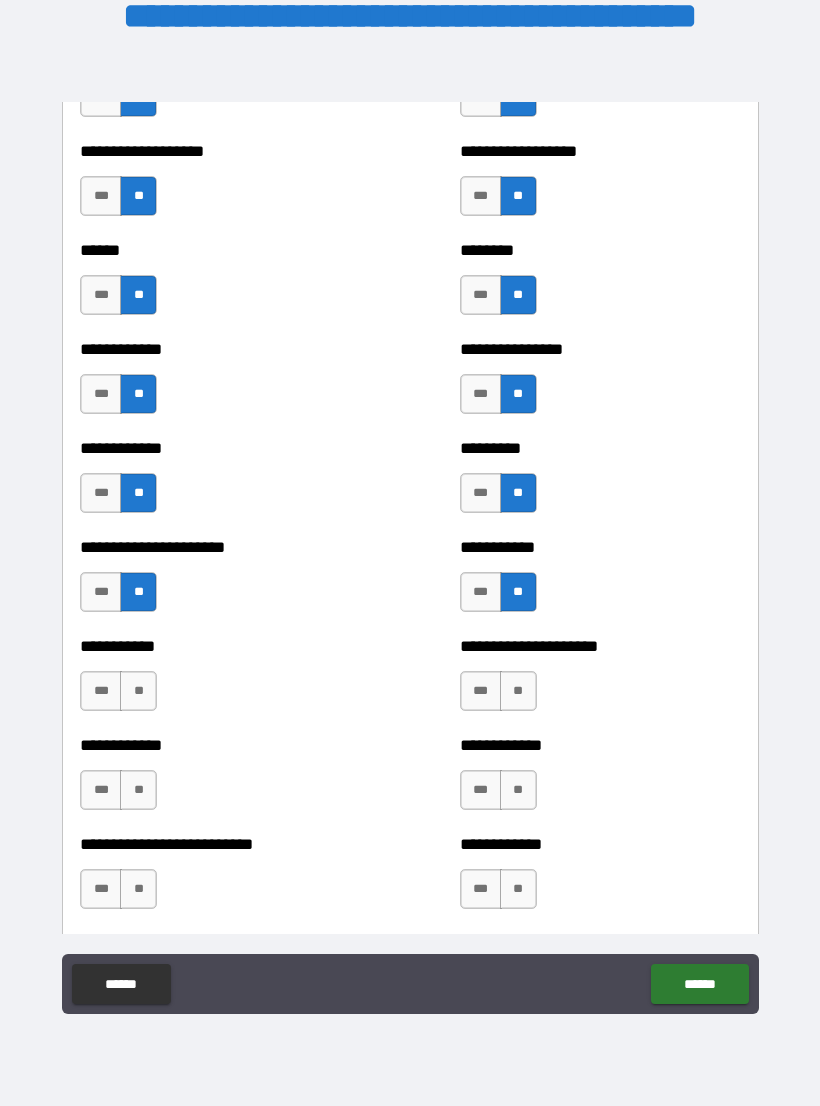 click on "**" at bounding box center (518, 691) 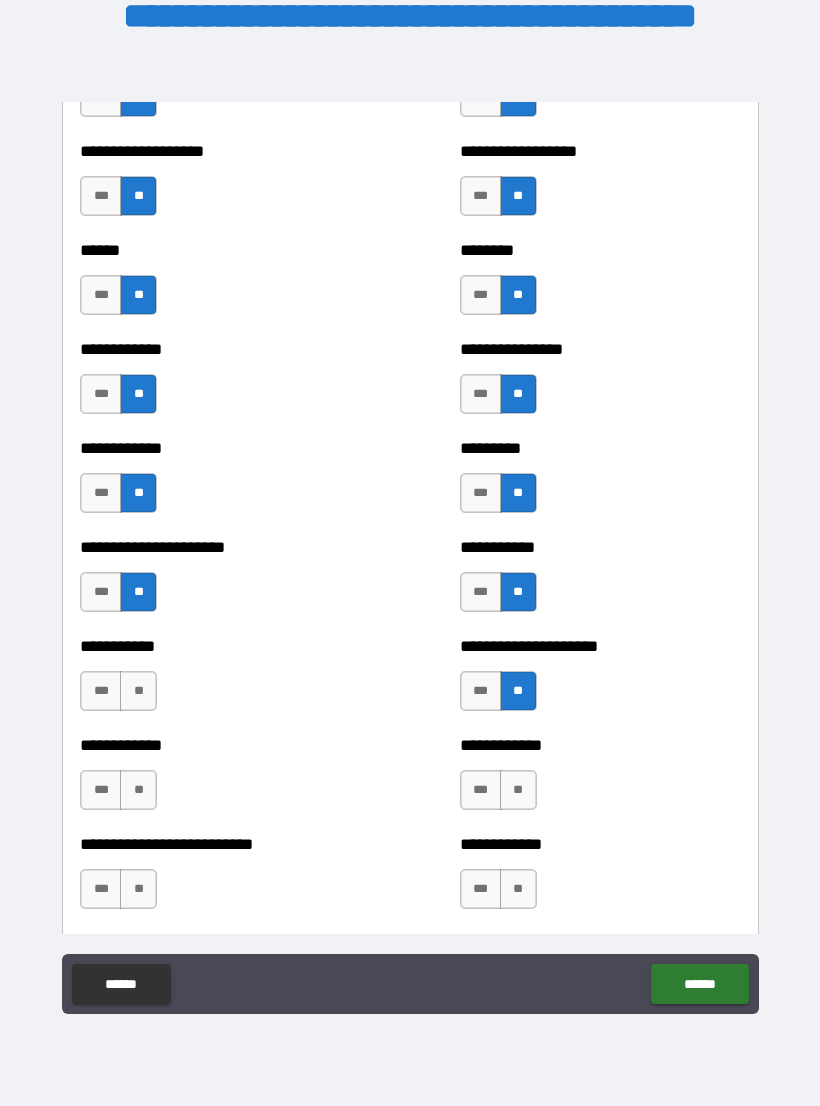 click on "**" at bounding box center [138, 691] 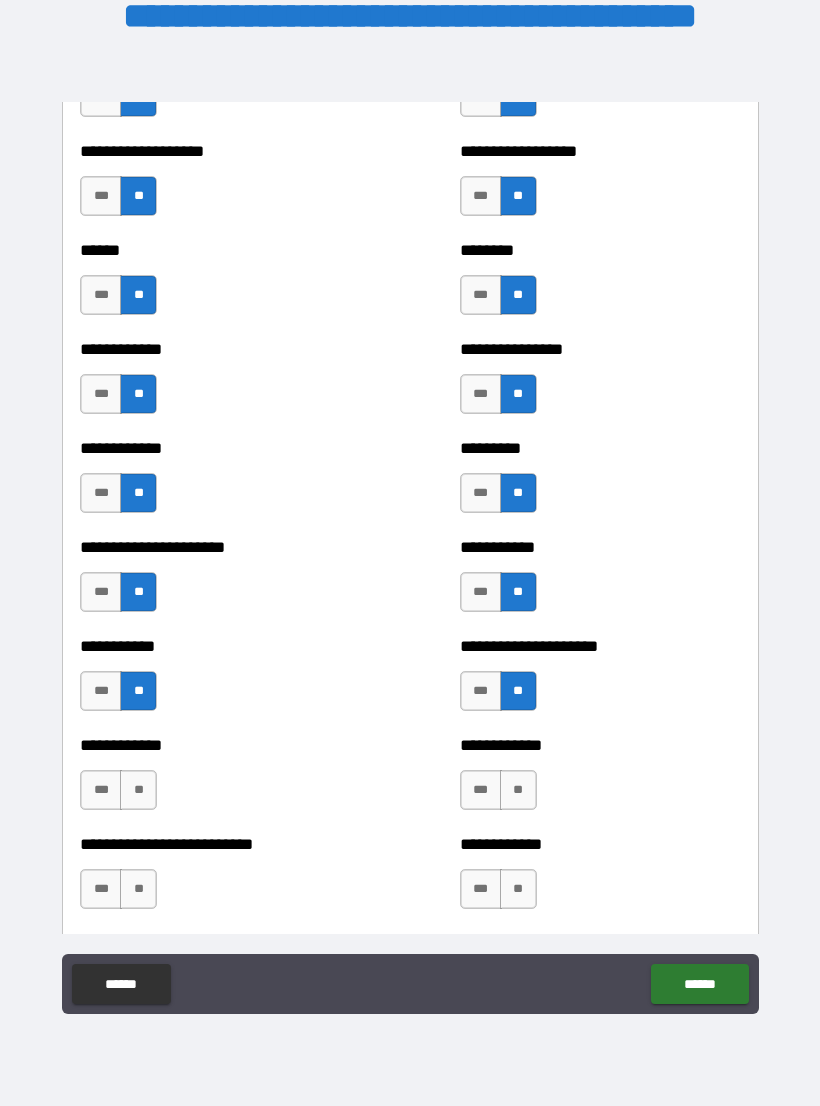click on "**" at bounding box center [518, 790] 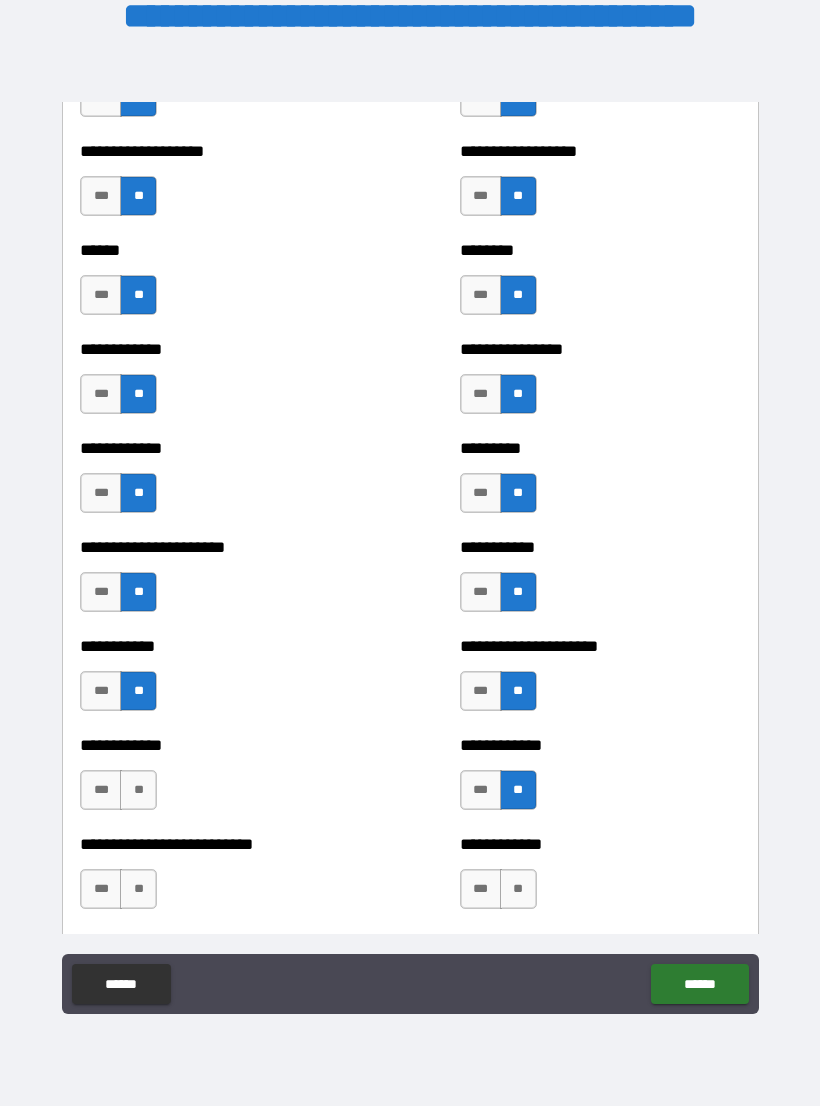 click on "**" at bounding box center (138, 790) 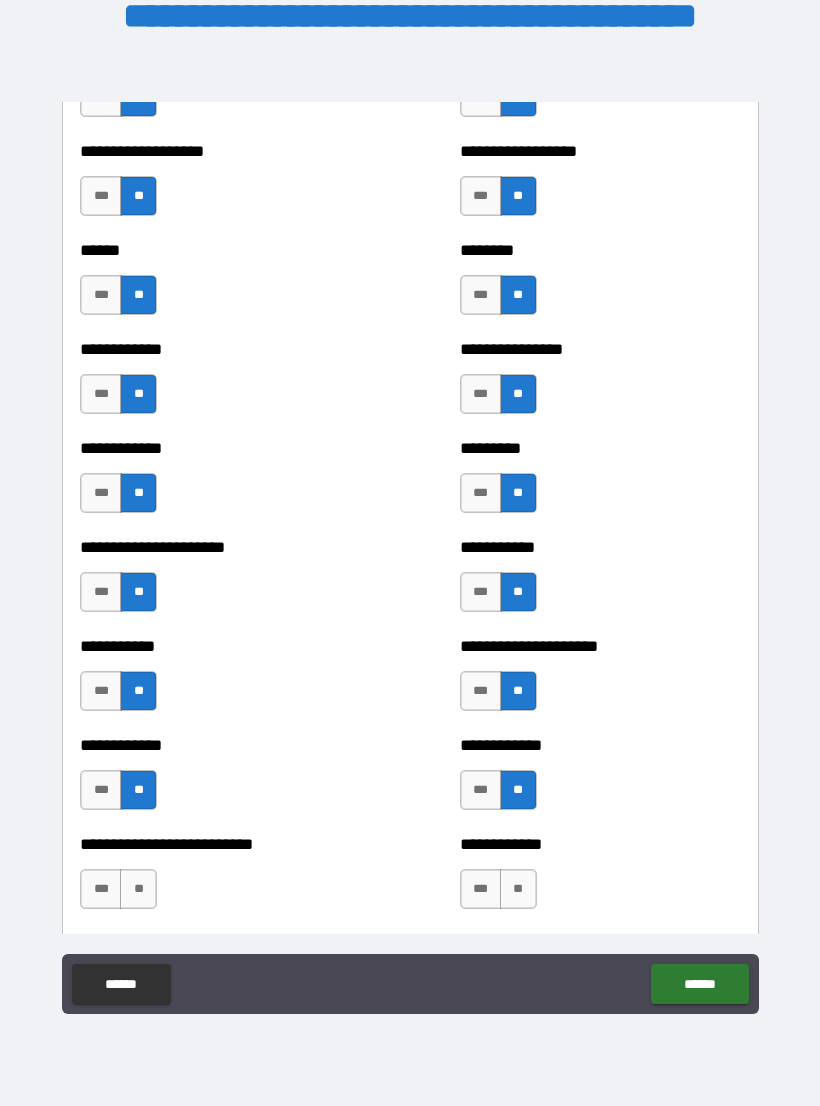 click on "**" at bounding box center (518, 889) 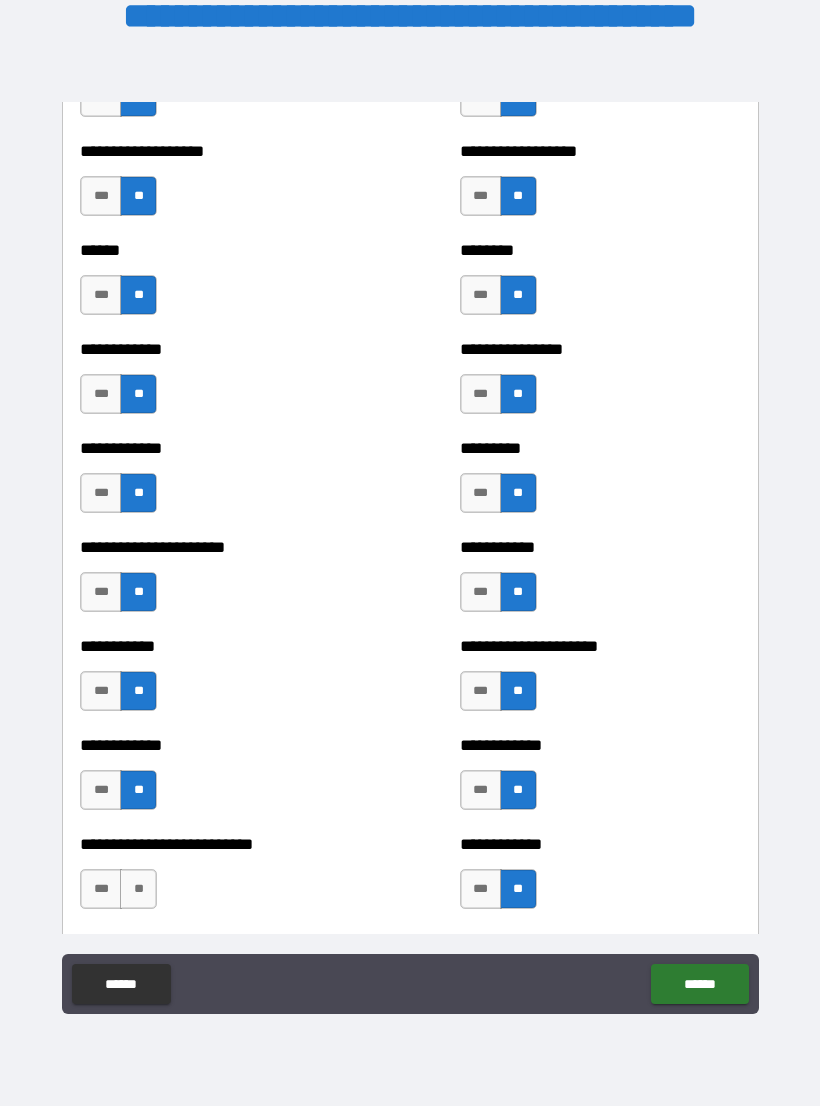 click on "**" at bounding box center (138, 889) 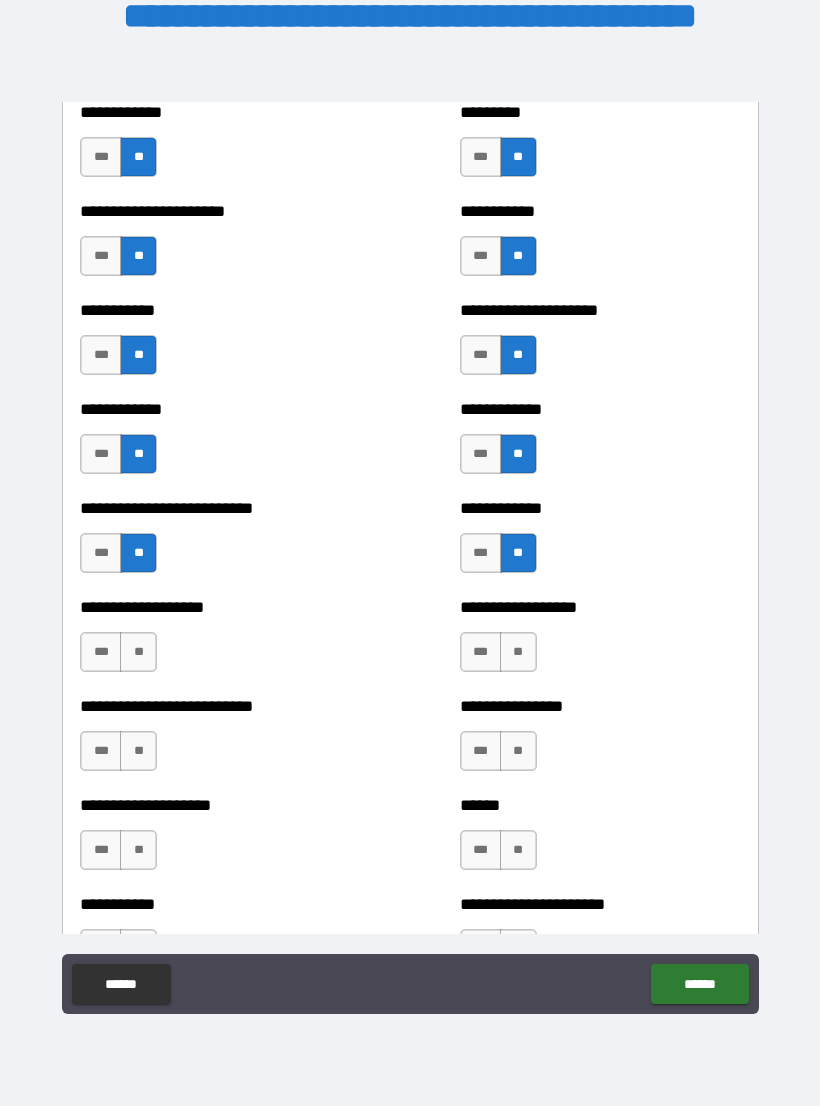 scroll, scrollTop: 5318, scrollLeft: 0, axis: vertical 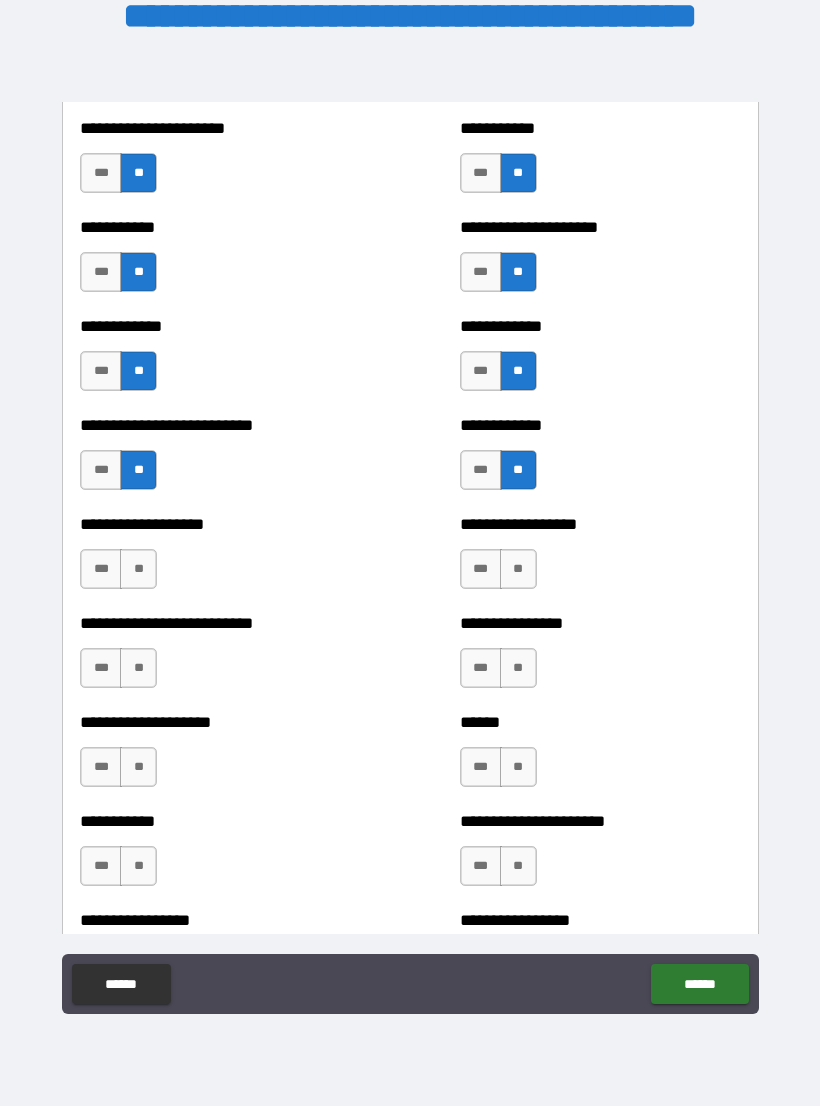 click on "**" at bounding box center [518, 569] 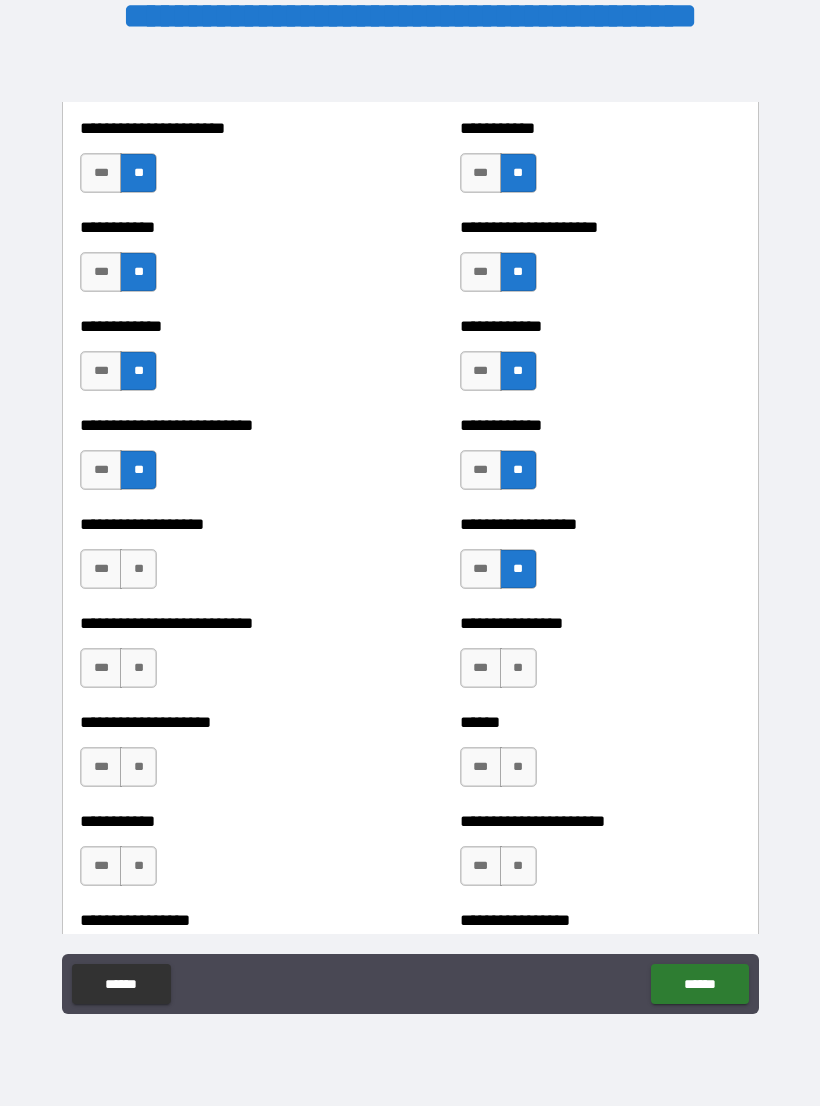 click on "**" at bounding box center [138, 569] 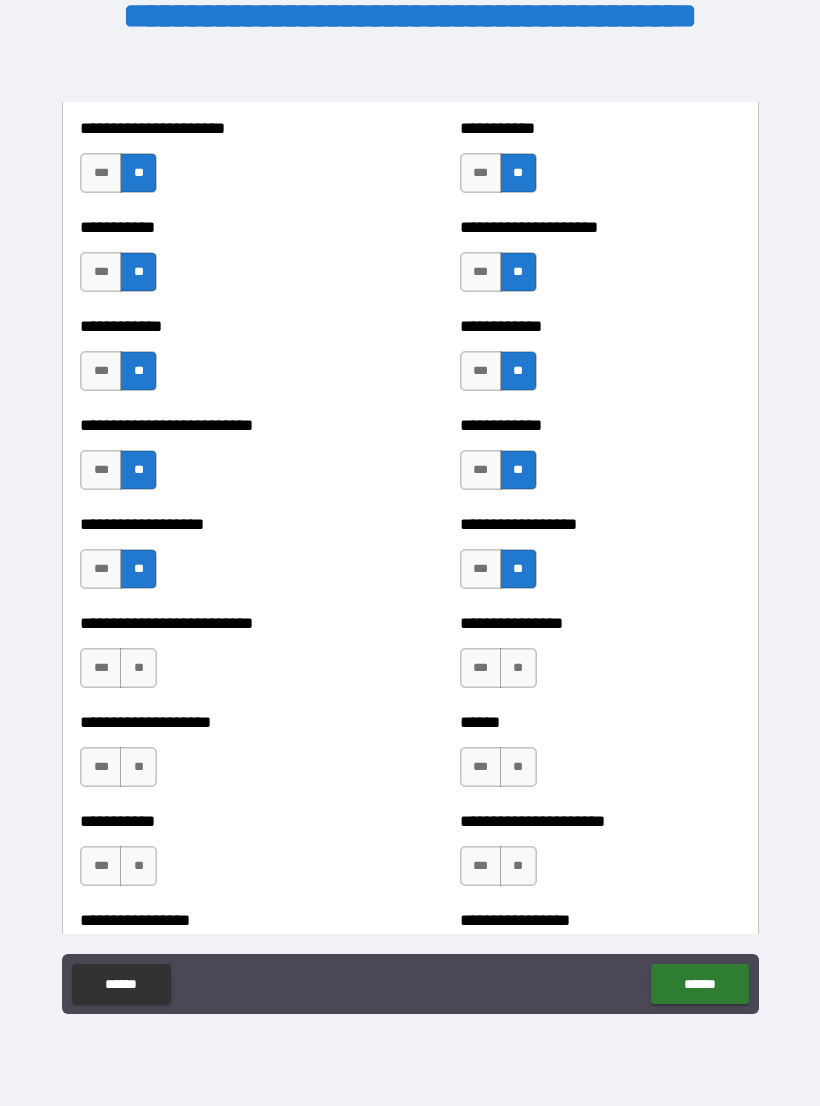 click on "**" at bounding box center (518, 668) 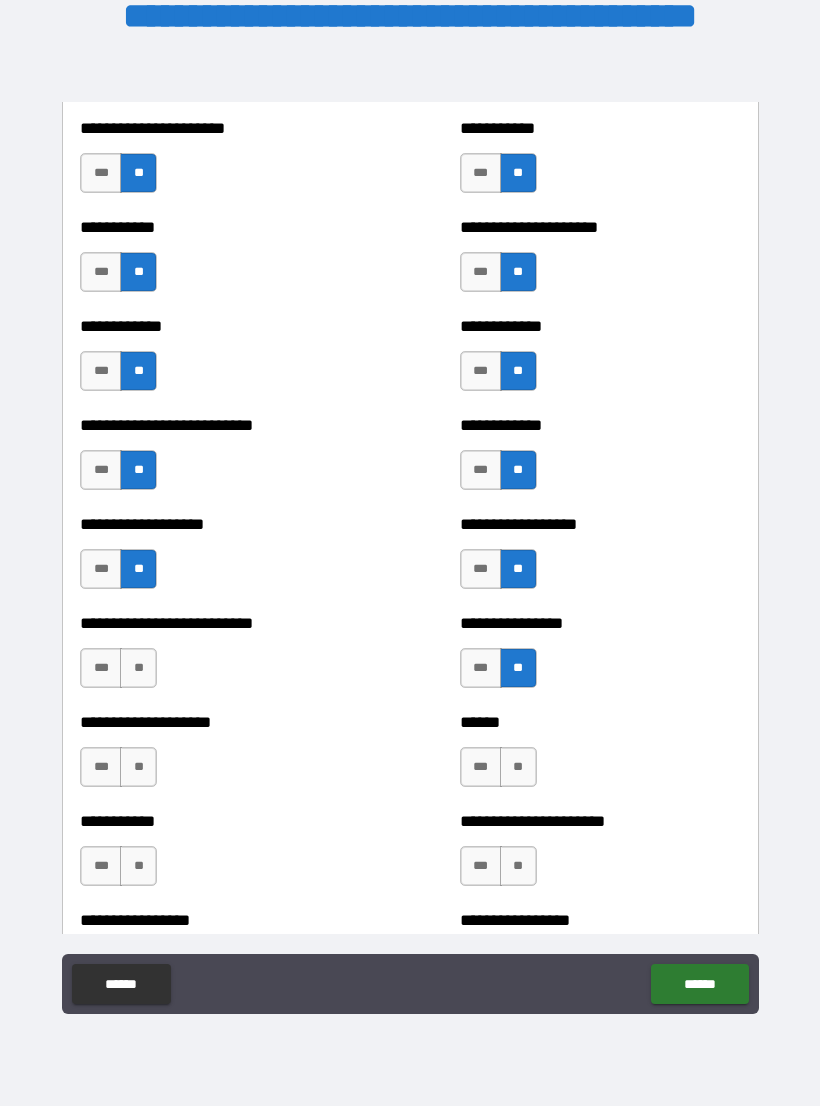 click on "**" at bounding box center (138, 668) 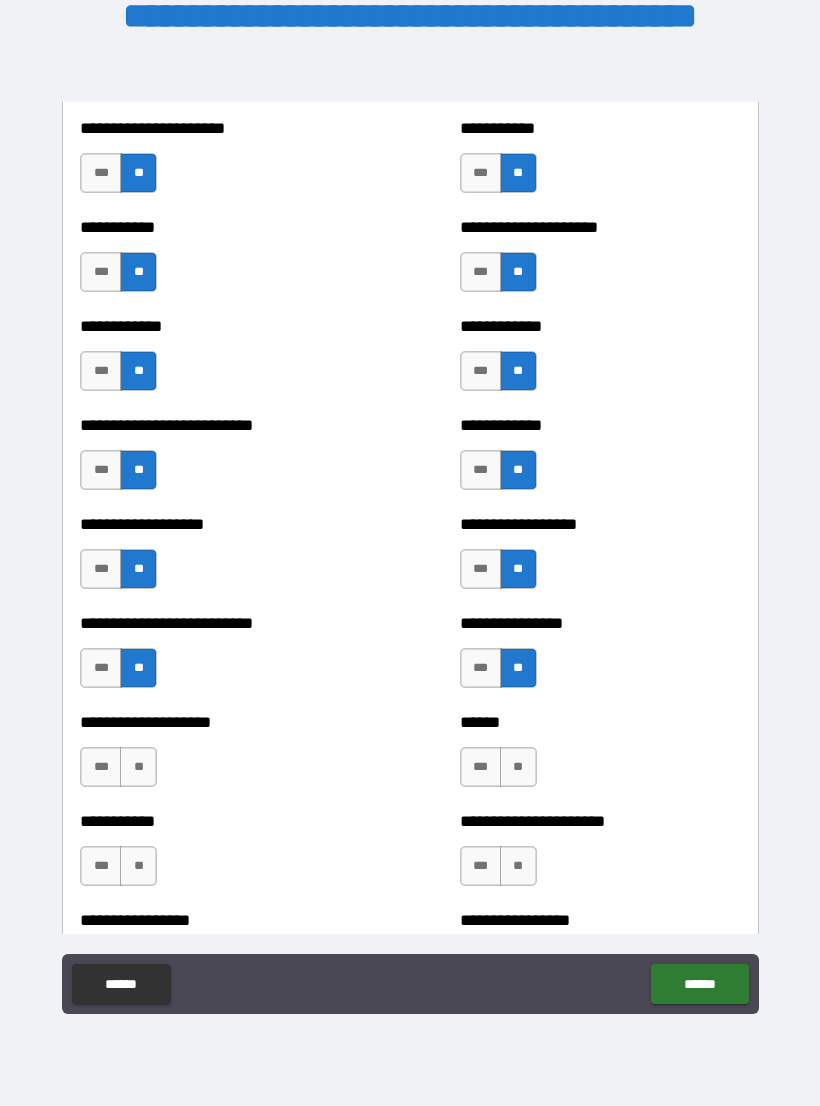 click on "**" at bounding box center [518, 767] 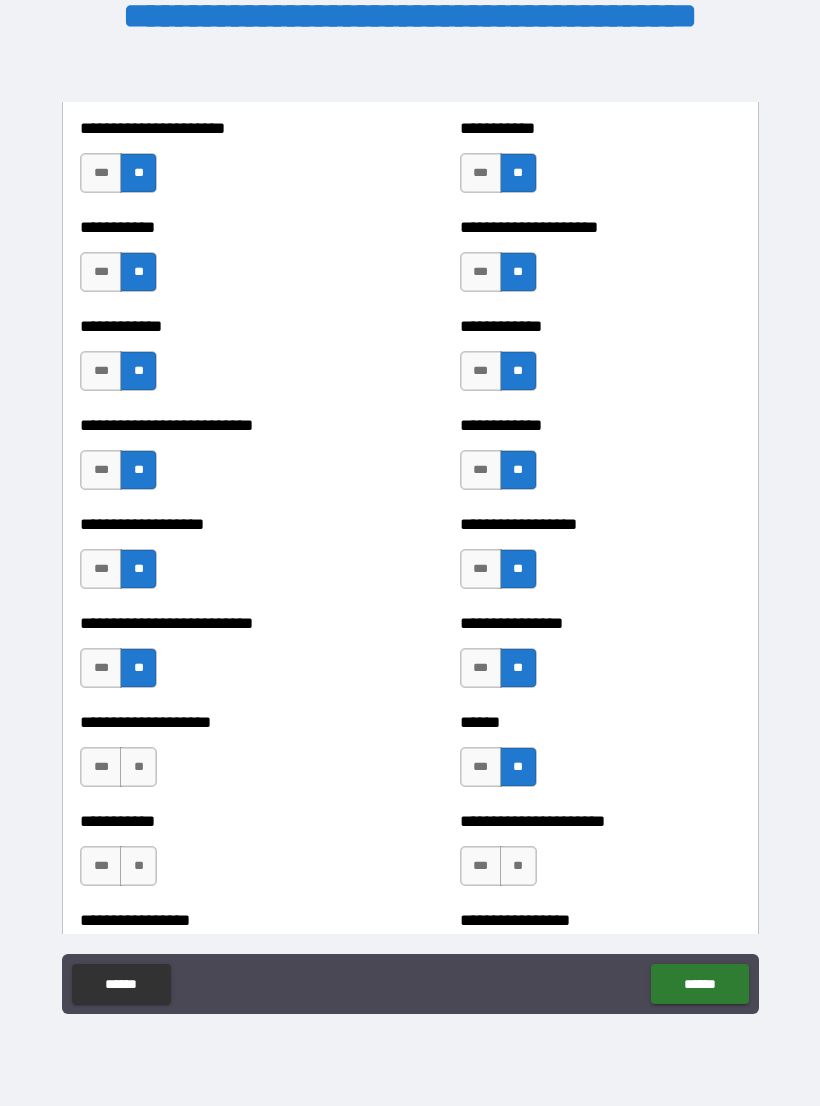 click on "**" at bounding box center [138, 767] 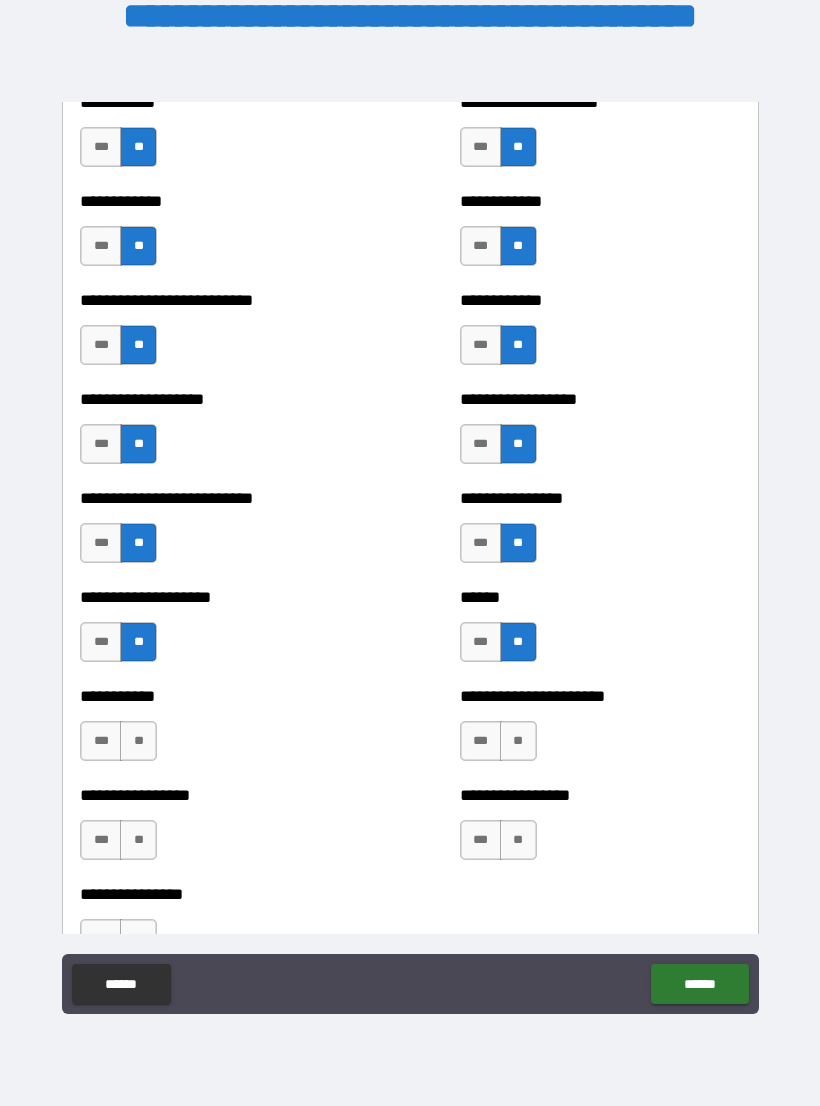 scroll, scrollTop: 5437, scrollLeft: 0, axis: vertical 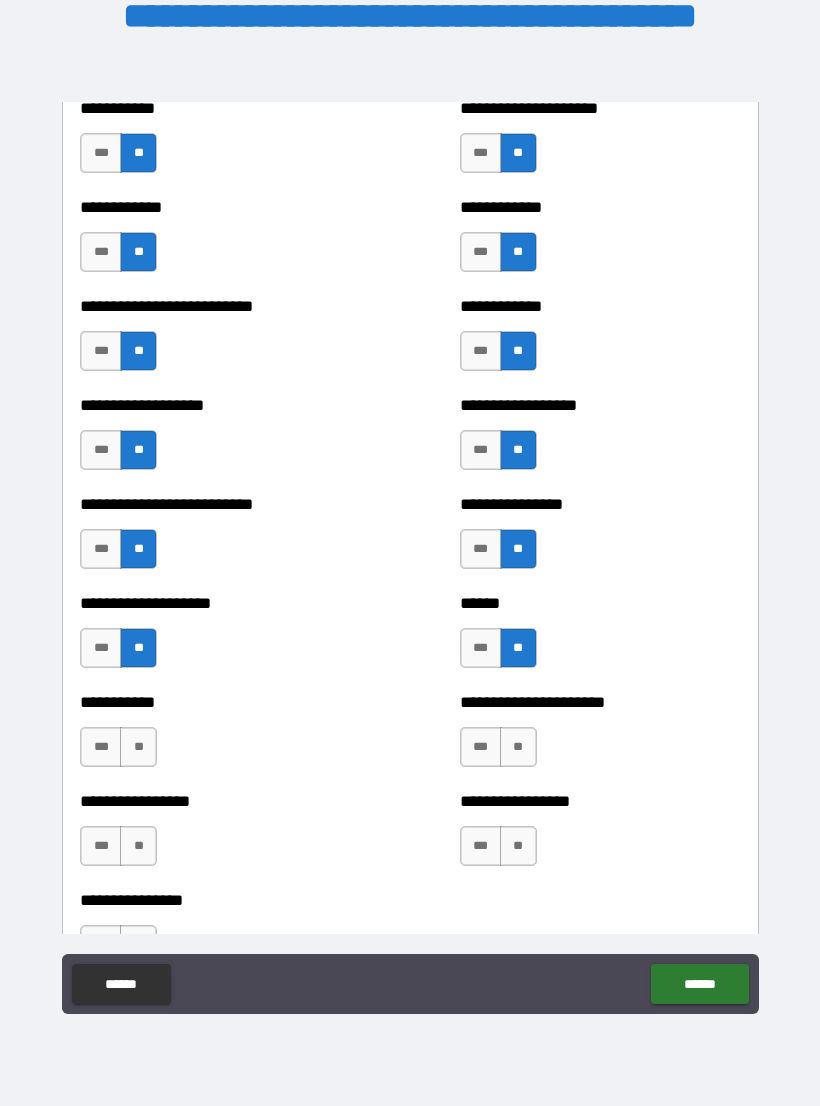 click on "**" at bounding box center (518, 747) 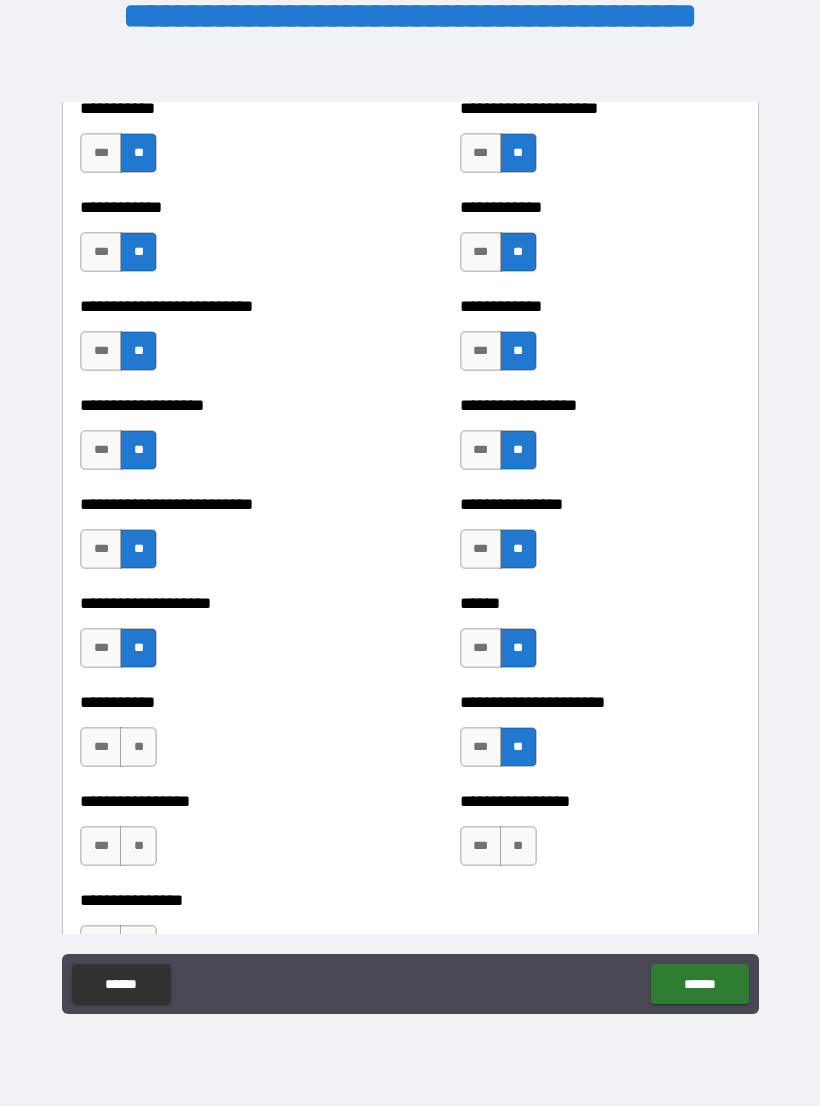 click on "**" at bounding box center [138, 747] 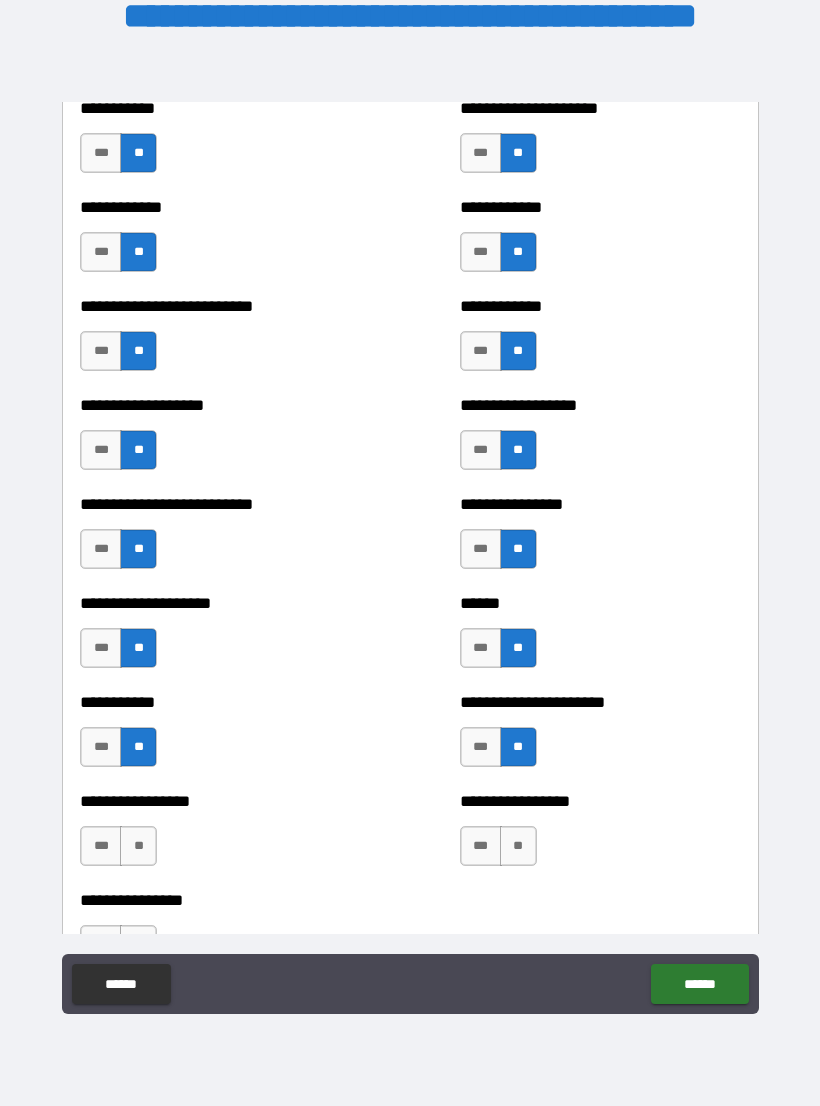 click on "**" at bounding box center [518, 846] 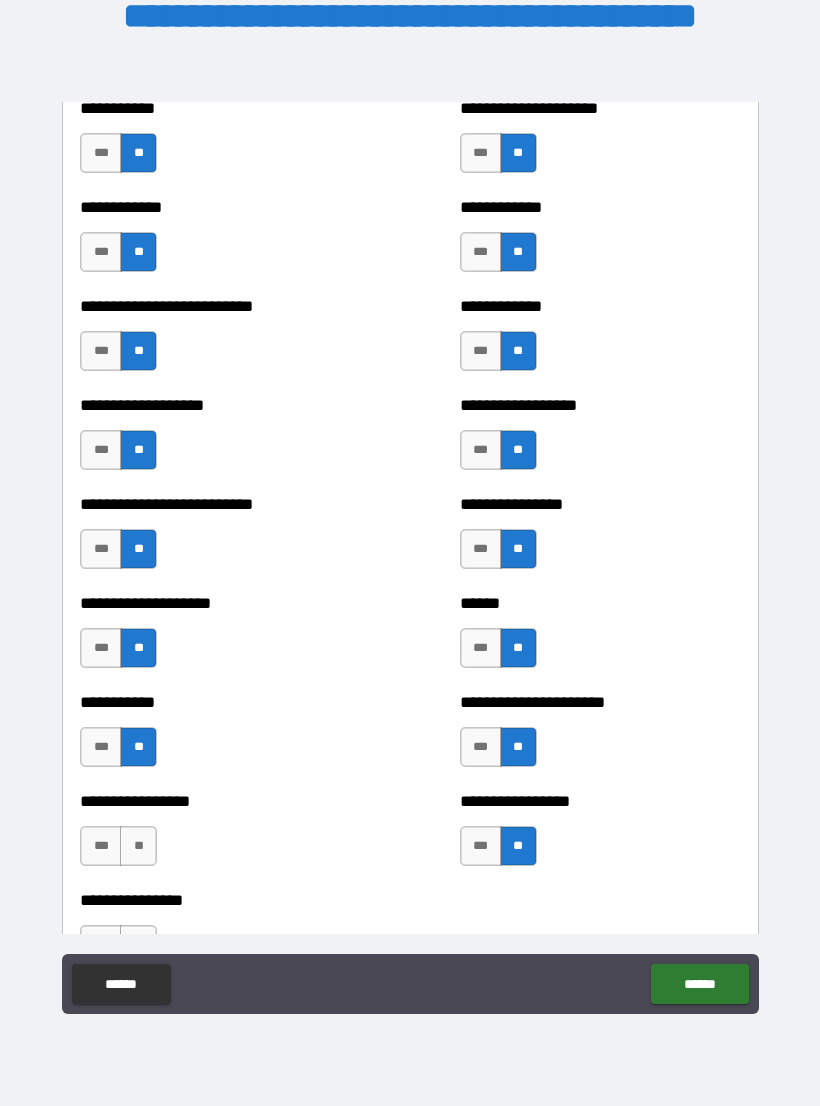 click on "**" at bounding box center [138, 846] 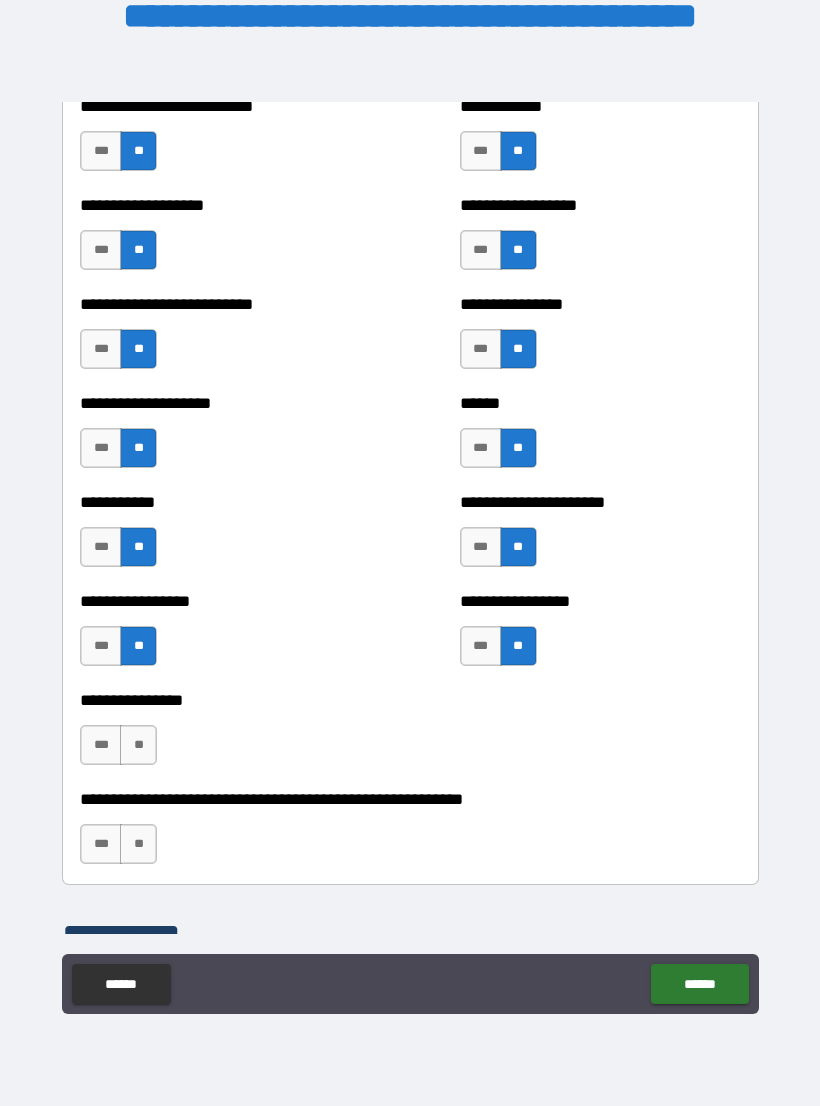 scroll, scrollTop: 5683, scrollLeft: 0, axis: vertical 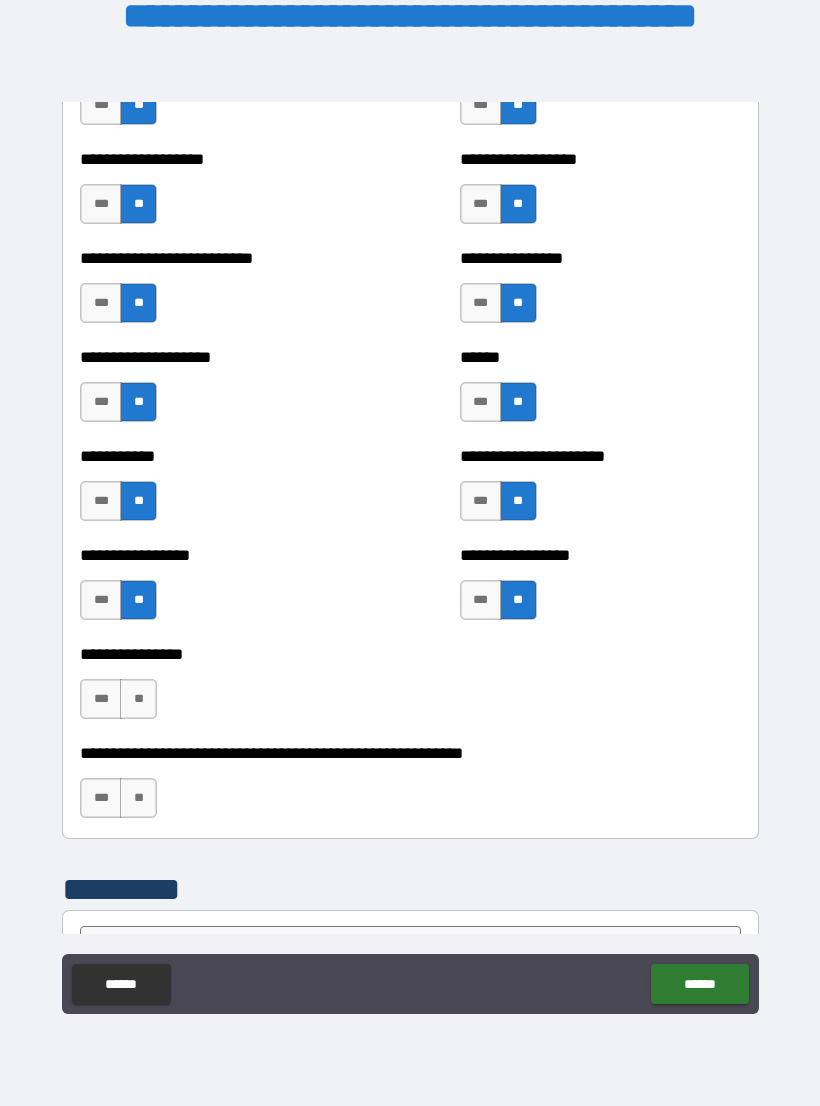 click on "**" at bounding box center (138, 699) 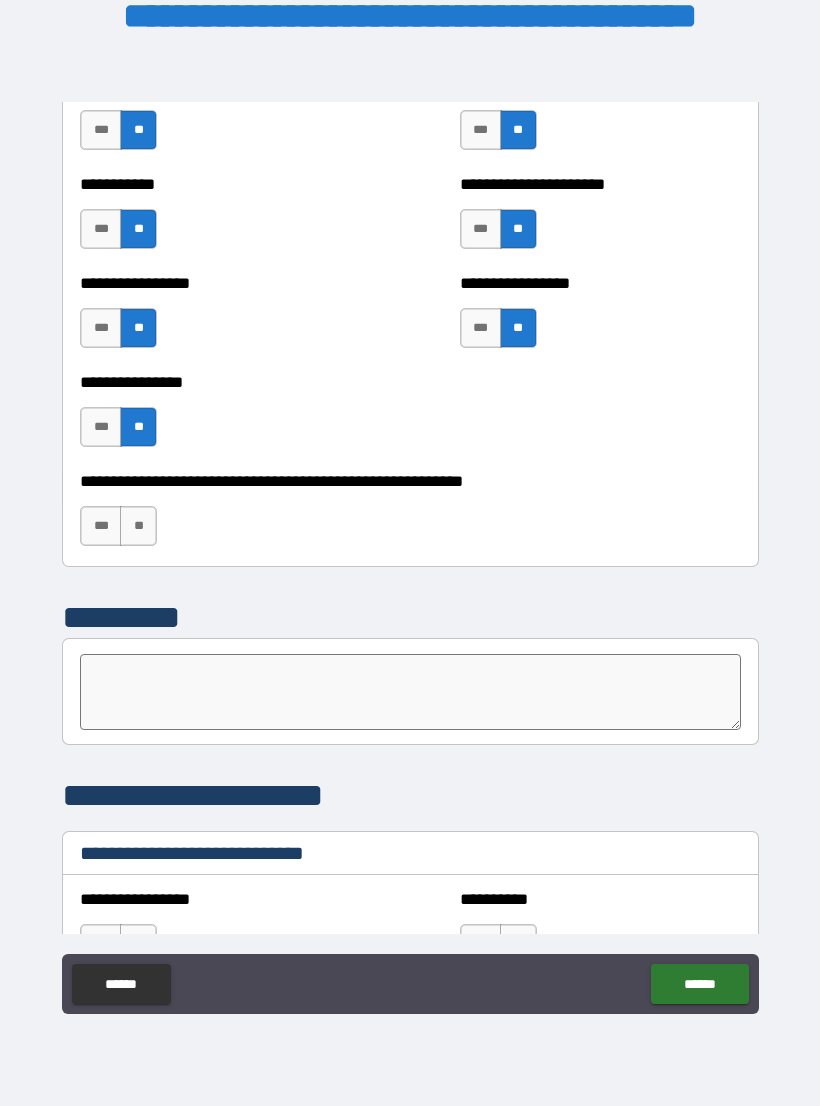 scroll, scrollTop: 5956, scrollLeft: 0, axis: vertical 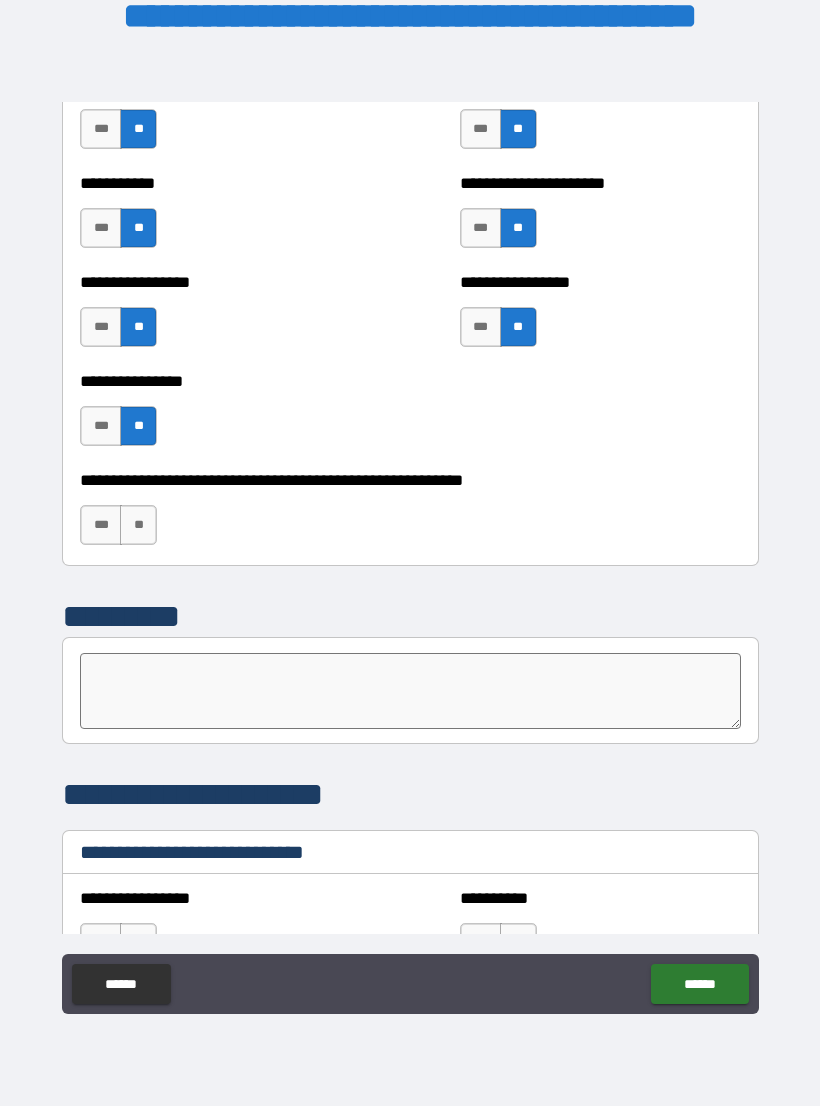 click on "**" at bounding box center (138, 525) 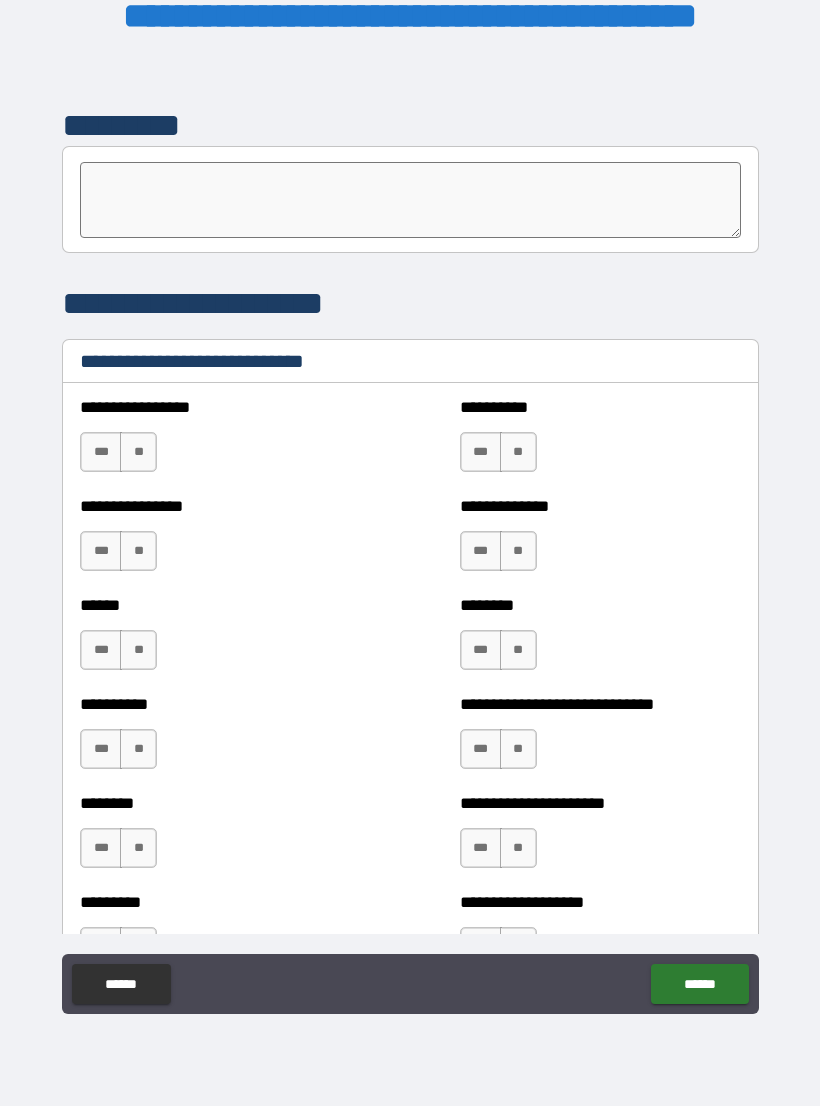 scroll, scrollTop: 6445, scrollLeft: 0, axis: vertical 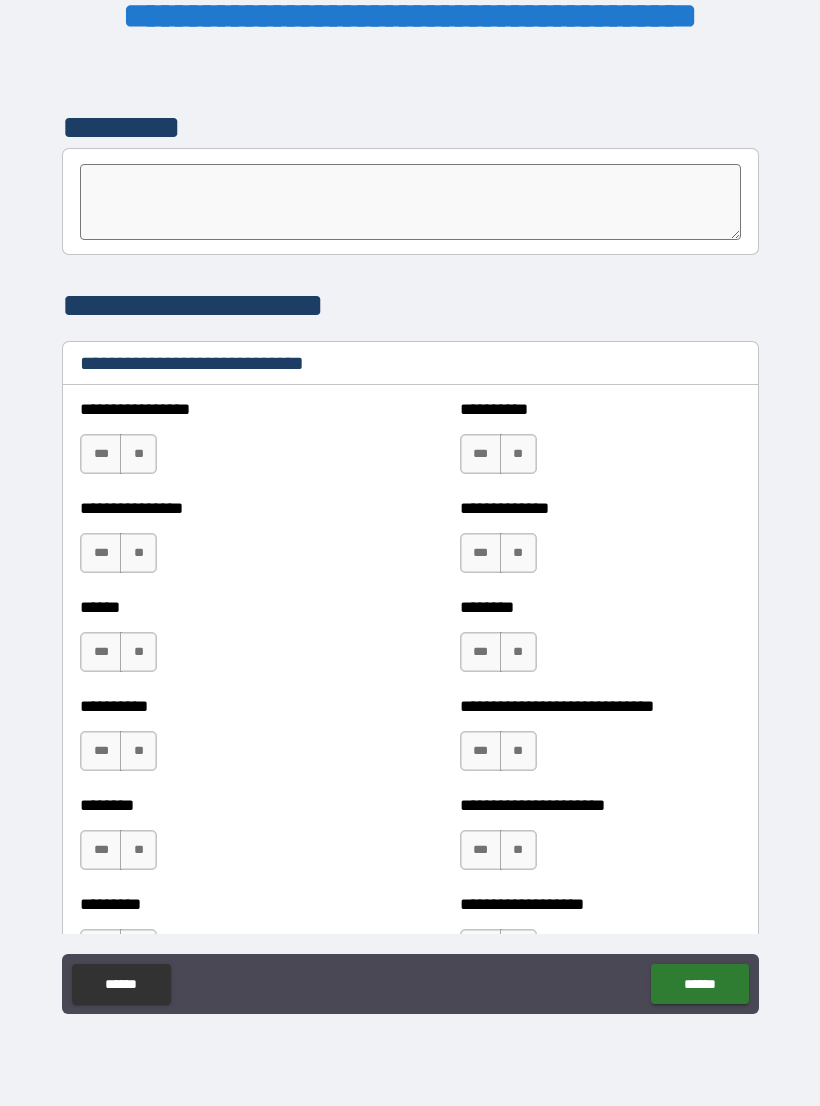 click on "**" at bounding box center (138, 454) 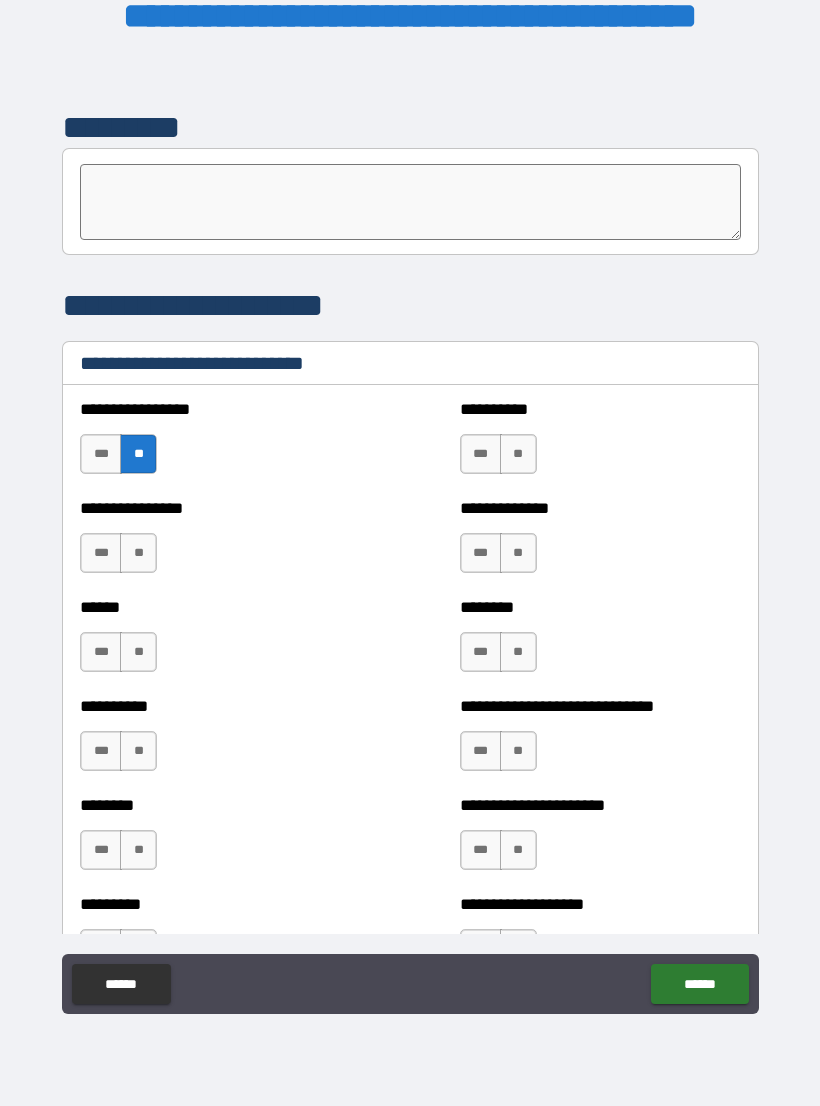click on "**" at bounding box center [518, 454] 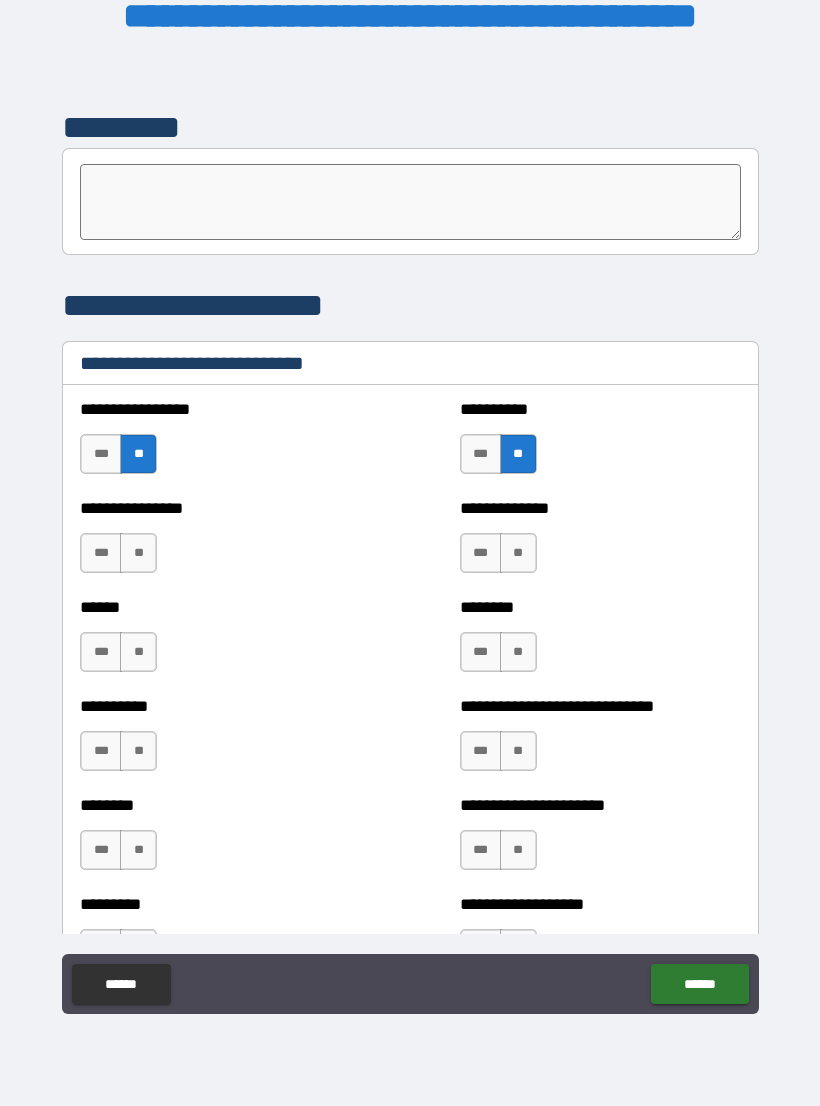 click on "**" at bounding box center [138, 553] 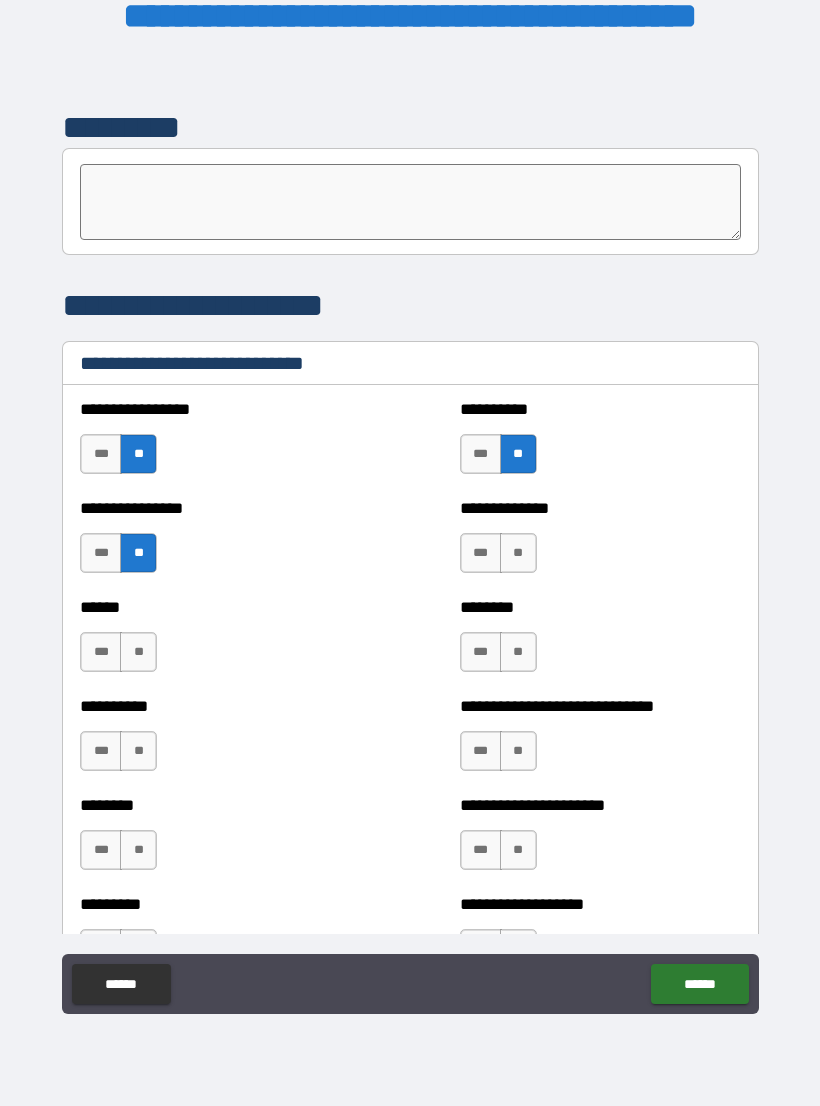 click on "**" at bounding box center [518, 553] 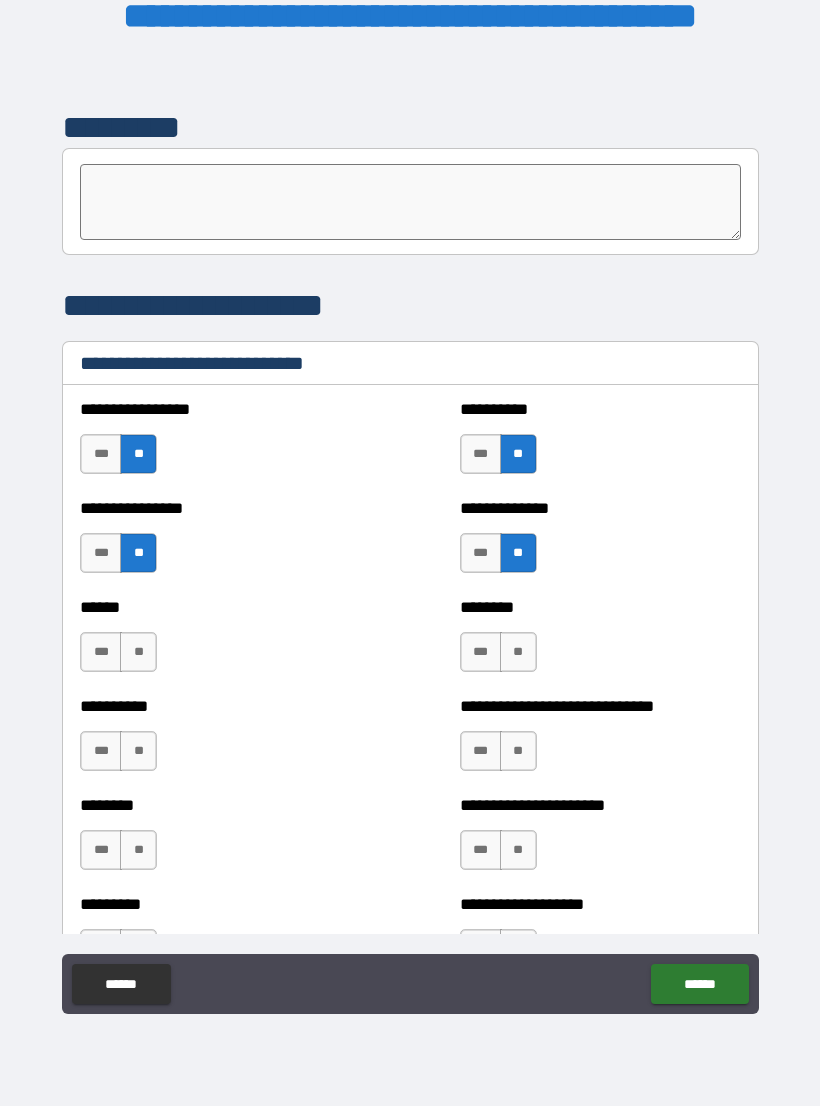 click on "**" at bounding box center [518, 652] 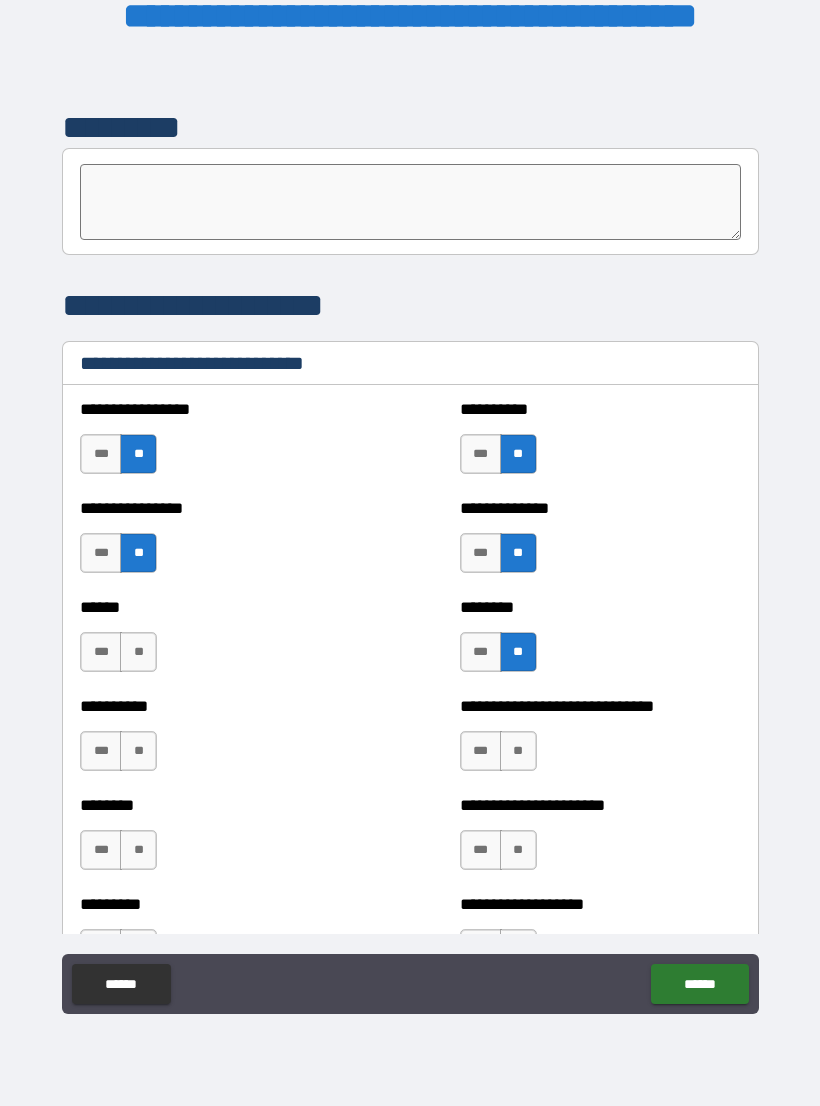 click on "**" at bounding box center (138, 652) 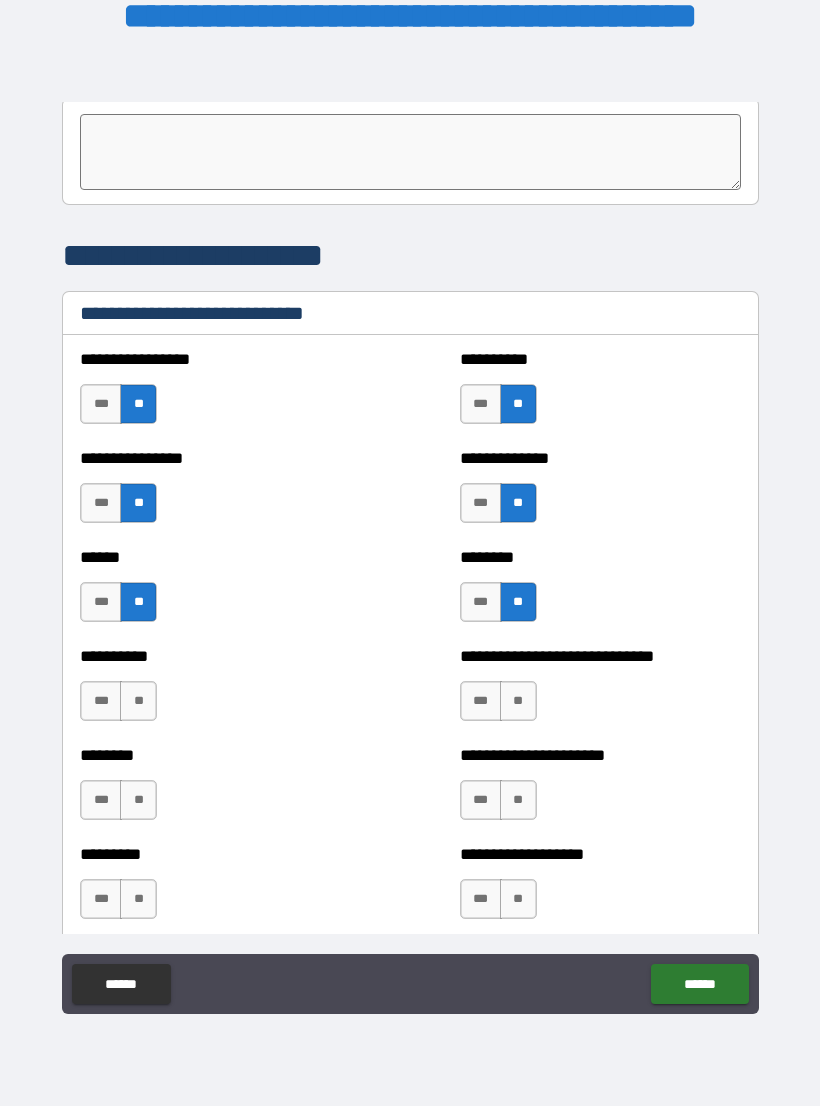scroll, scrollTop: 6499, scrollLeft: 0, axis: vertical 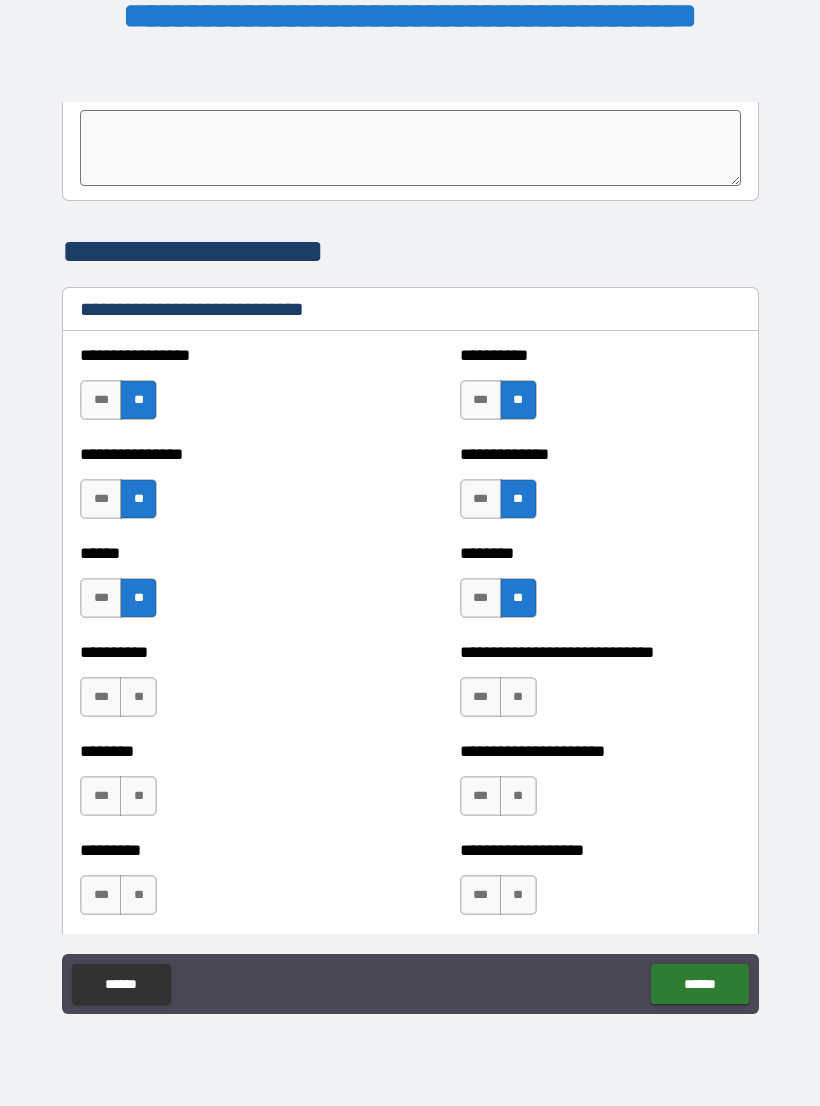 click on "**" at bounding box center (518, 697) 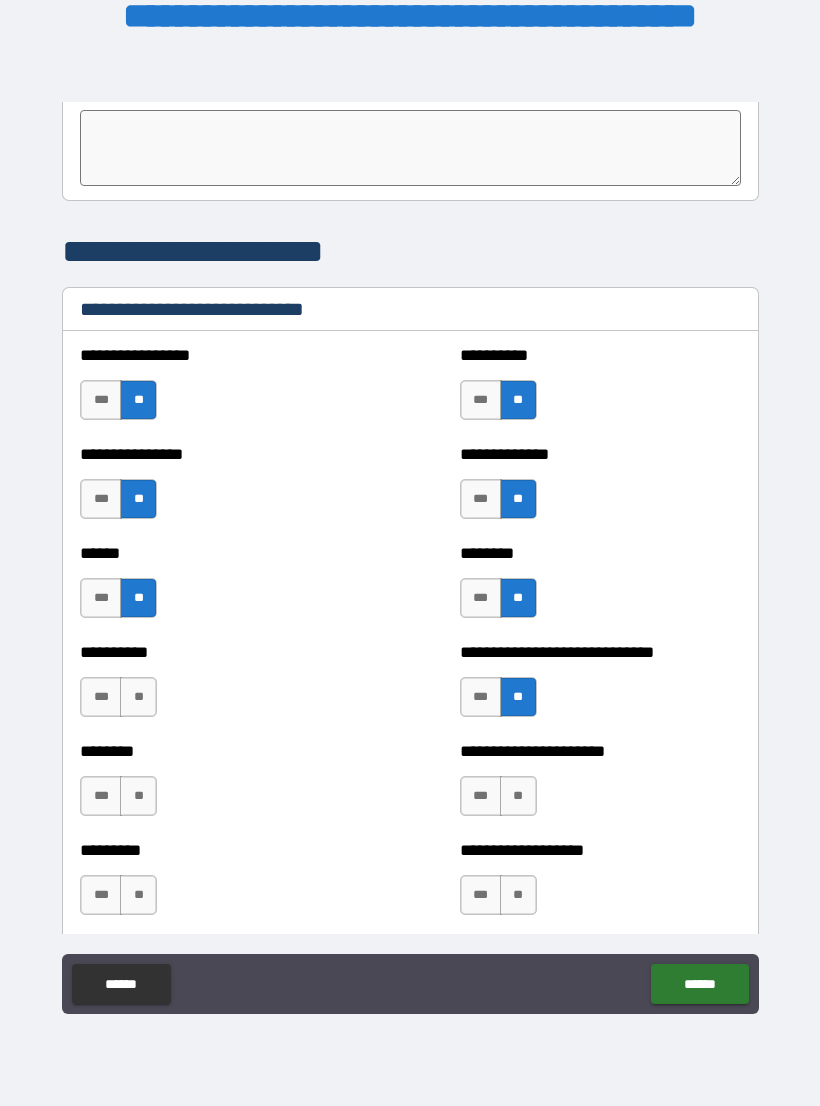 click on "**" at bounding box center [138, 697] 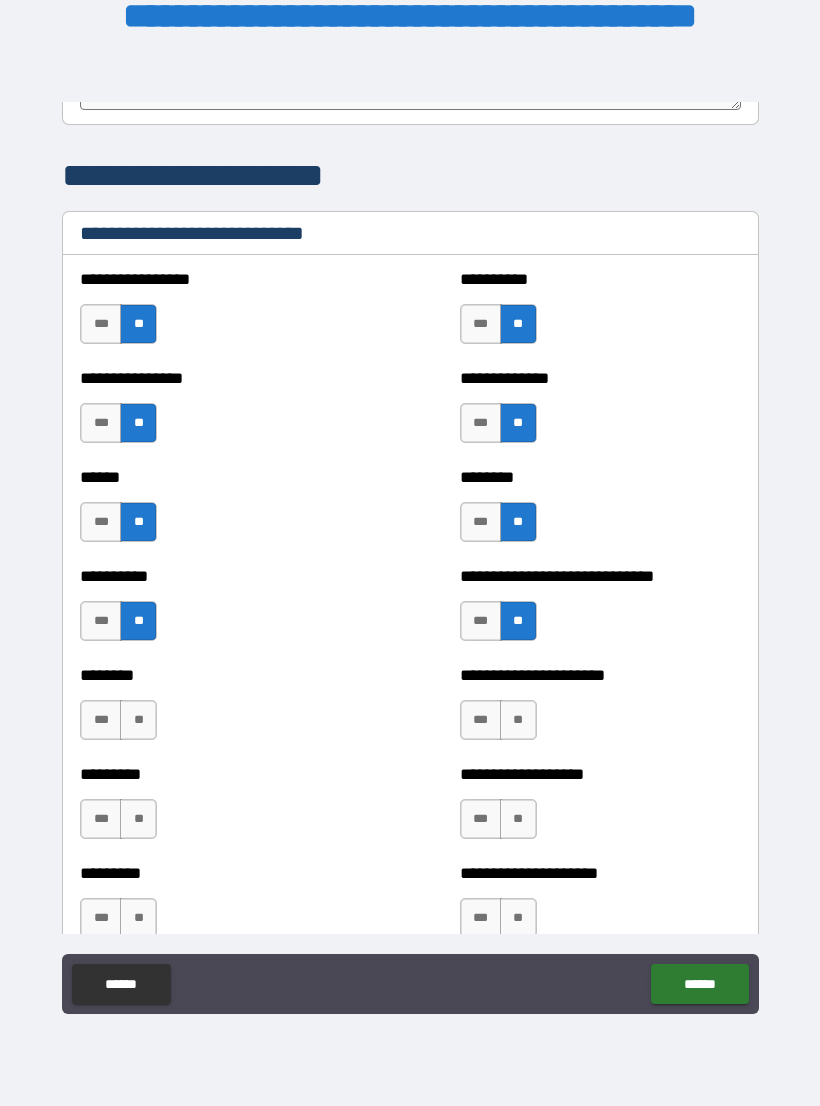 scroll, scrollTop: 6578, scrollLeft: 0, axis: vertical 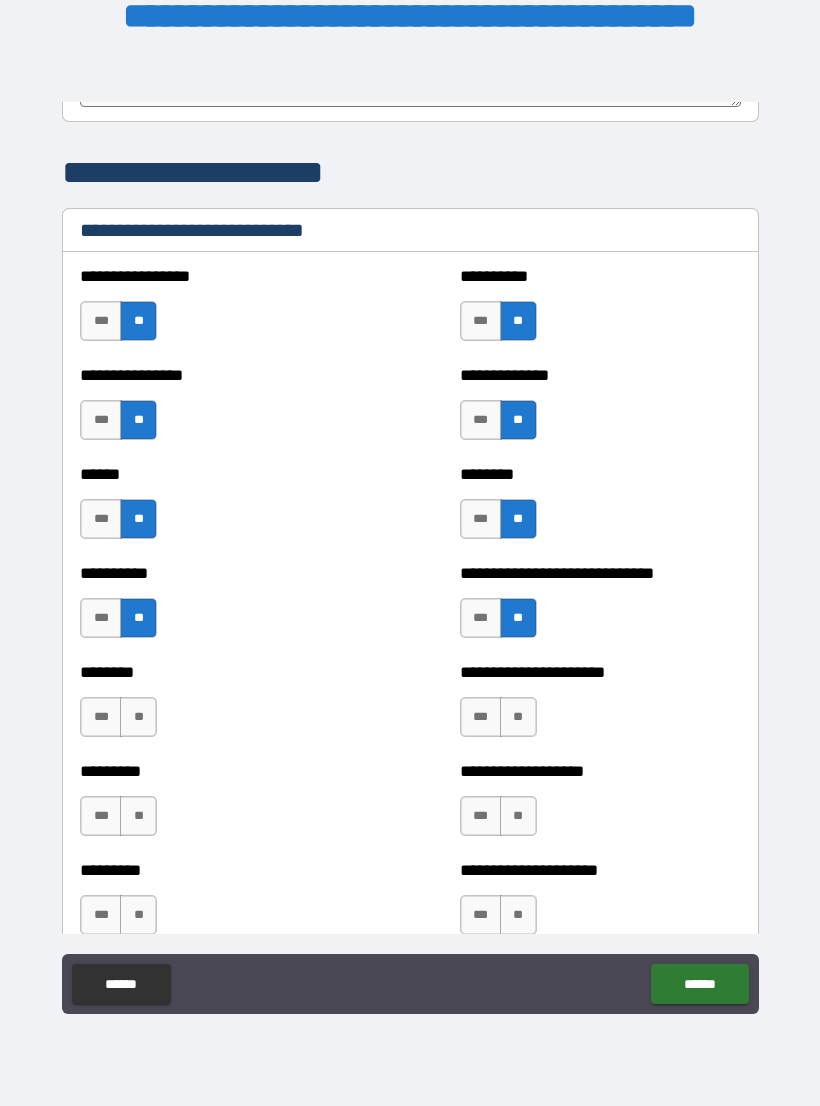 click on "**" at bounding box center (518, 717) 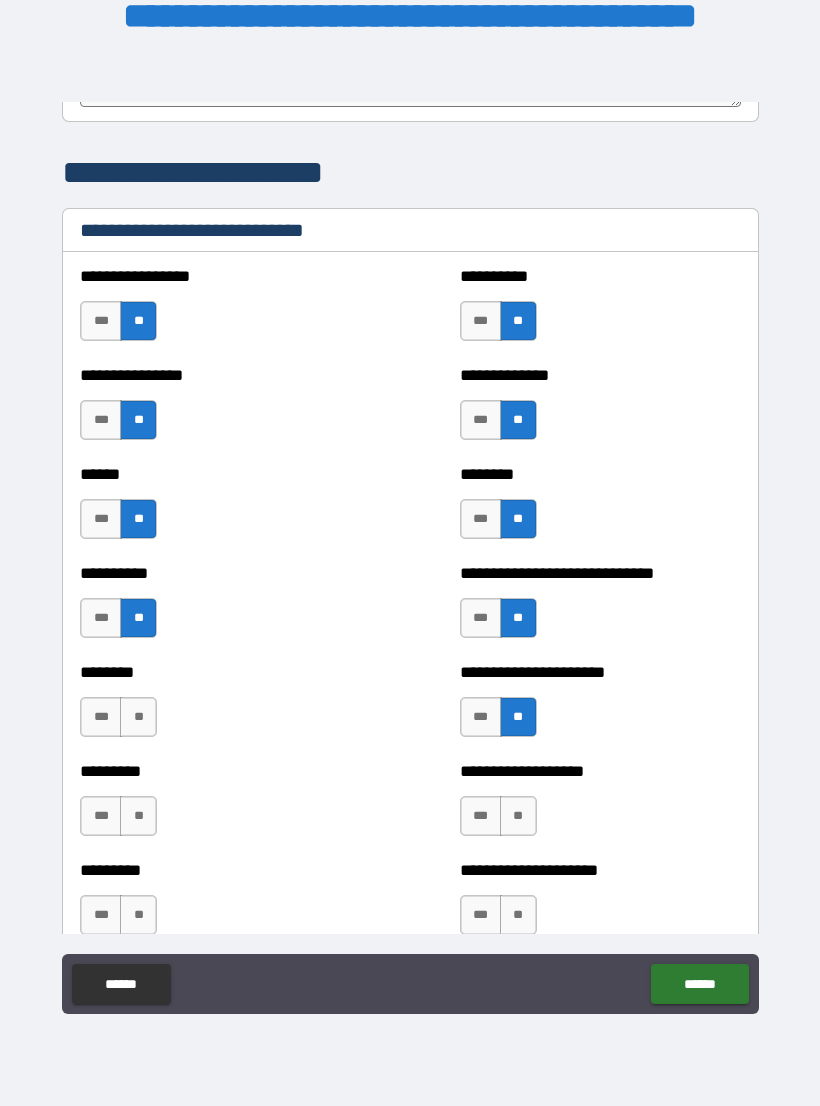 click on "**" at bounding box center [138, 717] 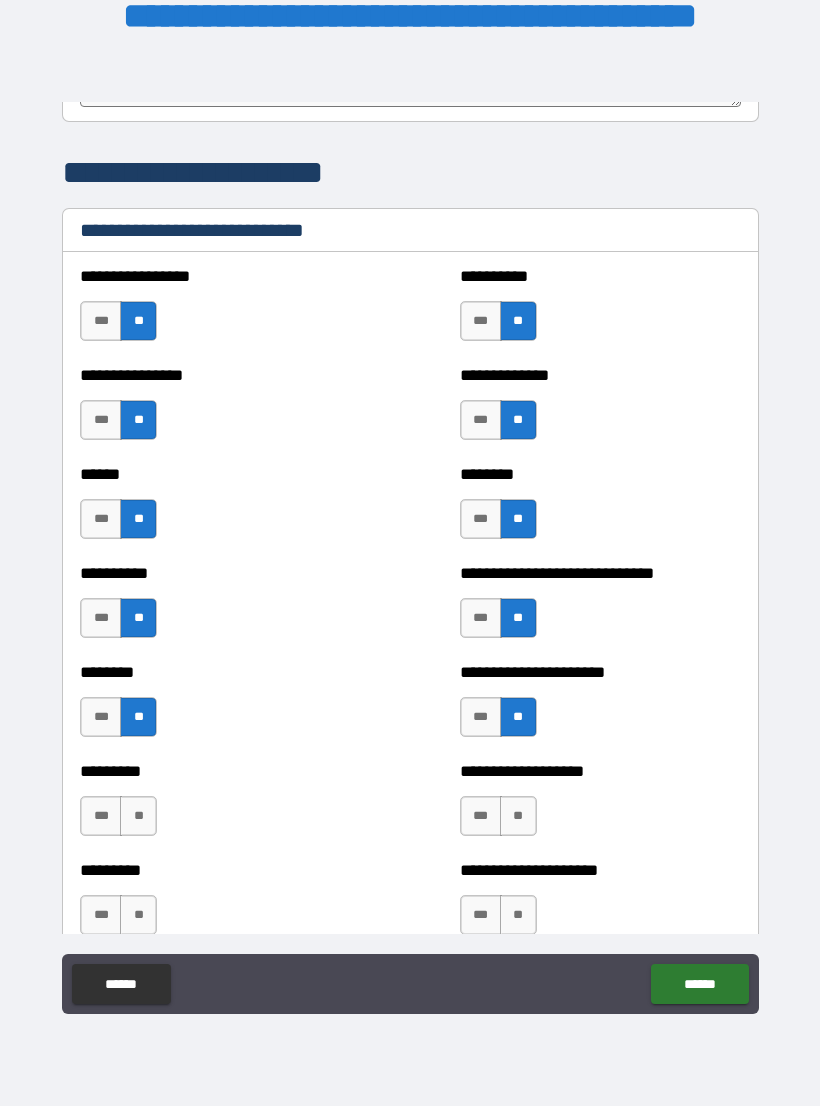 click on "**" at bounding box center (138, 816) 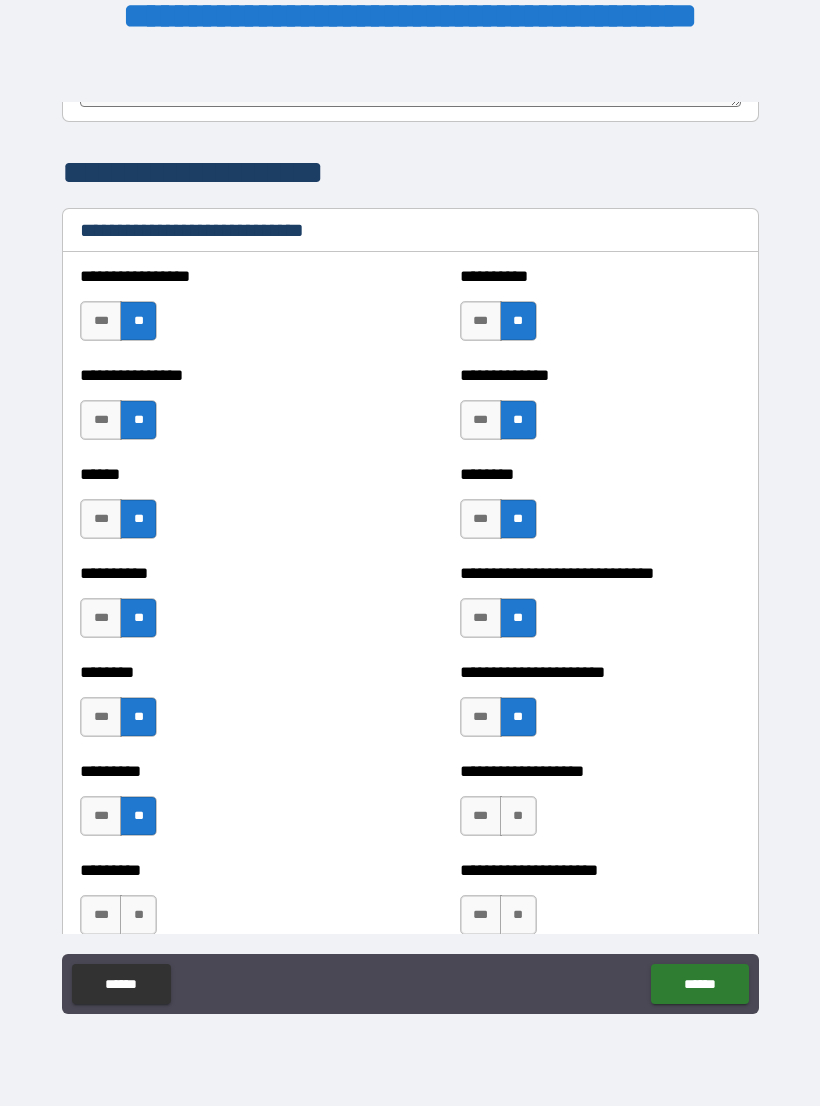 click on "**" at bounding box center (518, 816) 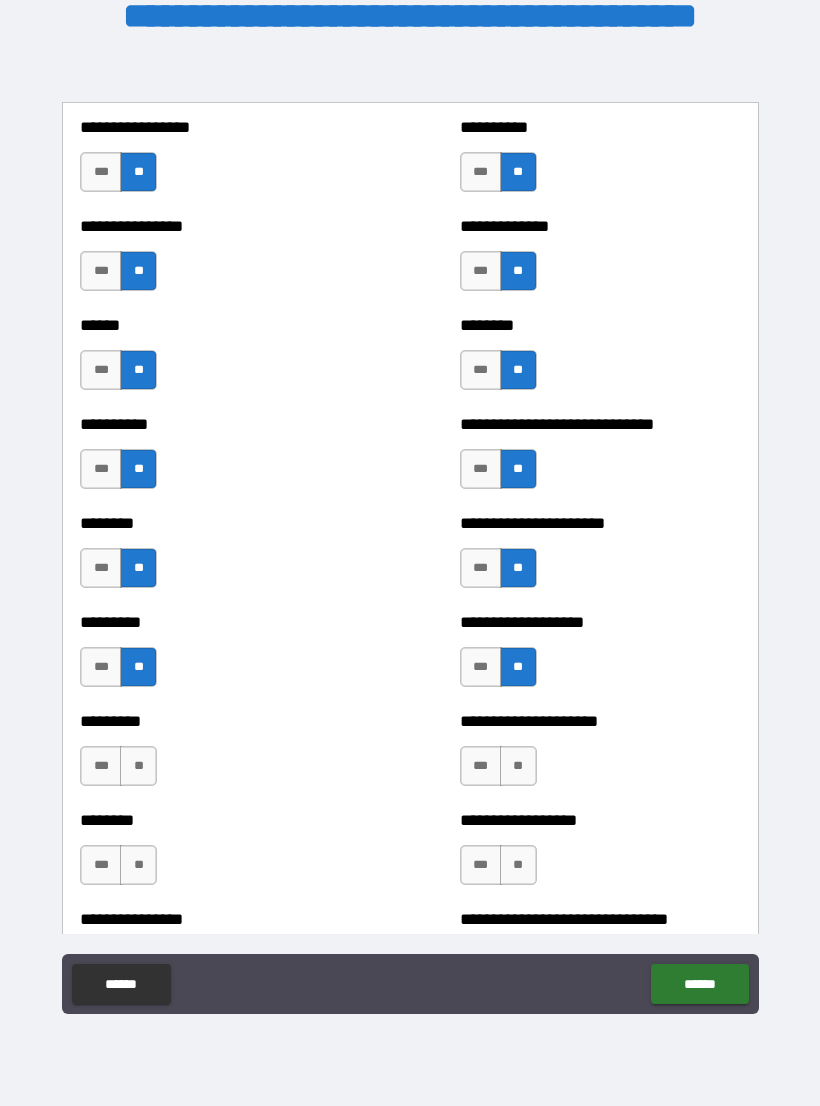 scroll, scrollTop: 6731, scrollLeft: 0, axis: vertical 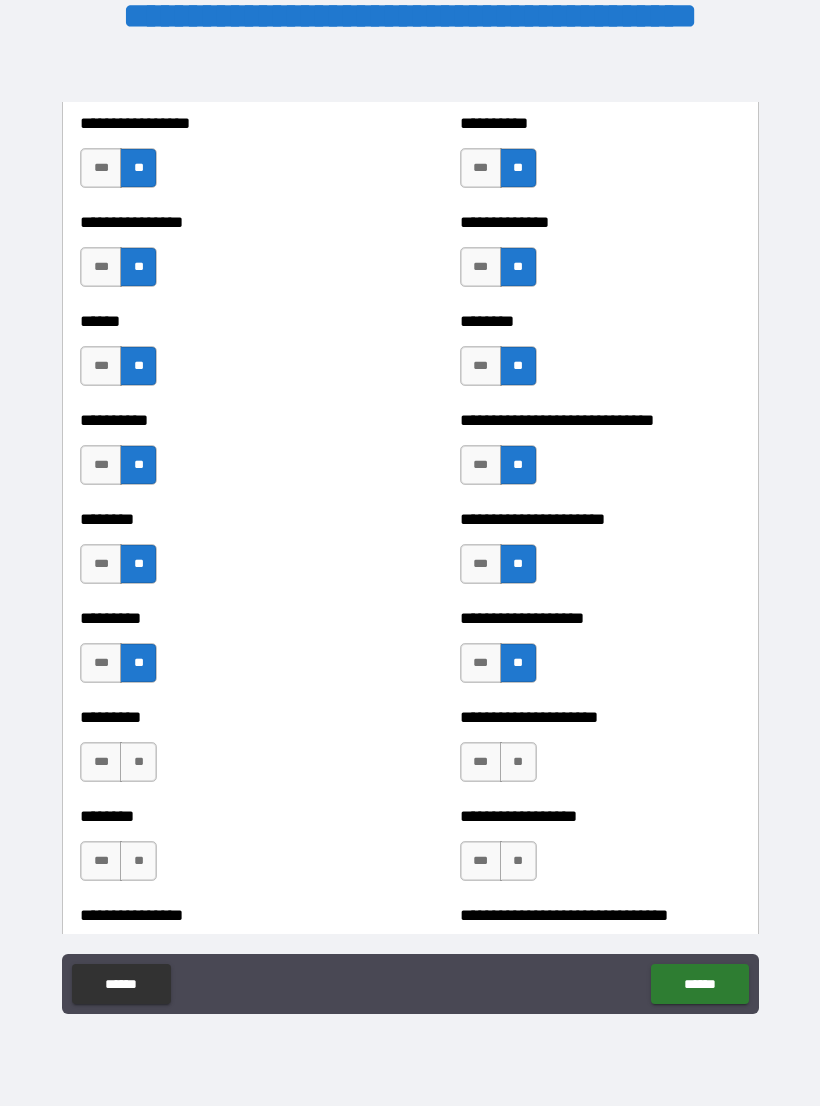 click on "**" at bounding box center (518, 762) 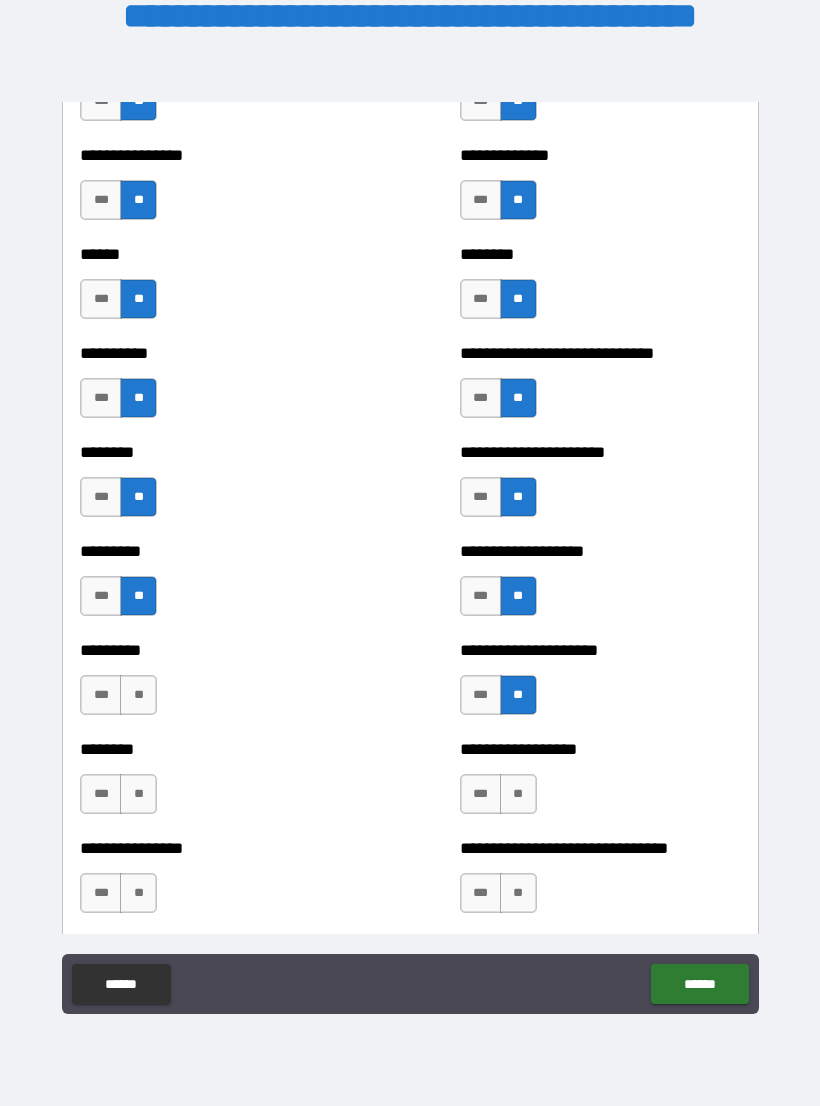 scroll, scrollTop: 6799, scrollLeft: 0, axis: vertical 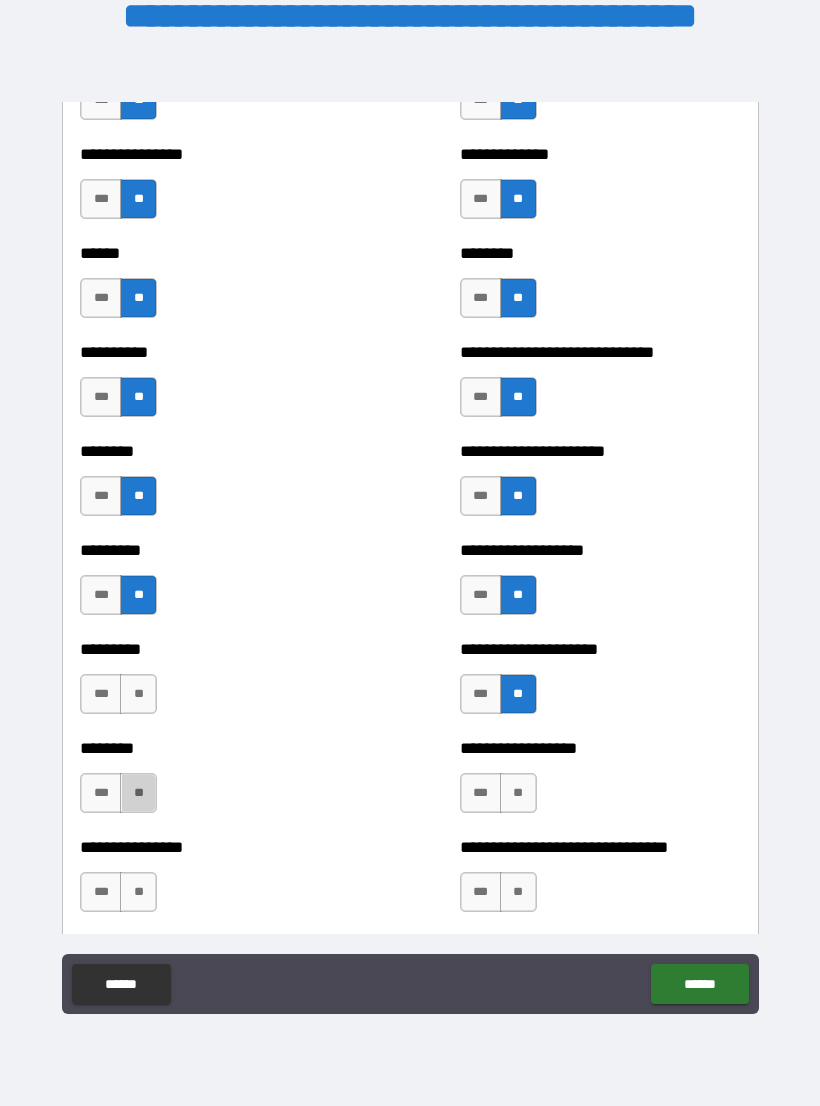 click on "**" at bounding box center (138, 793) 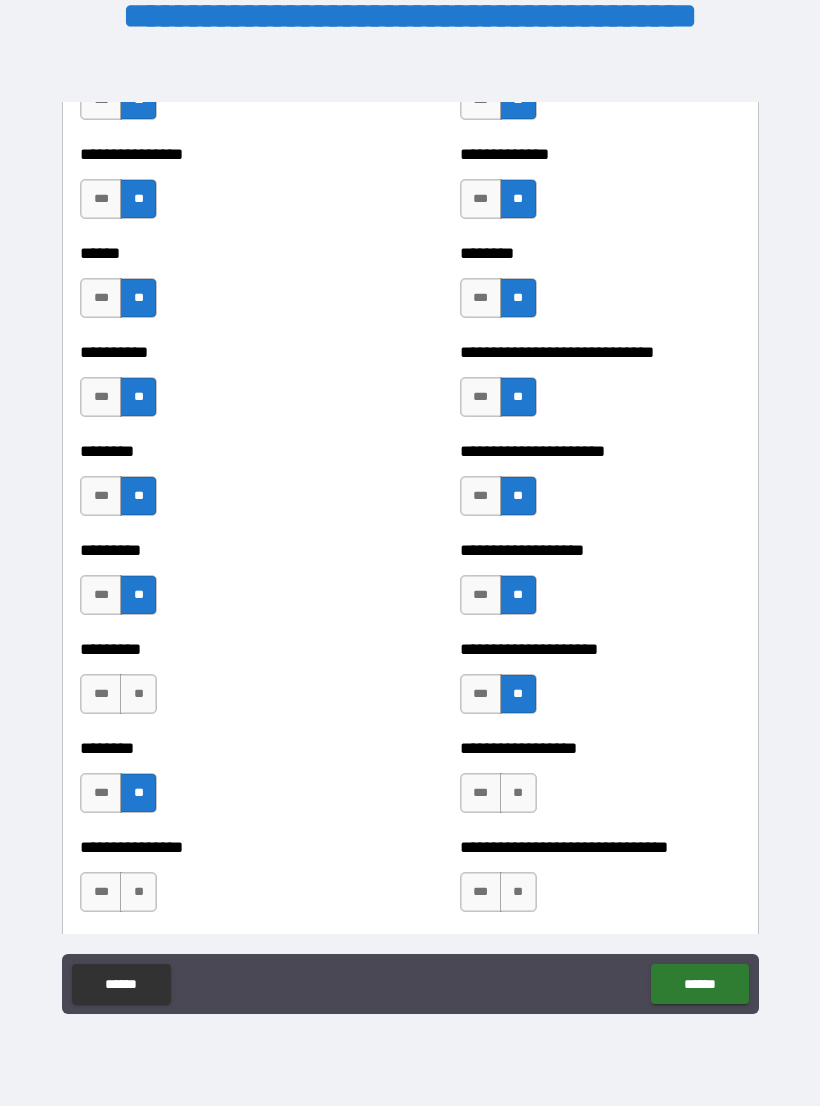 click on "**" at bounding box center [518, 793] 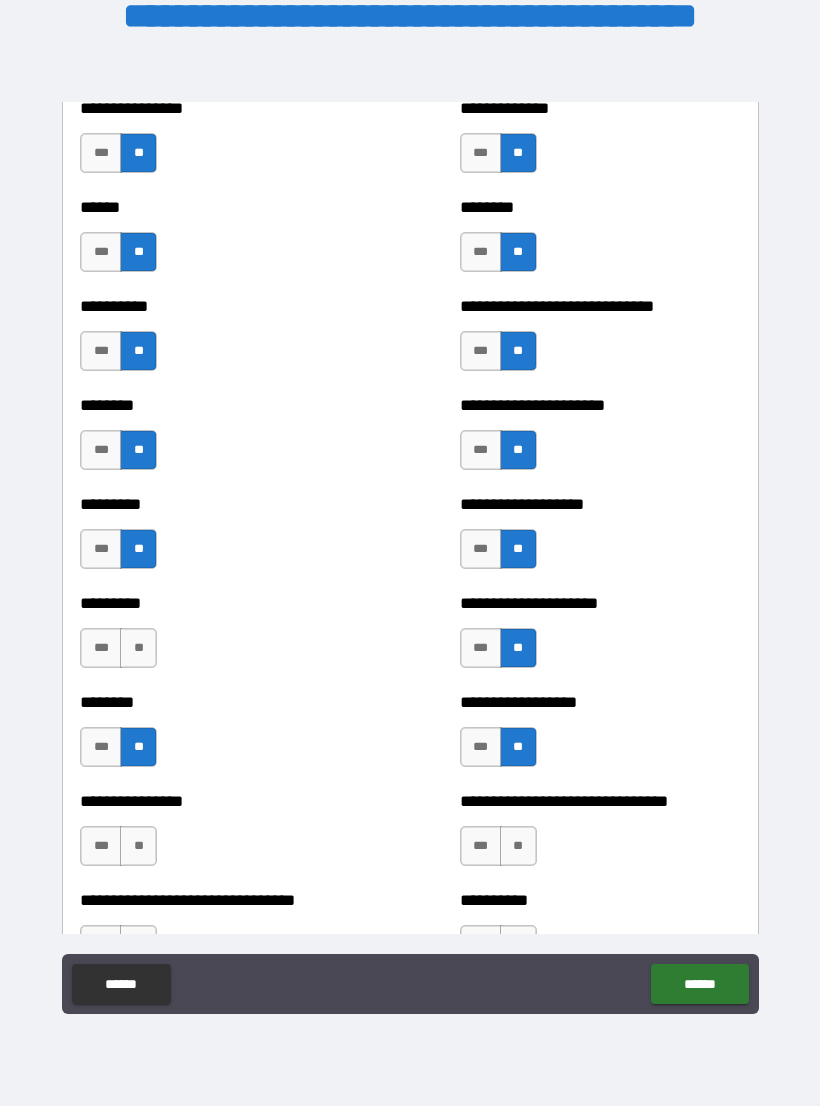 scroll, scrollTop: 6853, scrollLeft: 0, axis: vertical 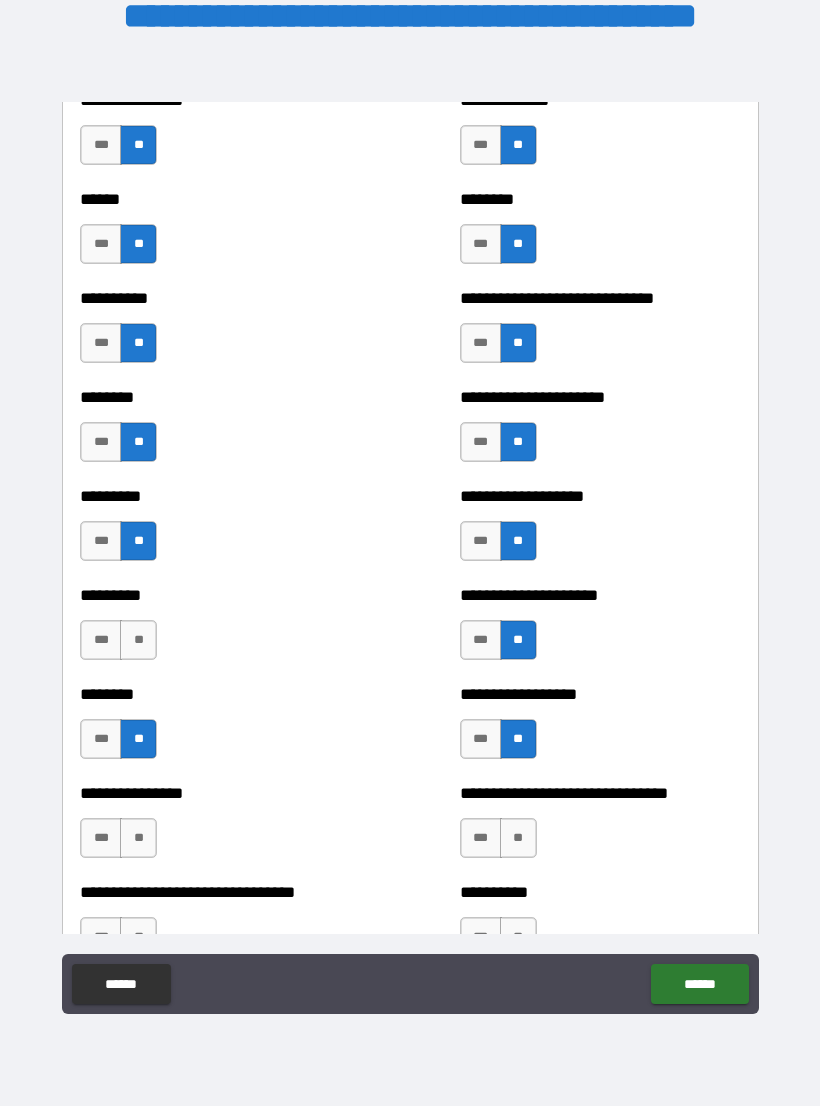 click on "**" at bounding box center (138, 838) 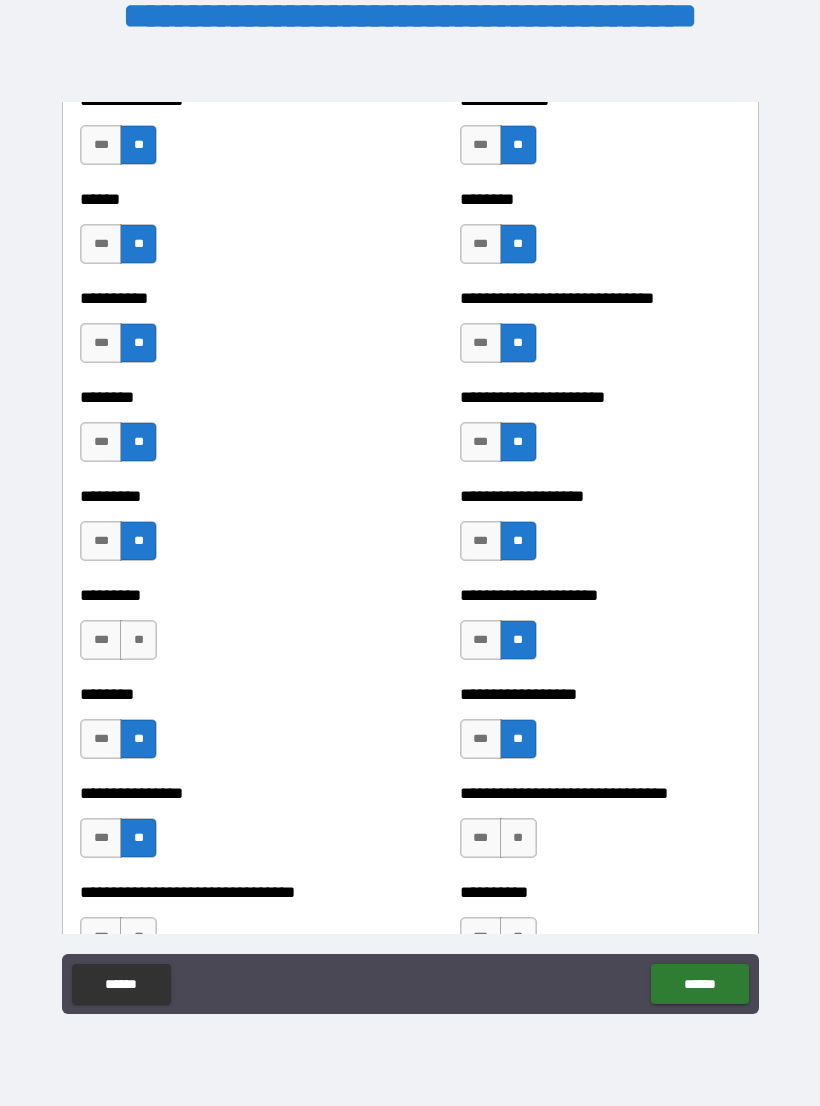 click on "**" at bounding box center (518, 838) 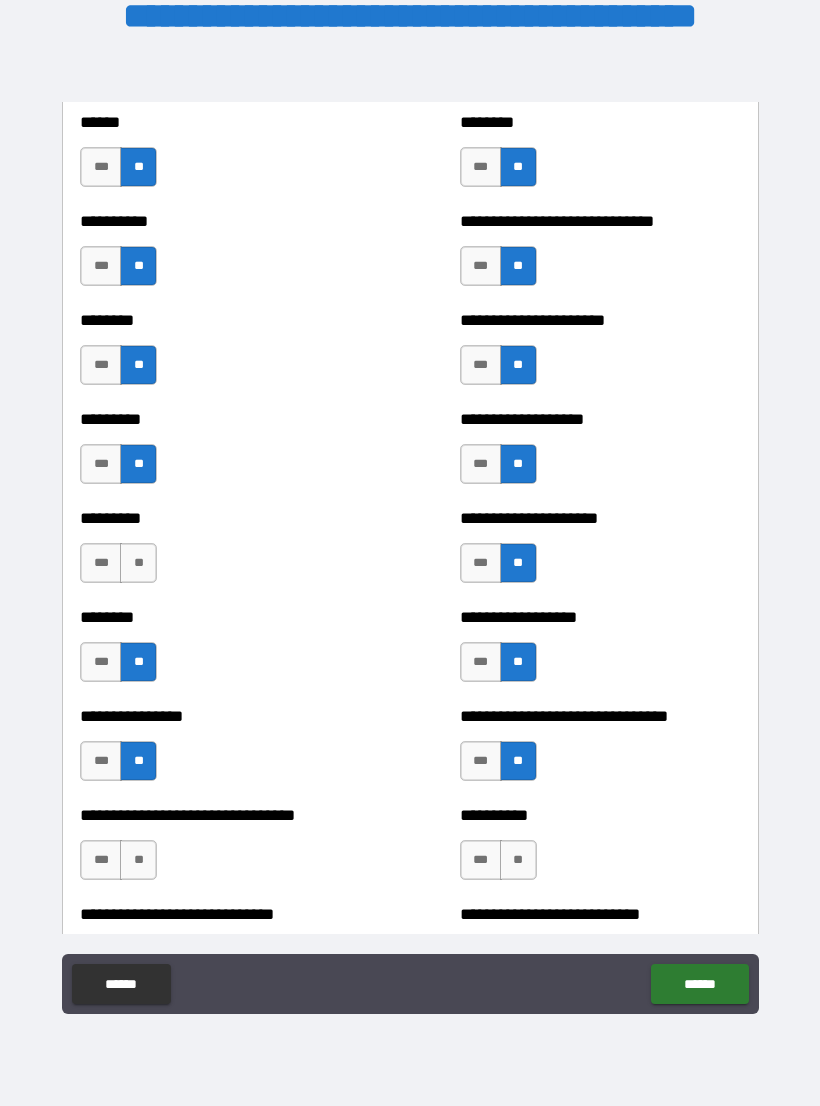 scroll, scrollTop: 6951, scrollLeft: 0, axis: vertical 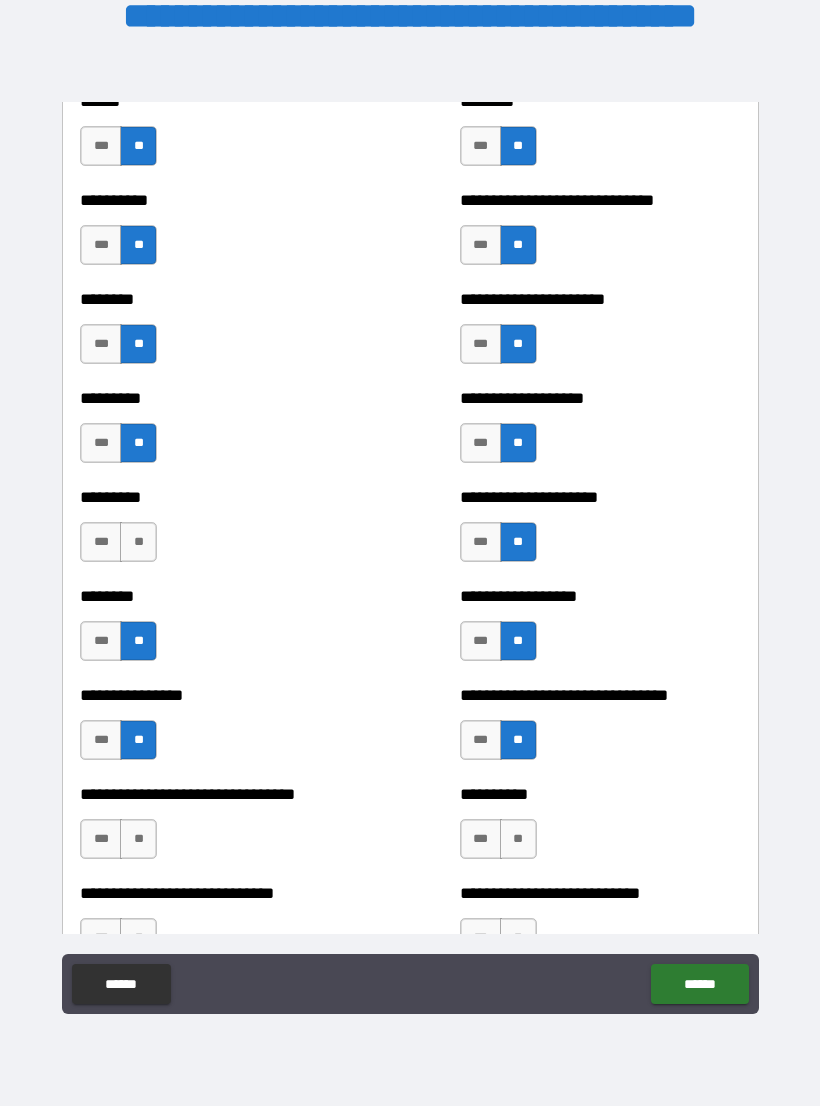 click on "**" at bounding box center [138, 839] 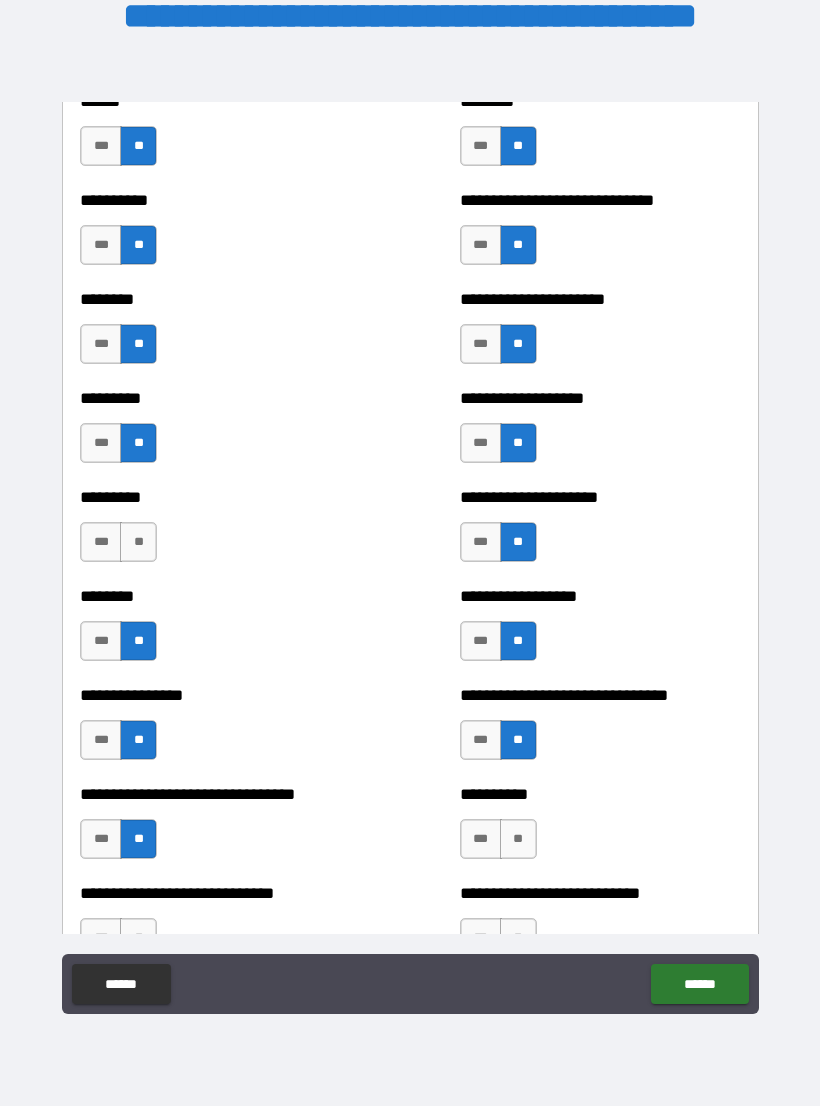 click on "**" at bounding box center (518, 839) 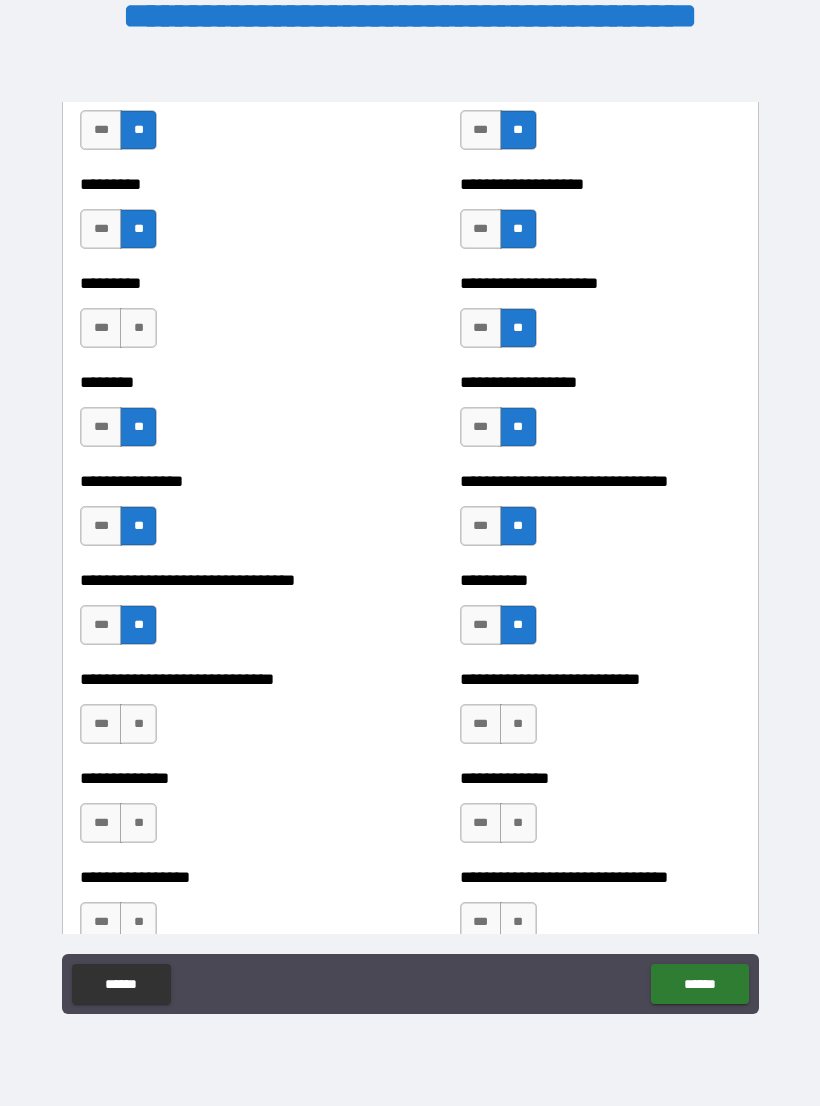 scroll, scrollTop: 7174, scrollLeft: 0, axis: vertical 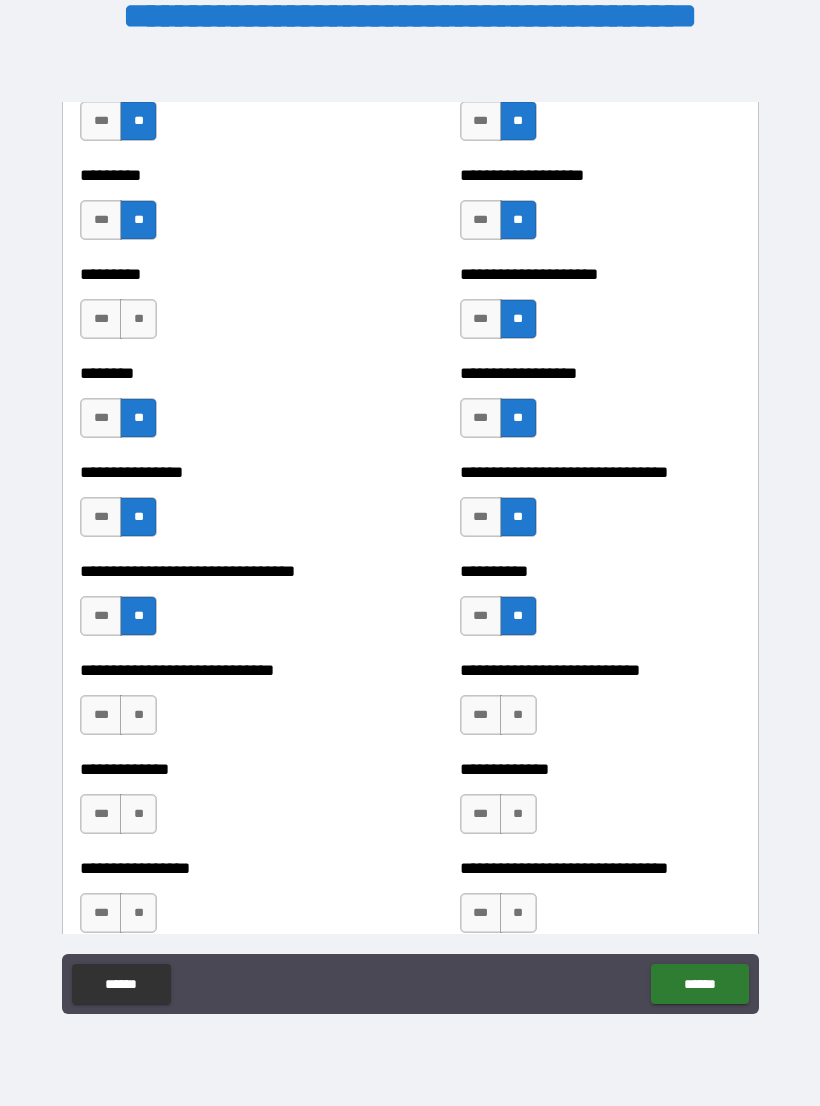 click on "**" at bounding box center (138, 715) 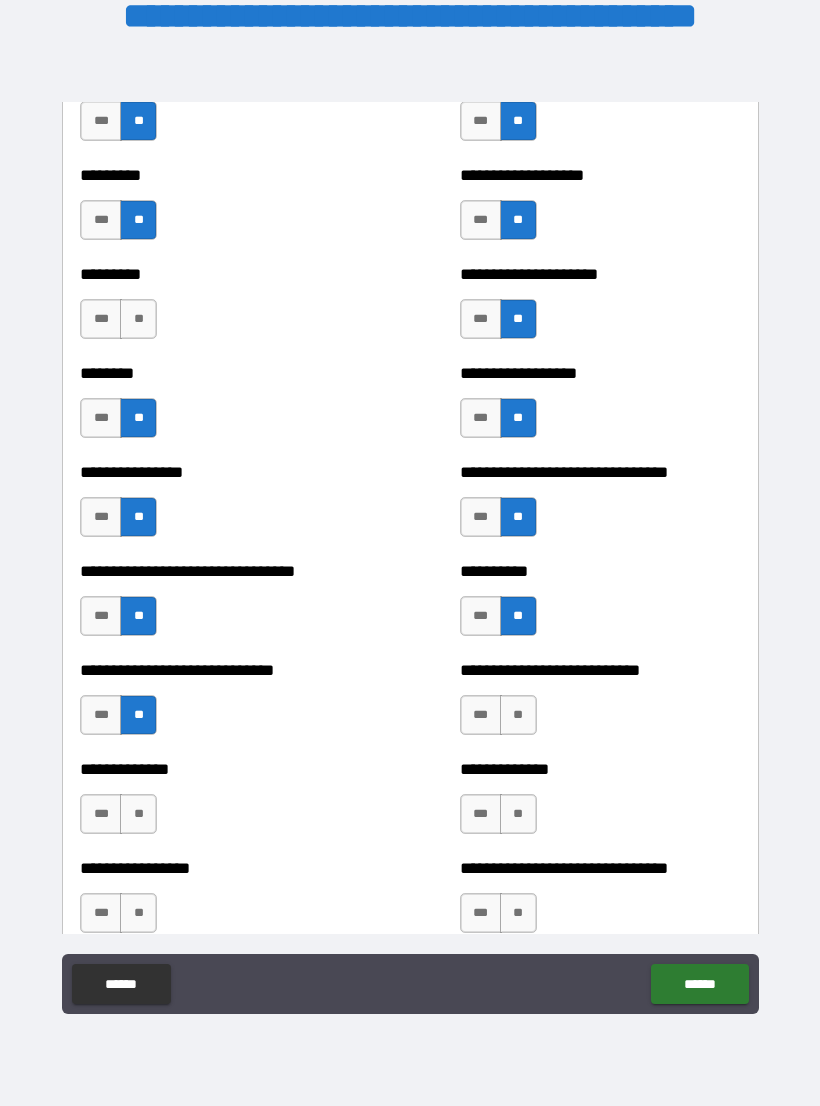 click on "**" at bounding box center [518, 715] 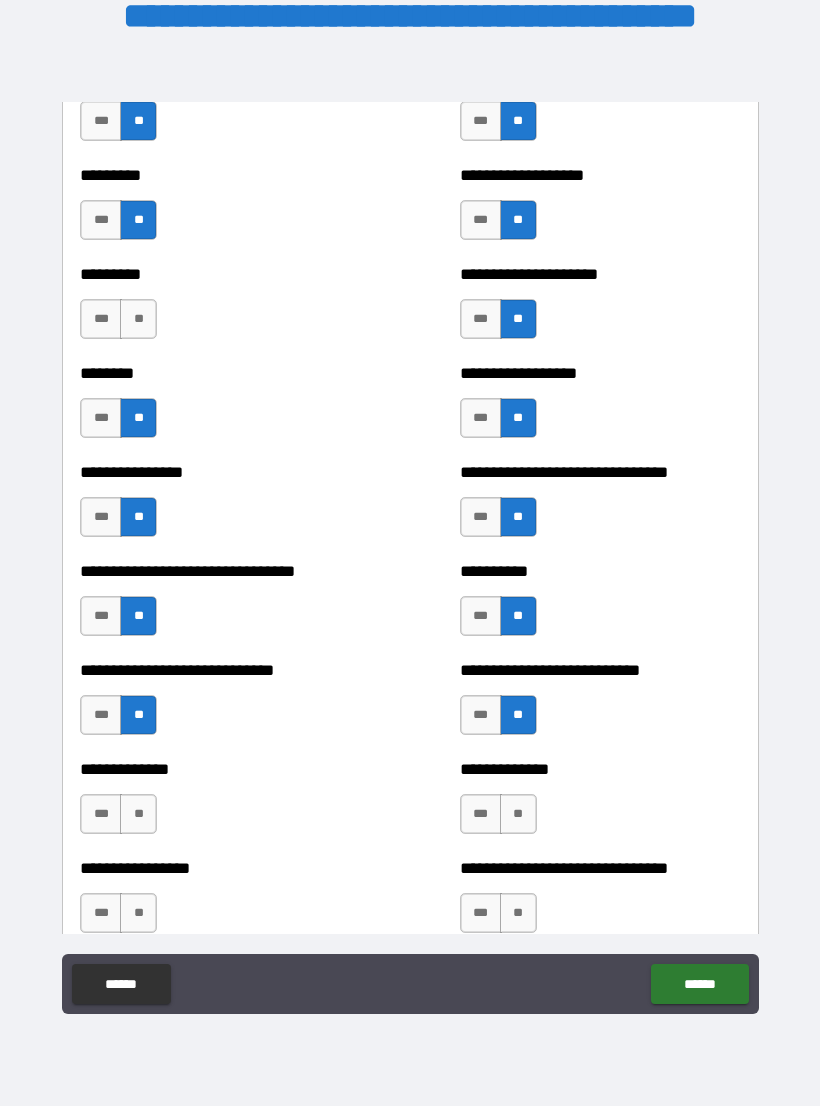 click on "**" at bounding box center [138, 814] 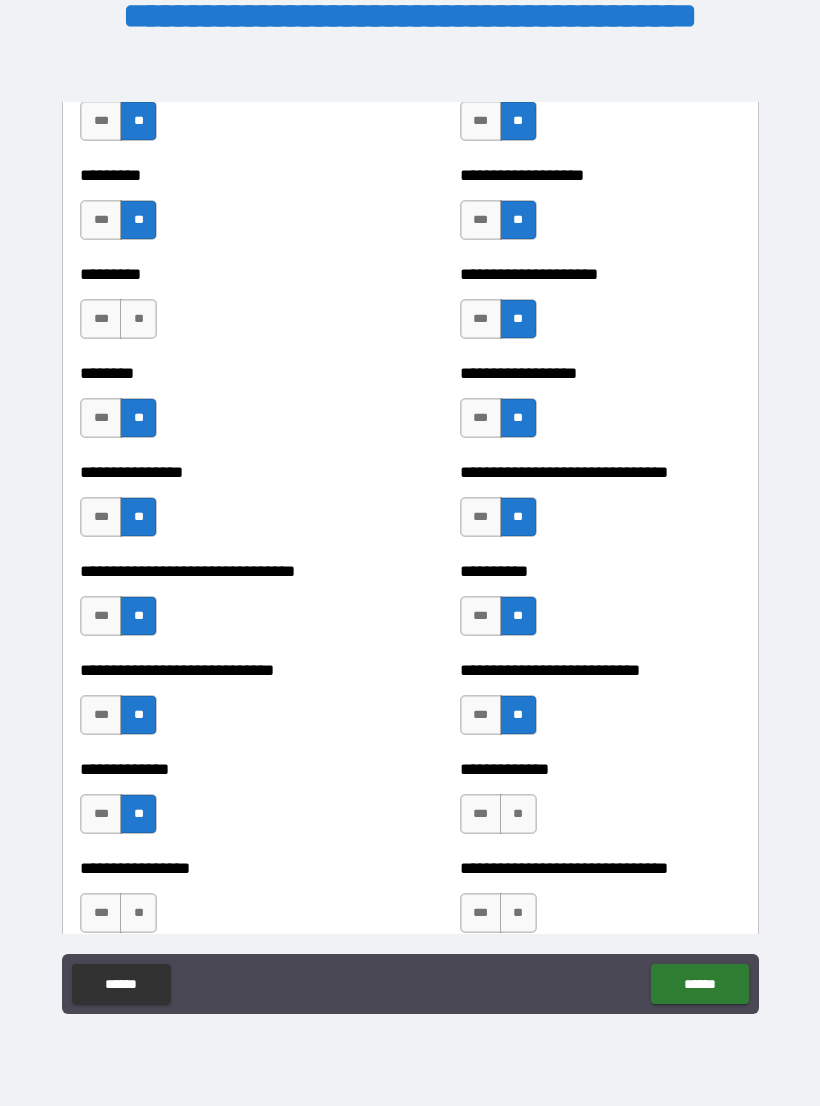 click on "**" at bounding box center (518, 814) 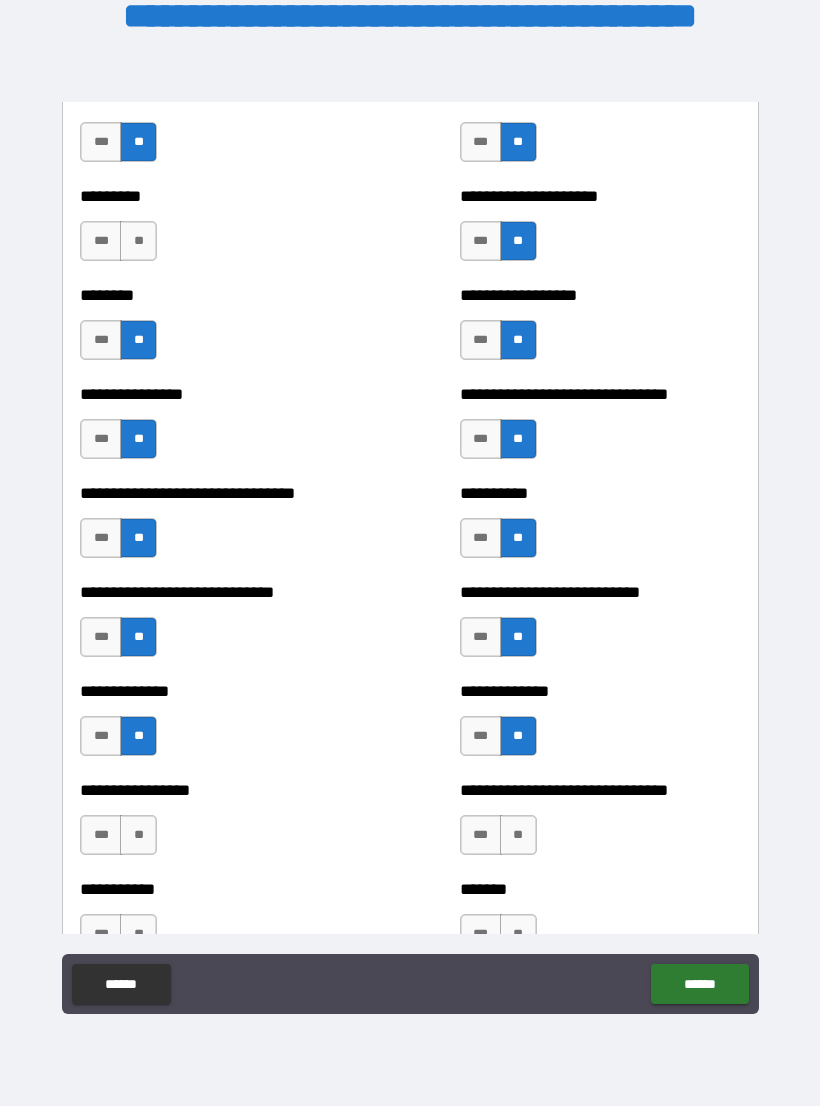 scroll, scrollTop: 7266, scrollLeft: 0, axis: vertical 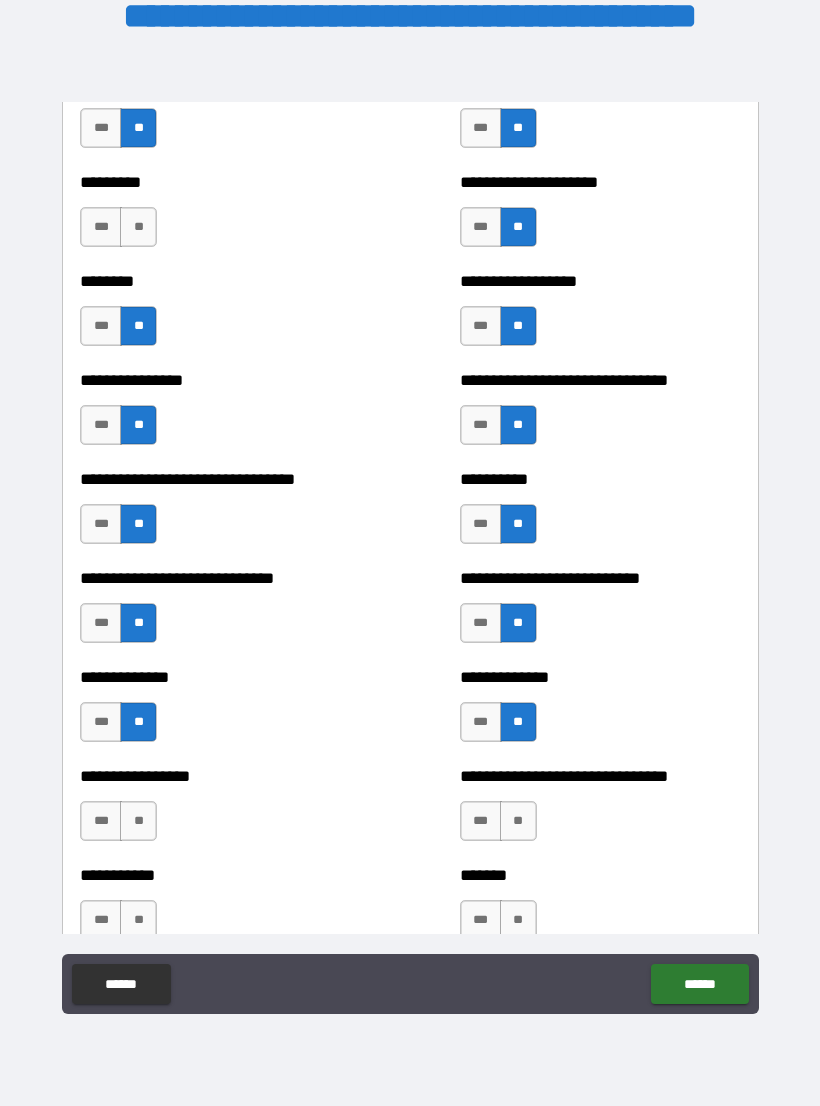 click on "**" at bounding box center (138, 821) 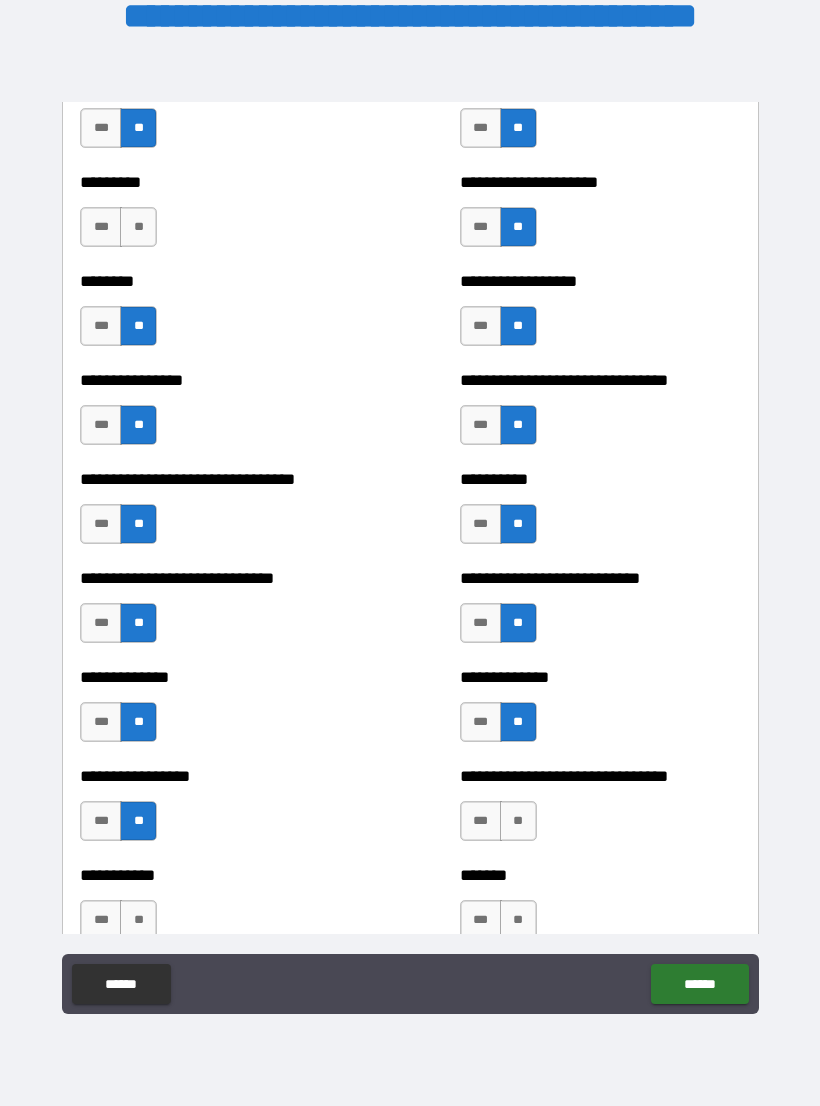 click on "**" at bounding box center (518, 821) 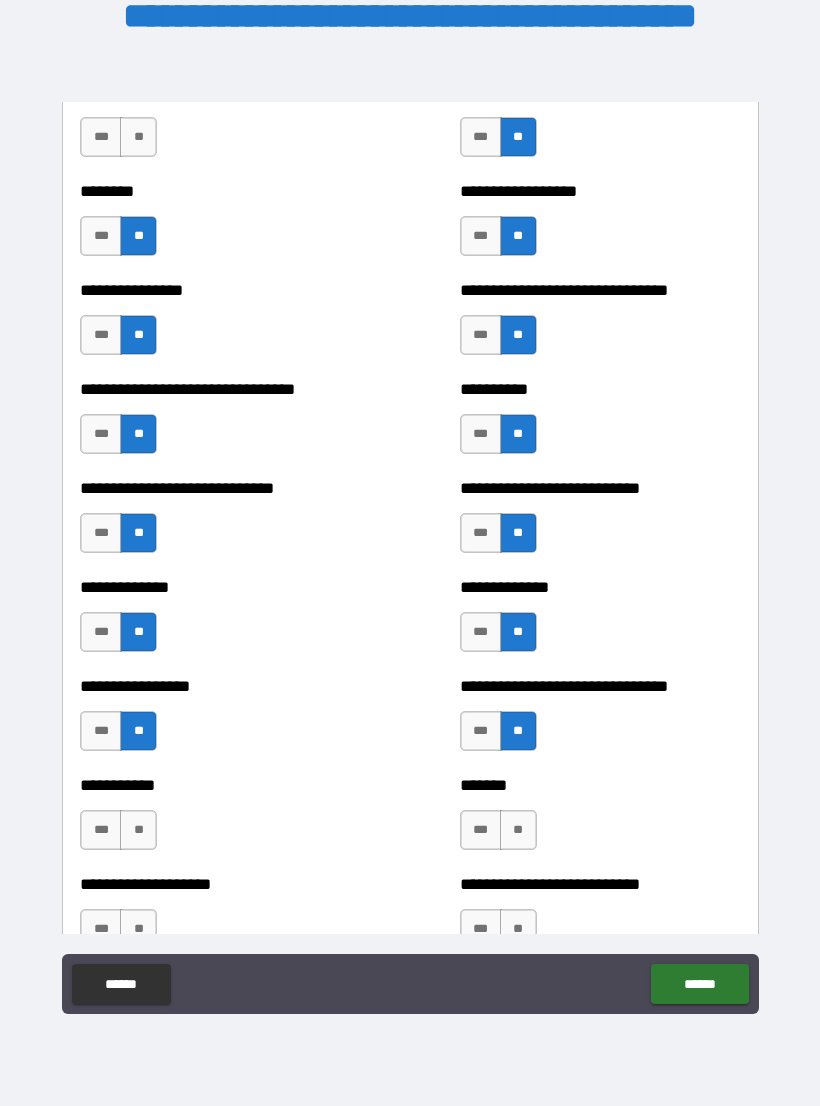 scroll, scrollTop: 7362, scrollLeft: 0, axis: vertical 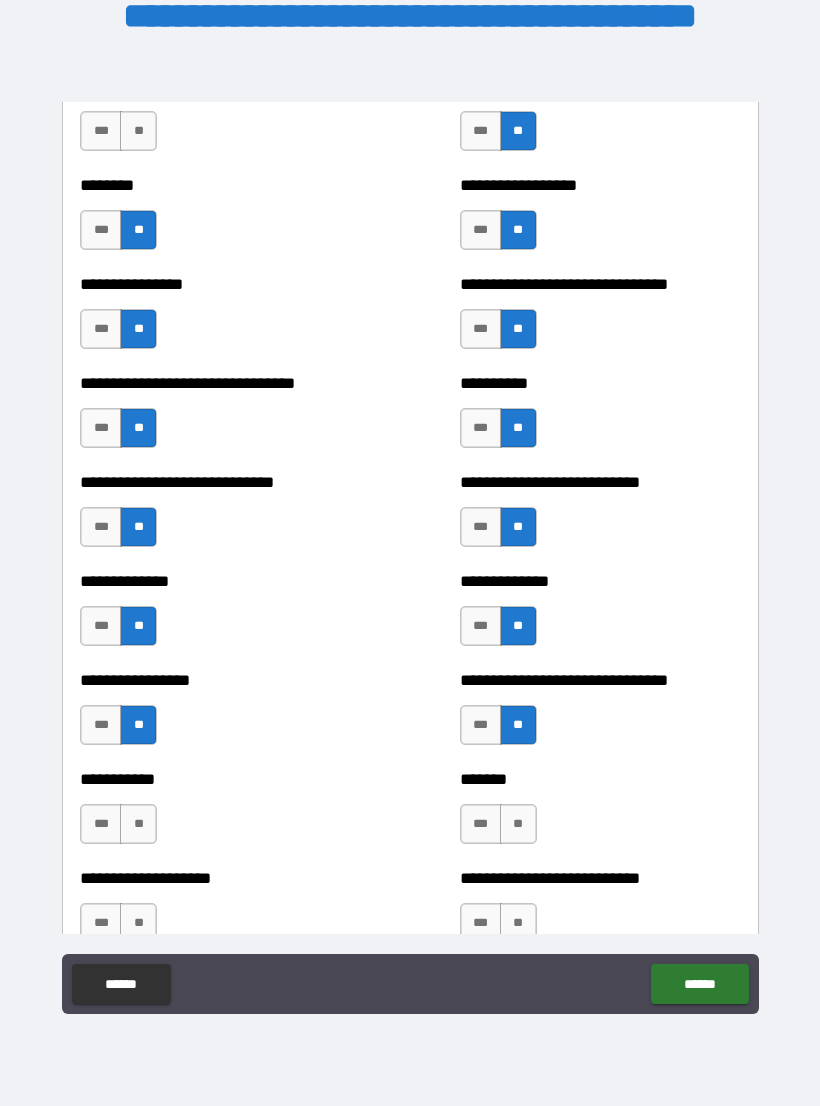 click on "**" at bounding box center (518, 824) 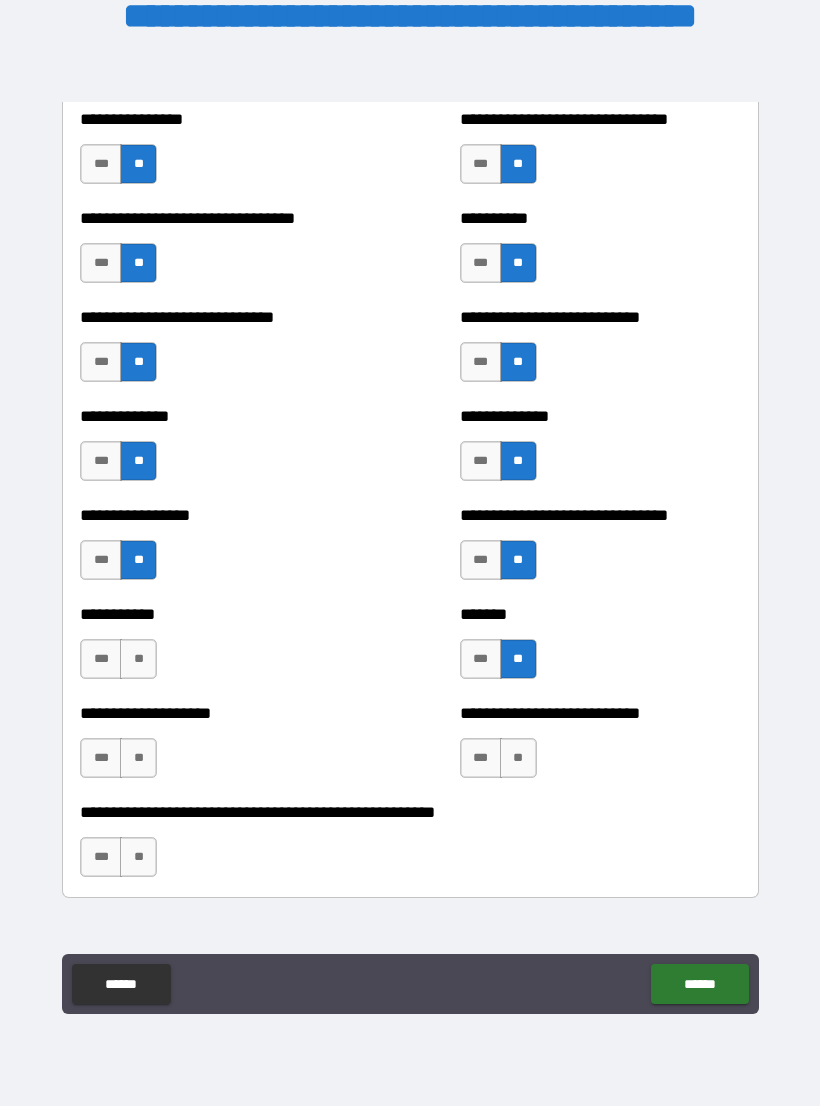 scroll, scrollTop: 7580, scrollLeft: 0, axis: vertical 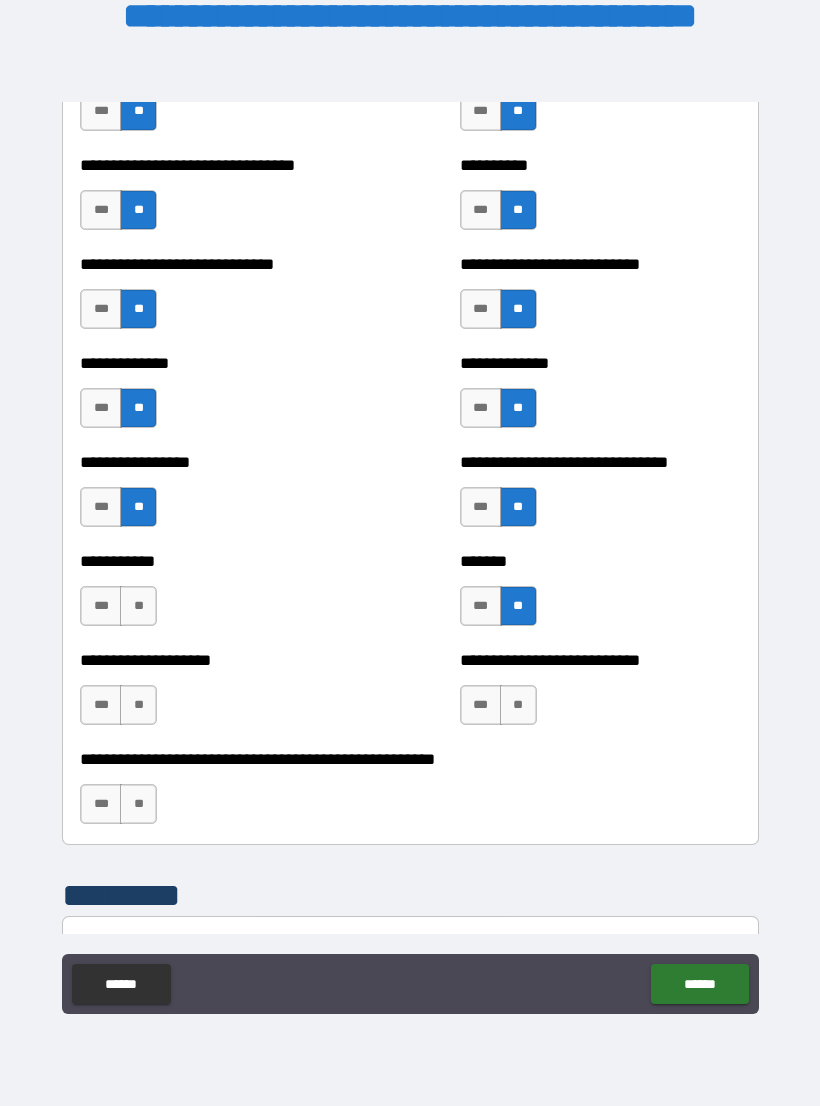click on "**" at bounding box center (138, 705) 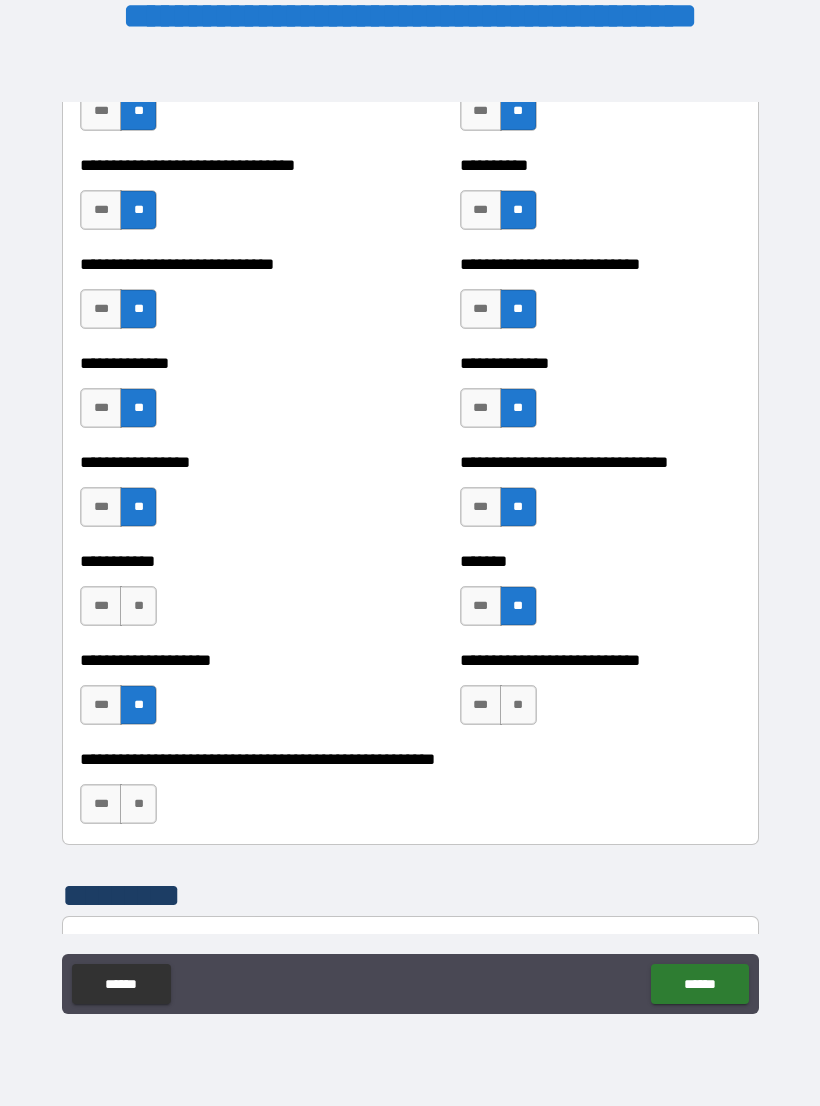 click on "**" at bounding box center [518, 705] 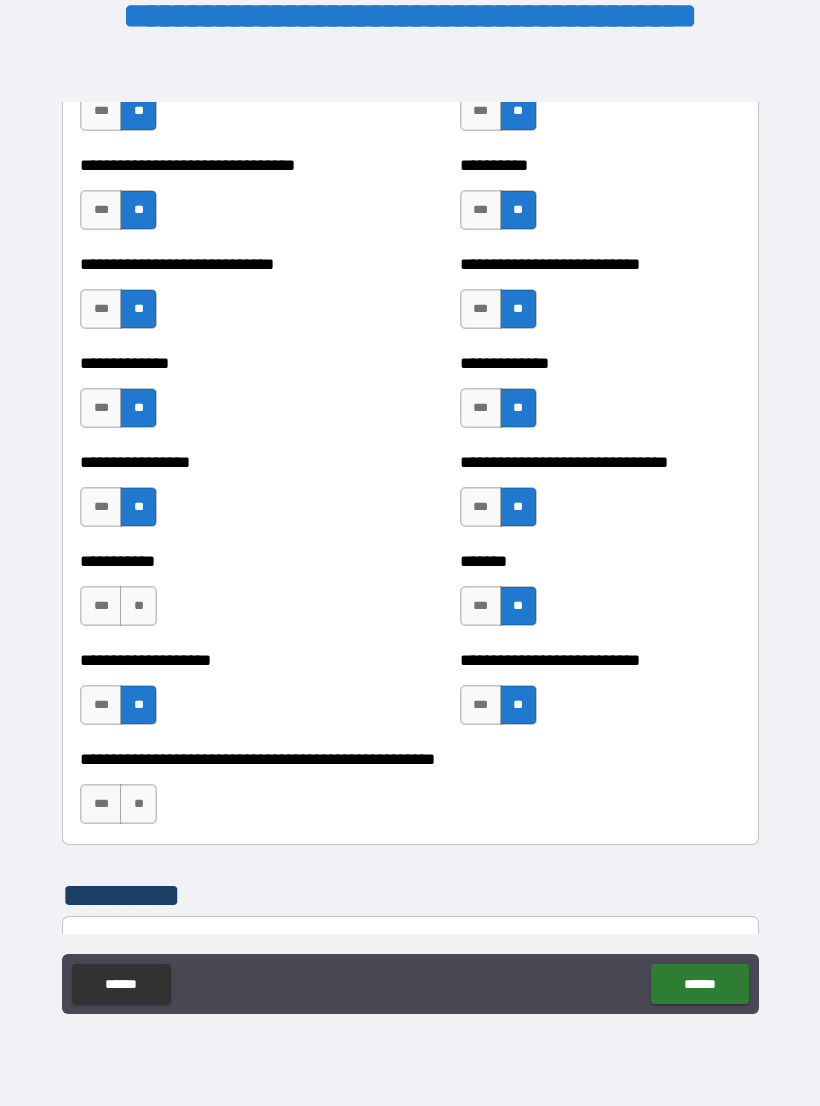 click on "***" at bounding box center (101, 606) 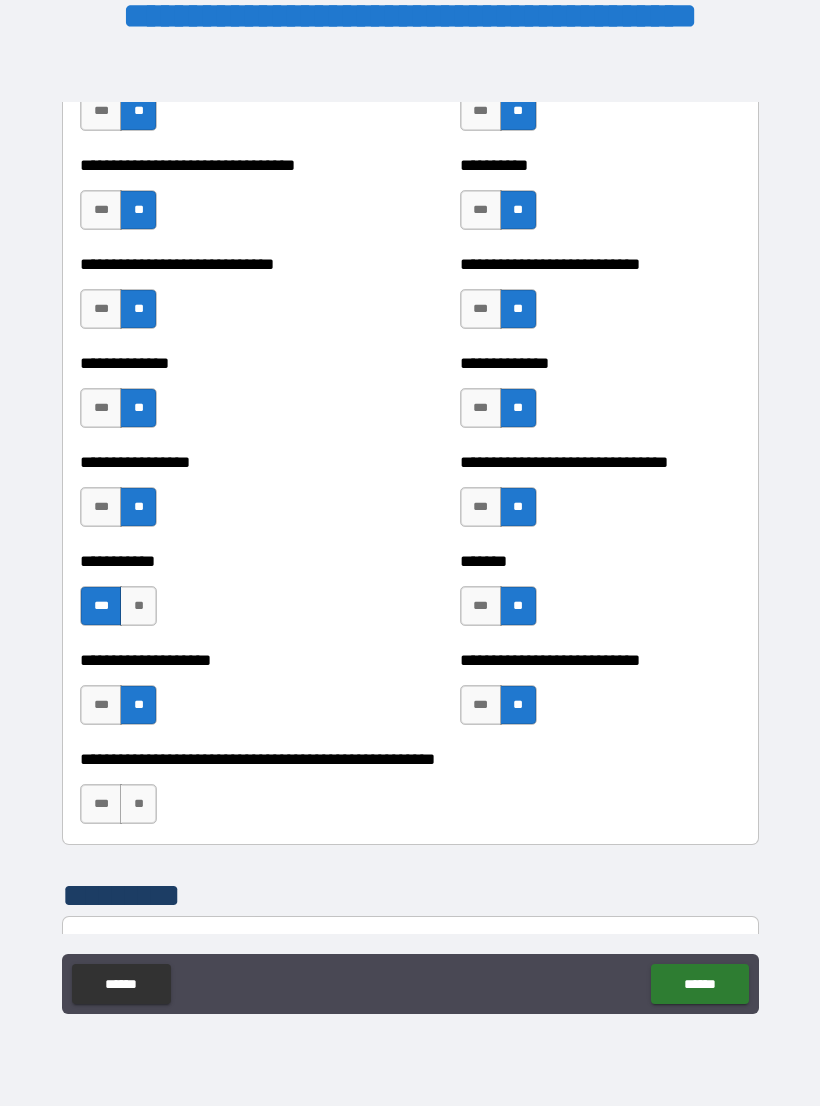 click on "**" at bounding box center (138, 804) 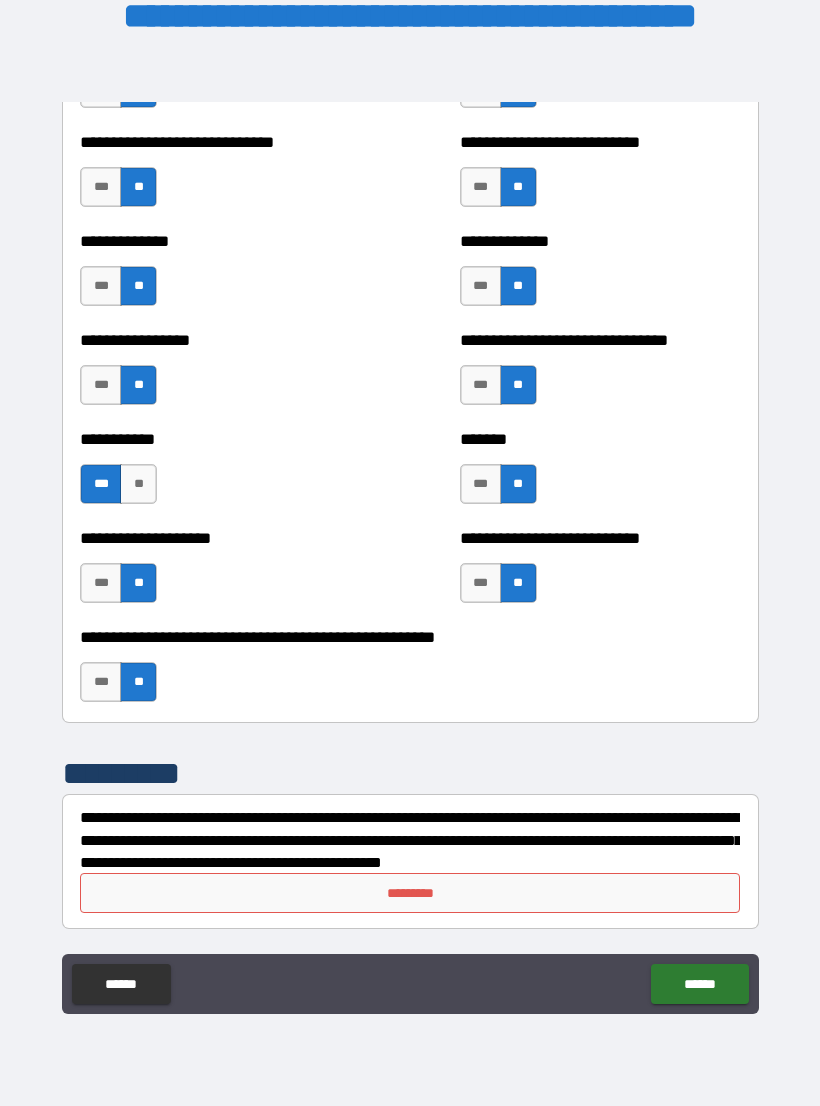 scroll, scrollTop: 7702, scrollLeft: 0, axis: vertical 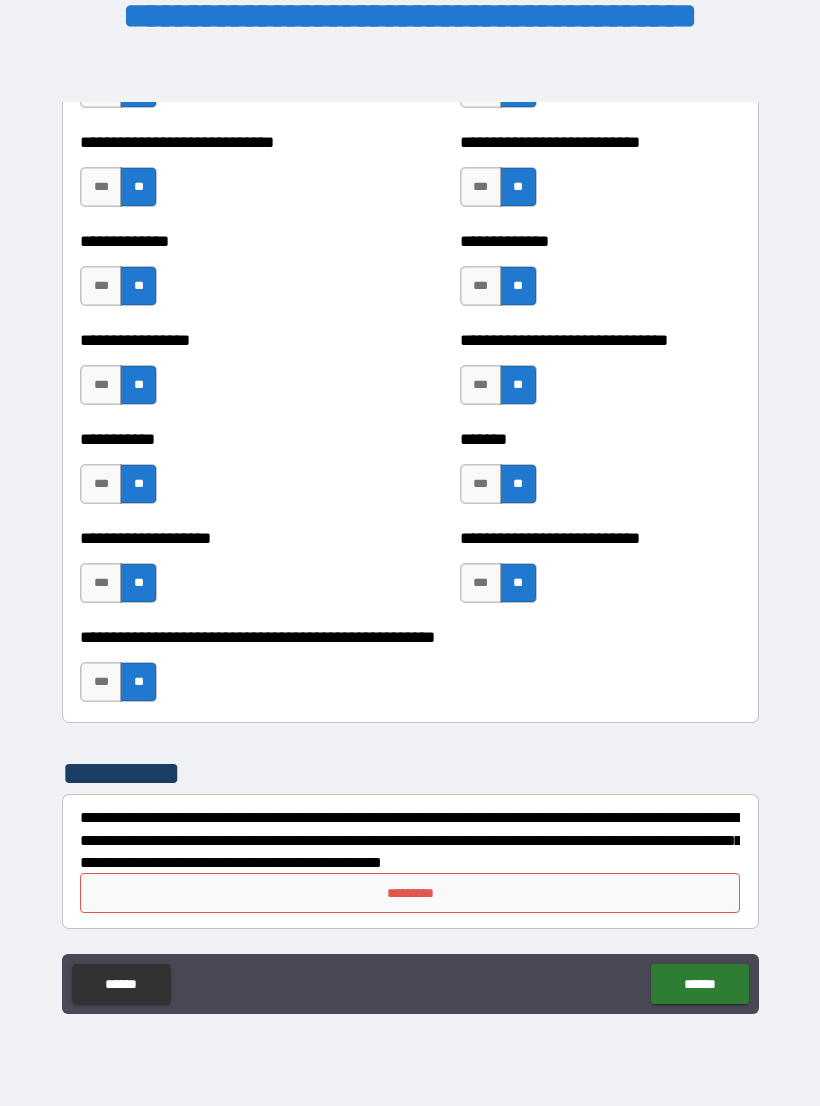 click on "*********" at bounding box center [410, 893] 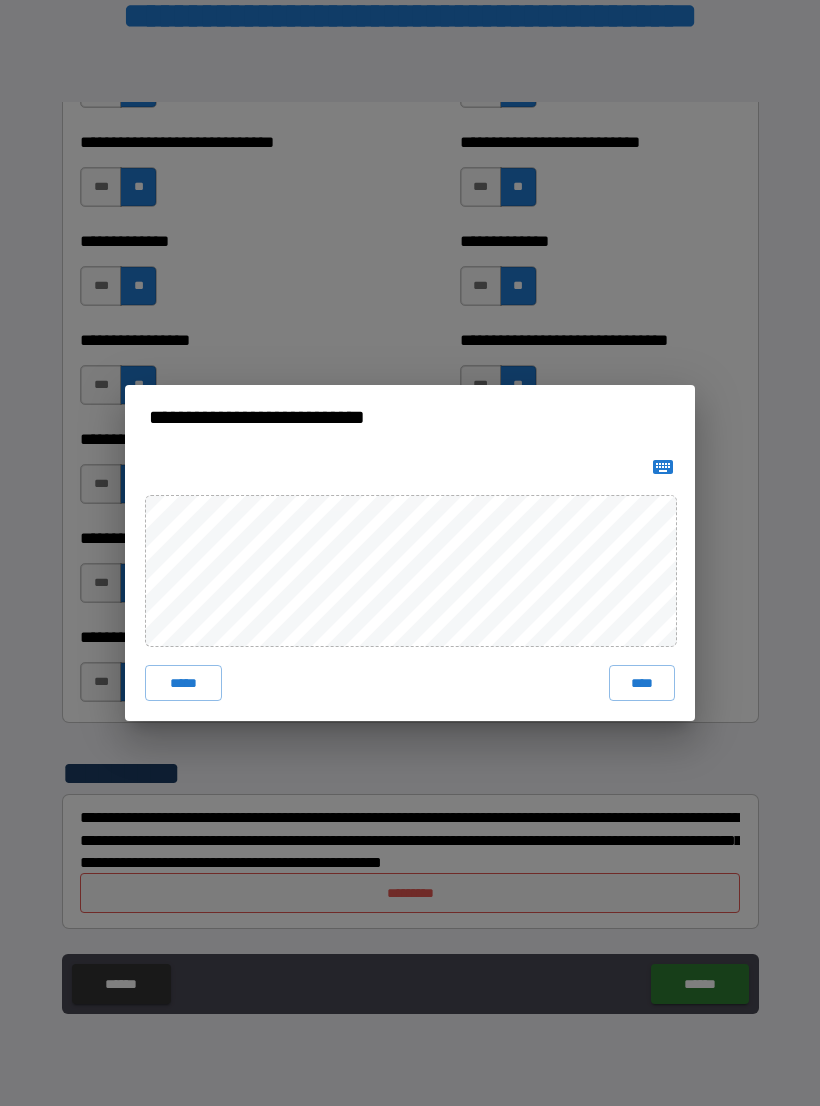 click on "****" at bounding box center [642, 683] 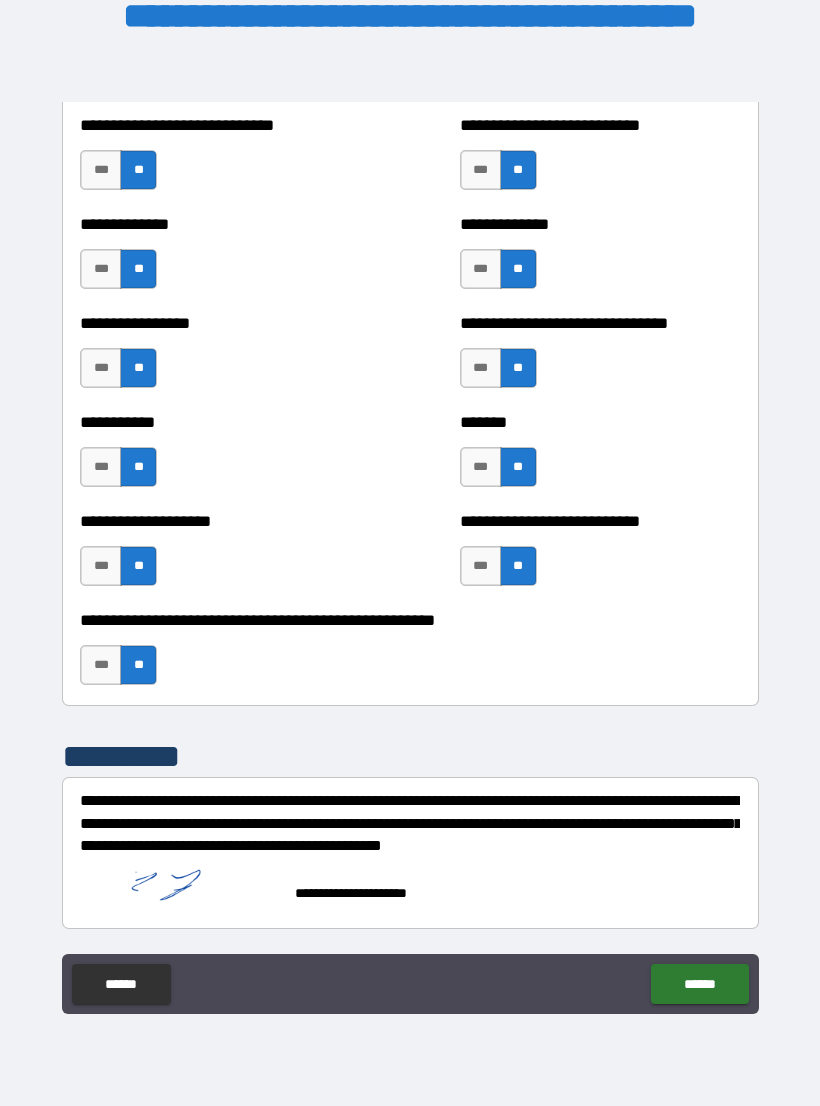 scroll, scrollTop: 0, scrollLeft: 0, axis: both 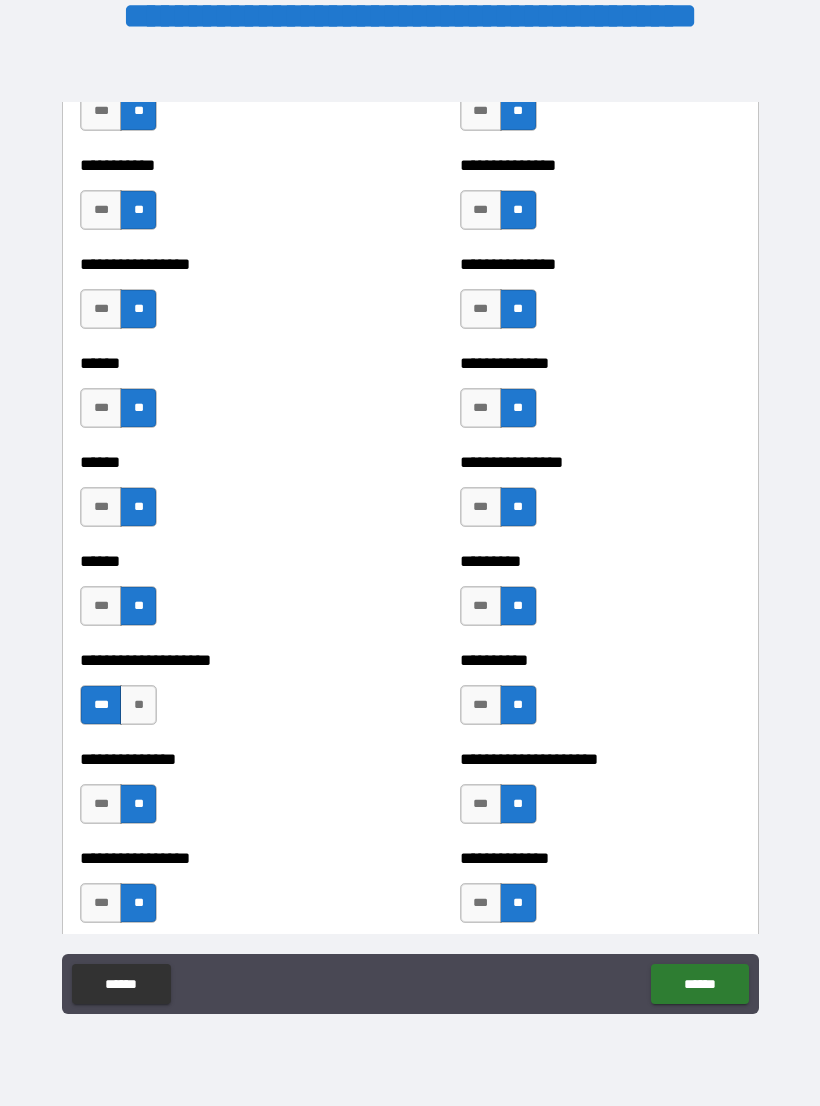 click on "******" at bounding box center (699, 984) 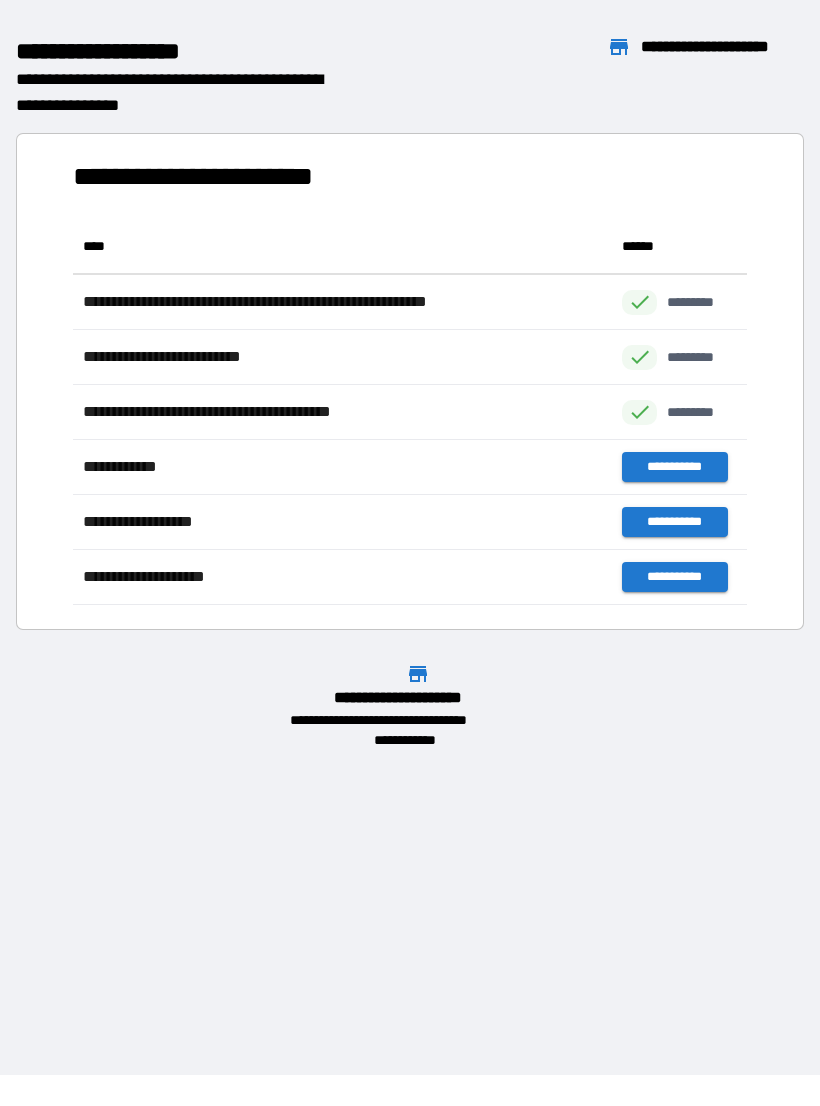 scroll, scrollTop: 386, scrollLeft: 674, axis: both 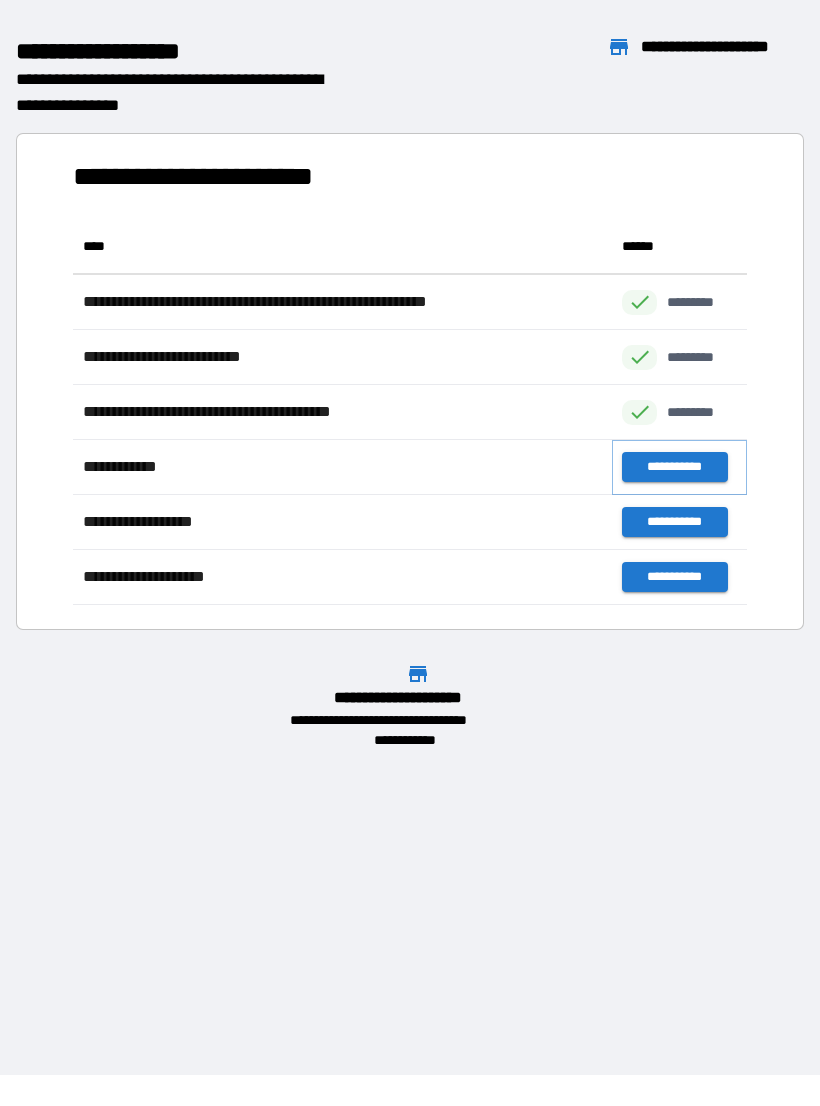 click on "**********" at bounding box center (674, 467) 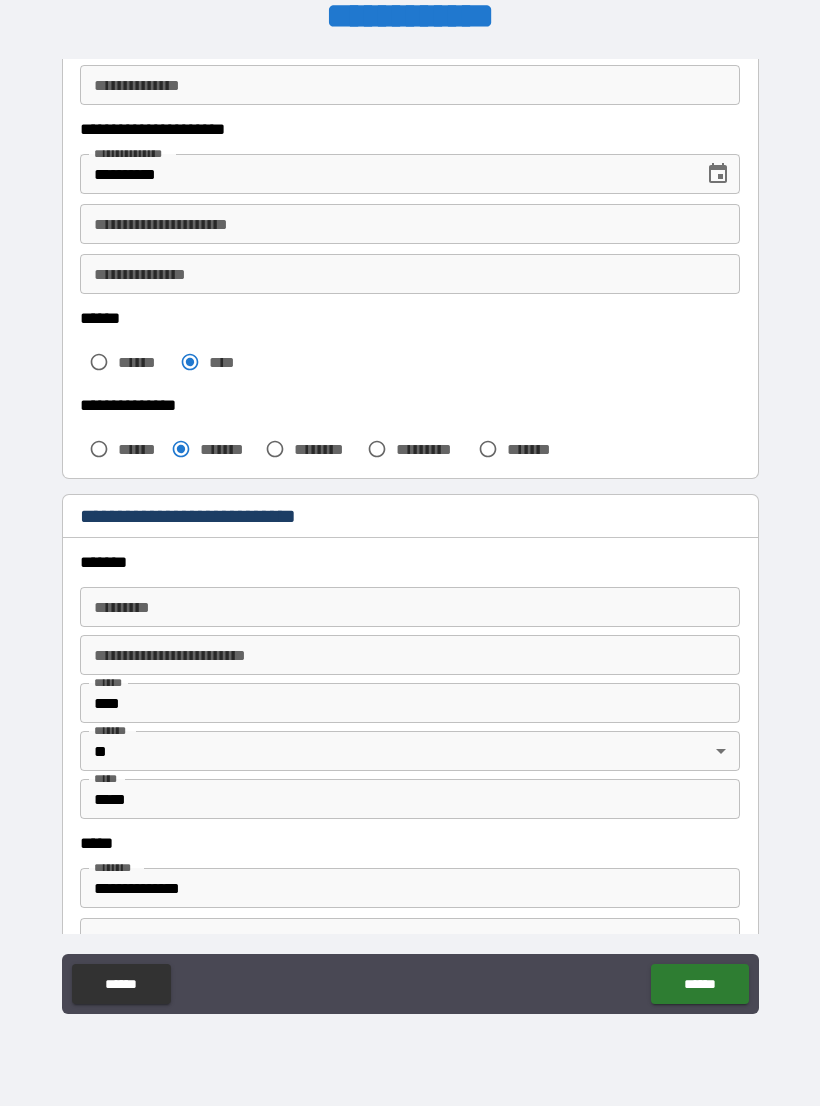 scroll, scrollTop: 300, scrollLeft: 0, axis: vertical 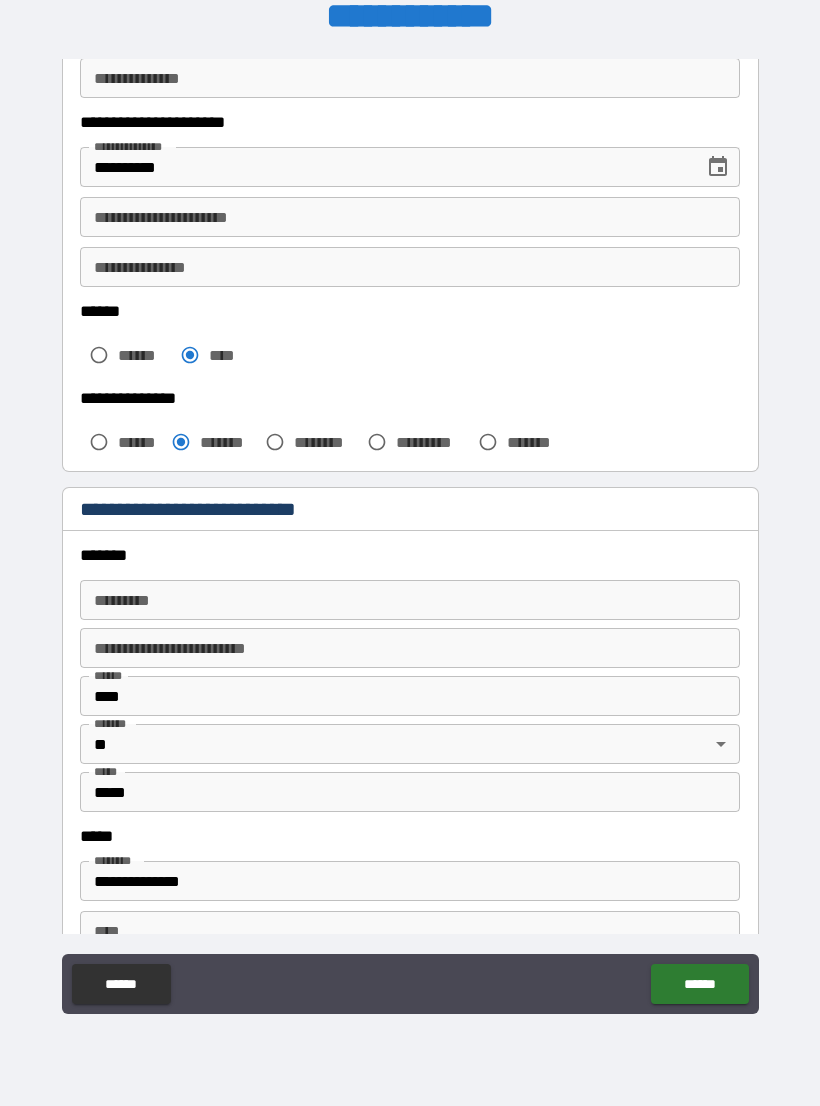 click on "*******   * *******   *" at bounding box center [410, 600] 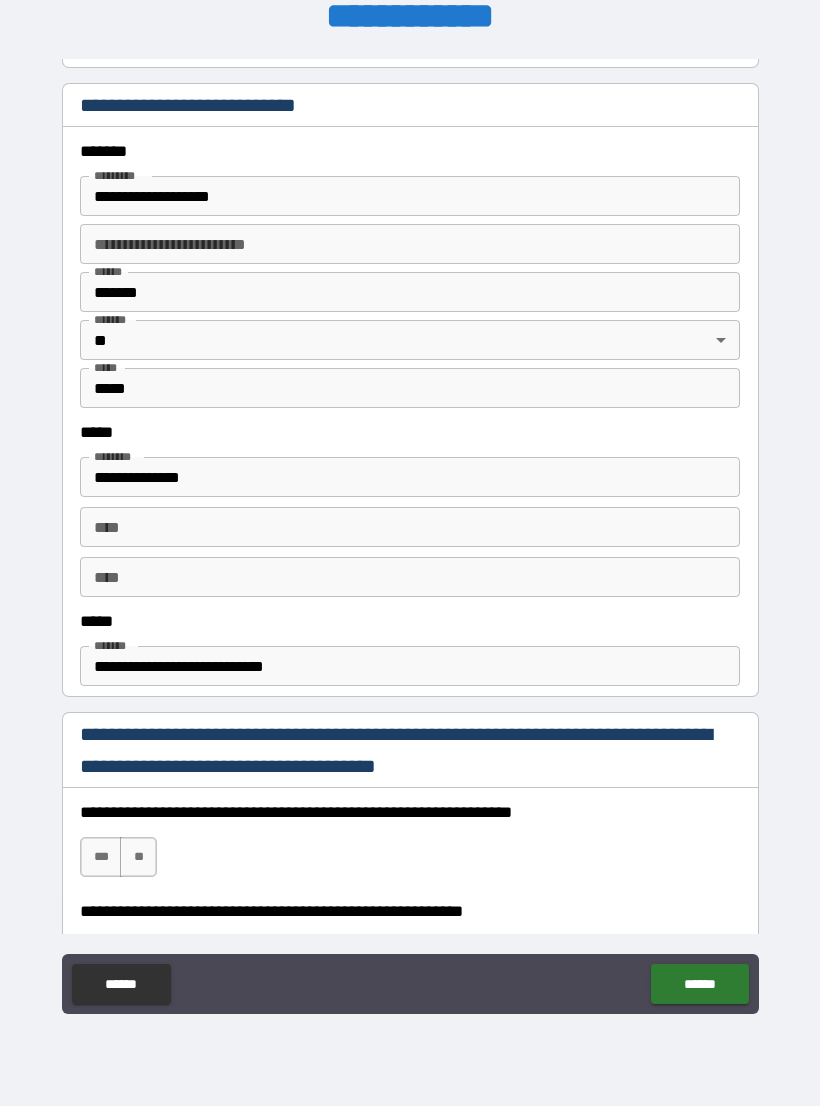 scroll, scrollTop: 705, scrollLeft: 0, axis: vertical 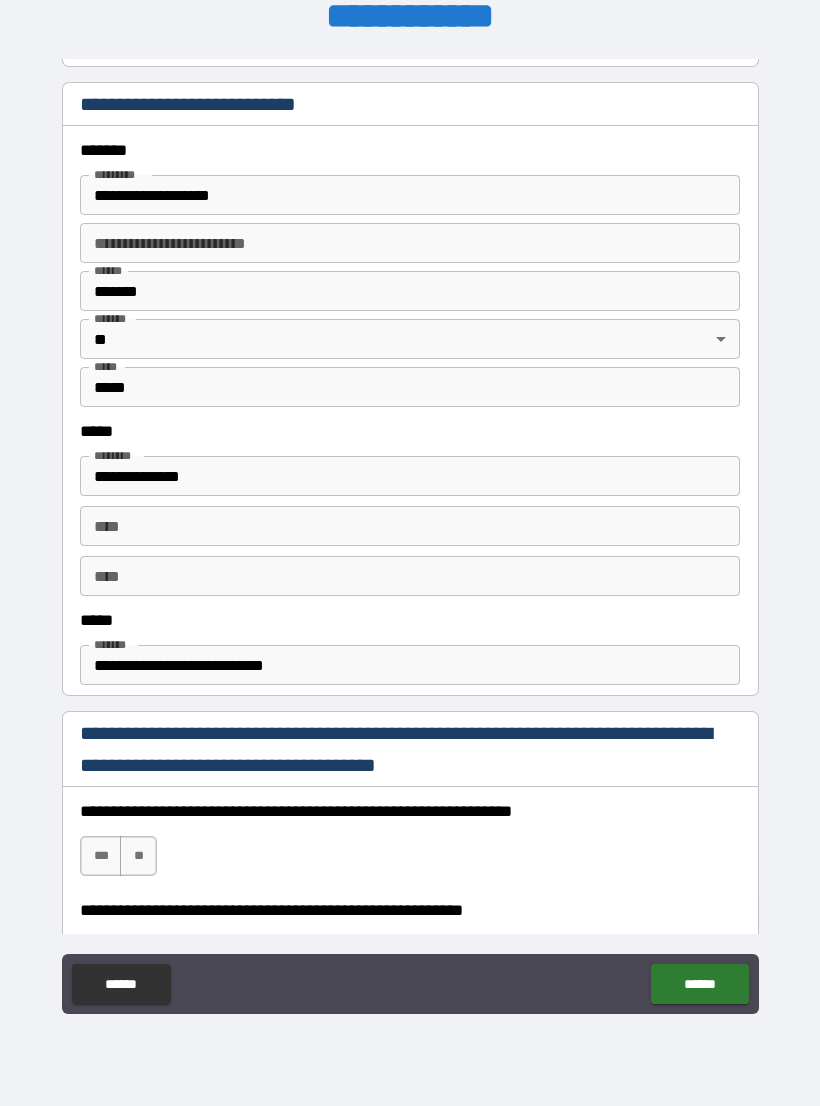 click on "**** ****" at bounding box center (410, 526) 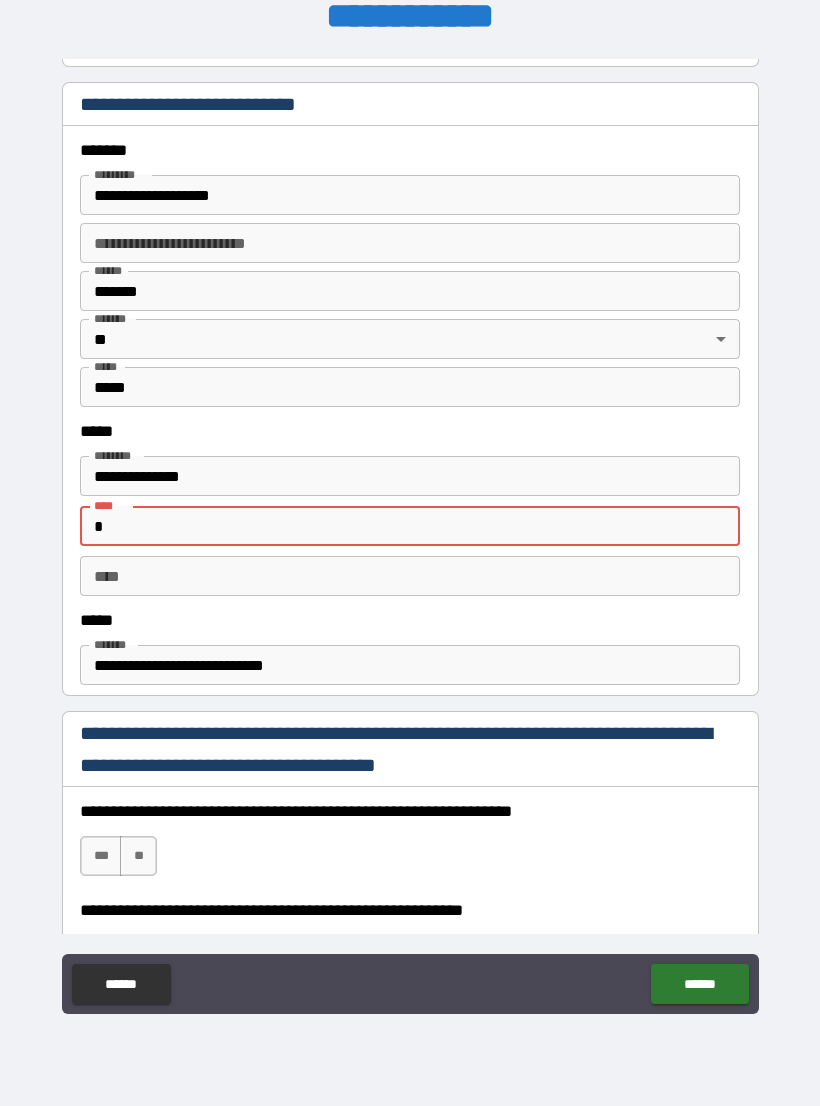 click on "**********" at bounding box center [410, 476] 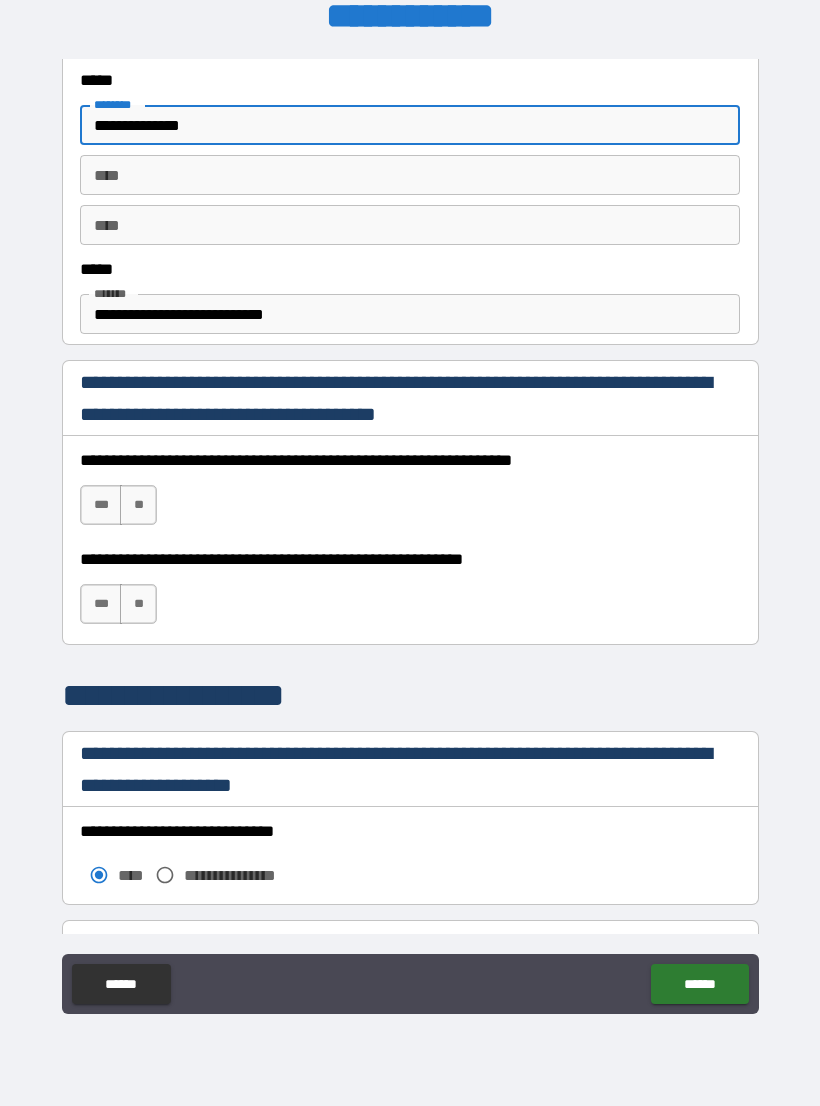 scroll, scrollTop: 1061, scrollLeft: 0, axis: vertical 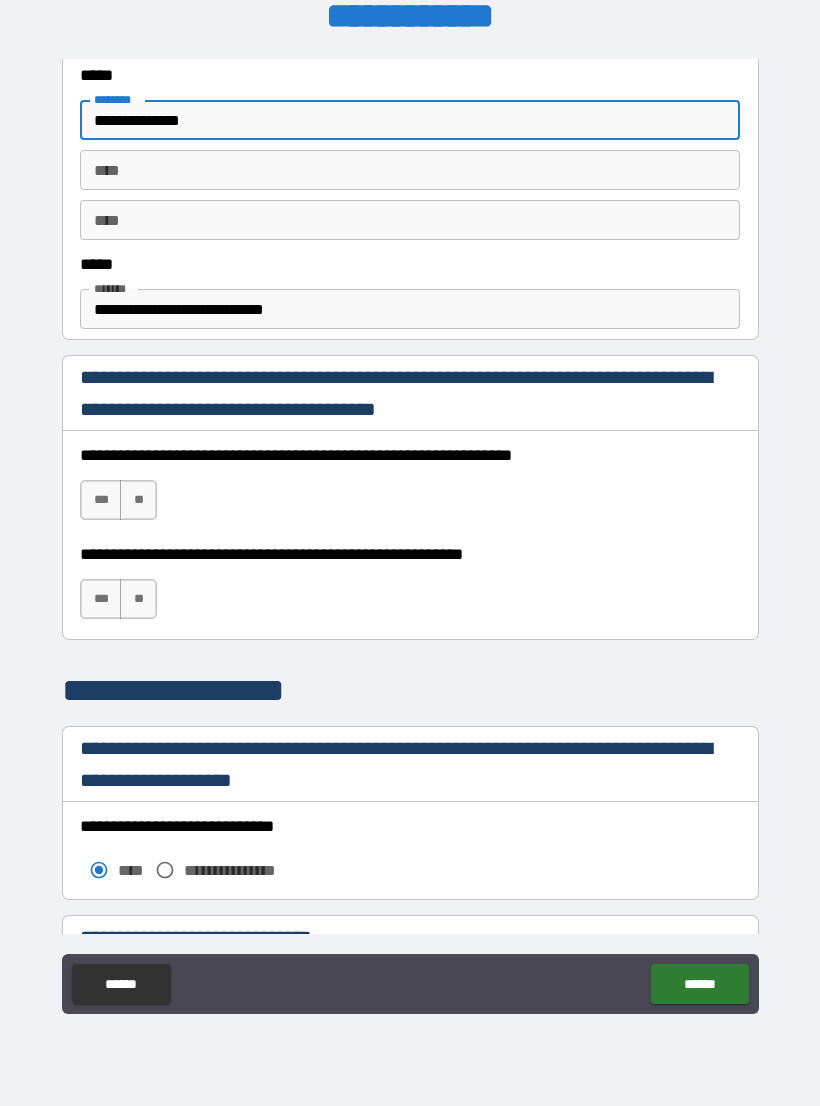 click on "***" at bounding box center (101, 500) 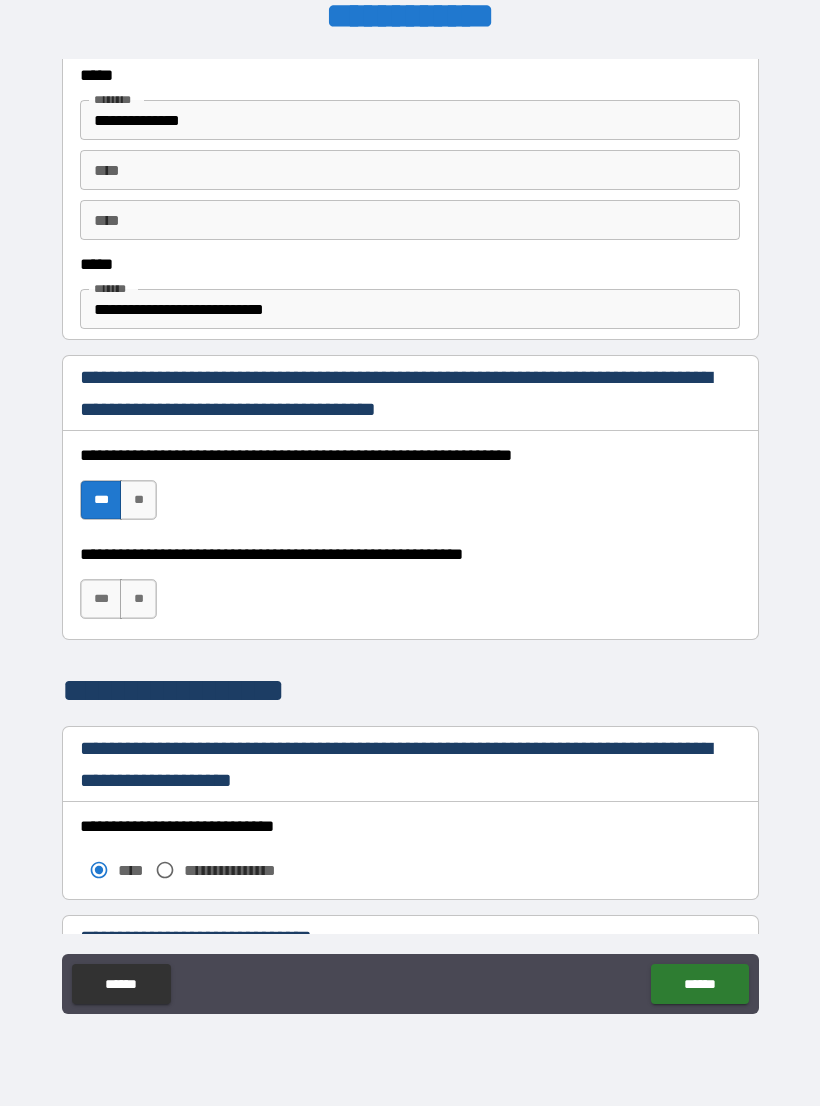 click on "***" at bounding box center [101, 599] 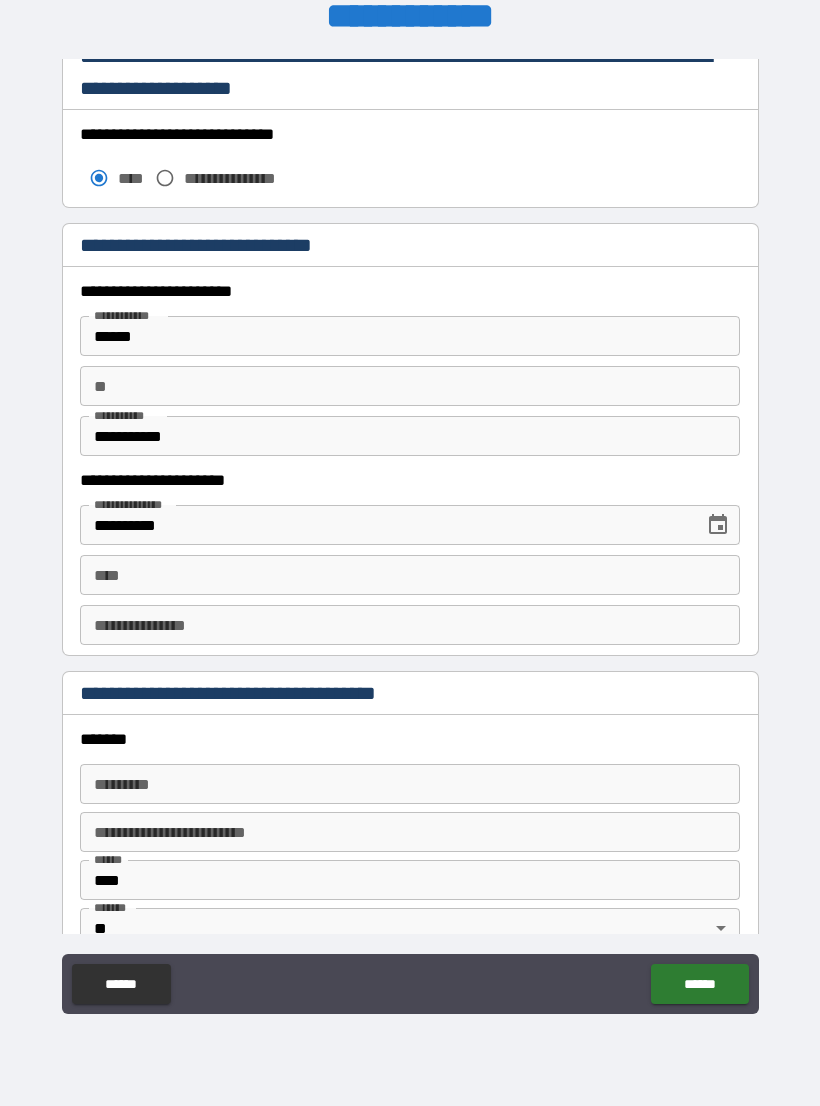 scroll, scrollTop: 1761, scrollLeft: 0, axis: vertical 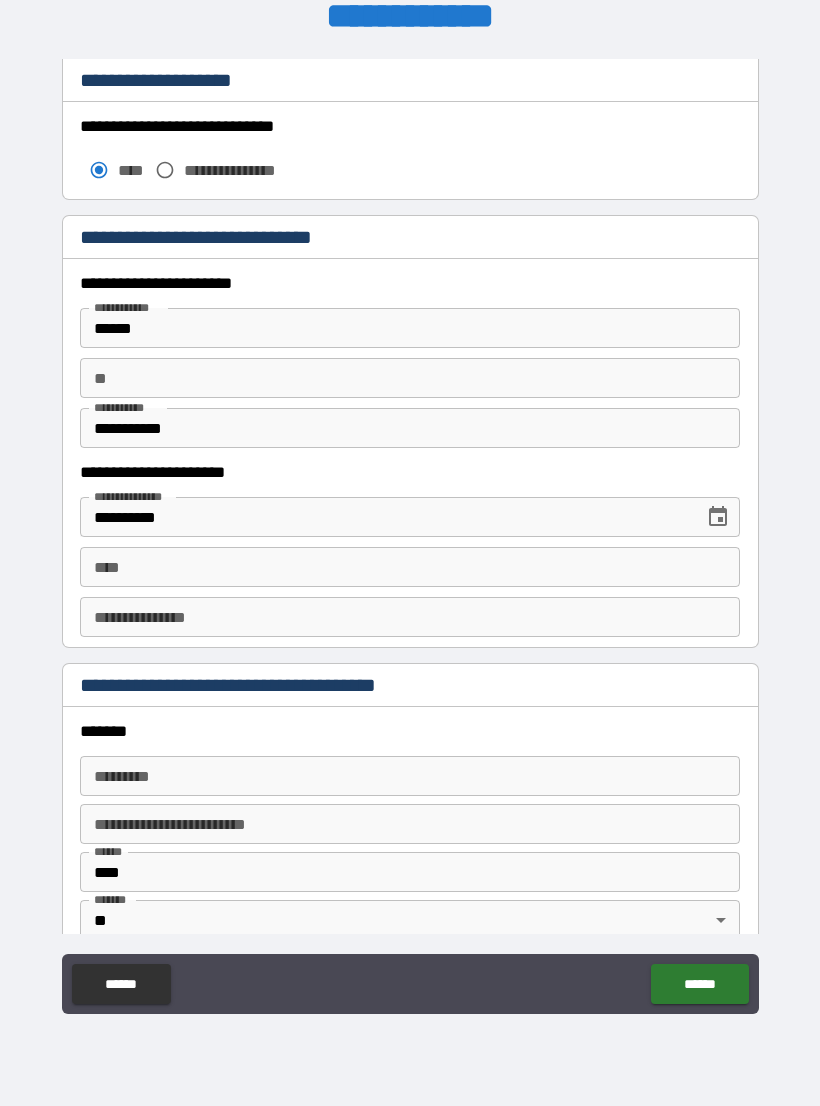 click on "****" at bounding box center (410, 567) 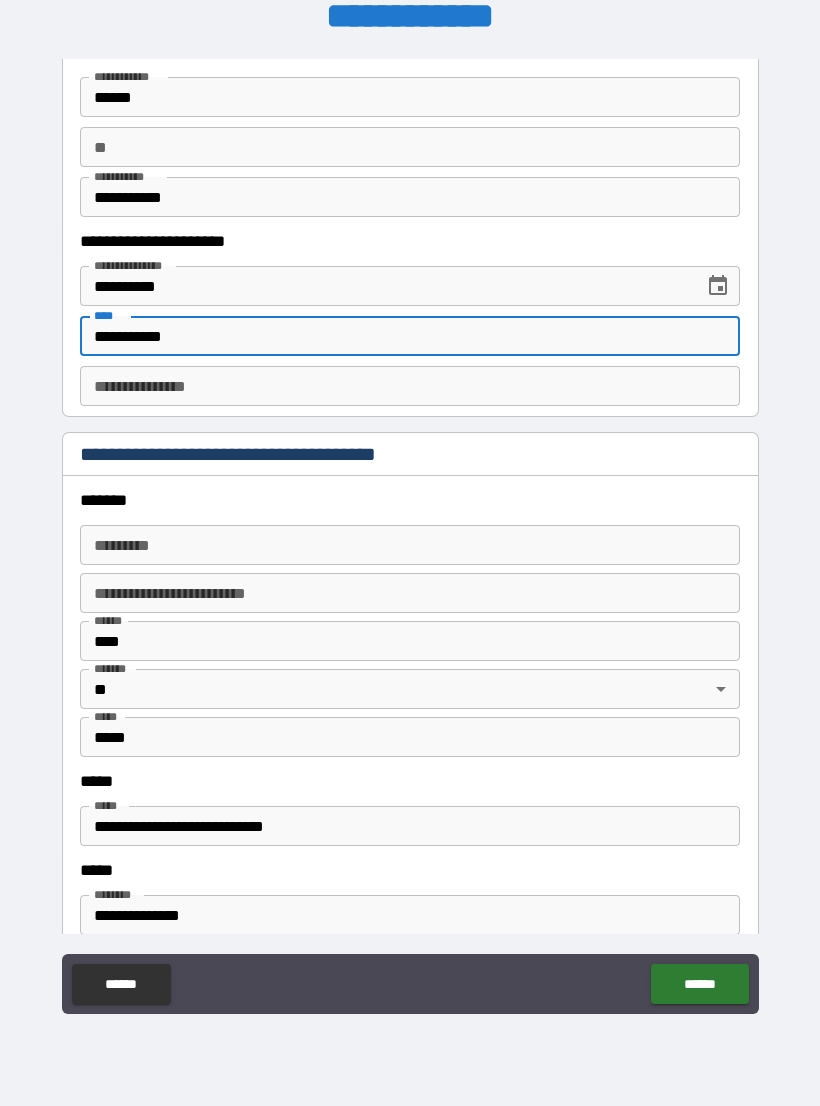 scroll, scrollTop: 2024, scrollLeft: 0, axis: vertical 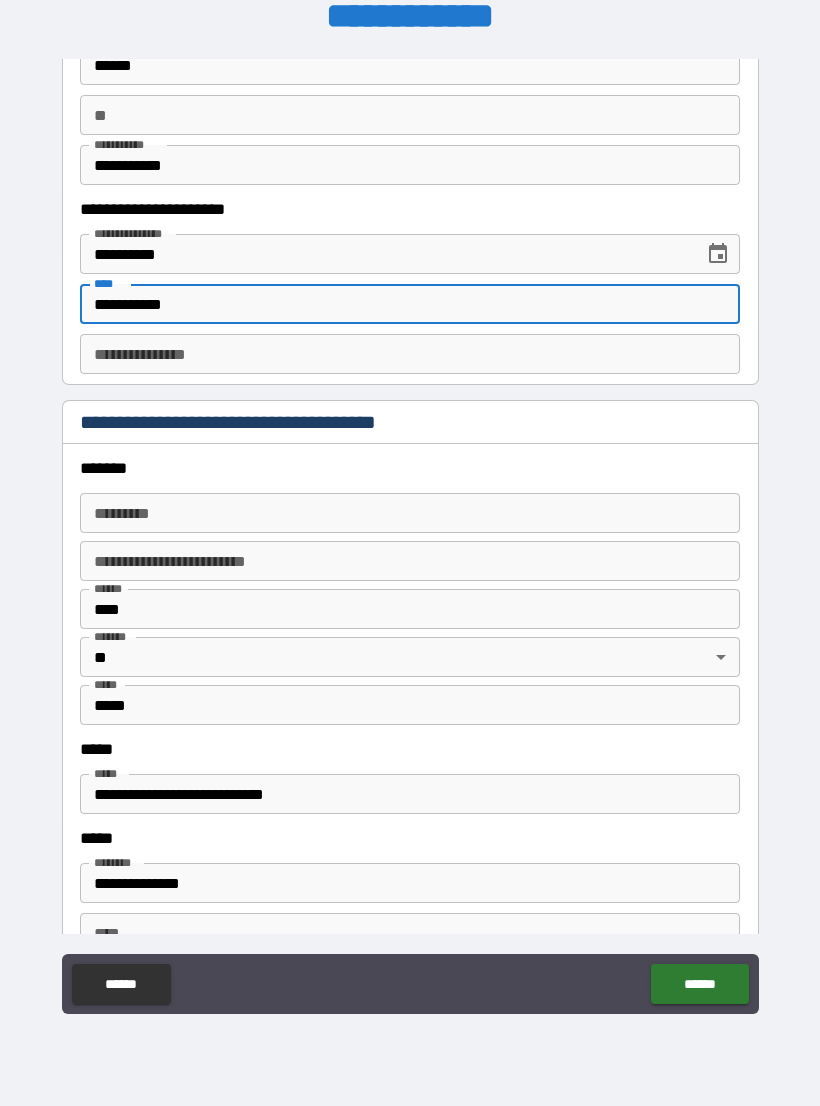 click on "*******   * *******   *" at bounding box center (410, 513) 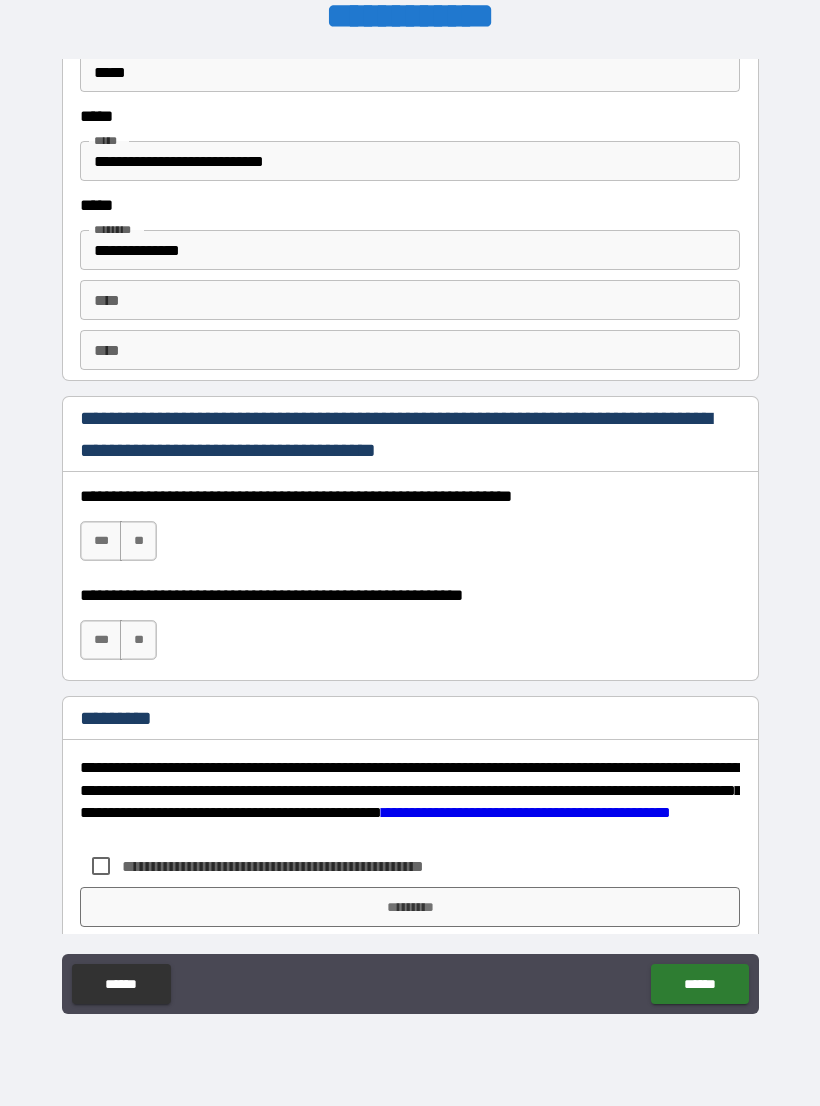 scroll, scrollTop: 2666, scrollLeft: 0, axis: vertical 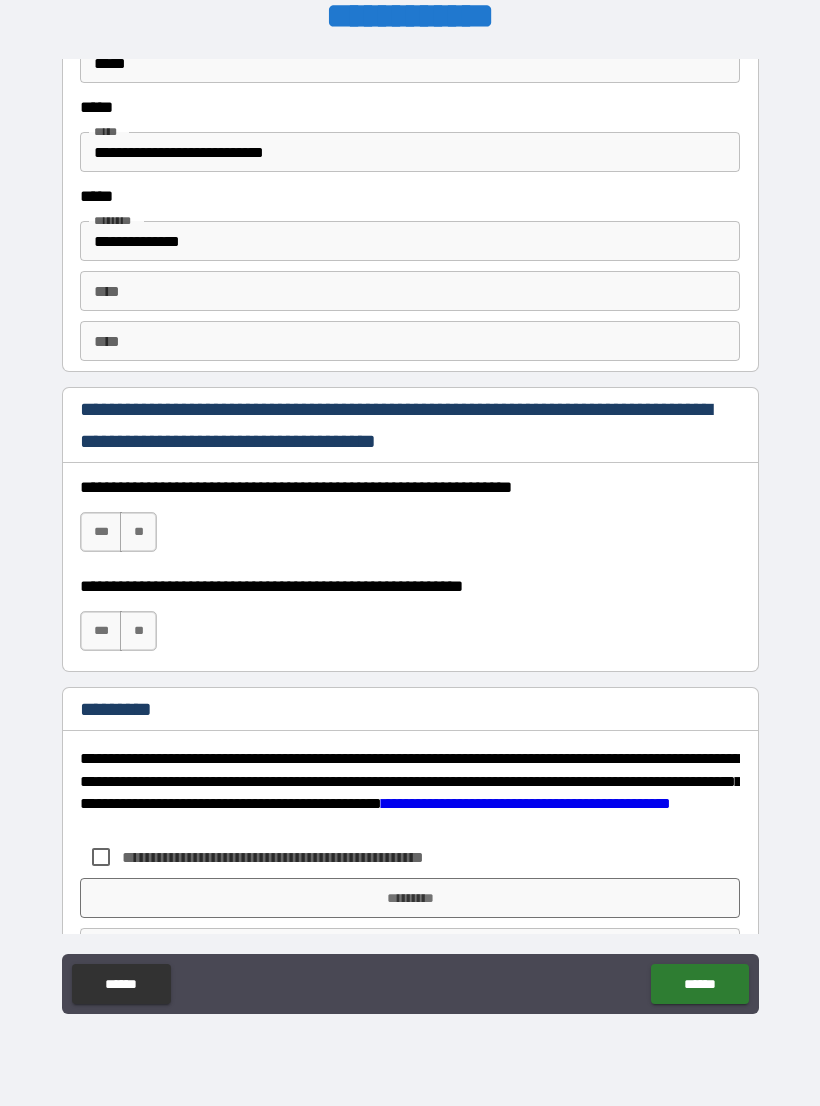 click on "***" at bounding box center [101, 532] 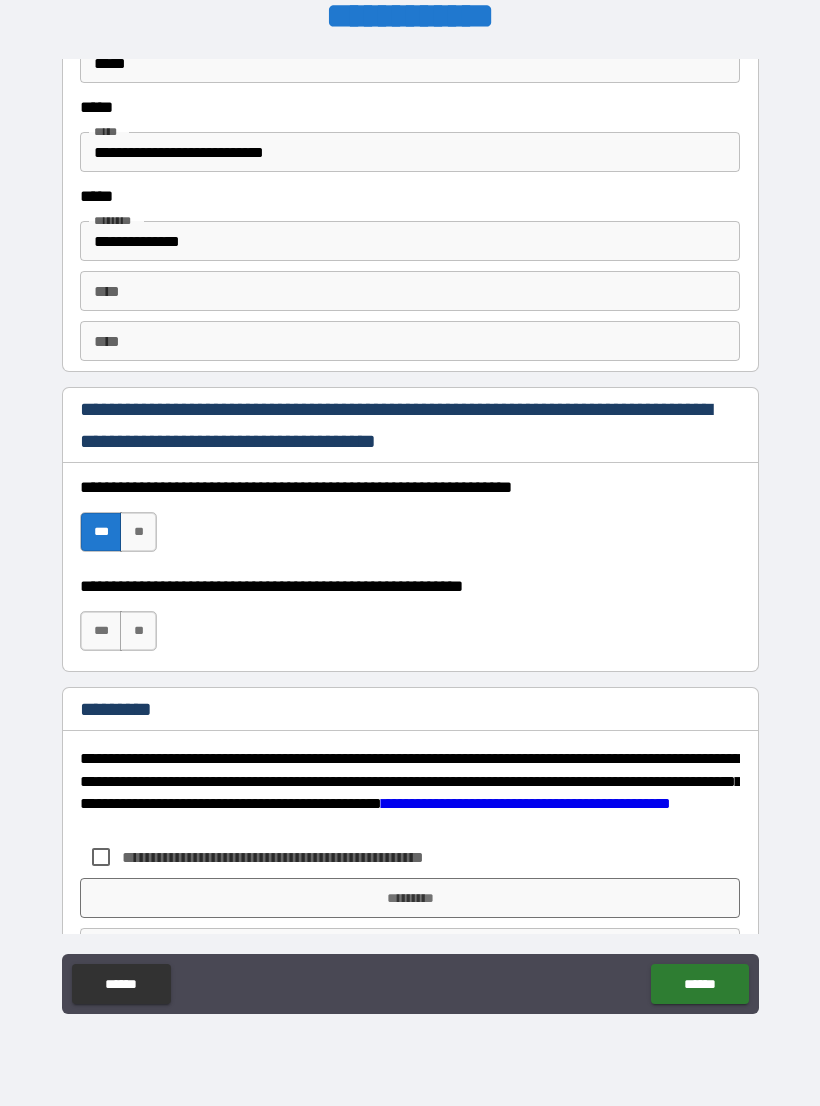 click on "***" at bounding box center (101, 631) 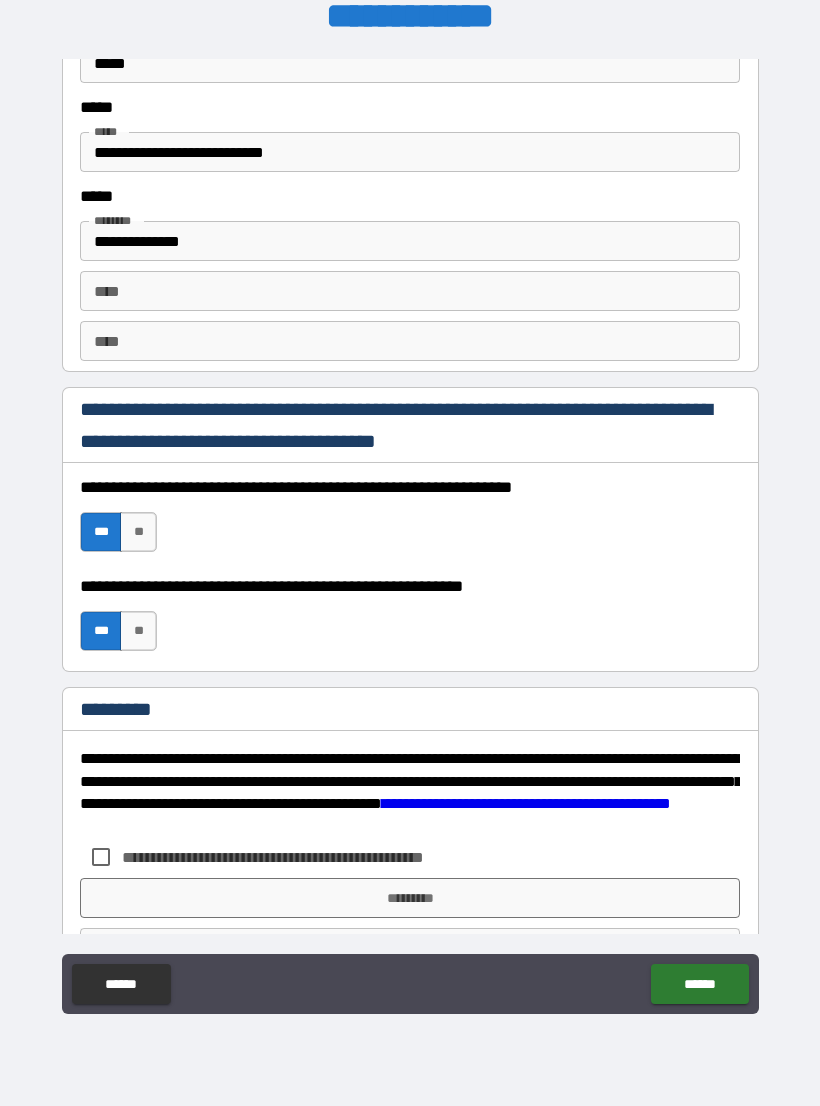 scroll, scrollTop: 2709, scrollLeft: 0, axis: vertical 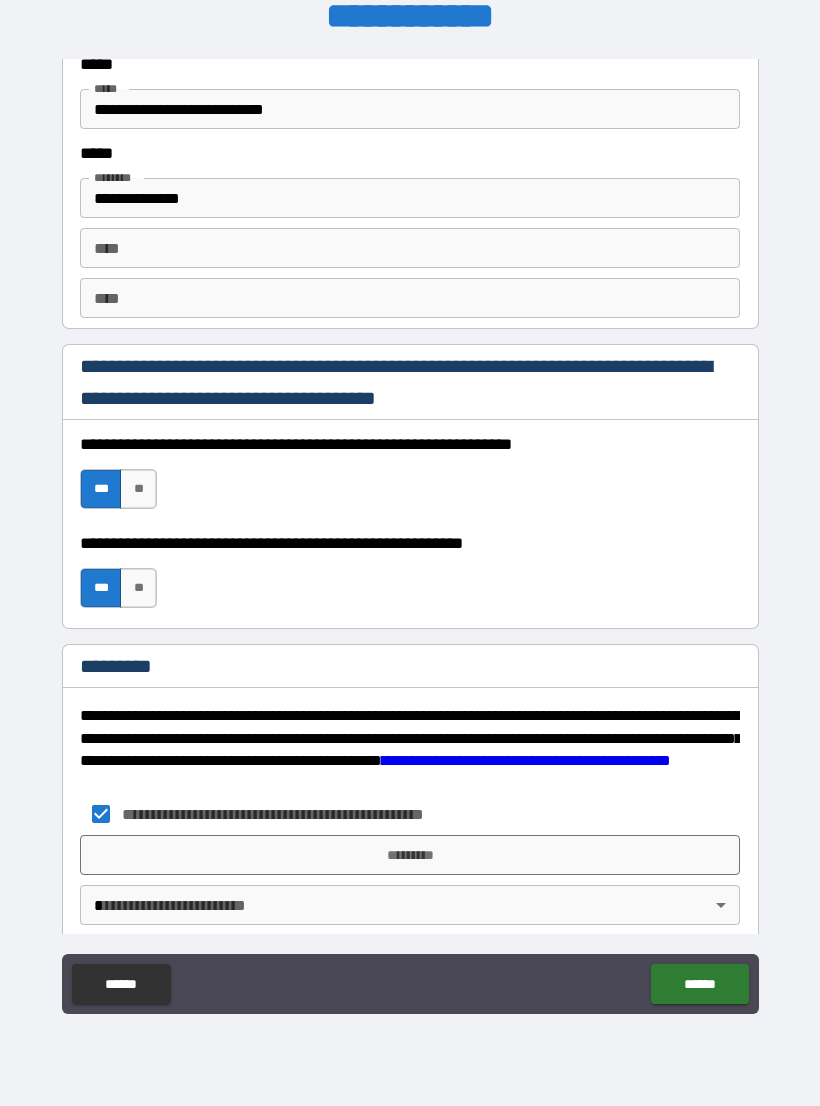 click on "*********" at bounding box center [410, 855] 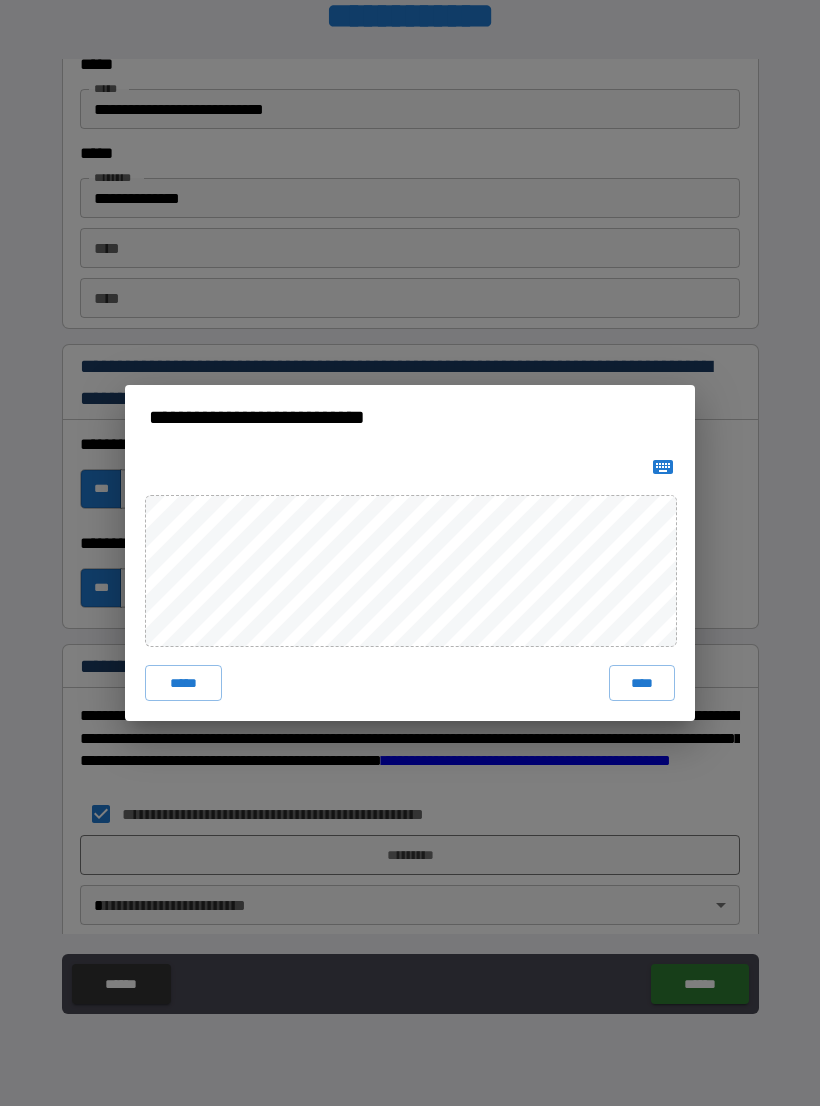 click on "****" at bounding box center [642, 683] 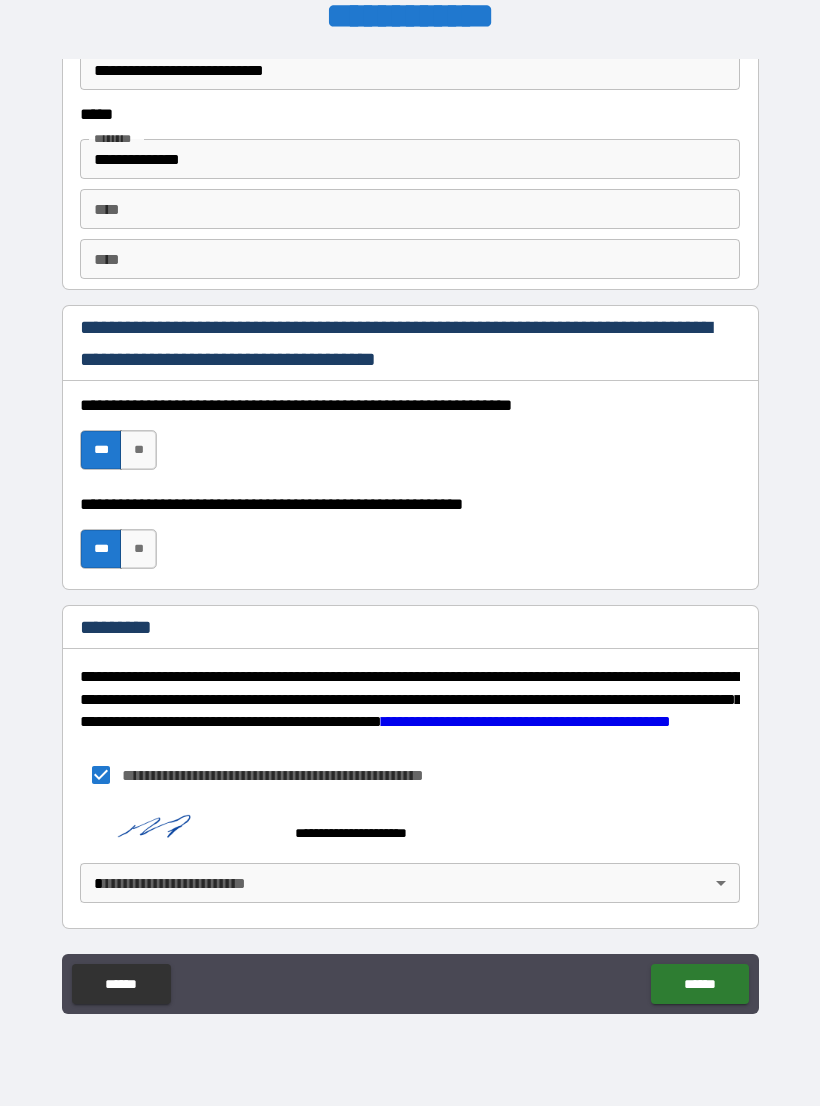 scroll, scrollTop: 2748, scrollLeft: 0, axis: vertical 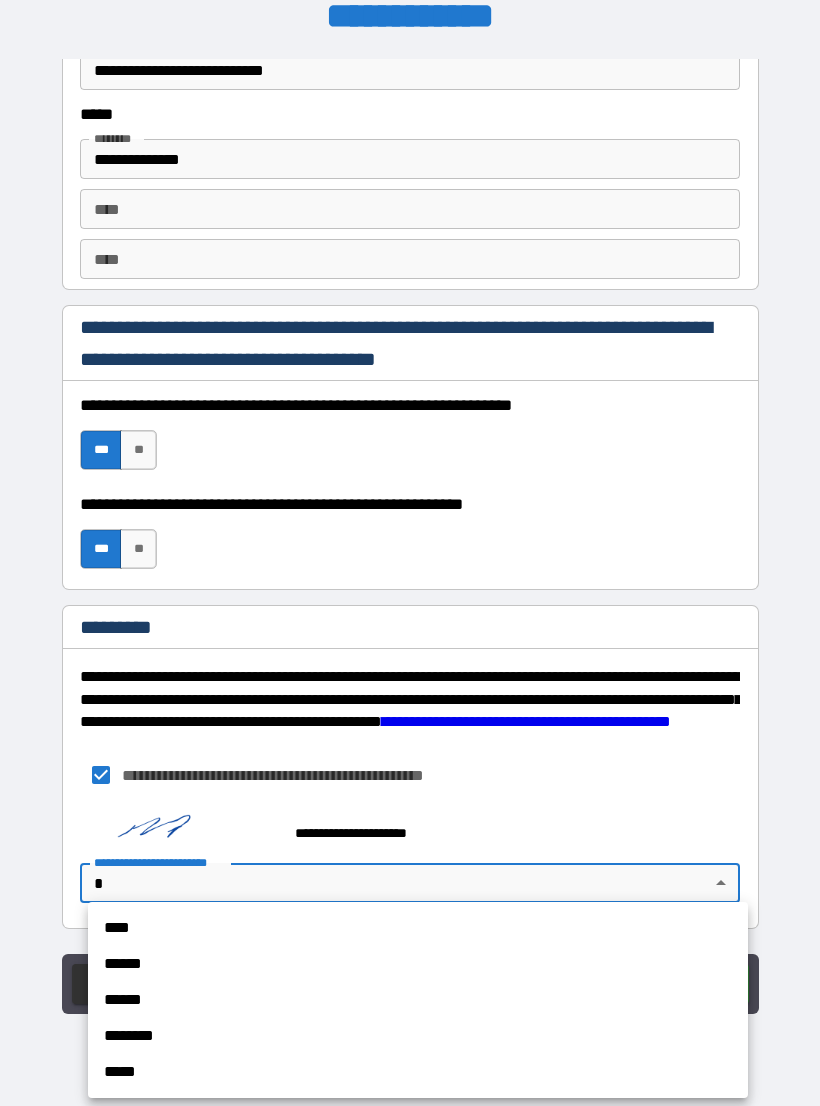 click on "****" at bounding box center [418, 928] 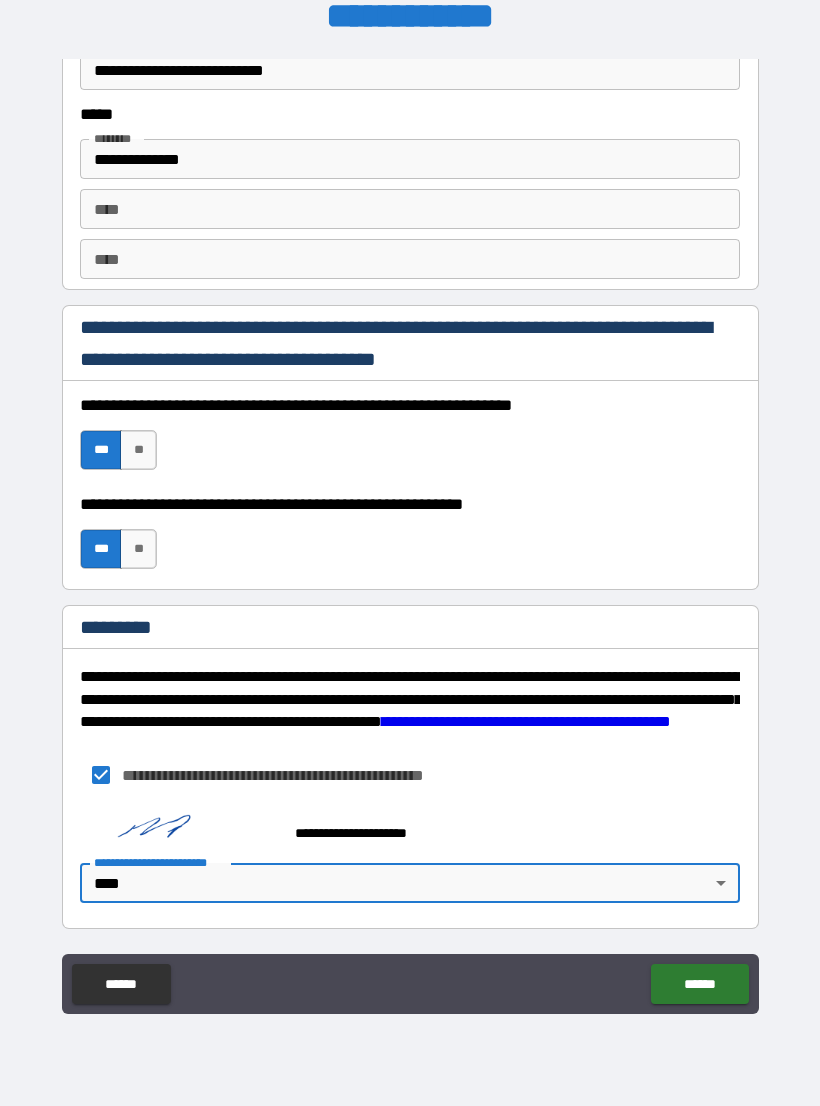 click on "******" at bounding box center [699, 984] 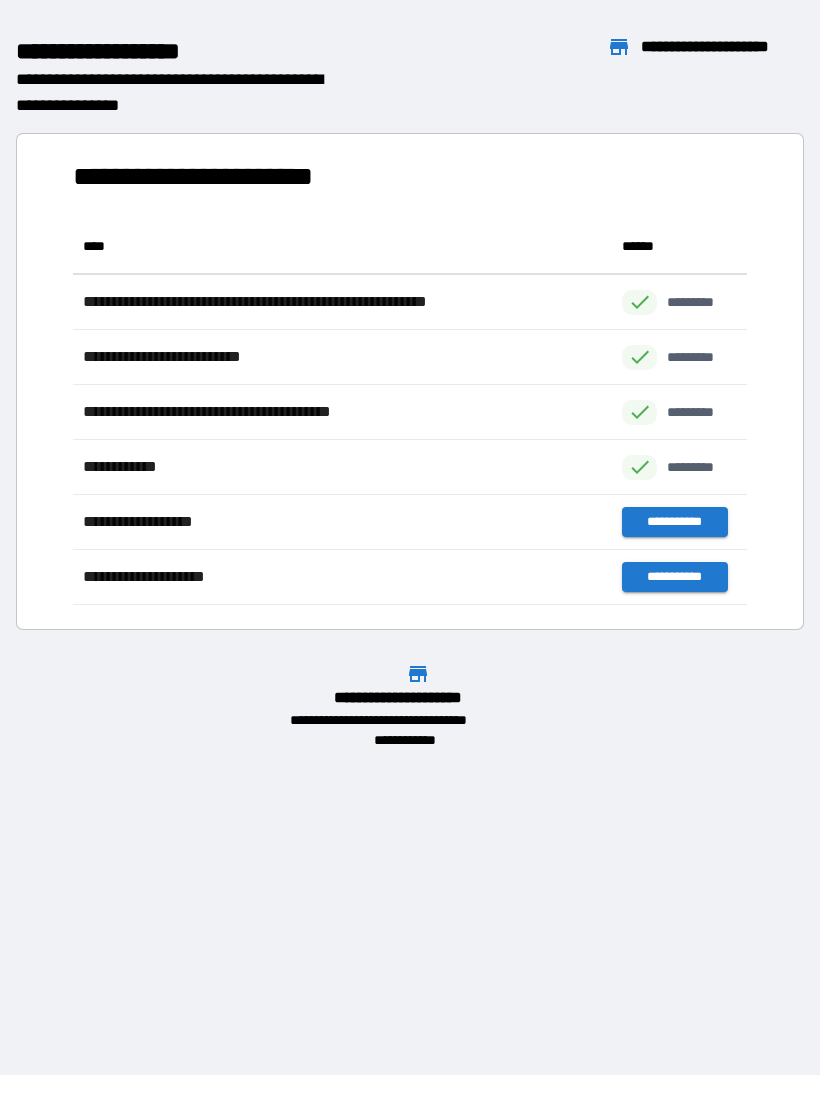 scroll, scrollTop: 386, scrollLeft: 674, axis: both 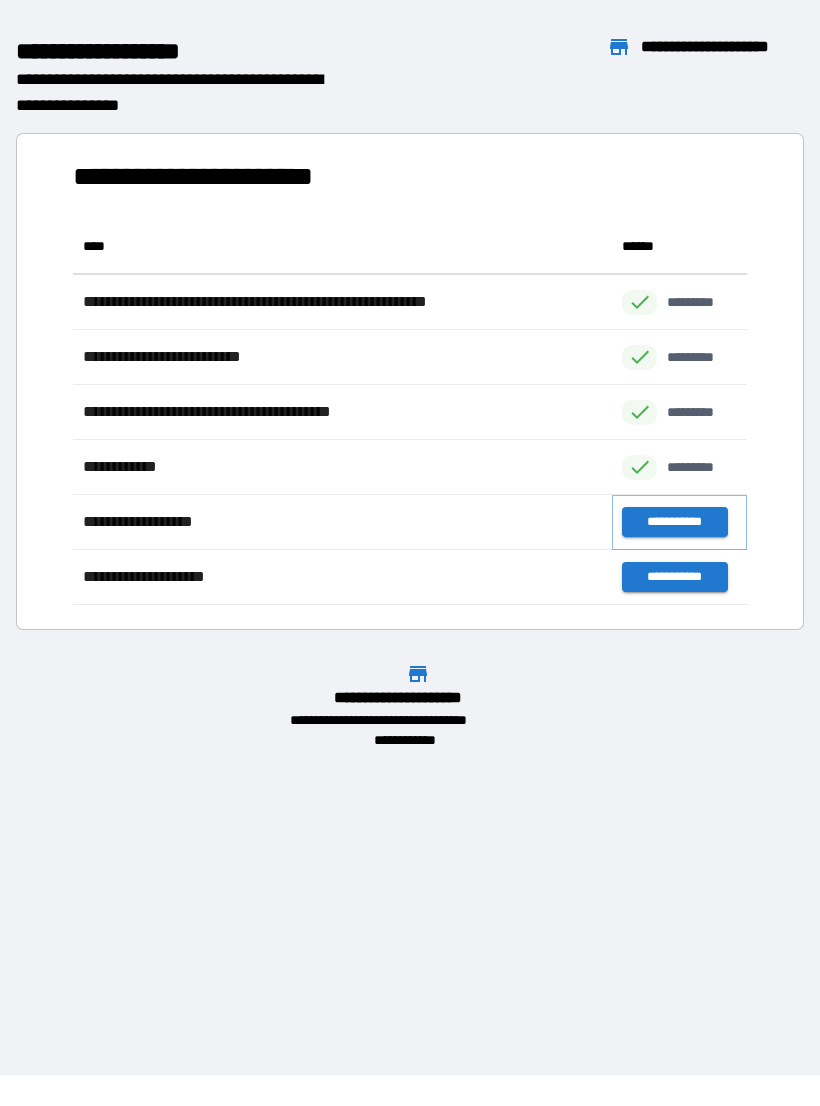 click on "**********" at bounding box center [674, 522] 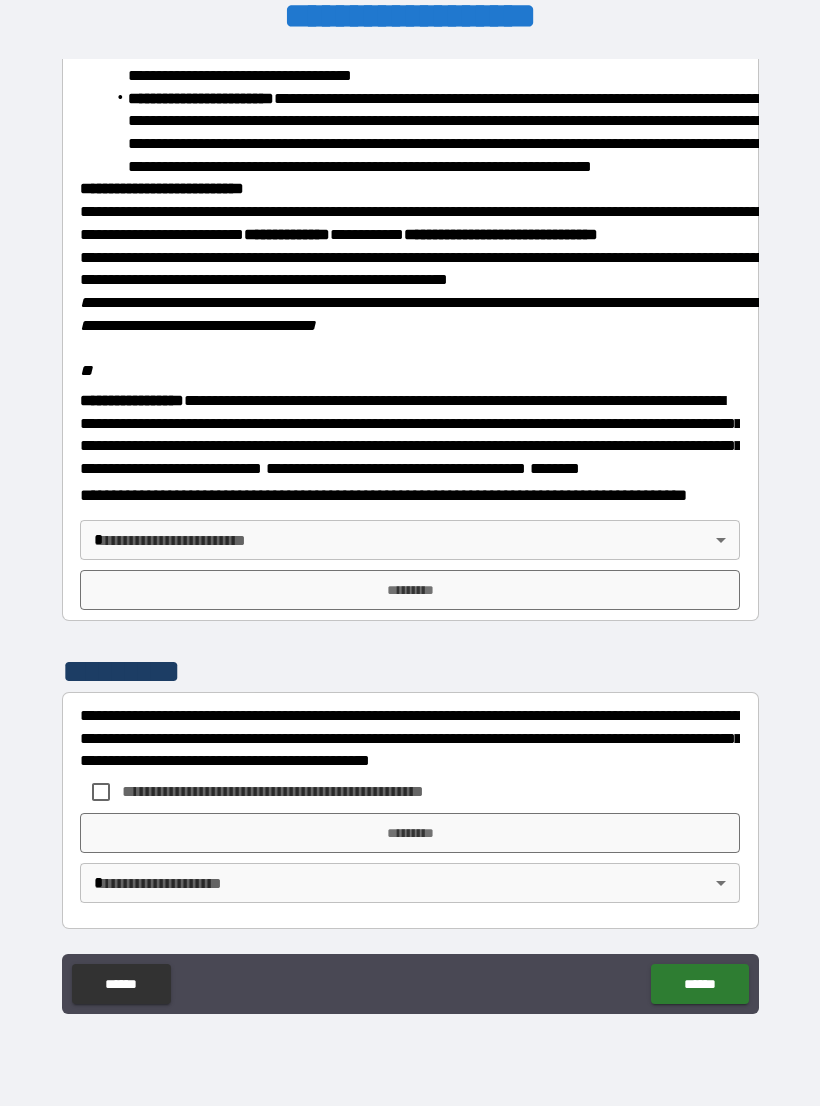 scroll, scrollTop: 2131, scrollLeft: 0, axis: vertical 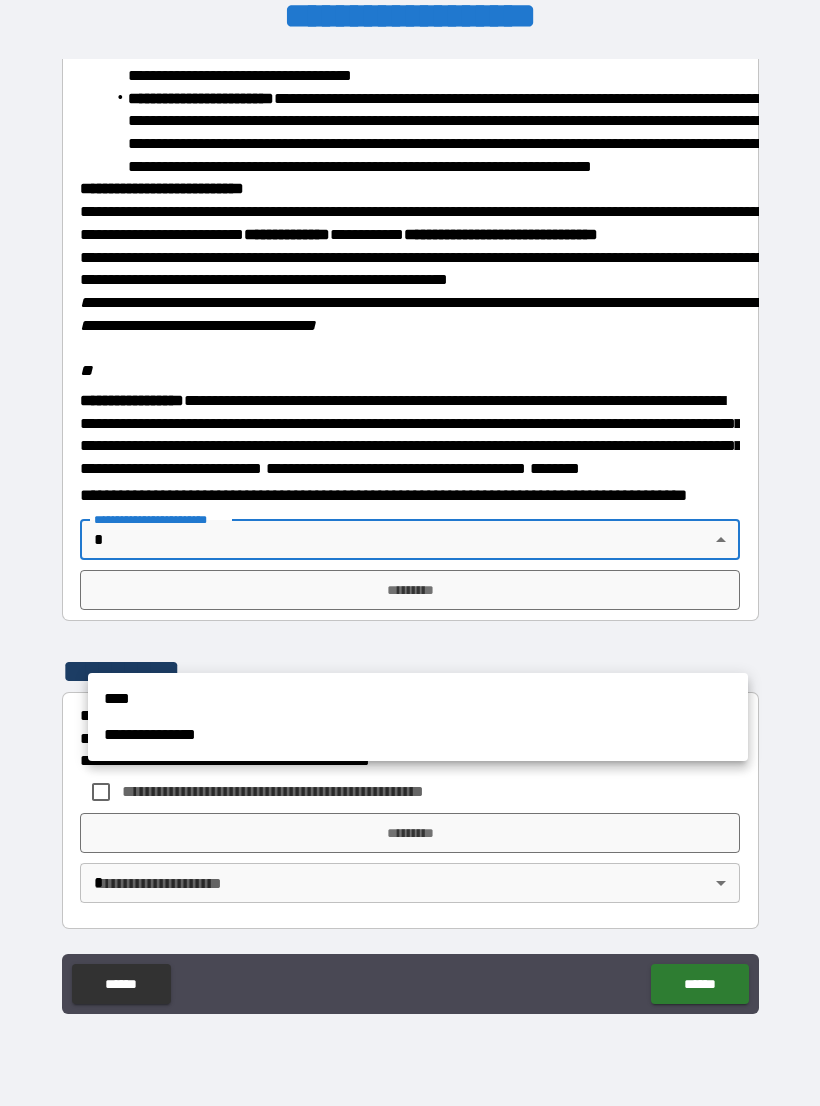 click on "****" at bounding box center (418, 699) 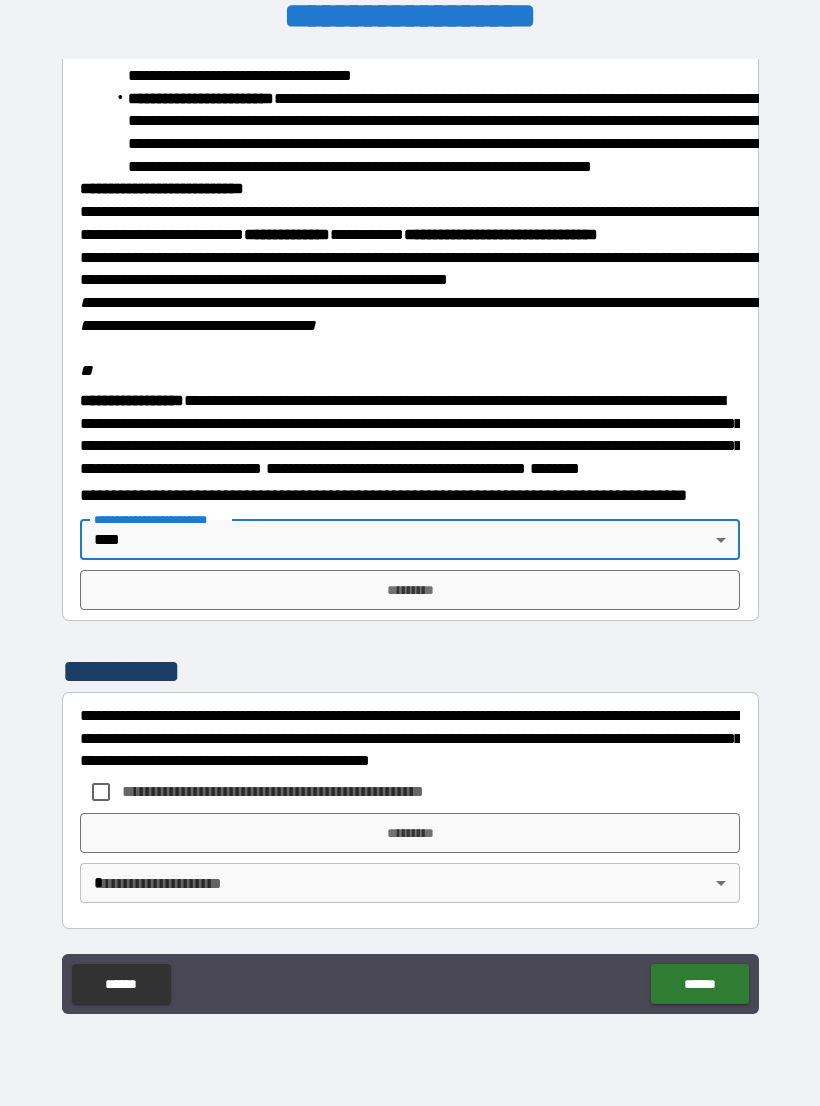 click on "*********" at bounding box center [410, 590] 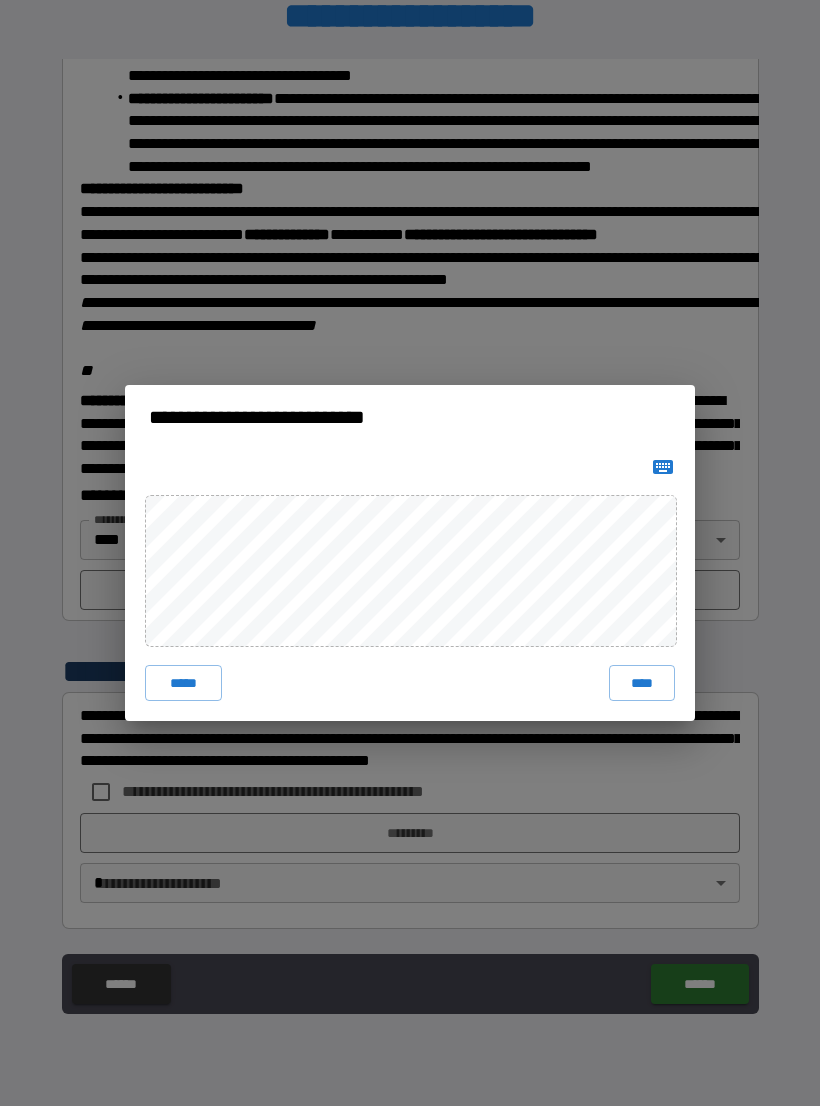 click on "****" at bounding box center [642, 683] 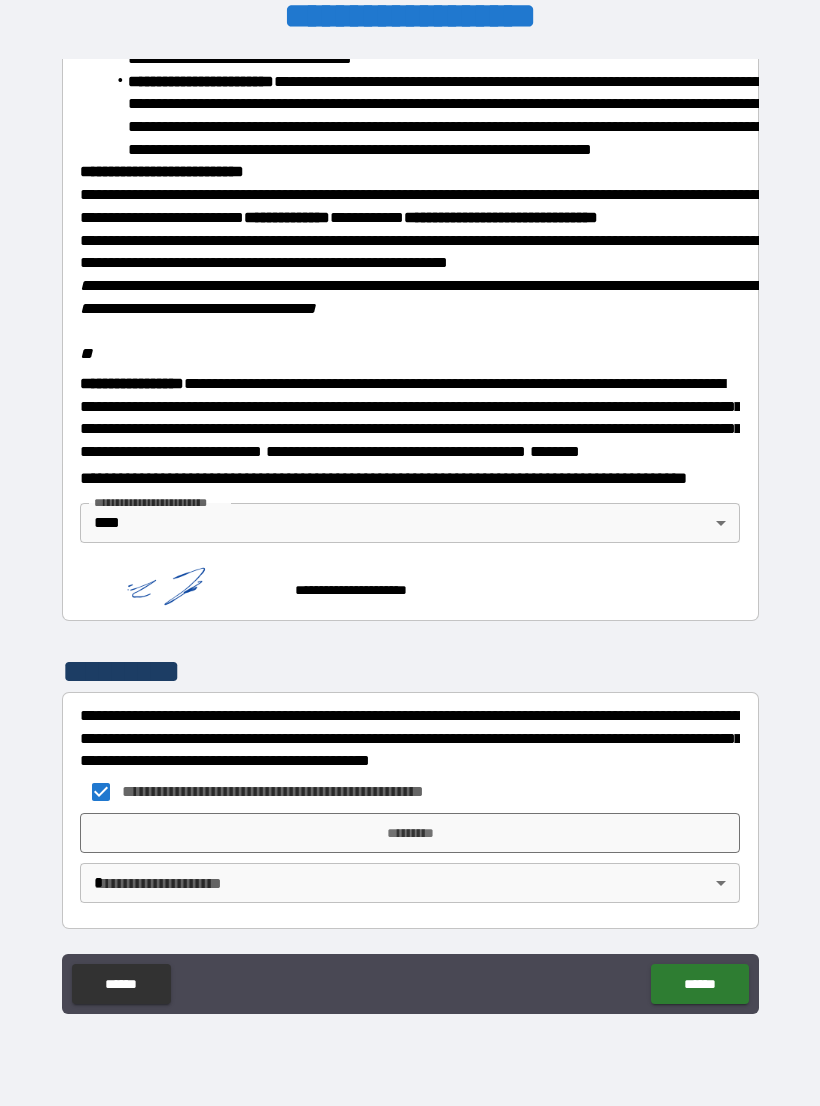 scroll, scrollTop: 2251, scrollLeft: 0, axis: vertical 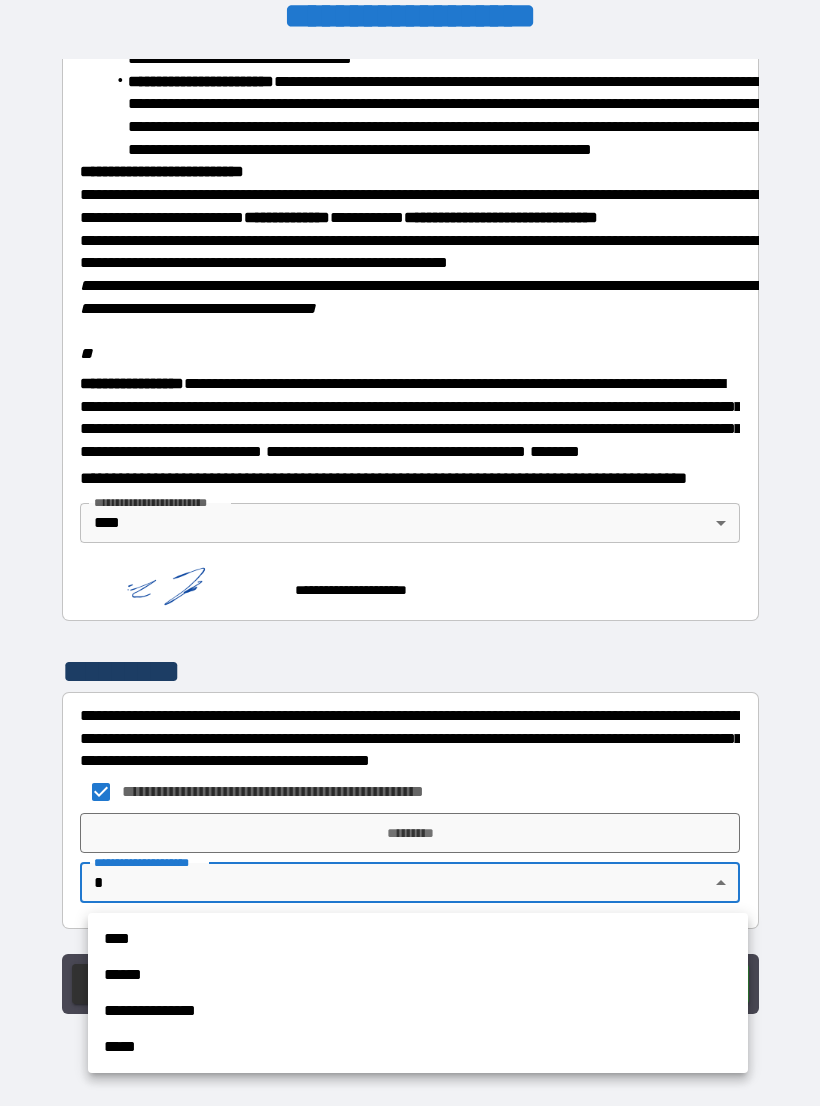 click on "****" at bounding box center [418, 939] 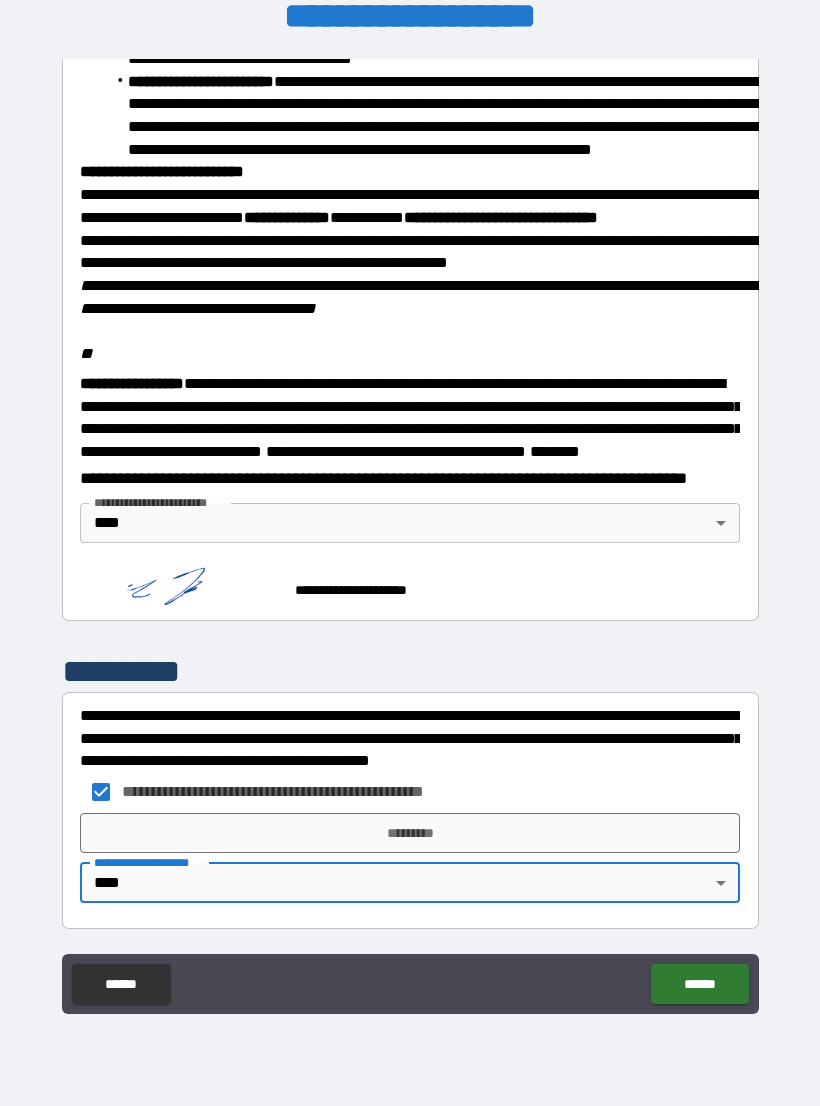 click on "******" at bounding box center (699, 984) 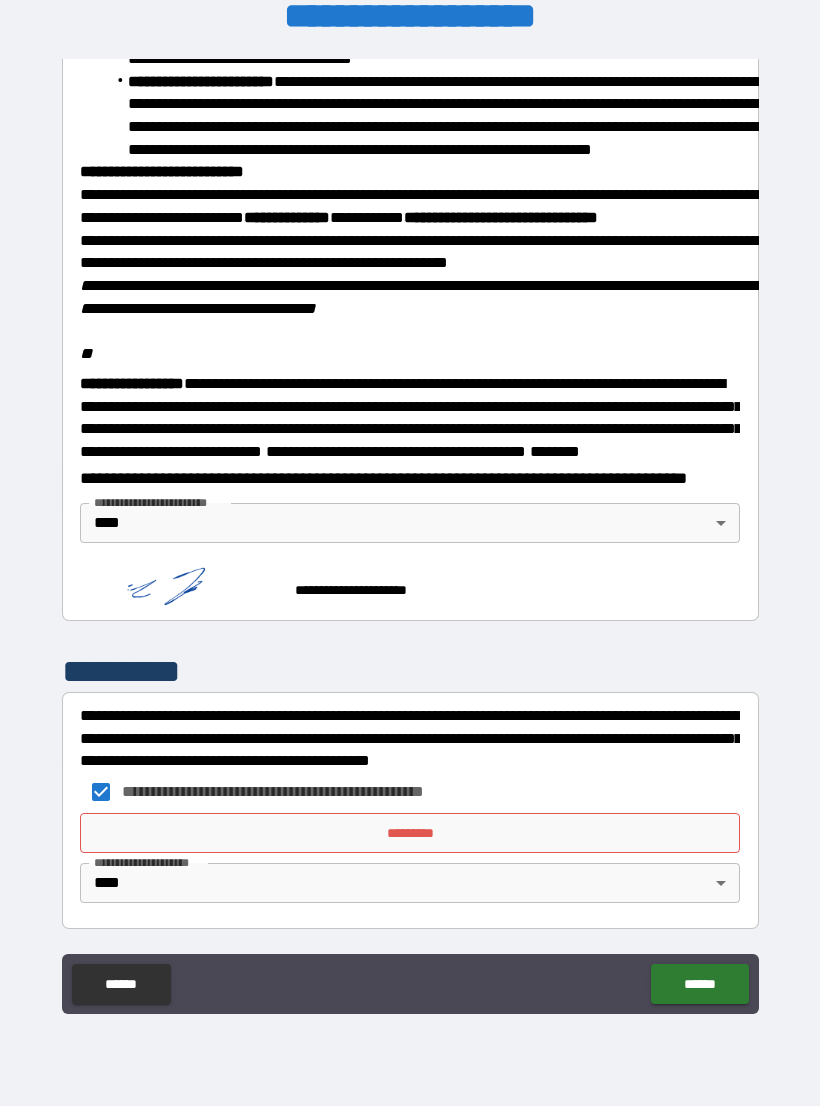 scroll, scrollTop: 2251, scrollLeft: 0, axis: vertical 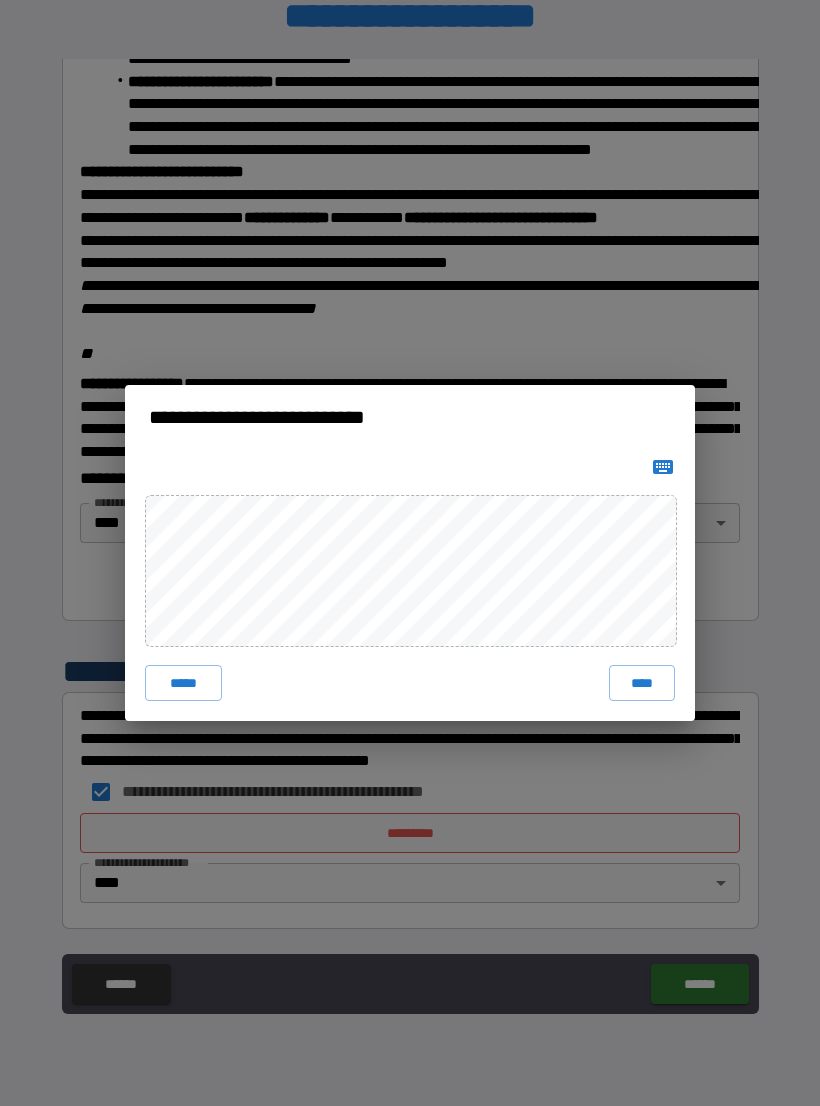 click on "**********" at bounding box center (410, 553) 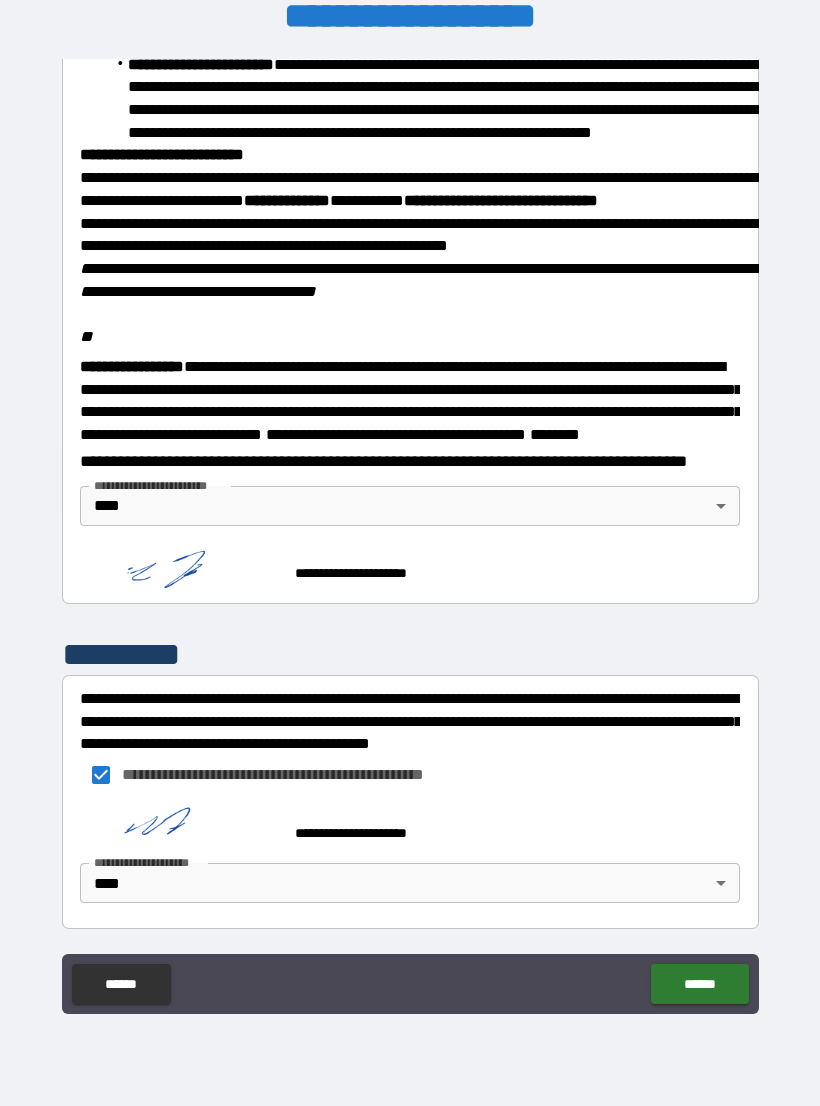 click on "******" at bounding box center (699, 984) 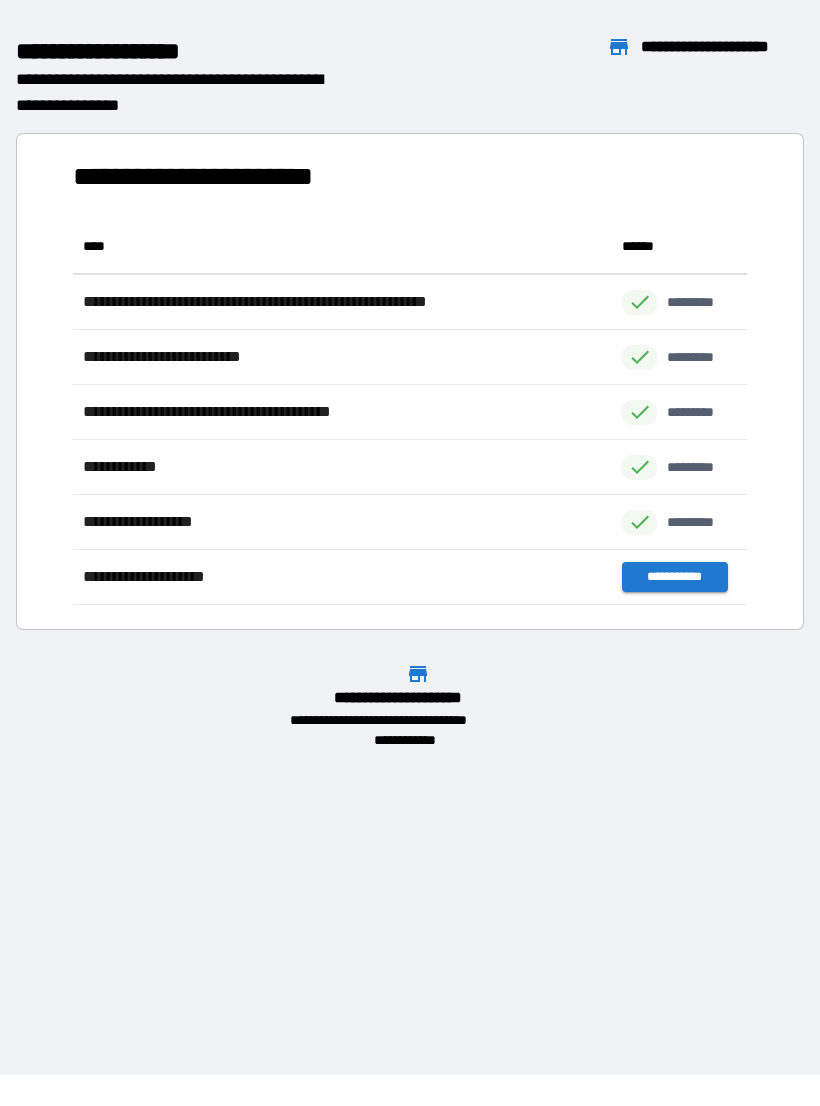 scroll, scrollTop: 386, scrollLeft: 674, axis: both 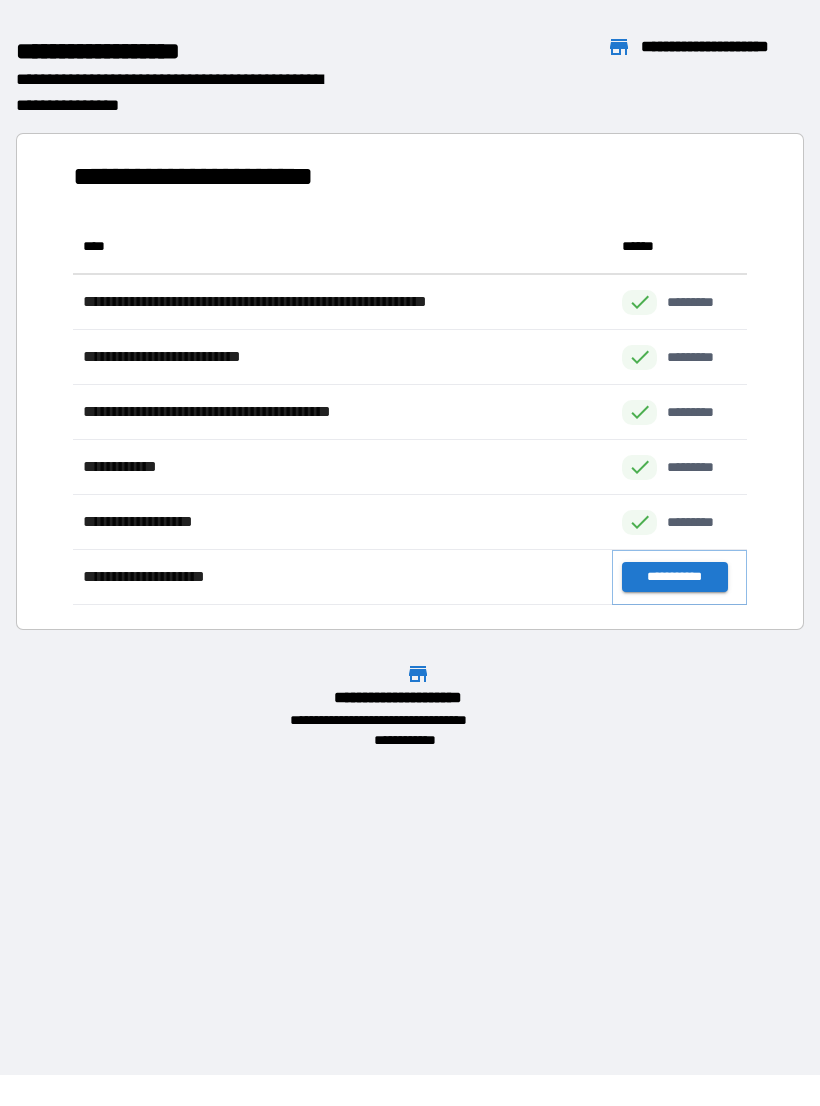 click on "**********" at bounding box center (674, 577) 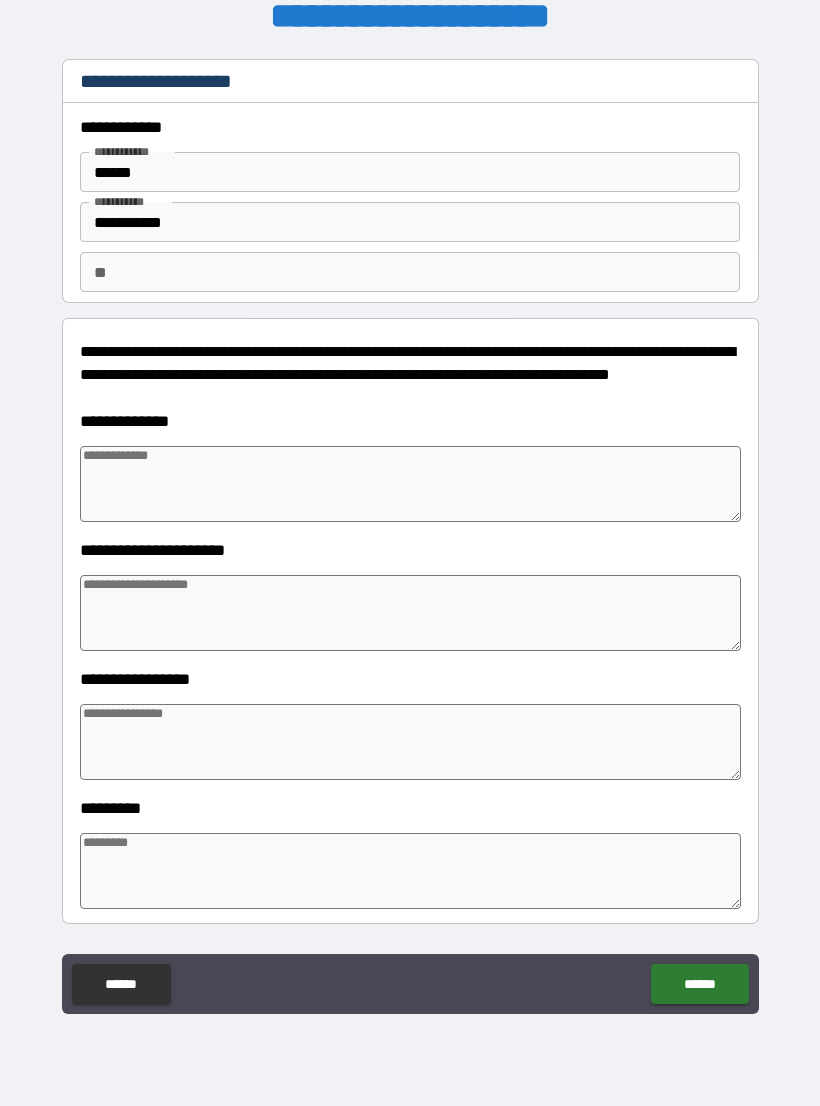 scroll, scrollTop: 0, scrollLeft: 0, axis: both 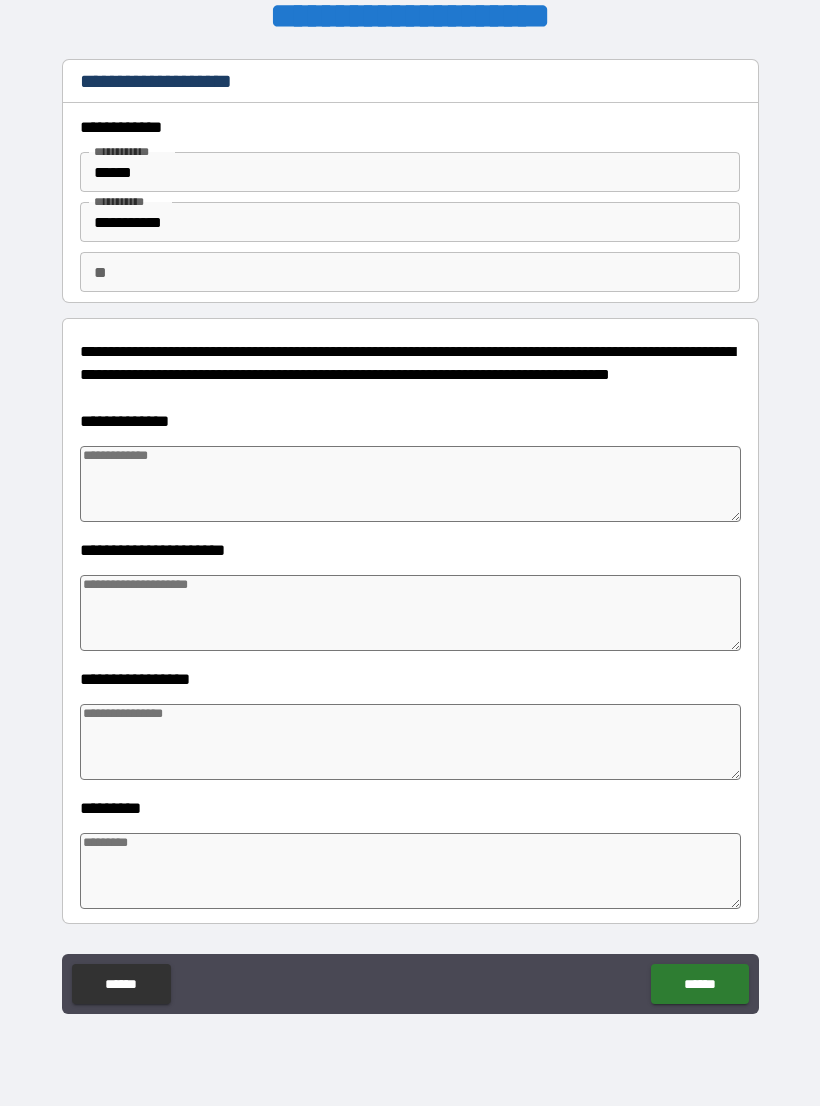 click at bounding box center [410, 484] 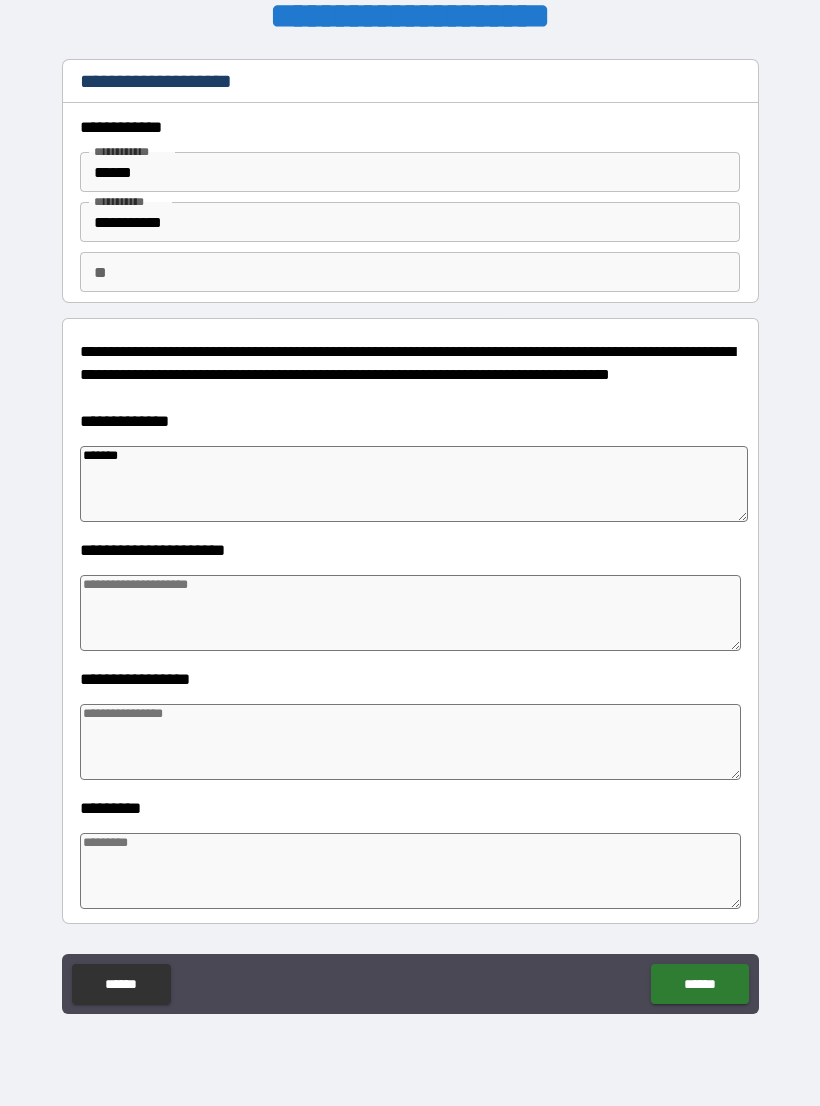 click at bounding box center (410, 613) 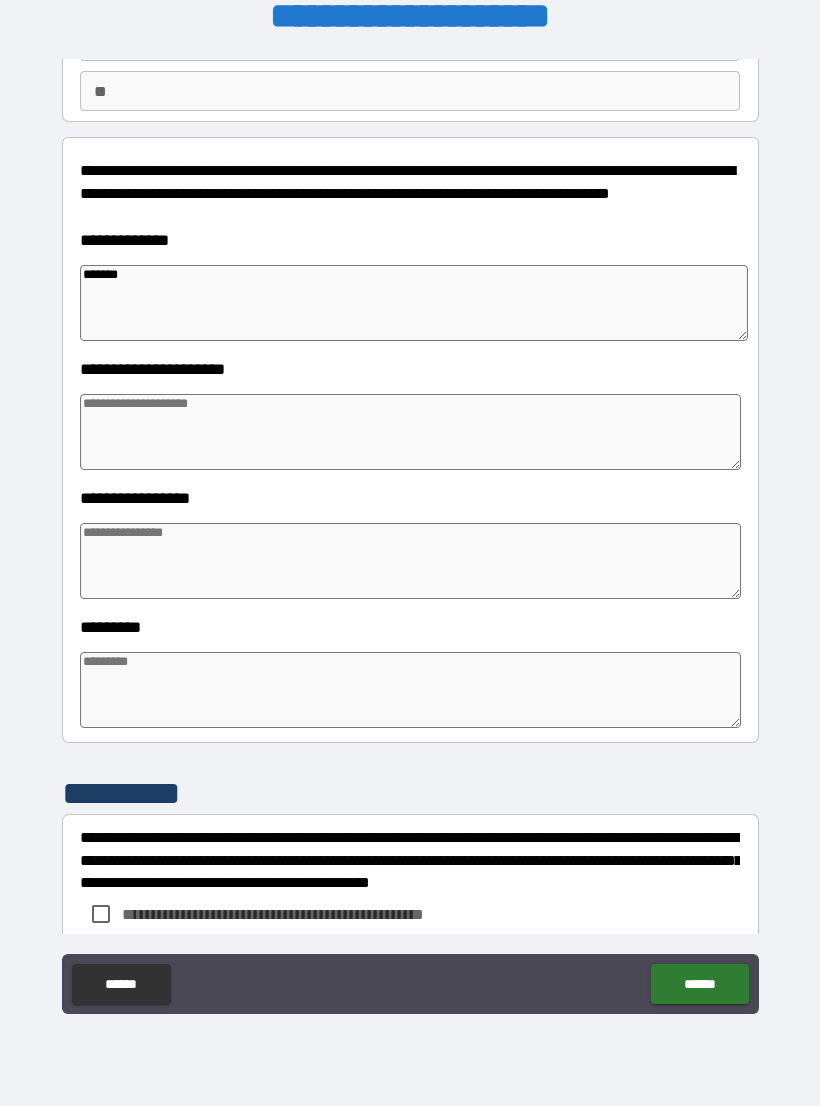 scroll, scrollTop: 188, scrollLeft: 0, axis: vertical 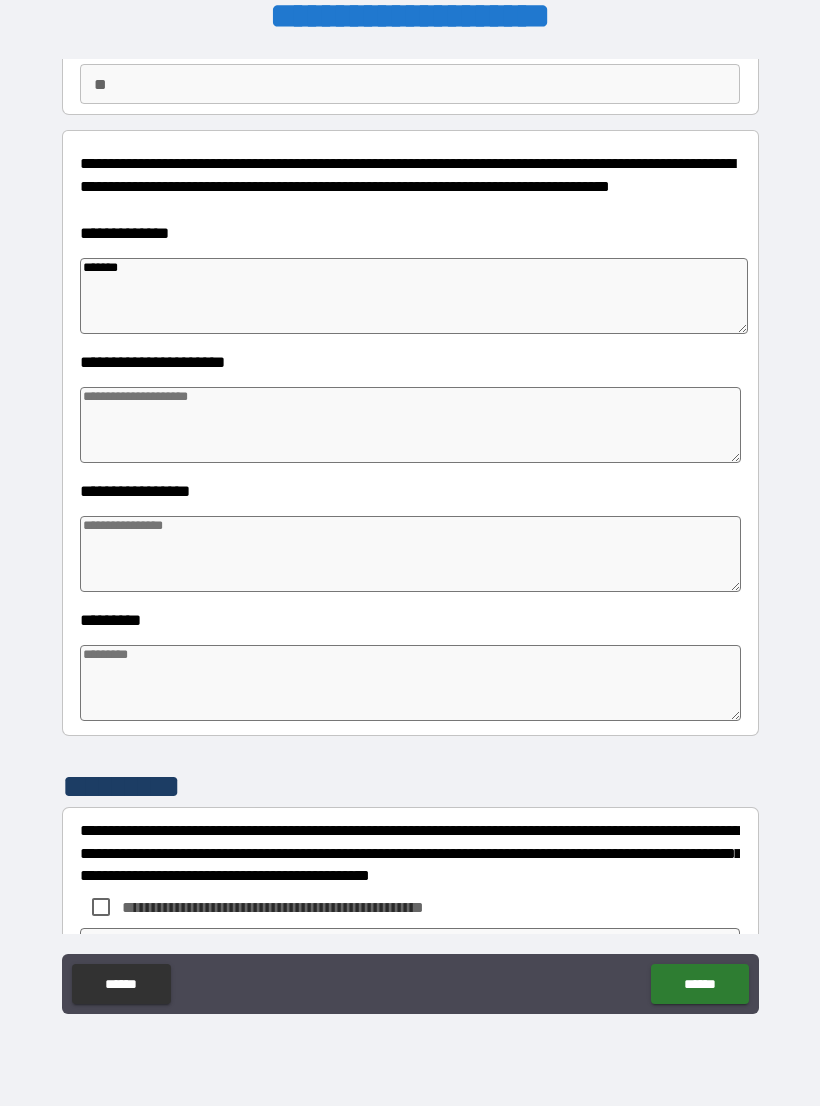 click at bounding box center [410, 554] 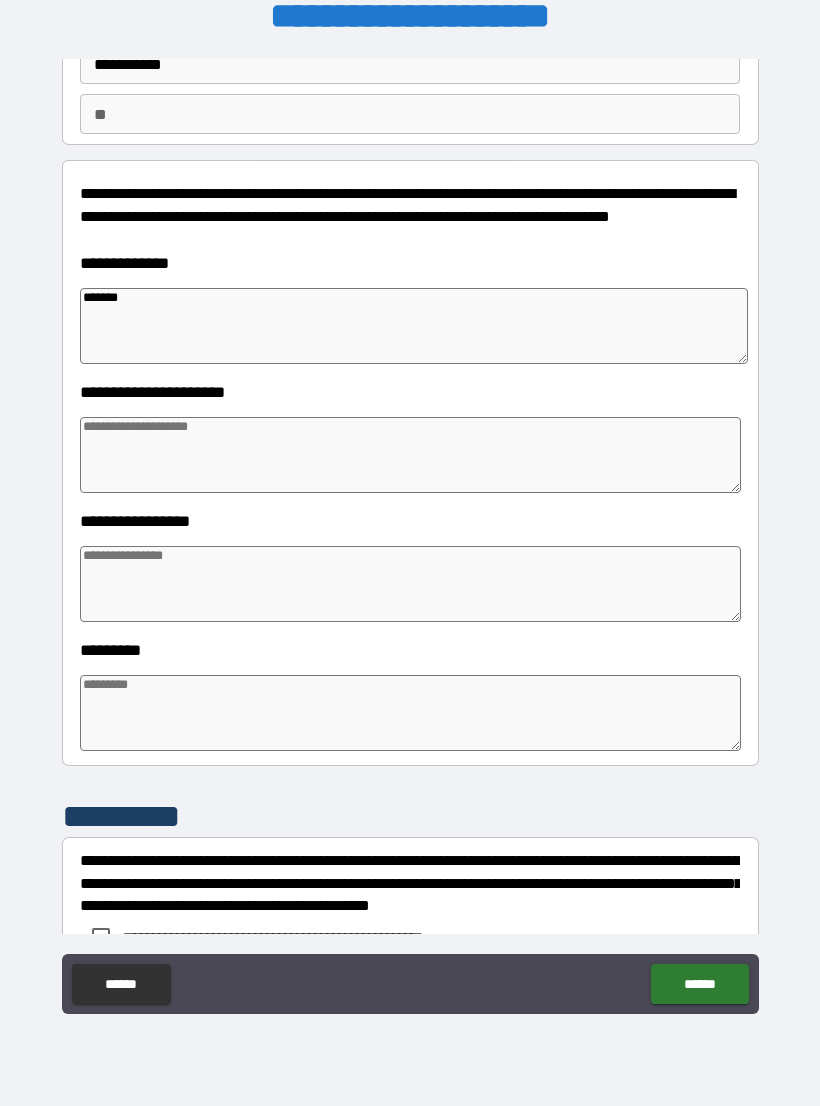 scroll, scrollTop: 200, scrollLeft: 0, axis: vertical 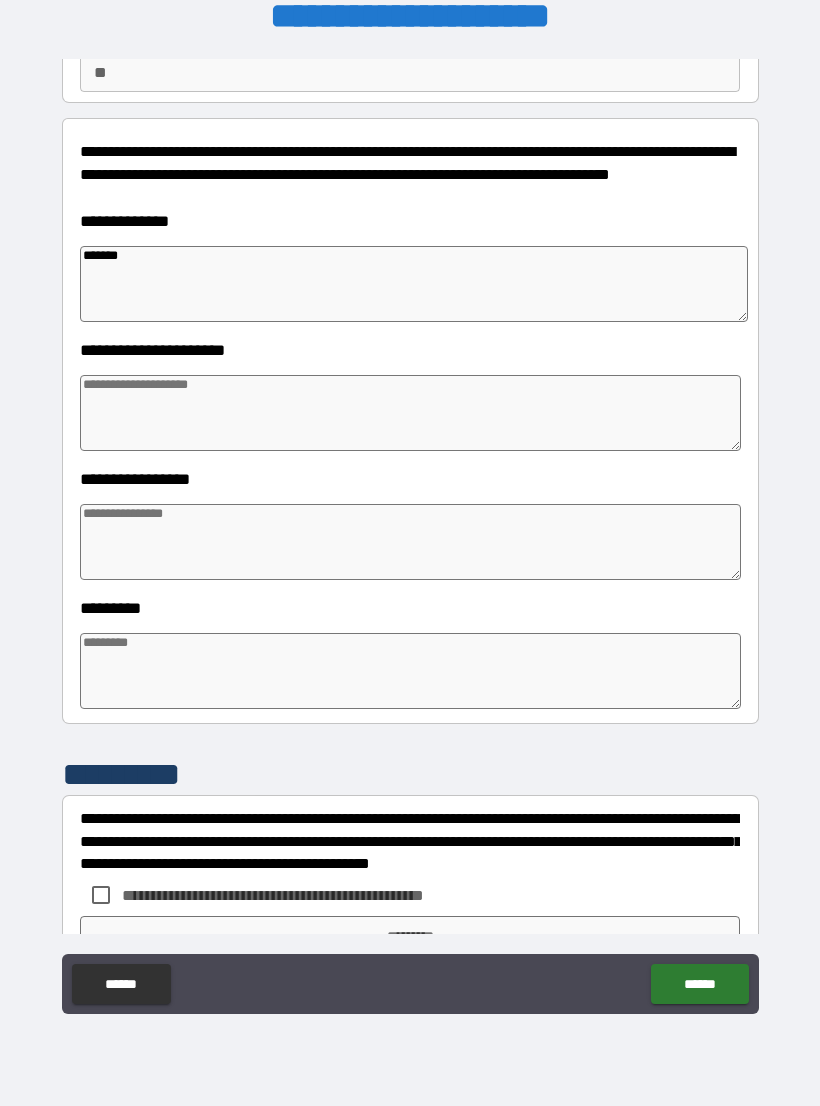 click on "*******" at bounding box center (414, 284) 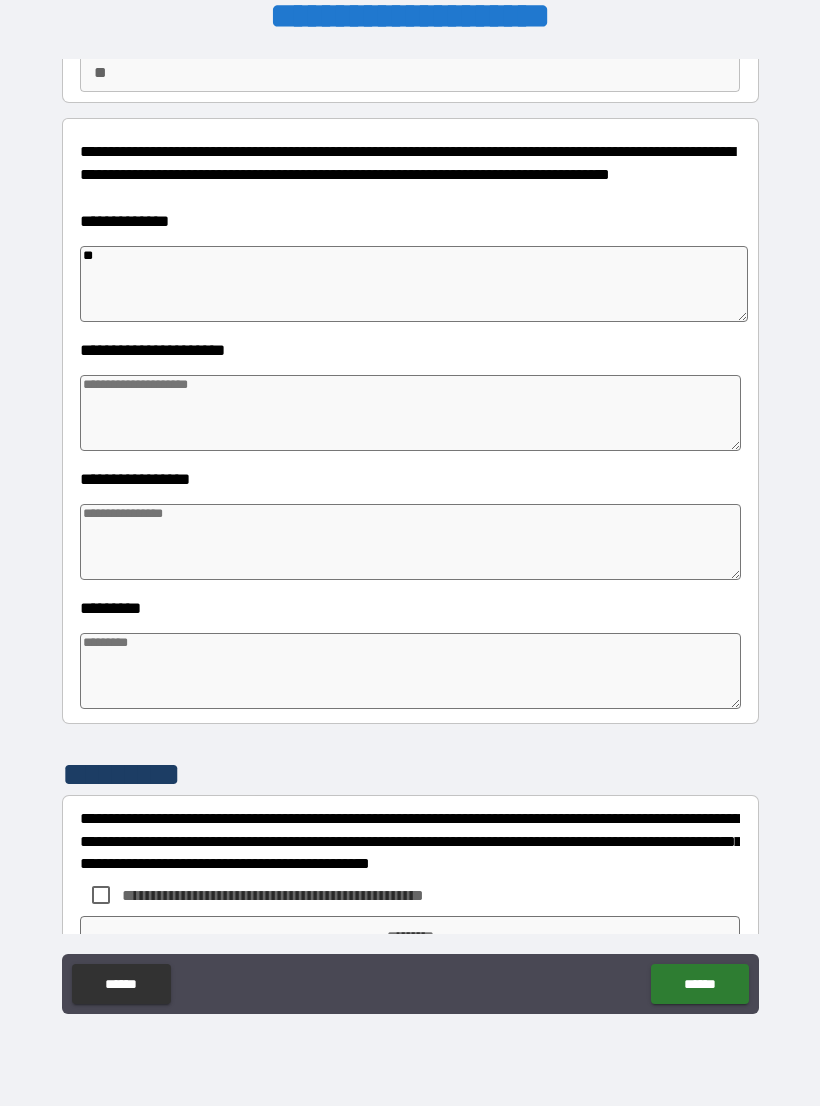 click at bounding box center [410, 413] 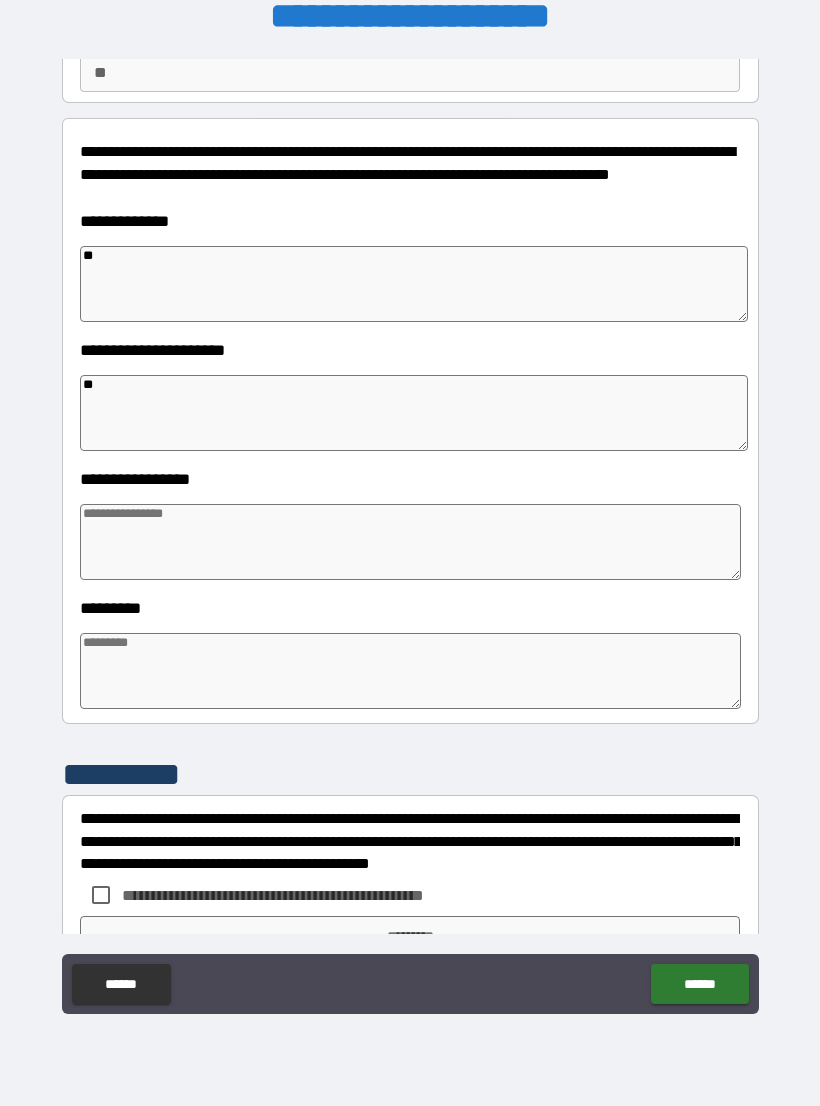 click at bounding box center [410, 542] 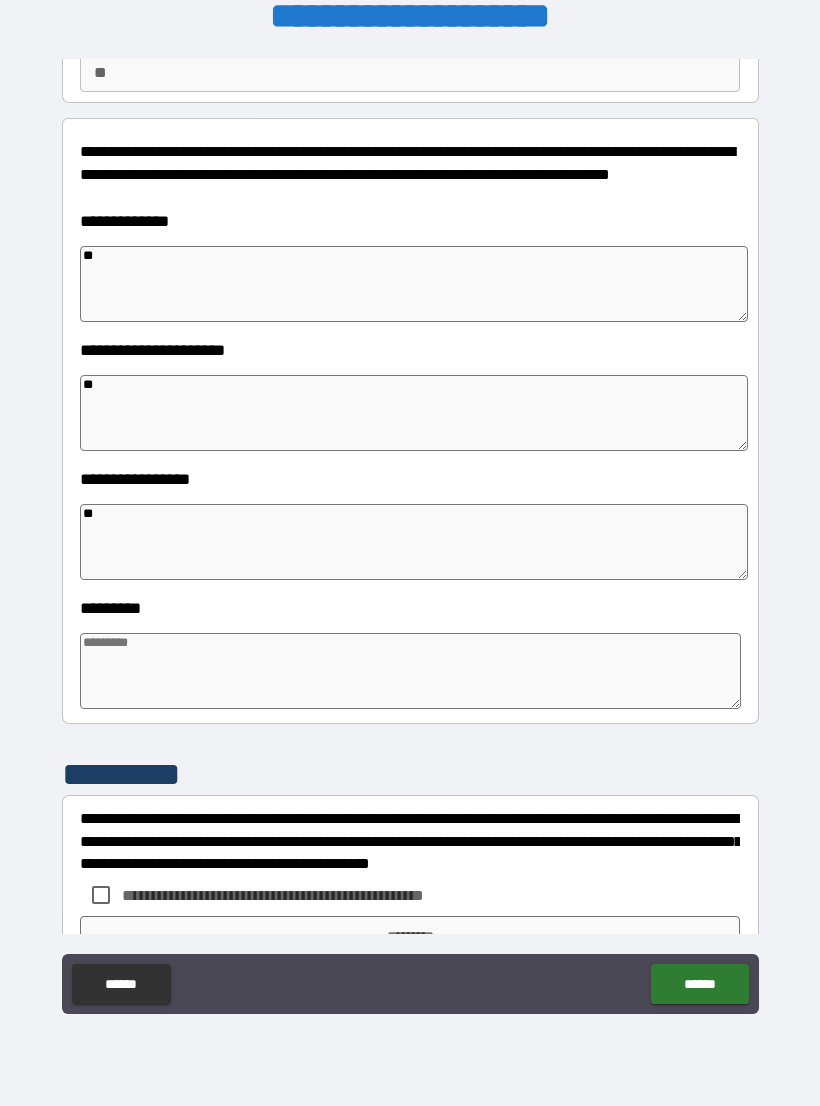click at bounding box center (410, 671) 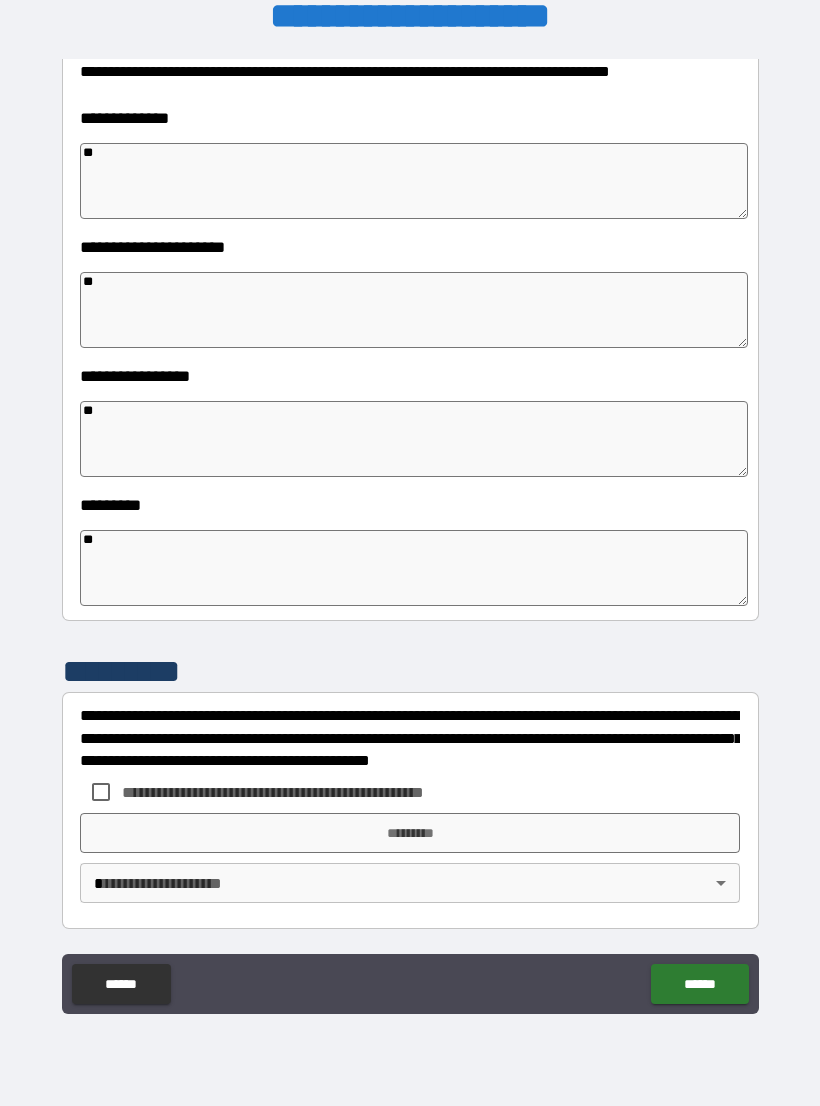 scroll, scrollTop: 303, scrollLeft: 0, axis: vertical 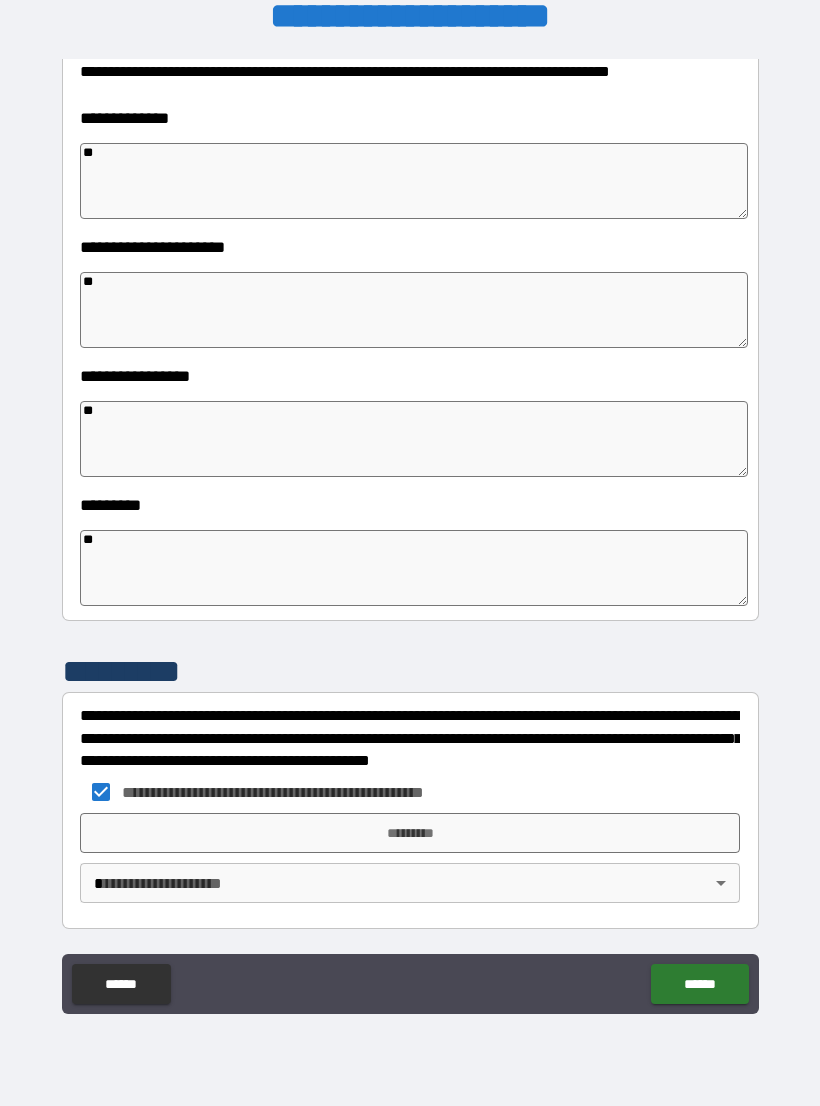 click on "*********" at bounding box center (410, 833) 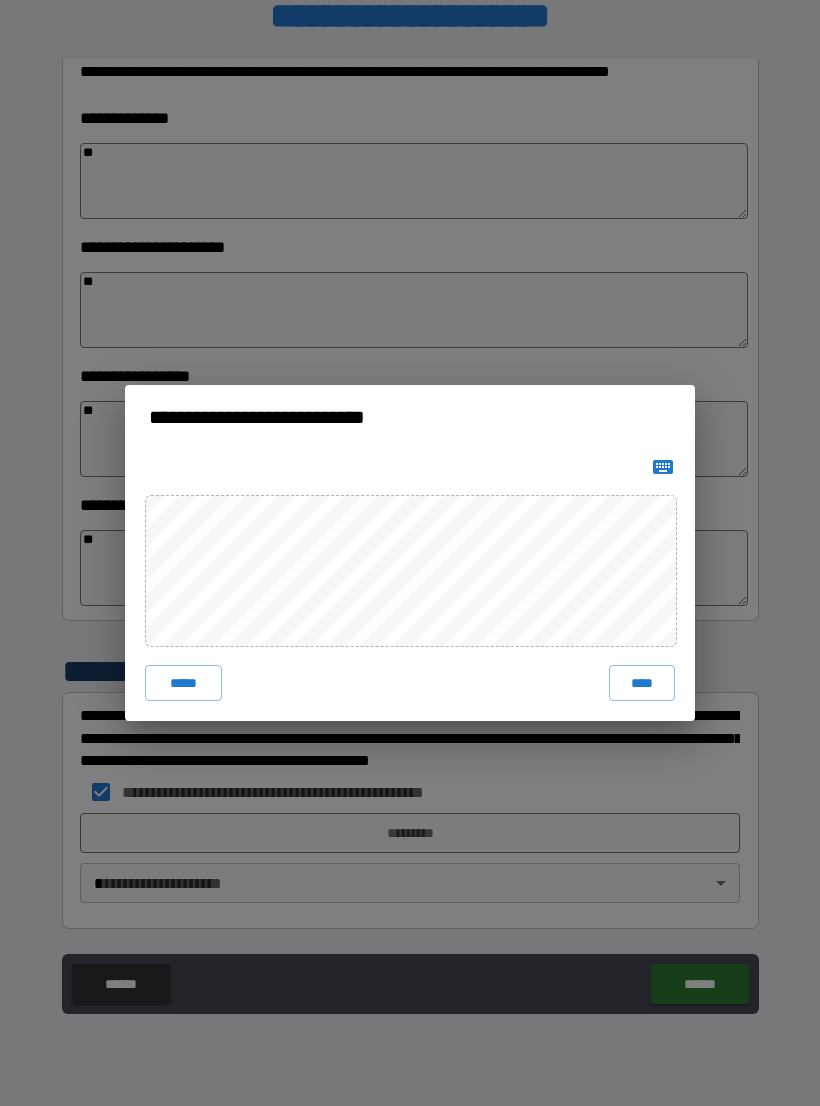 click on "****" at bounding box center (642, 683) 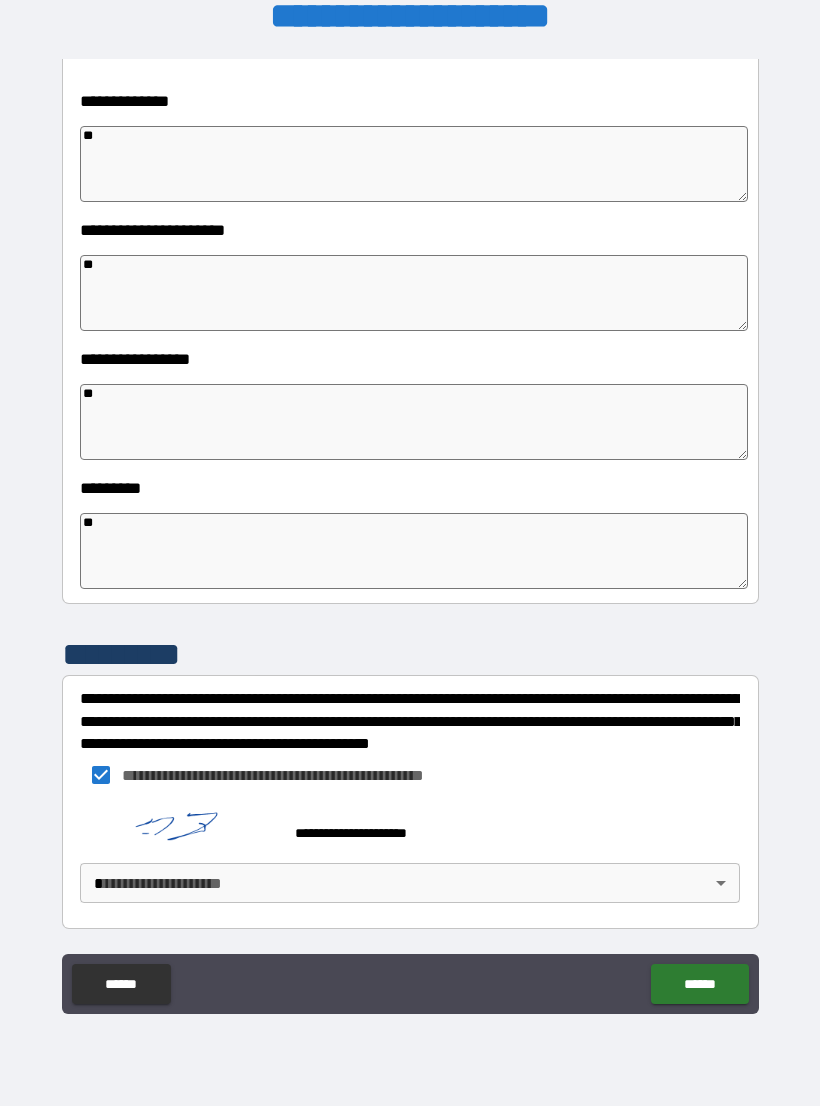 scroll, scrollTop: 320, scrollLeft: 0, axis: vertical 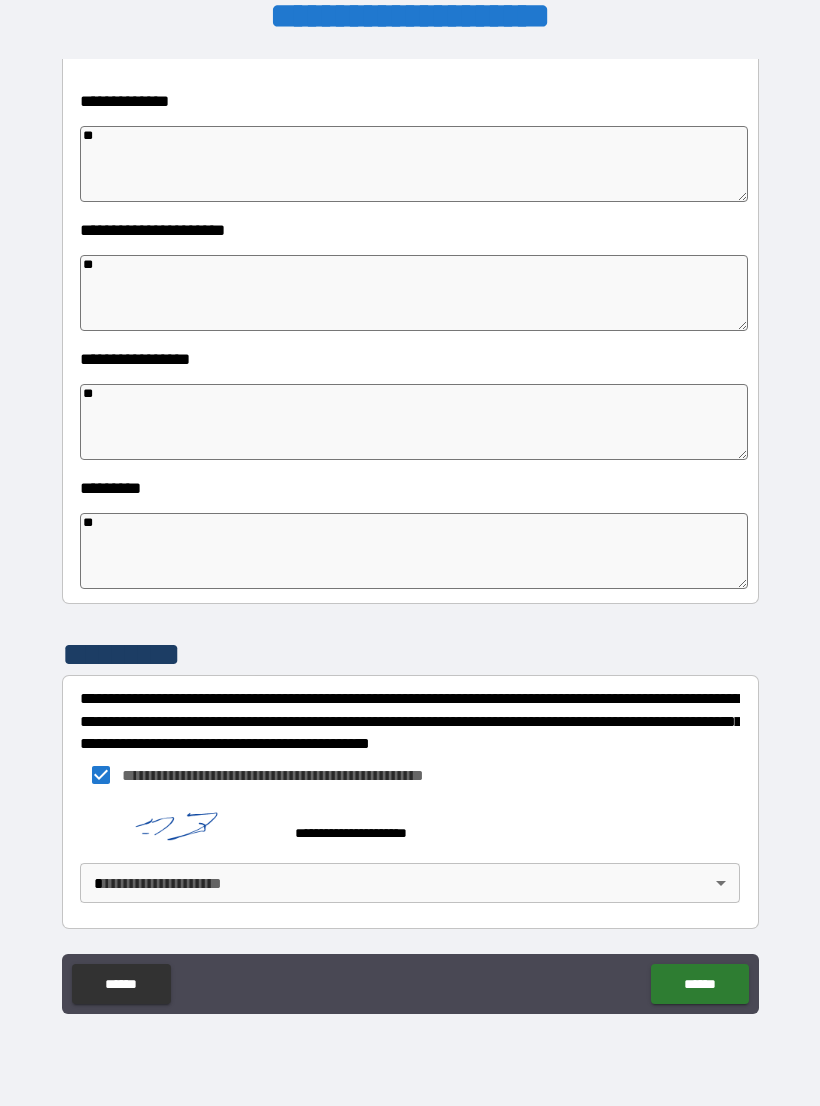 click on "**********" at bounding box center [410, 537] 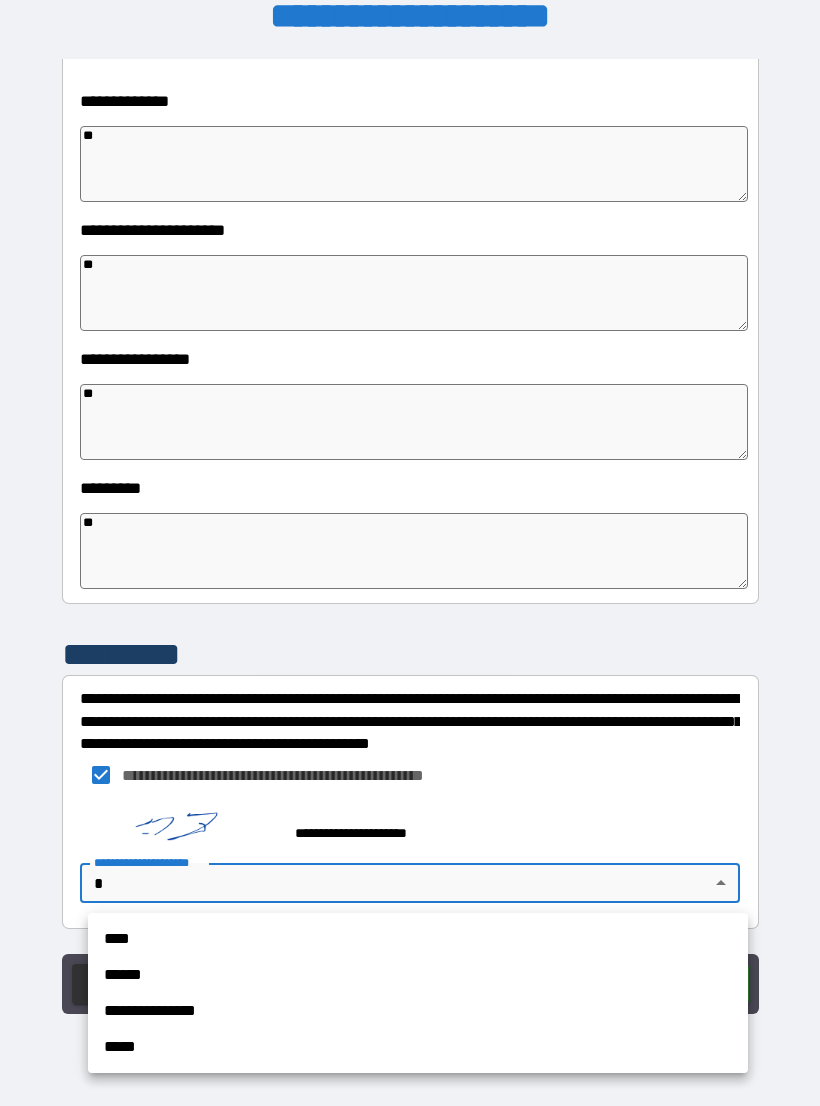 click on "****" at bounding box center (418, 939) 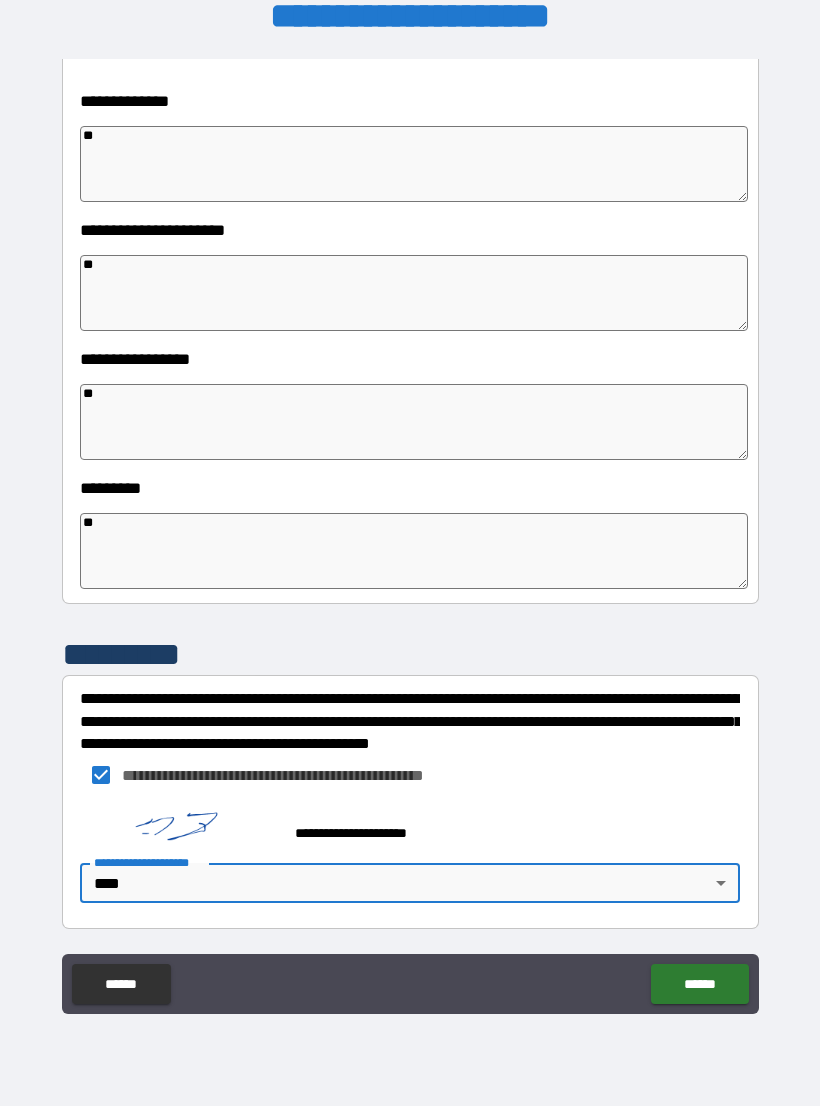 click on "******" at bounding box center [699, 984] 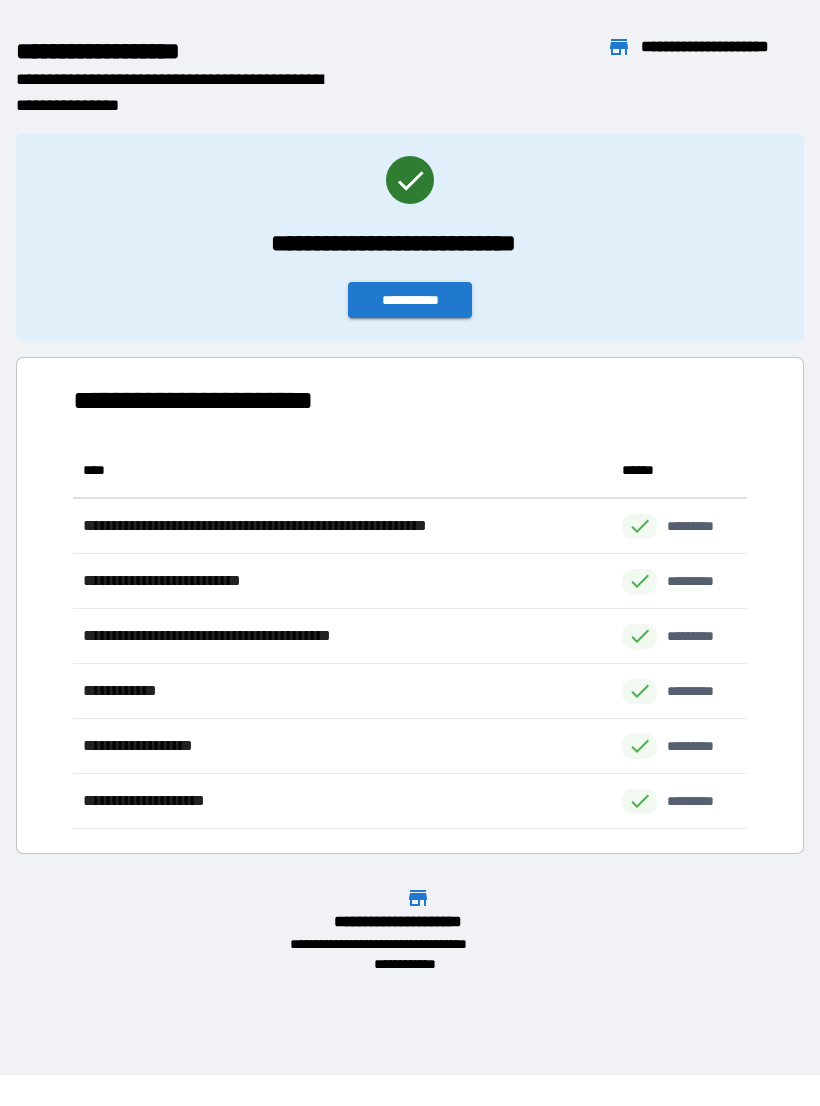scroll, scrollTop: 1, scrollLeft: 1, axis: both 